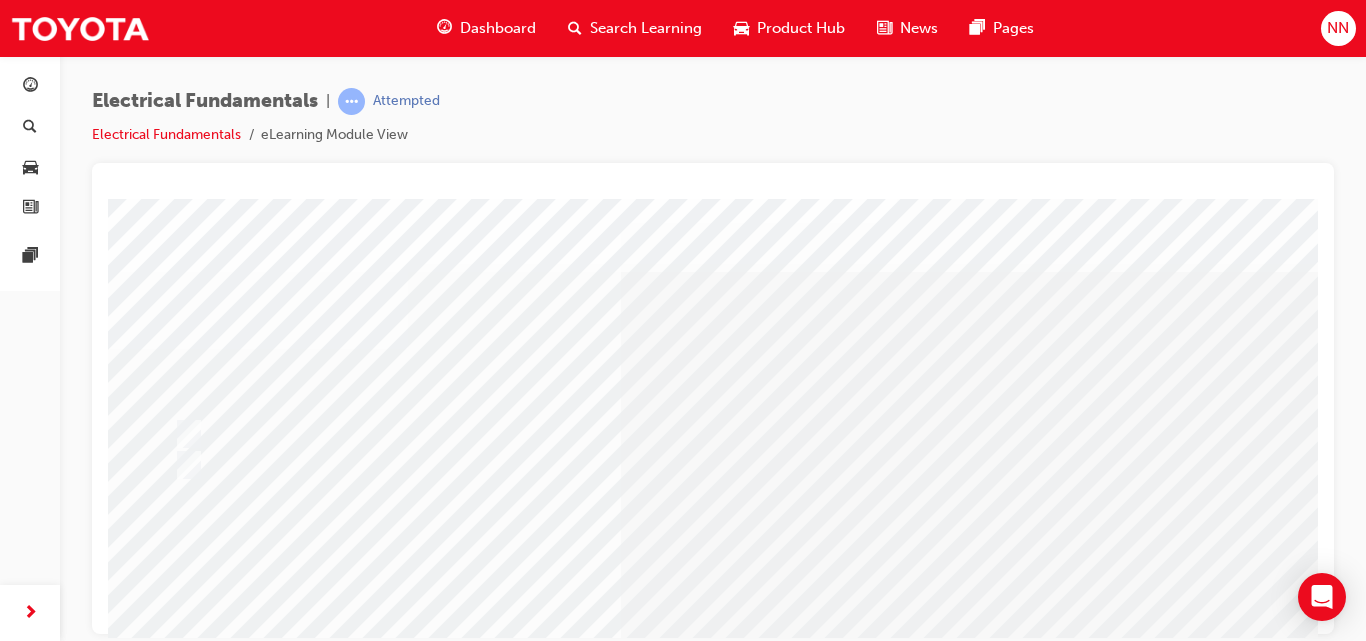 scroll, scrollTop: 0, scrollLeft: 0, axis: both 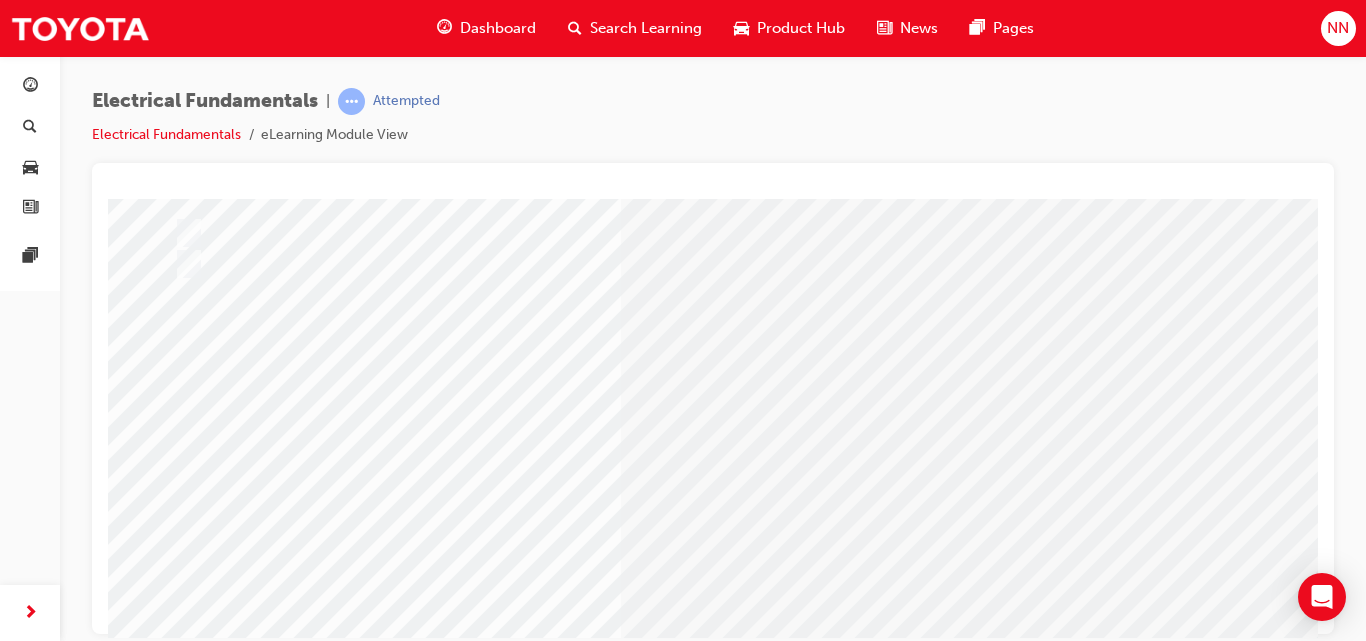 click at bounding box center (788, 1077) 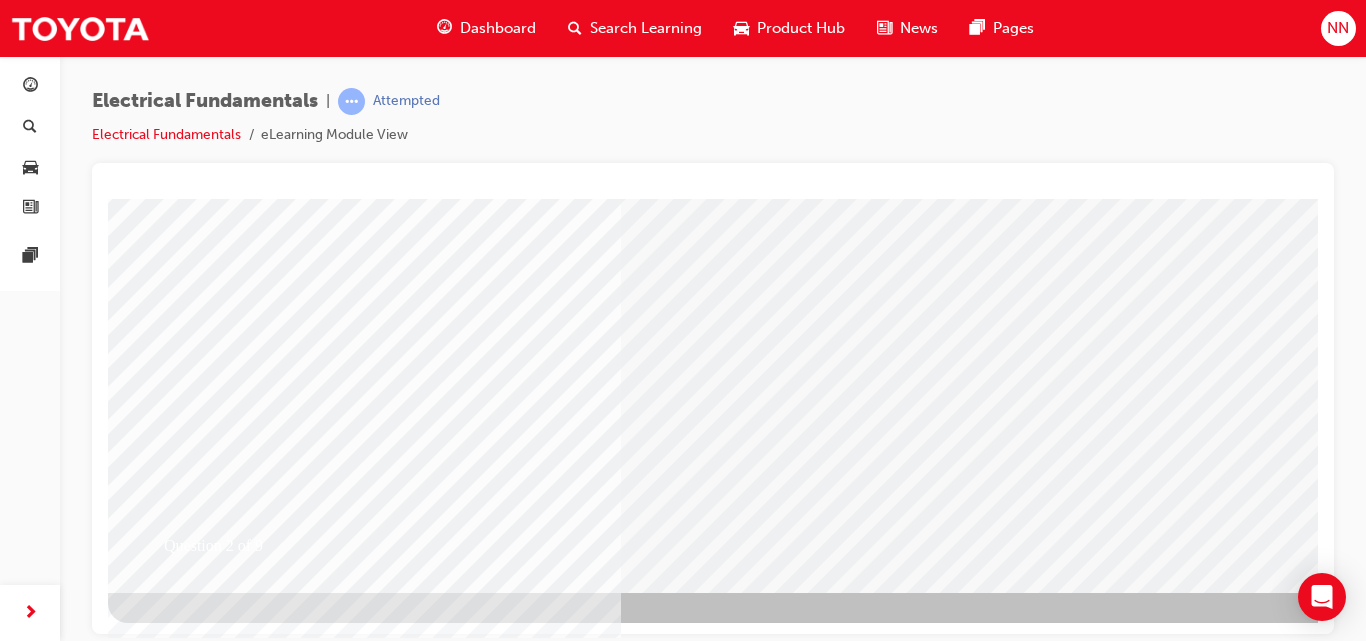 drag, startPoint x: 1430, startPoint y: 756, endPoint x: 778, endPoint y: 451, distance: 719.81177 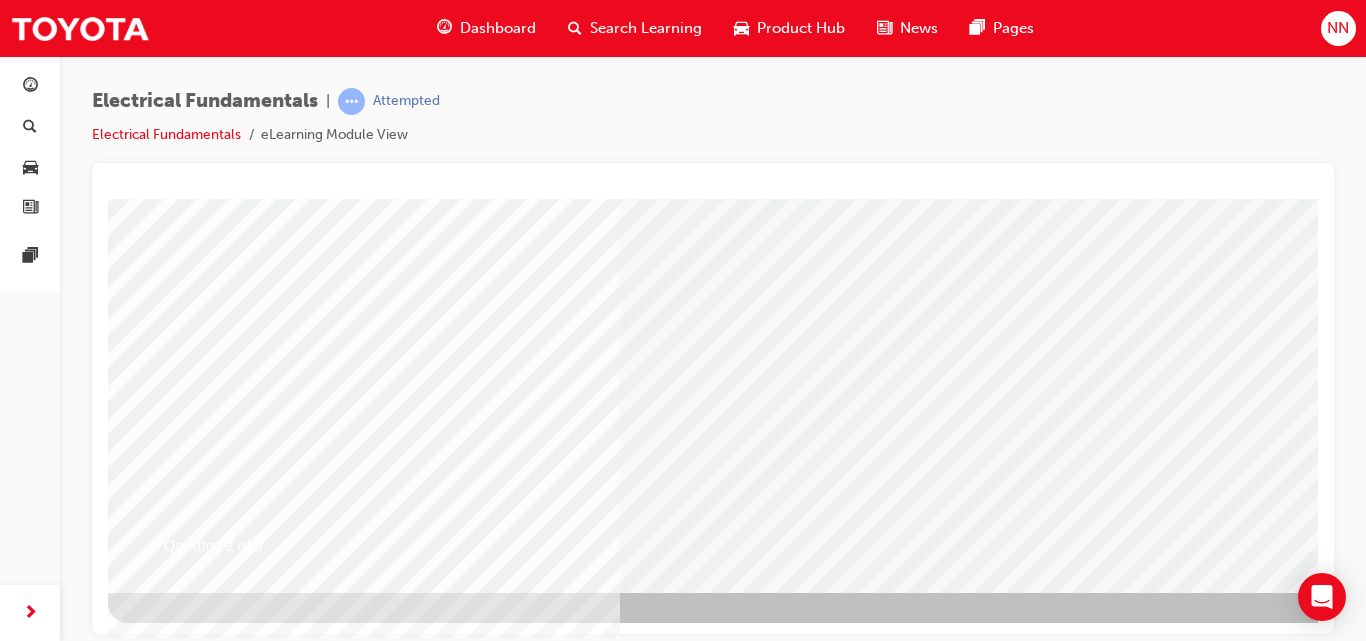 scroll, scrollTop: 0, scrollLeft: 0, axis: both 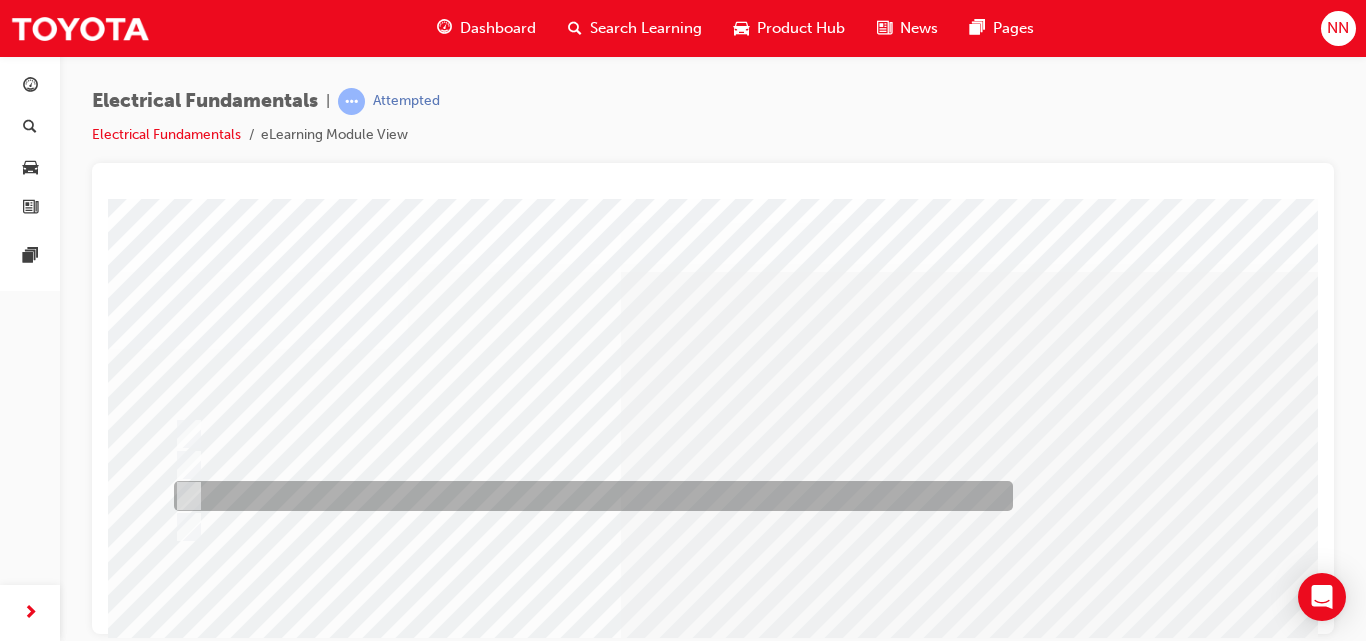 click at bounding box center [588, 496] 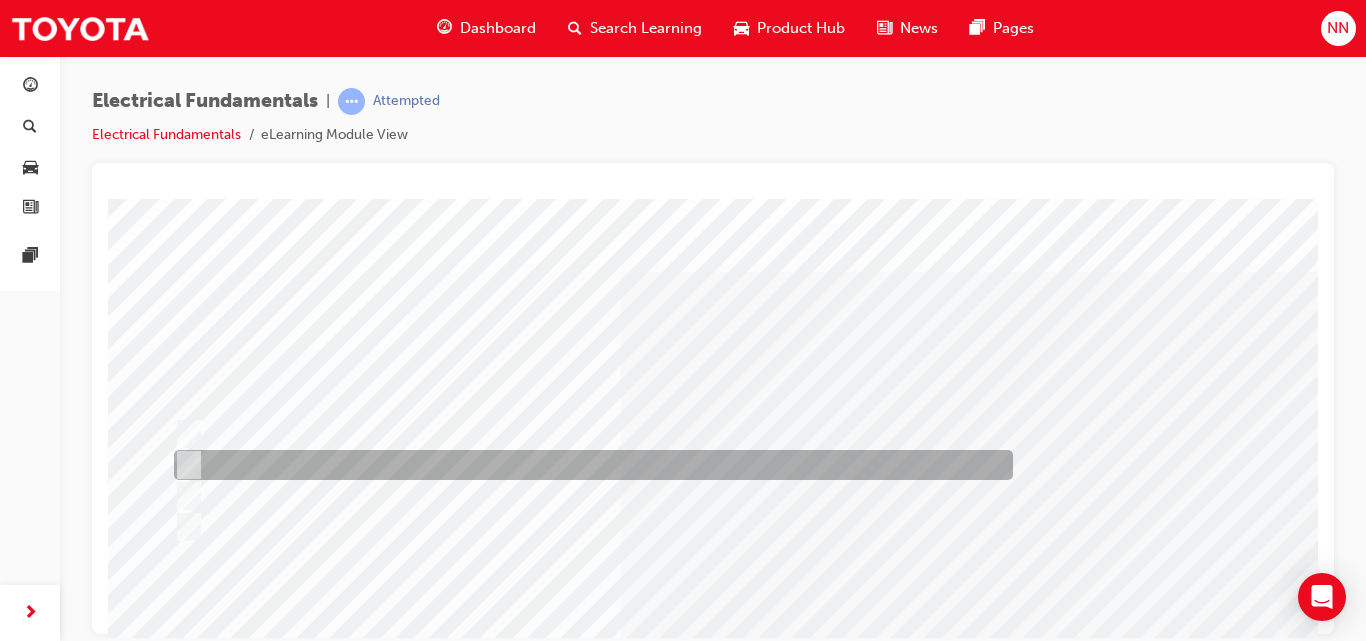 click at bounding box center [588, 465] 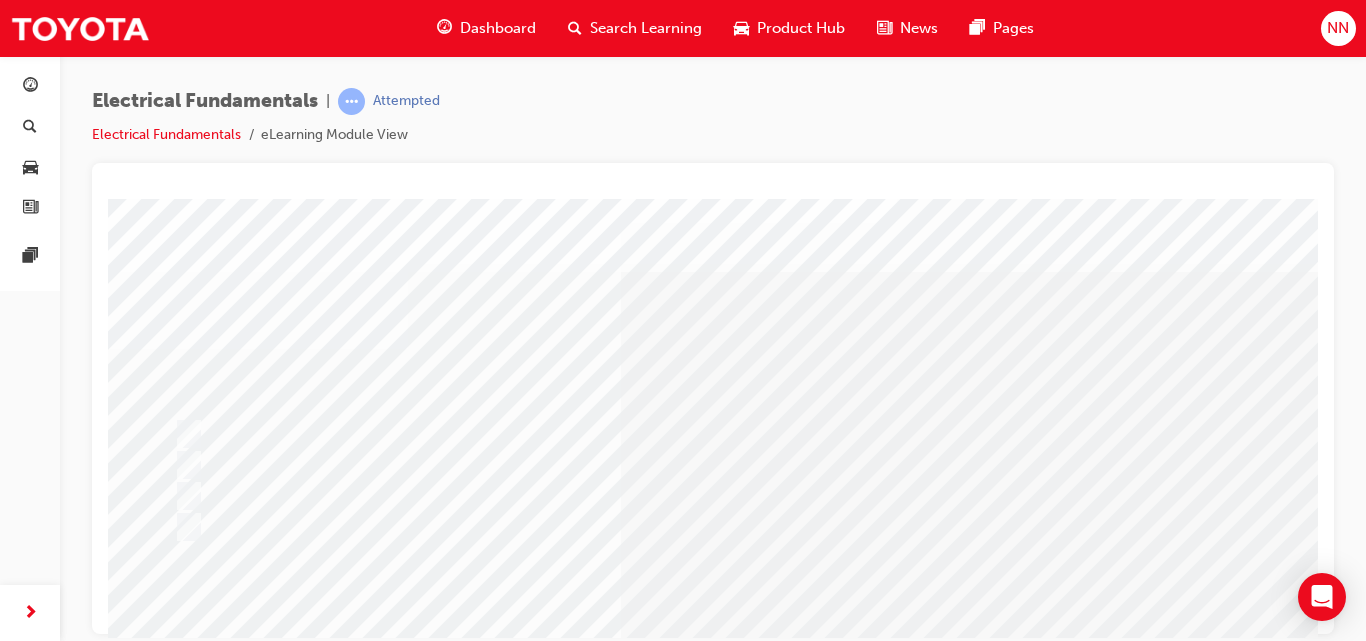 click at bounding box center (788, 2963) 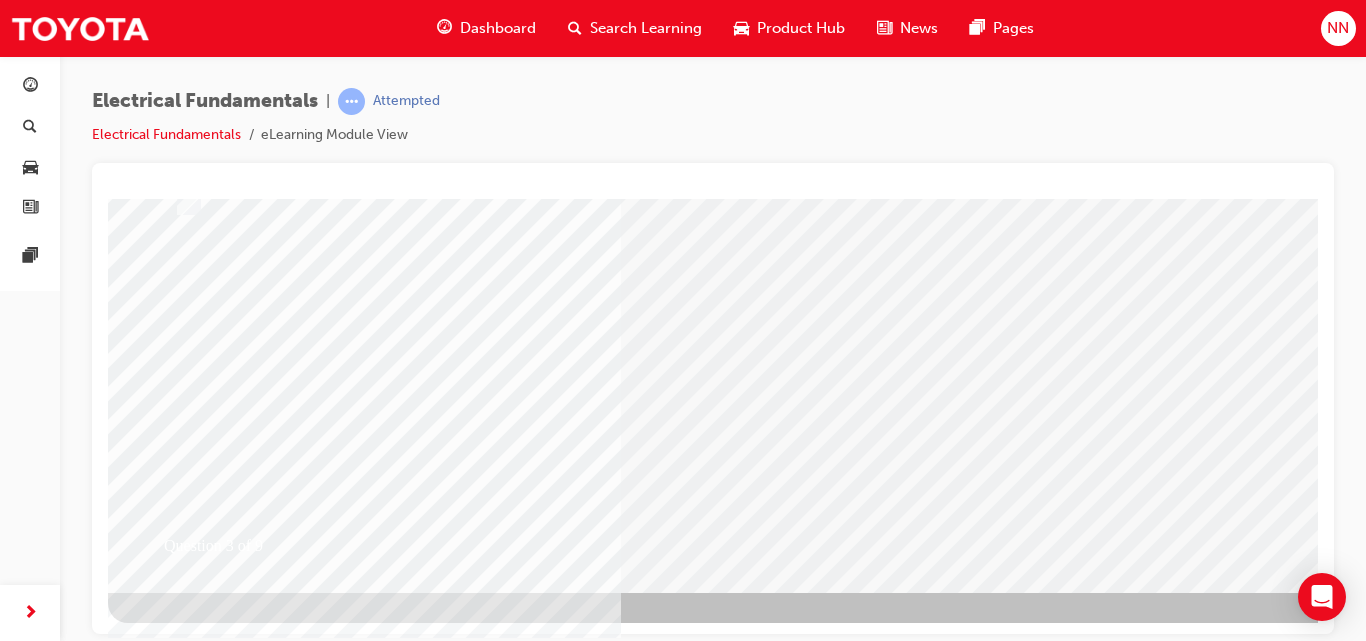 click at bounding box center (180, 2585) 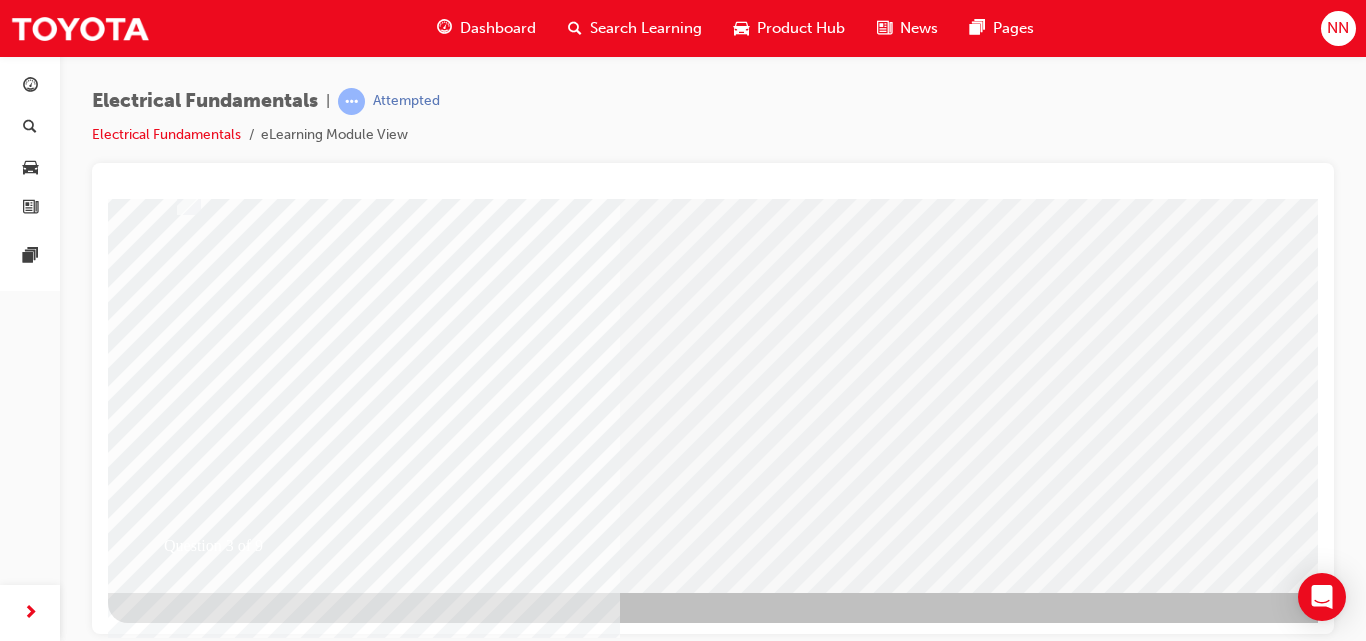 scroll, scrollTop: 0, scrollLeft: 0, axis: both 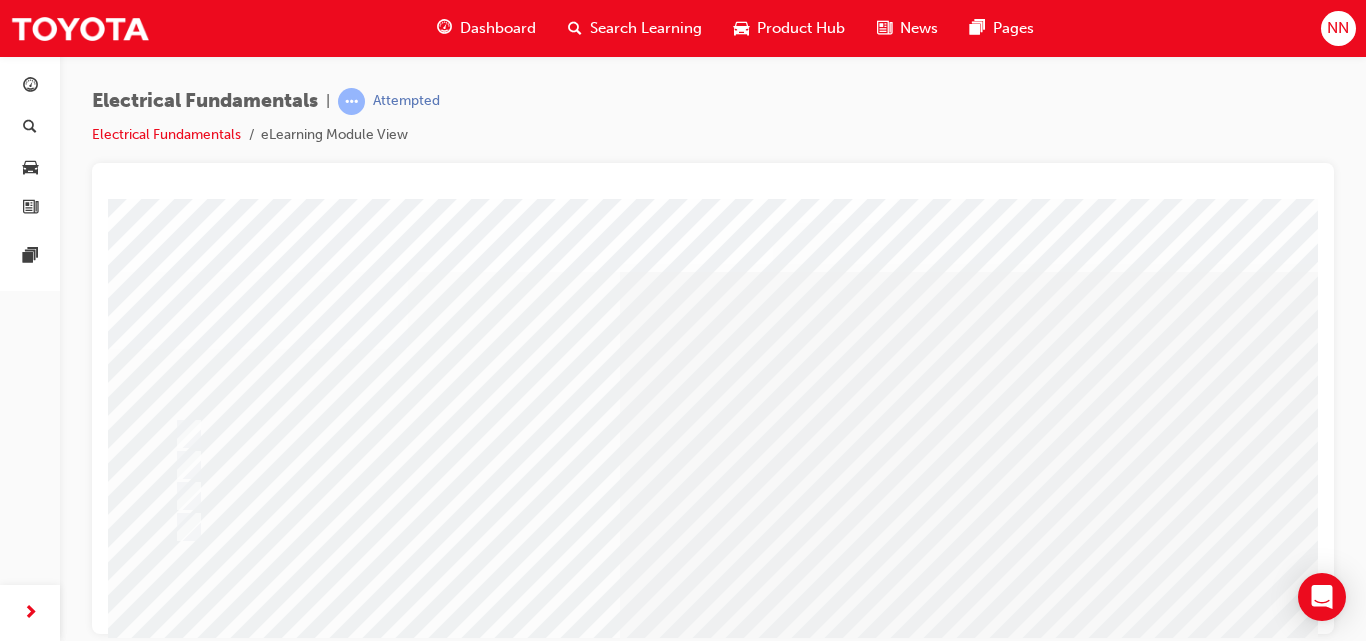 click at bounding box center [788, 1278] 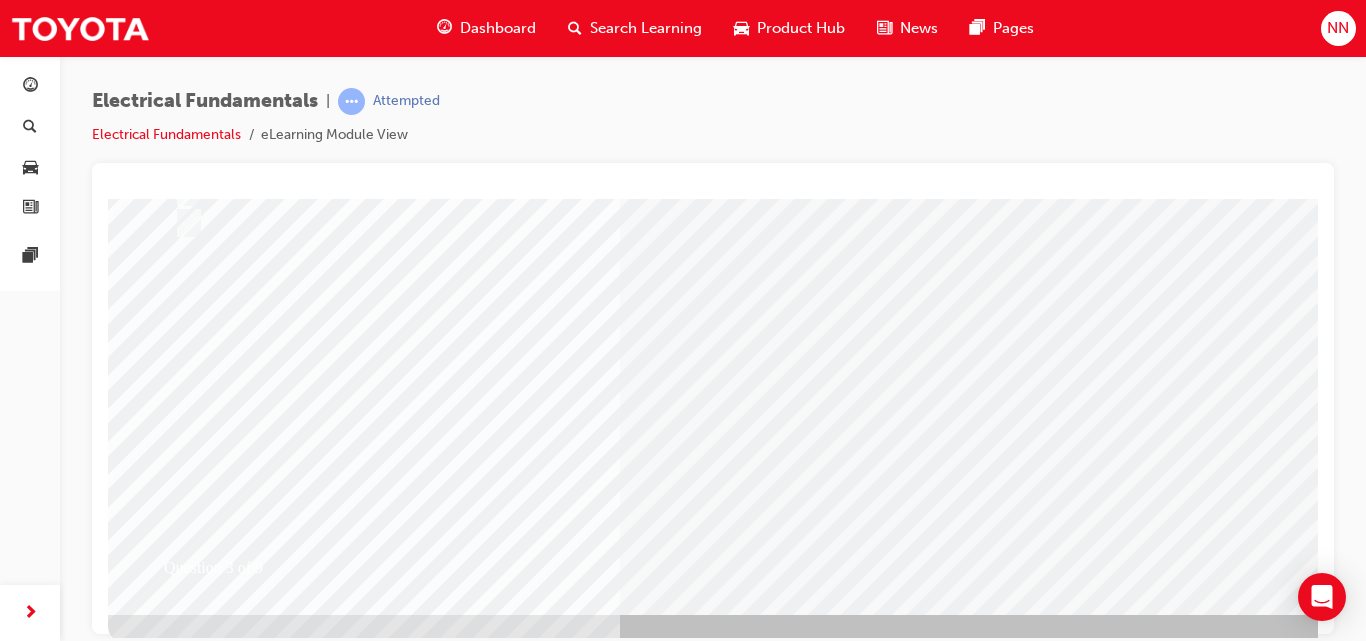 scroll, scrollTop: 326, scrollLeft: 0, axis: vertical 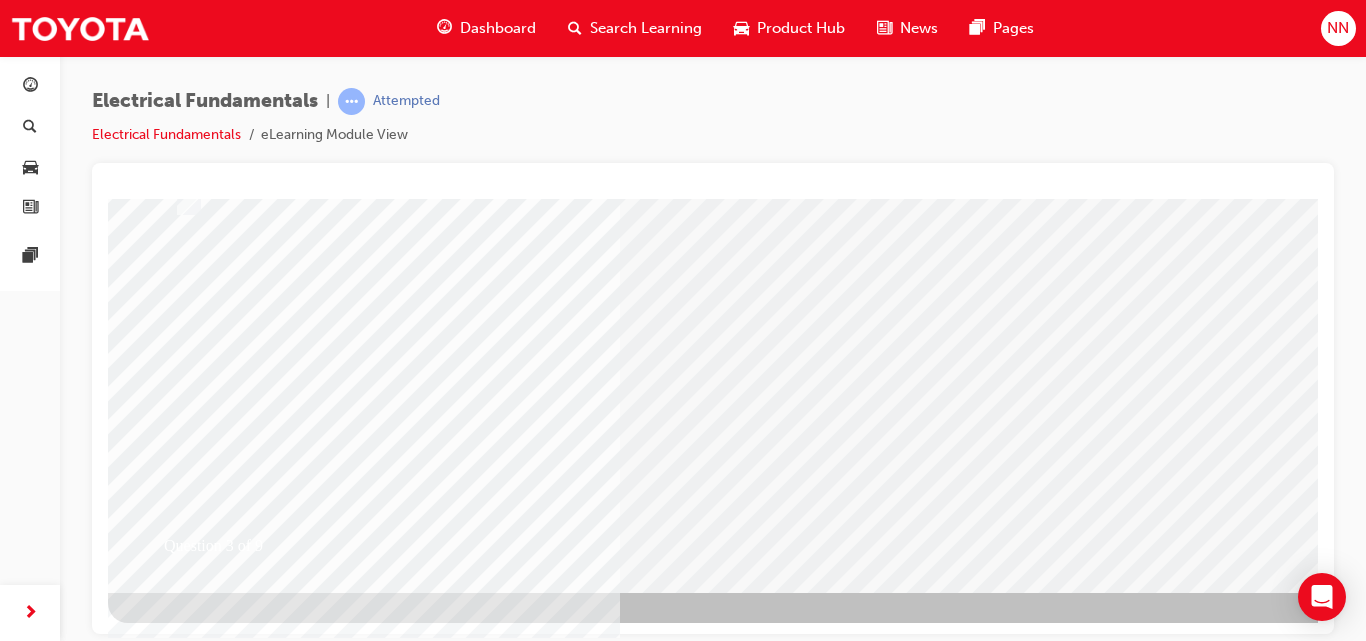 click at bounding box center [440, 2368] 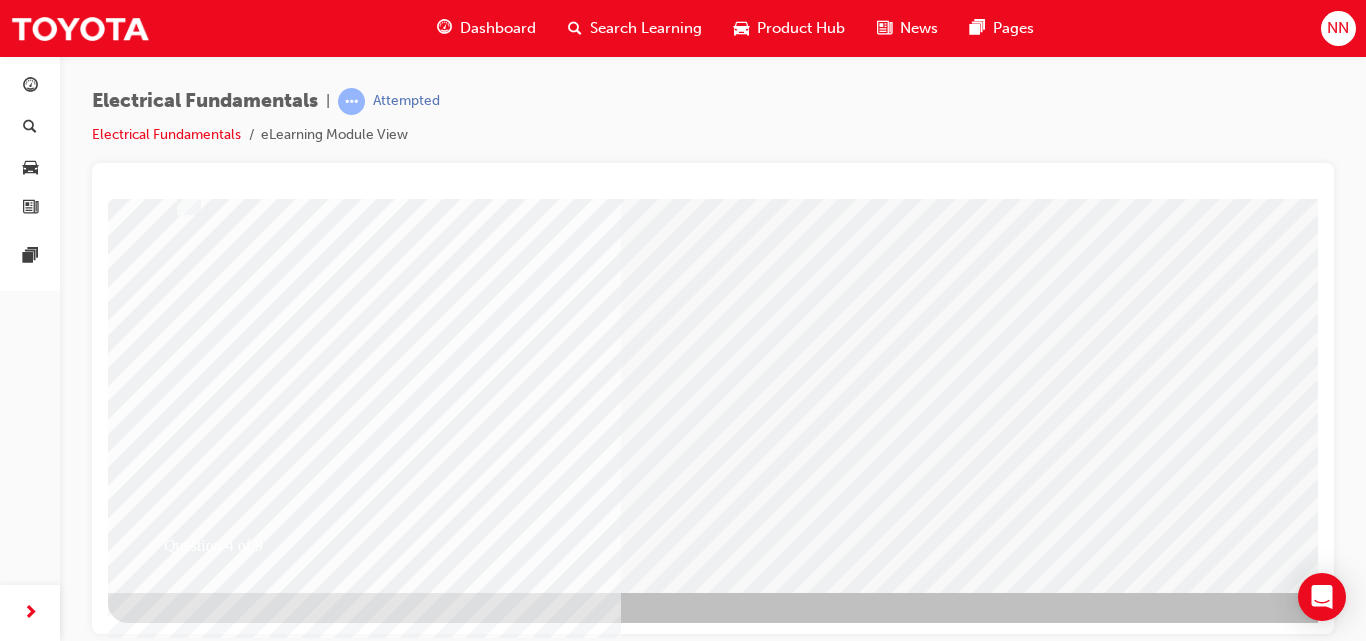 scroll, scrollTop: 0, scrollLeft: 0, axis: both 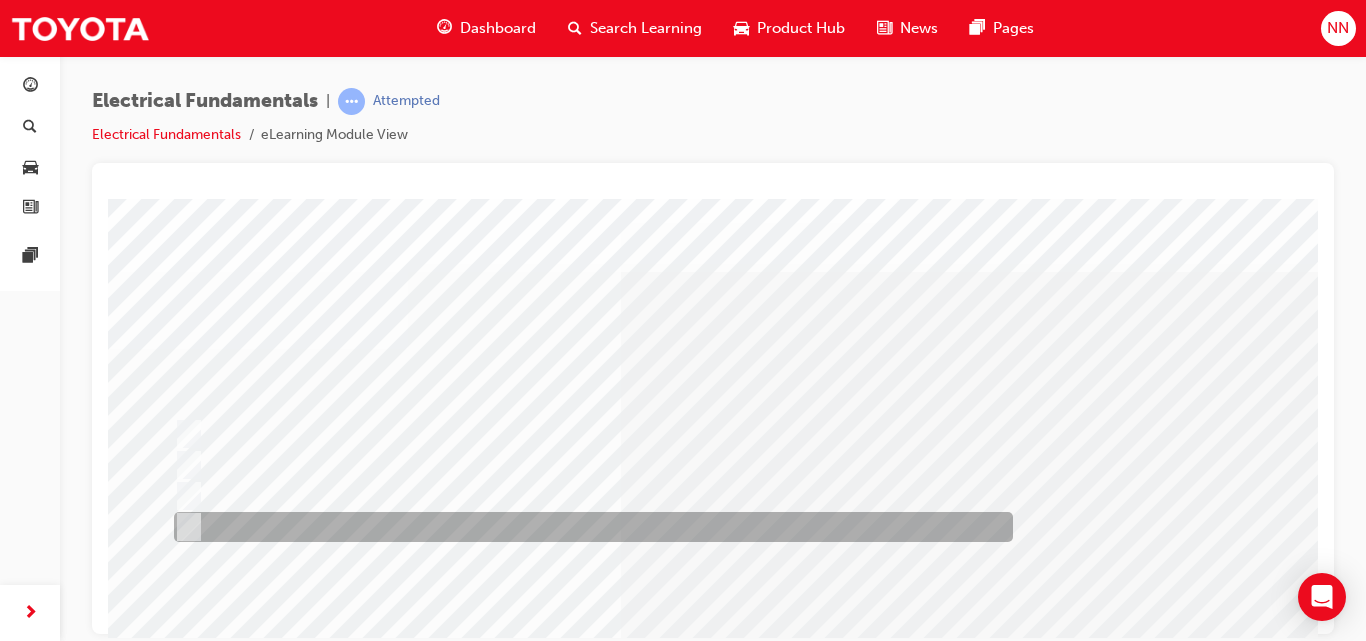 click at bounding box center [588, 527] 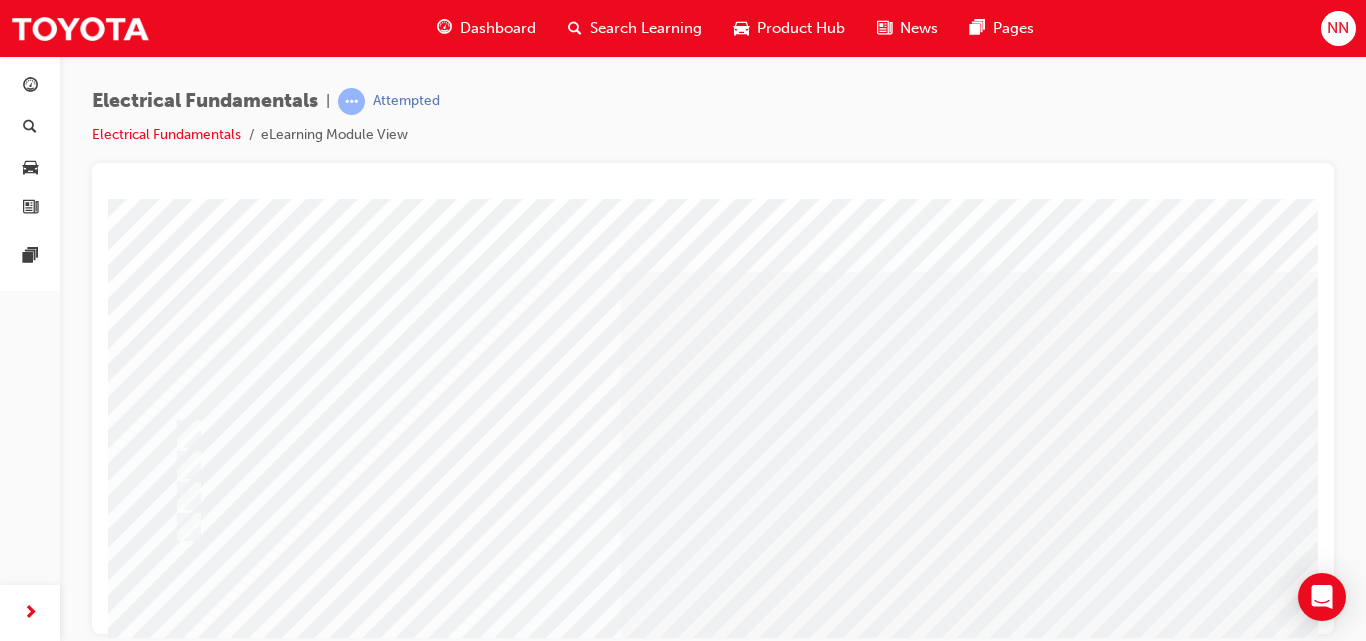 scroll, scrollTop: 326, scrollLeft: 0, axis: vertical 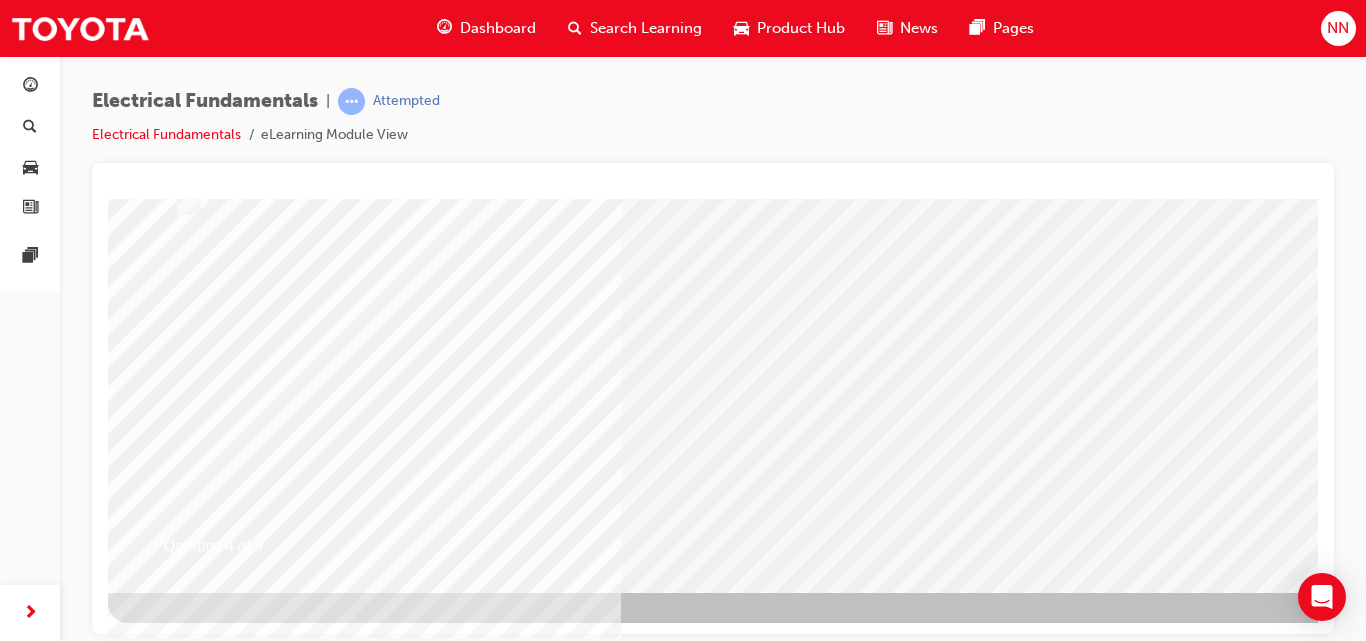 click at bounding box center (180, 2585) 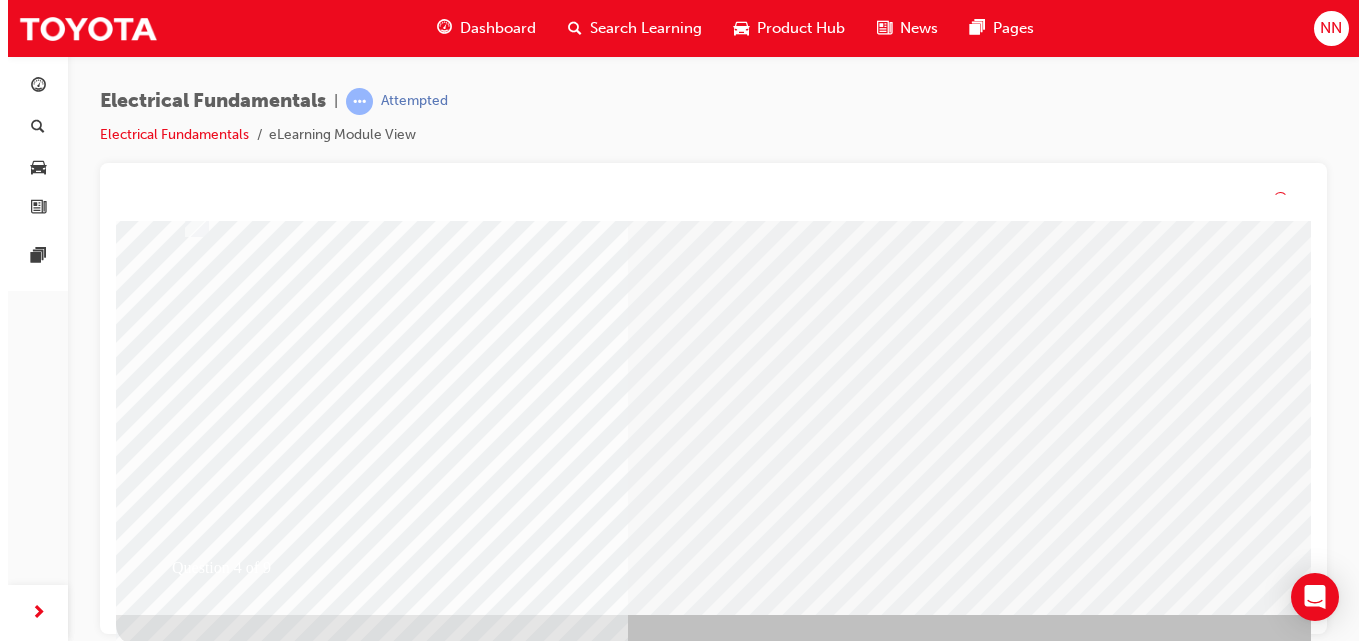scroll, scrollTop: 0, scrollLeft: 0, axis: both 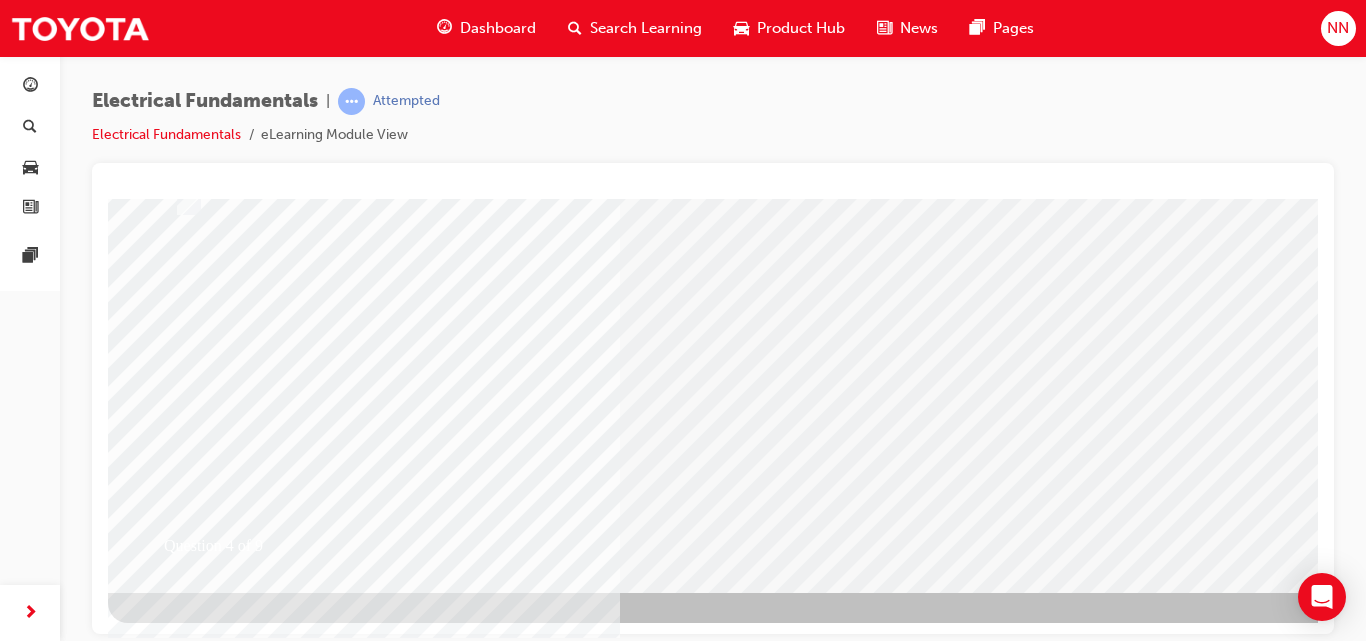 click at bounding box center (440, 2368) 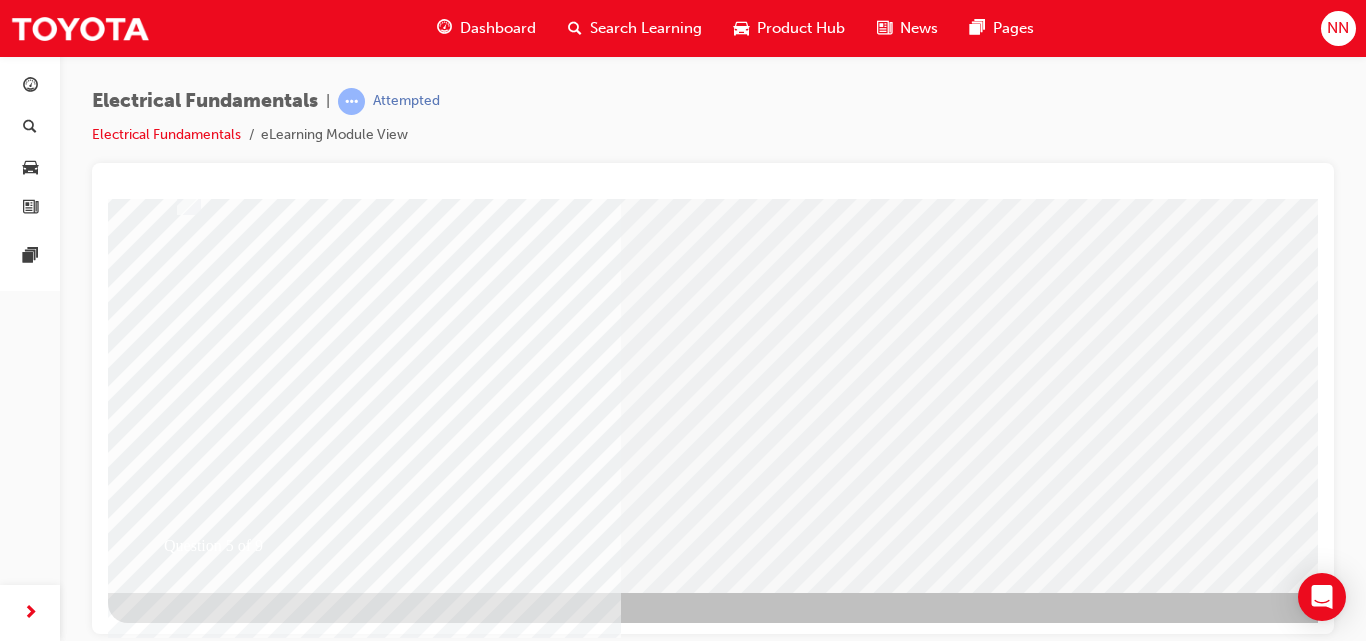 scroll, scrollTop: 0, scrollLeft: 0, axis: both 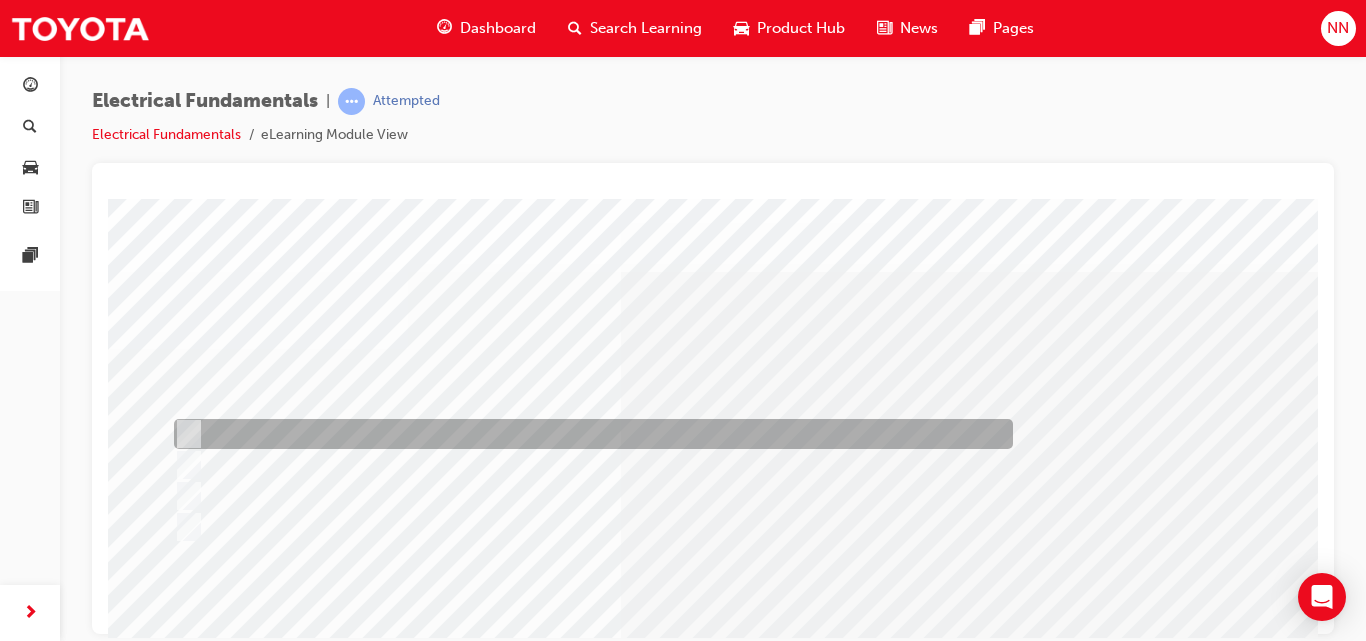 click at bounding box center (588, 434) 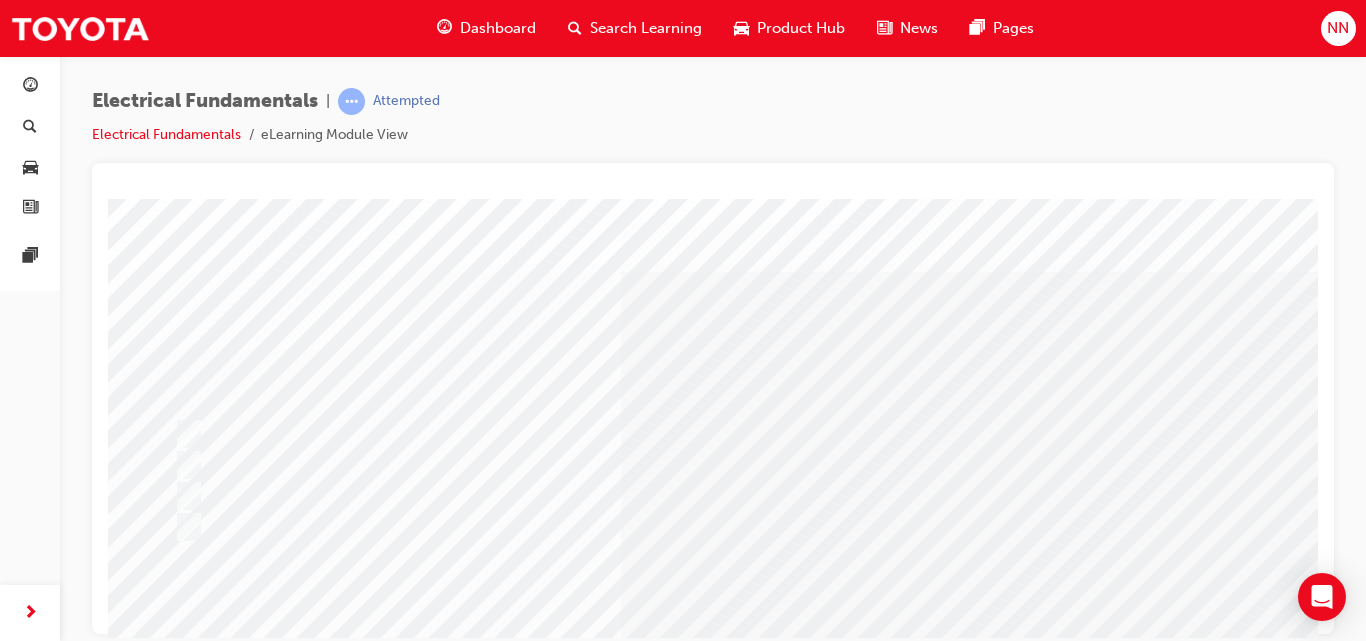 scroll, scrollTop: 326, scrollLeft: 0, axis: vertical 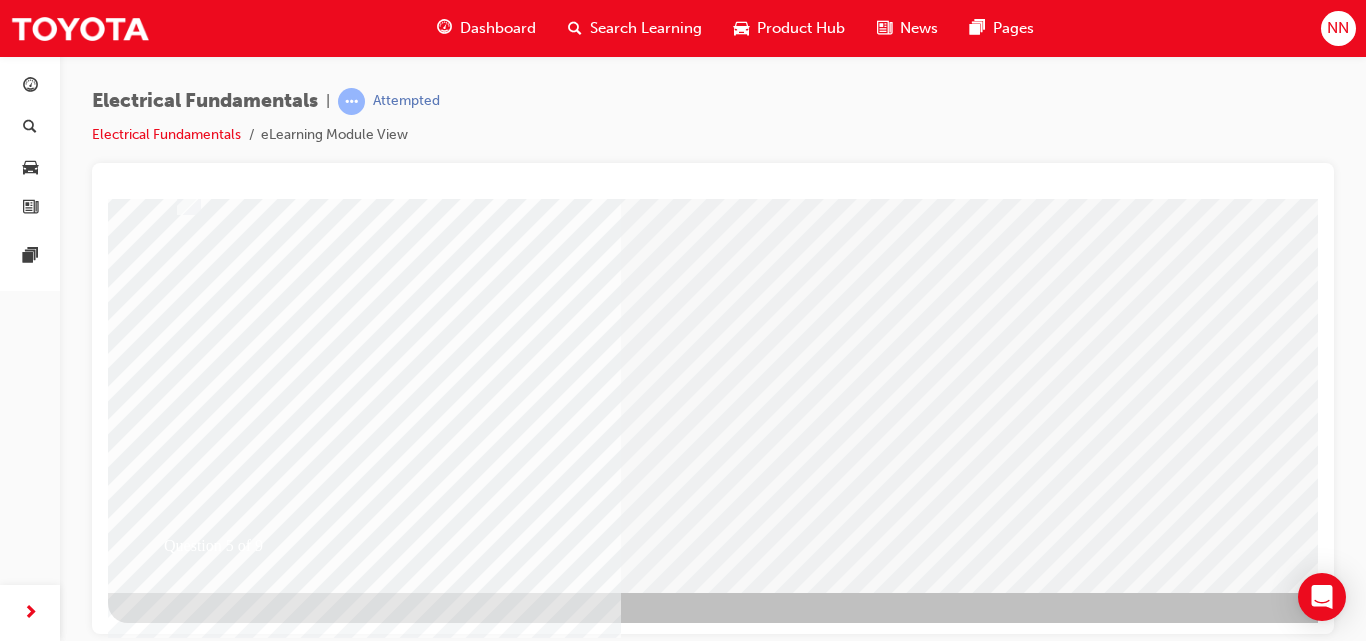 click at bounding box center [180, 2585] 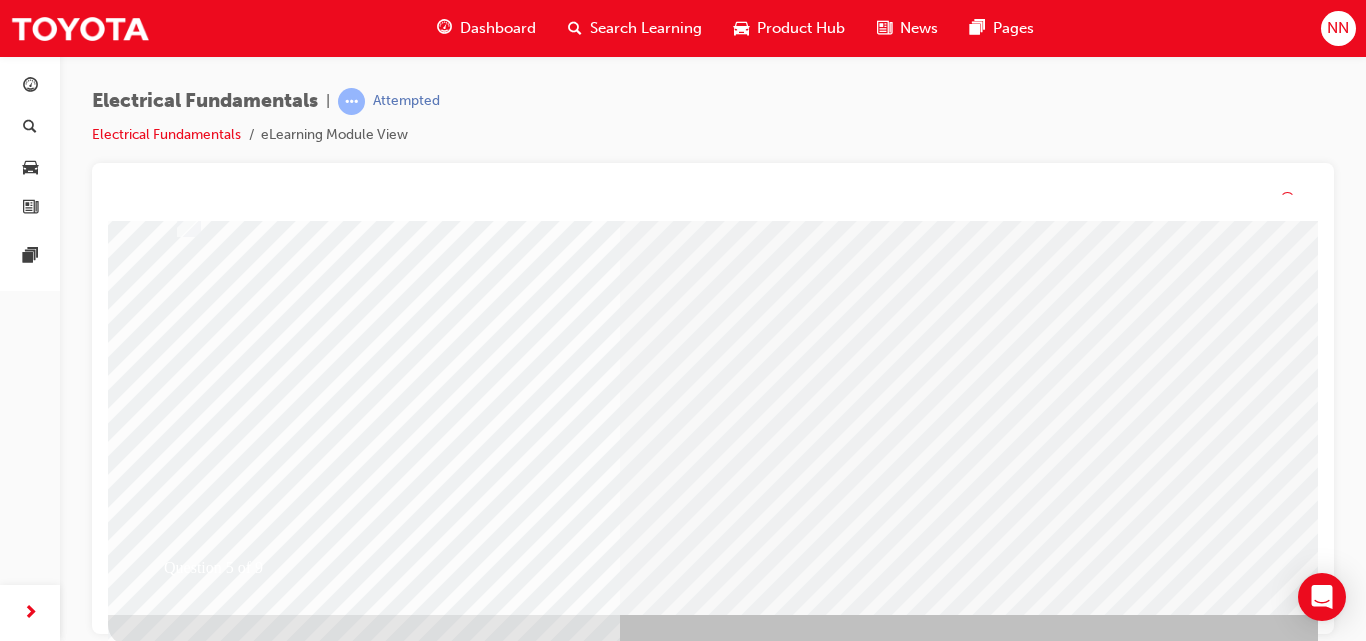 scroll, scrollTop: 0, scrollLeft: 0, axis: both 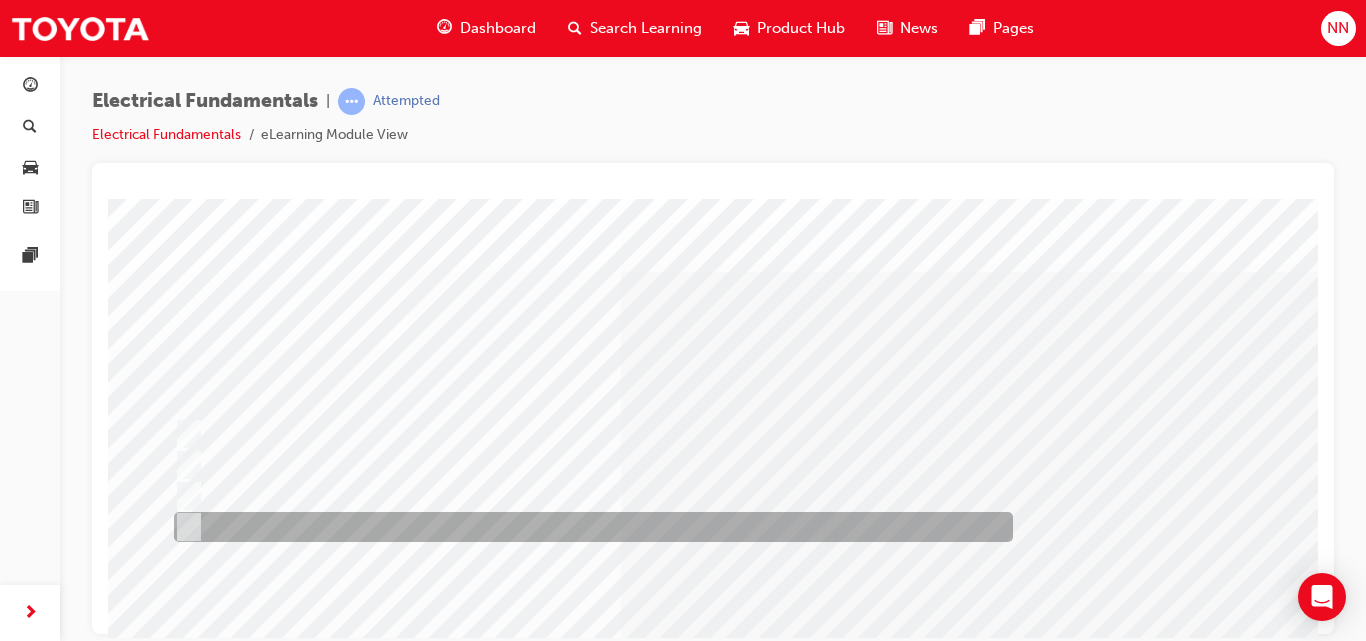 click at bounding box center [588, 527] 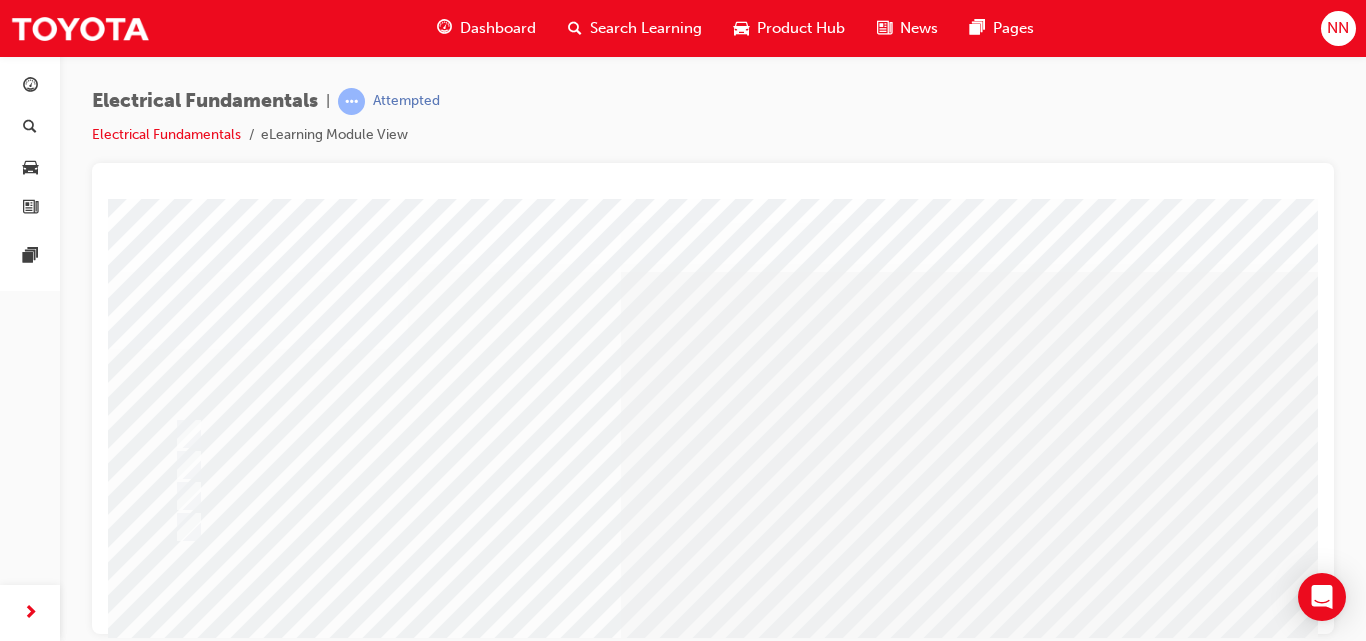 scroll, scrollTop: 326, scrollLeft: 0, axis: vertical 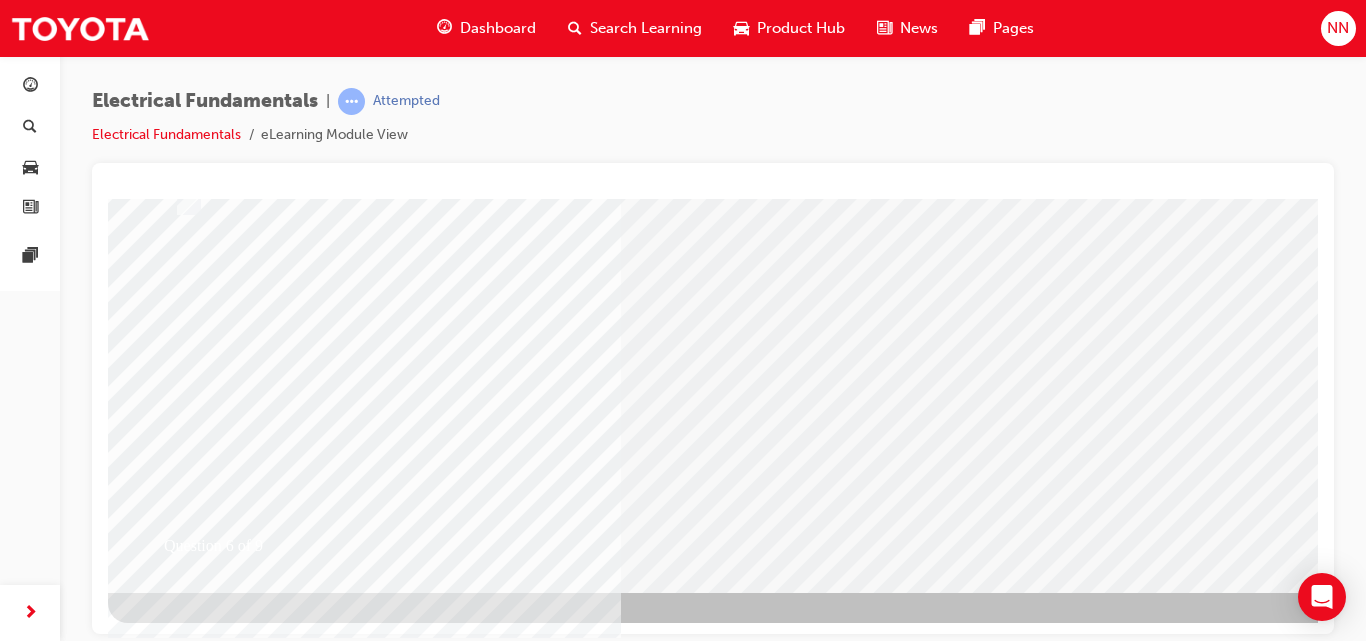 click at bounding box center (180, 2585) 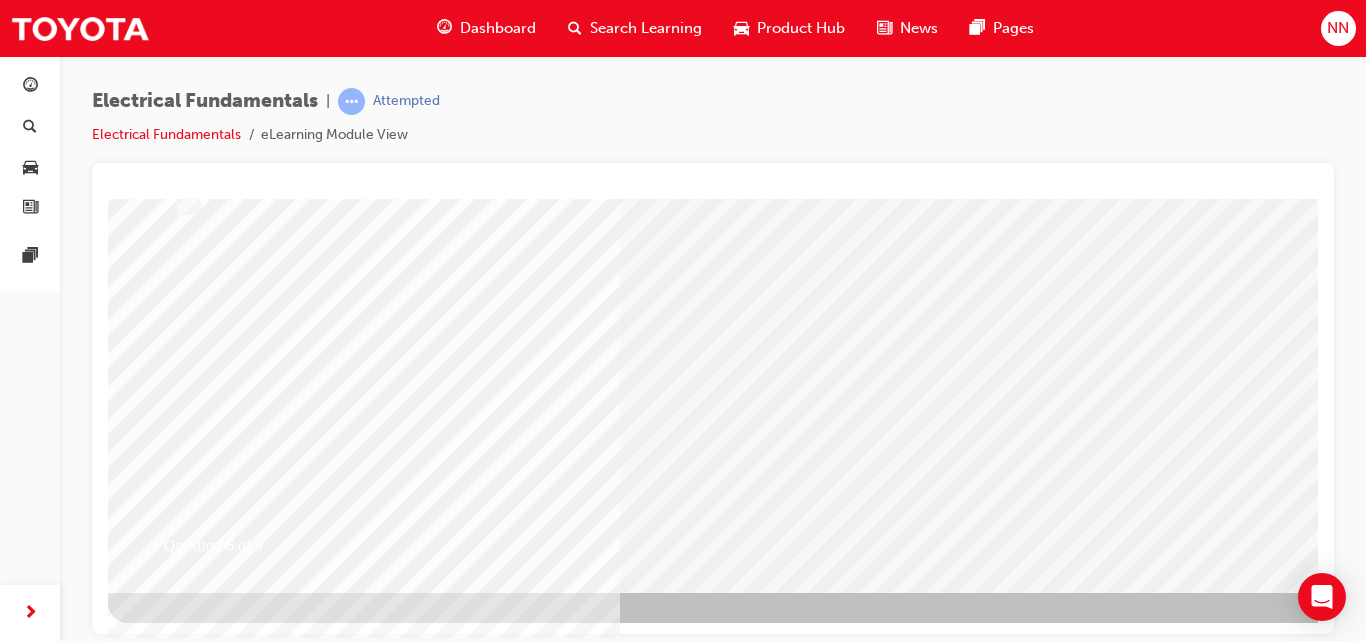 scroll, scrollTop: 0, scrollLeft: 0, axis: both 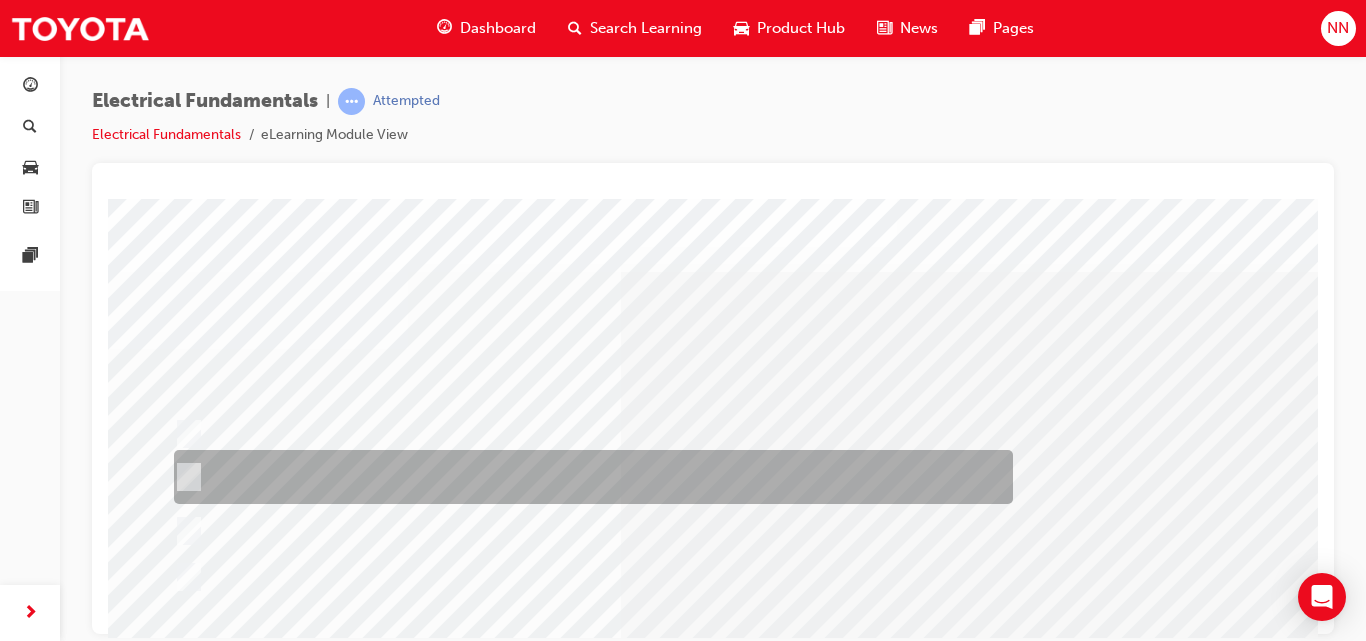 click at bounding box center [588, 477] 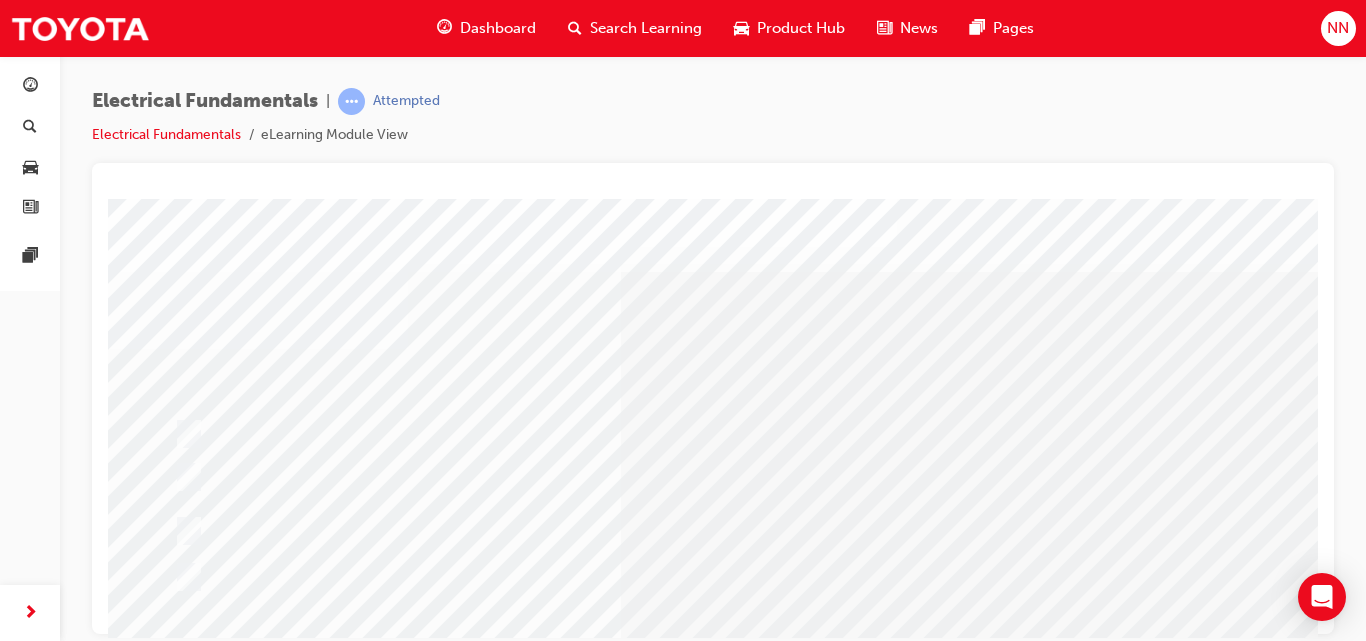 scroll, scrollTop: 326, scrollLeft: 0, axis: vertical 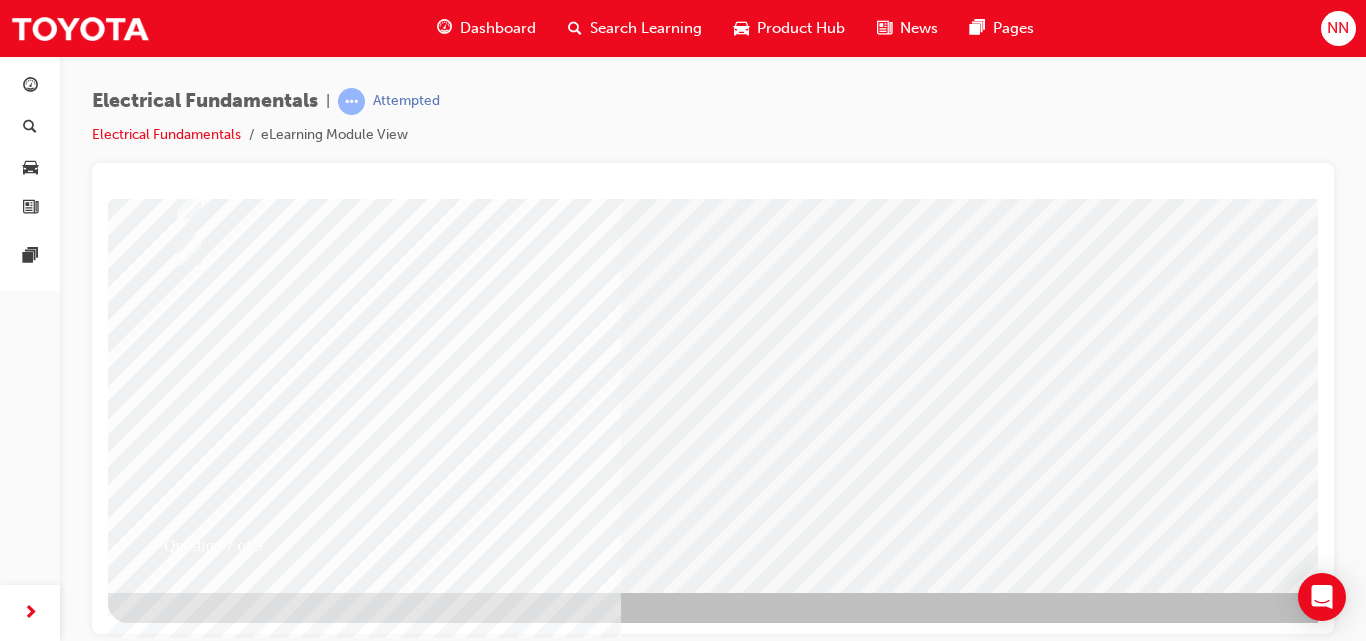 click at bounding box center [180, 2585] 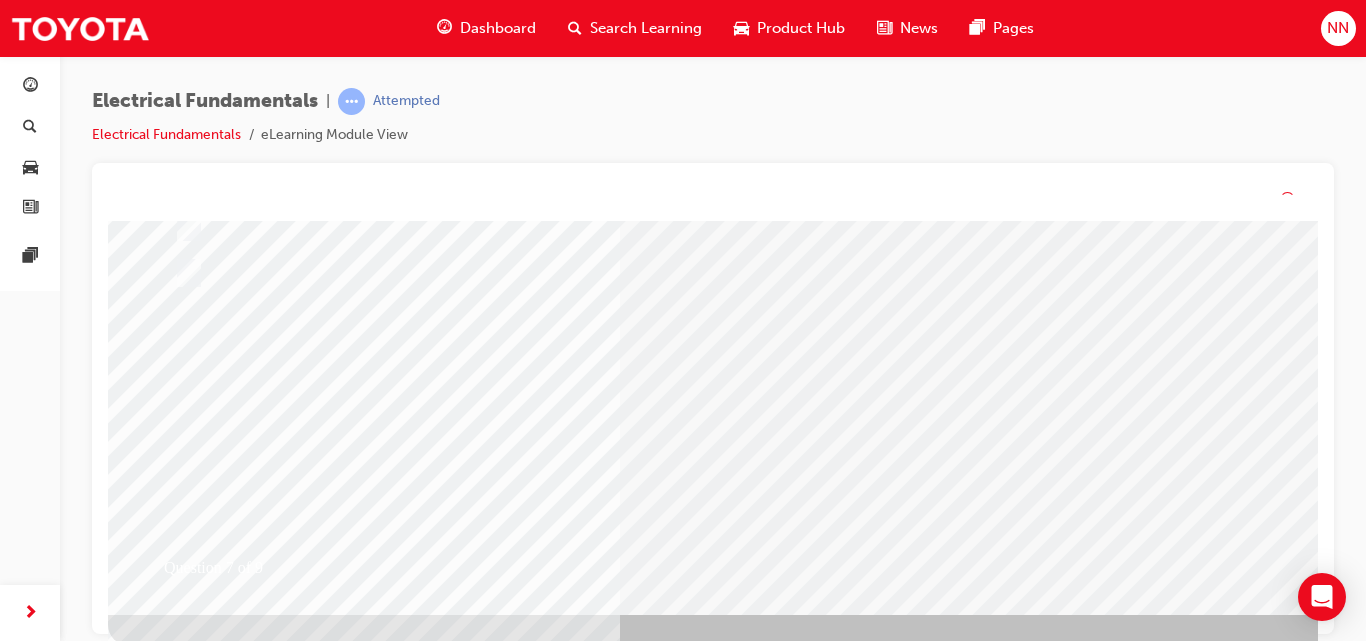 scroll, scrollTop: 0, scrollLeft: 0, axis: both 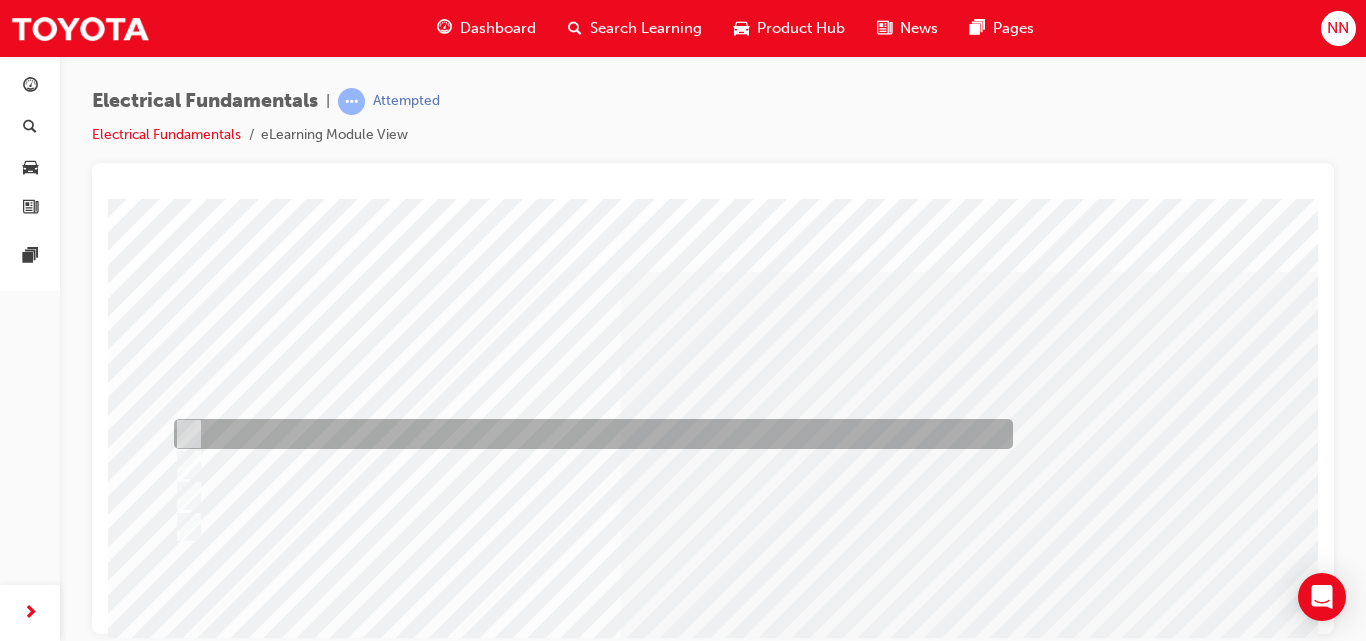 click at bounding box center (588, 434) 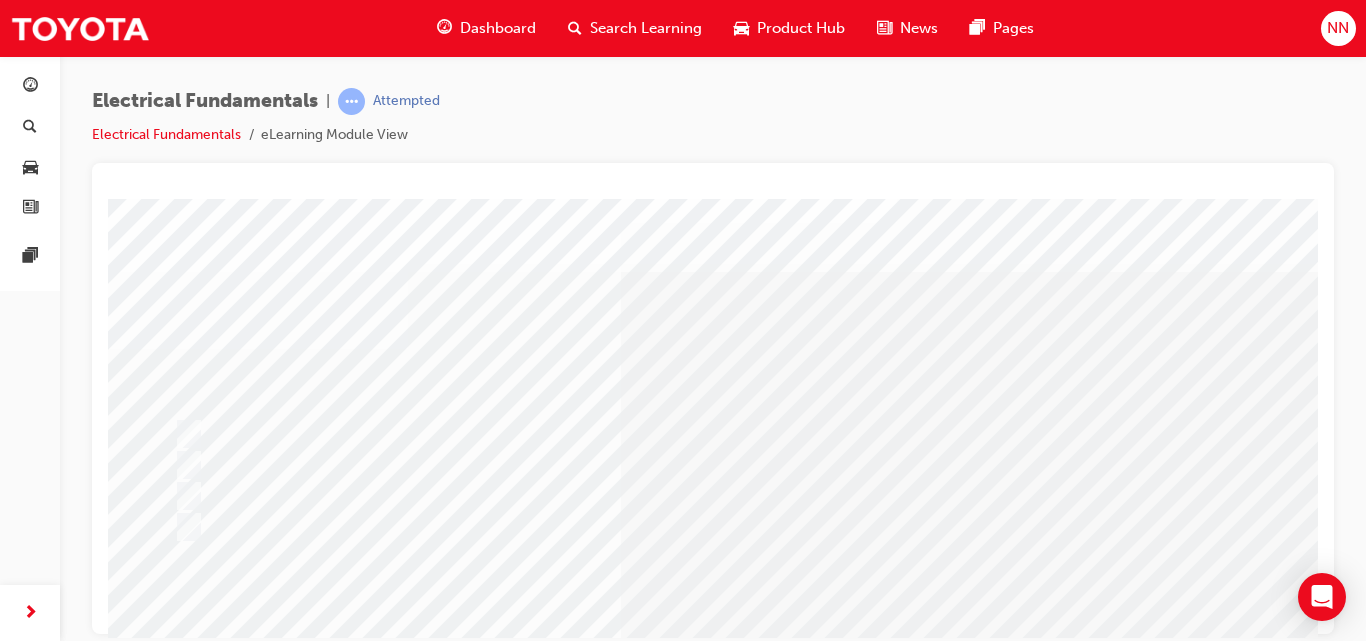 scroll, scrollTop: 326, scrollLeft: 0, axis: vertical 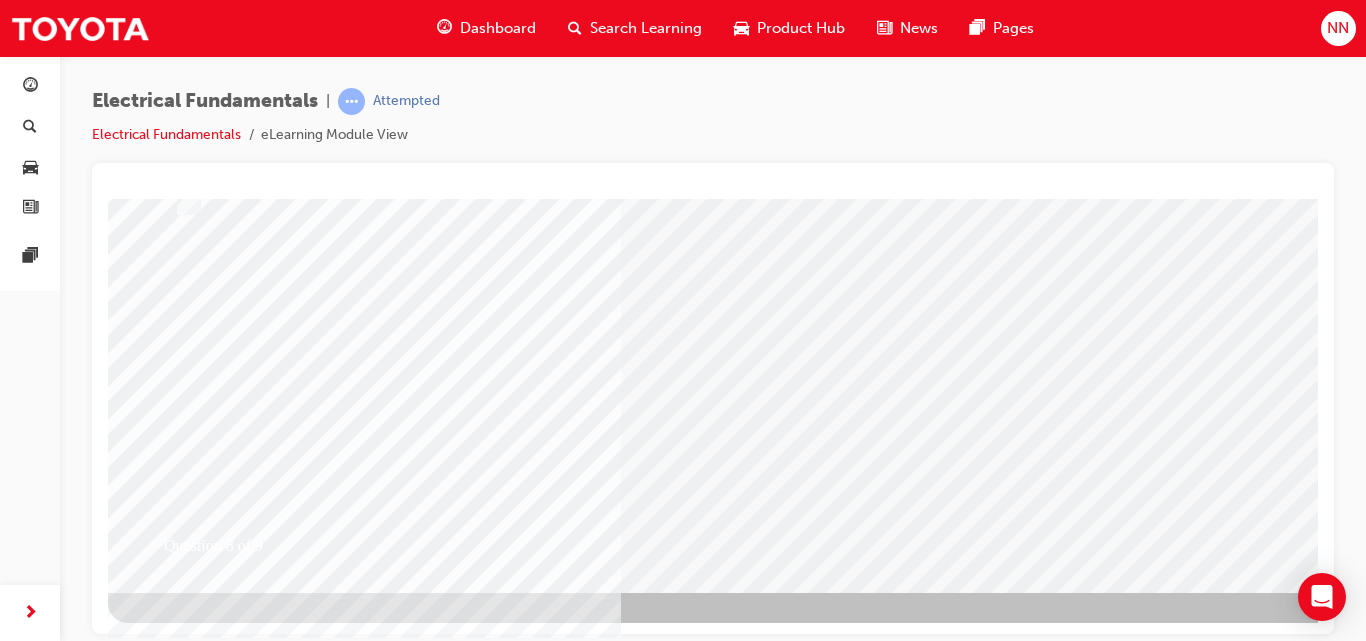 click at bounding box center [180, 2585] 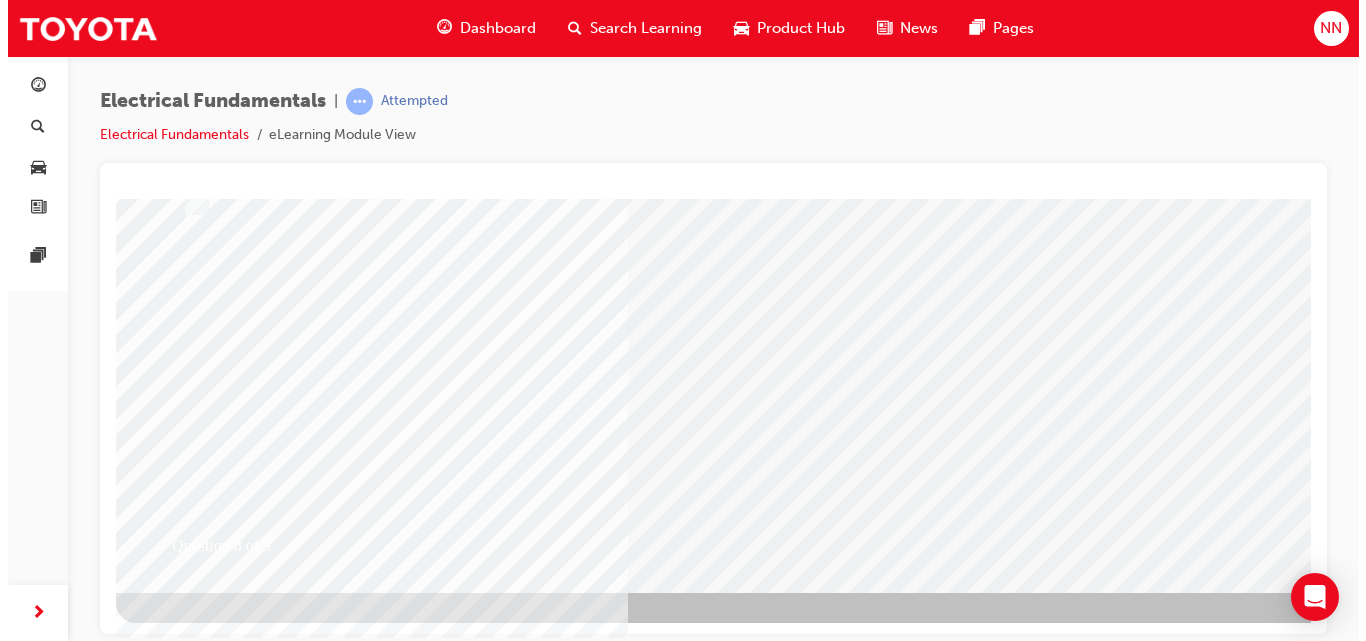 scroll, scrollTop: 0, scrollLeft: 0, axis: both 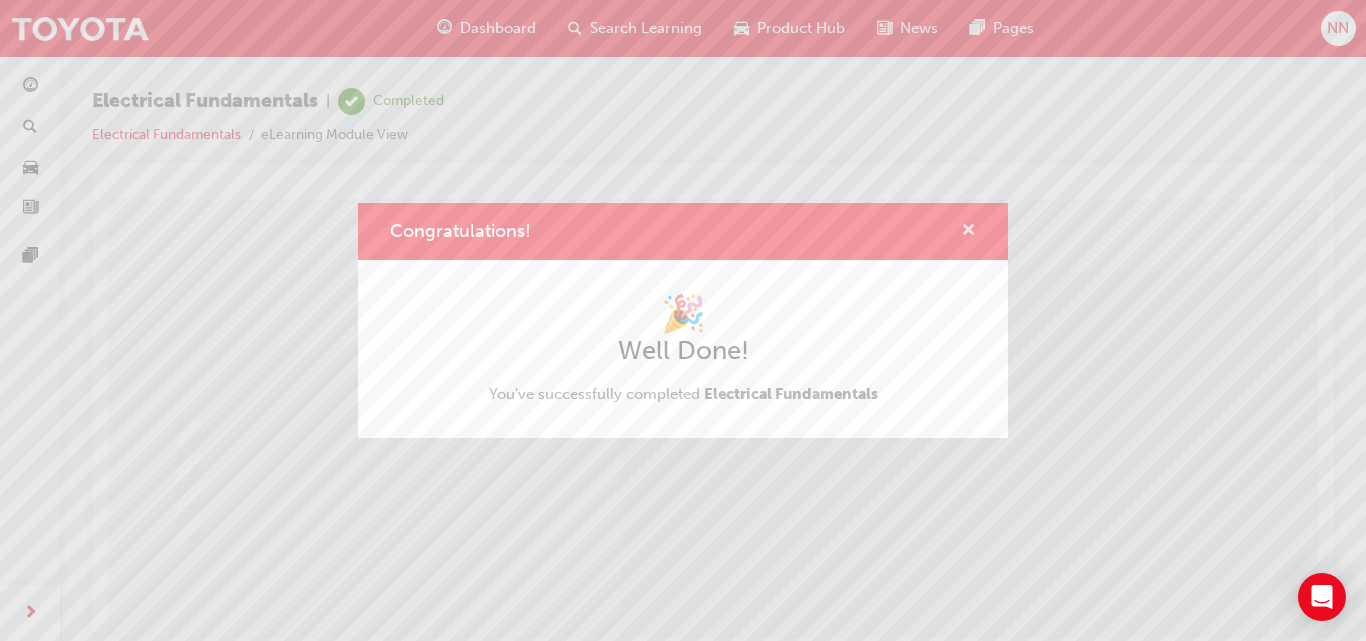click at bounding box center [968, 232] 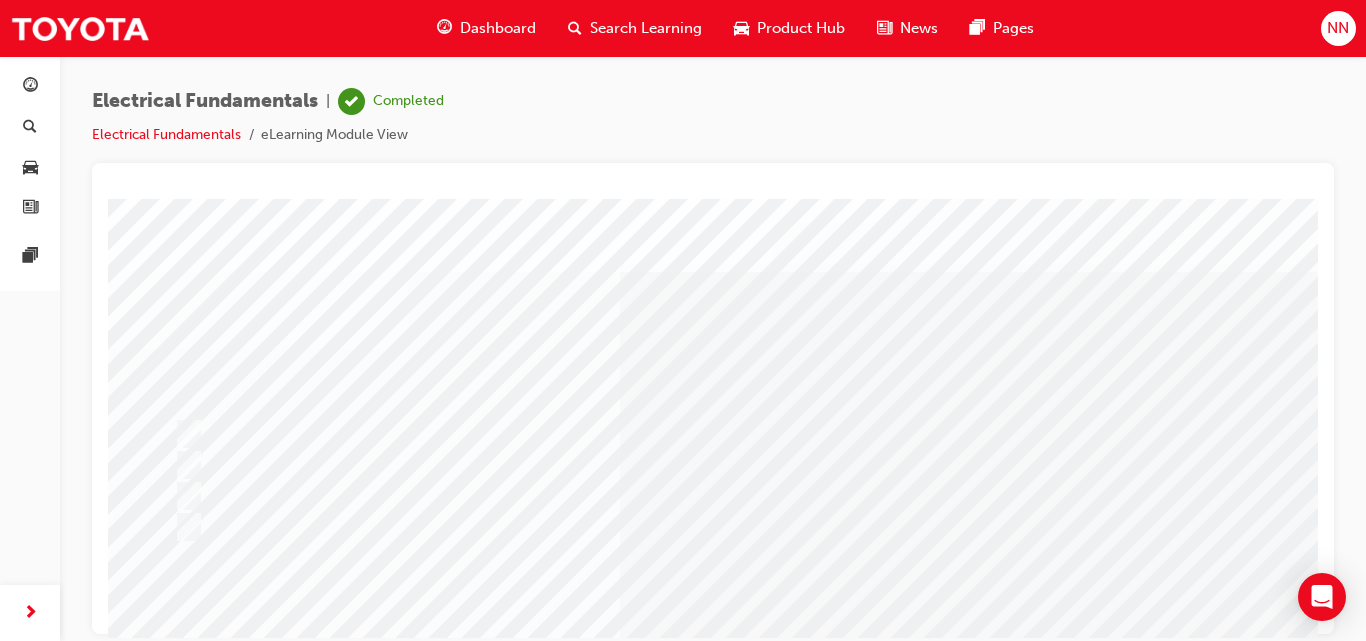scroll, scrollTop: 326, scrollLeft: 0, axis: vertical 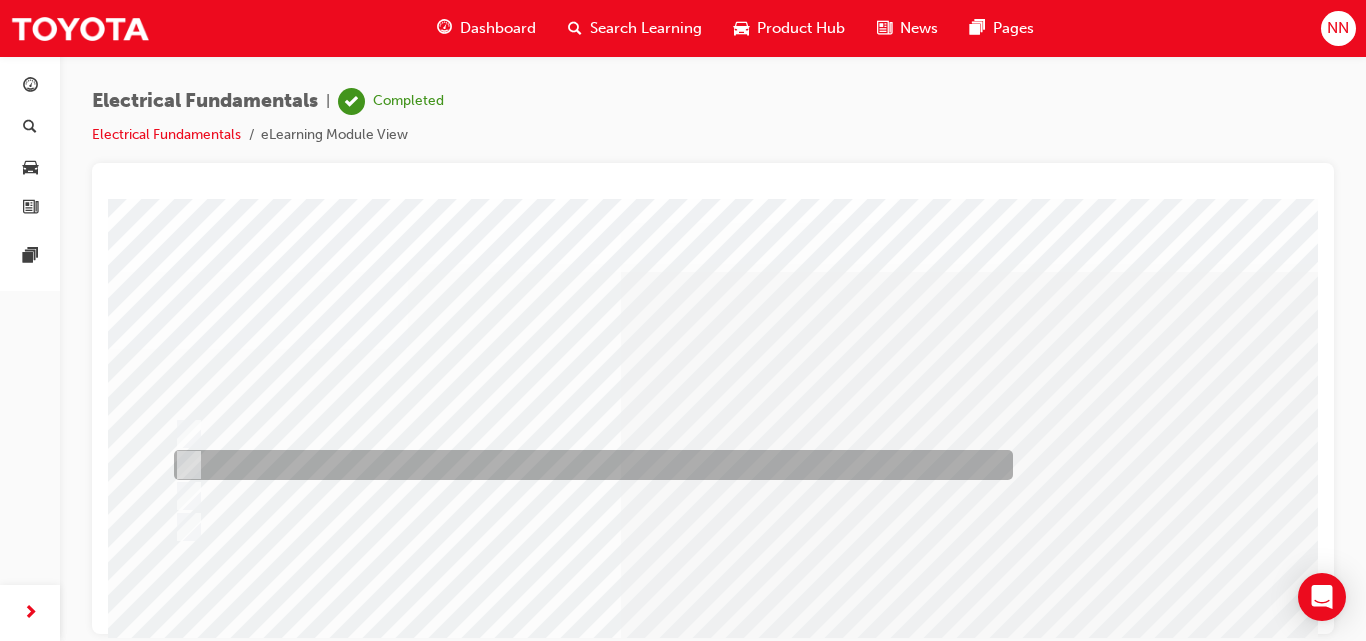 click at bounding box center [588, 465] 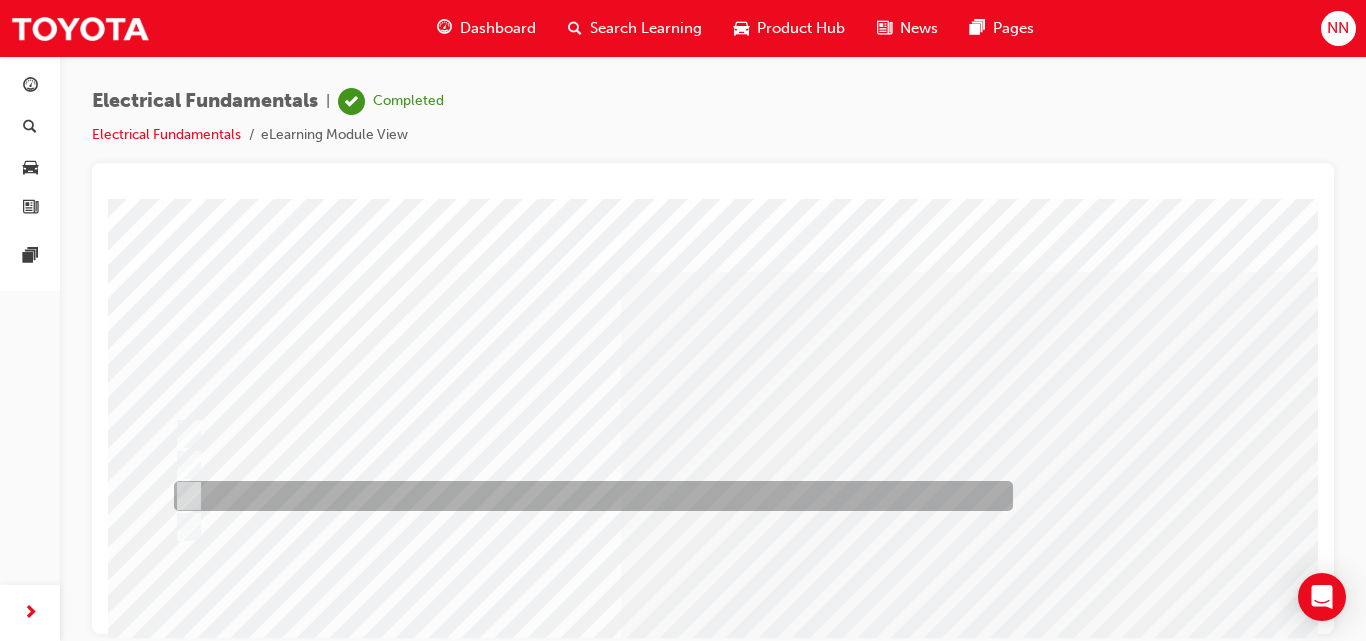 click at bounding box center (588, 496) 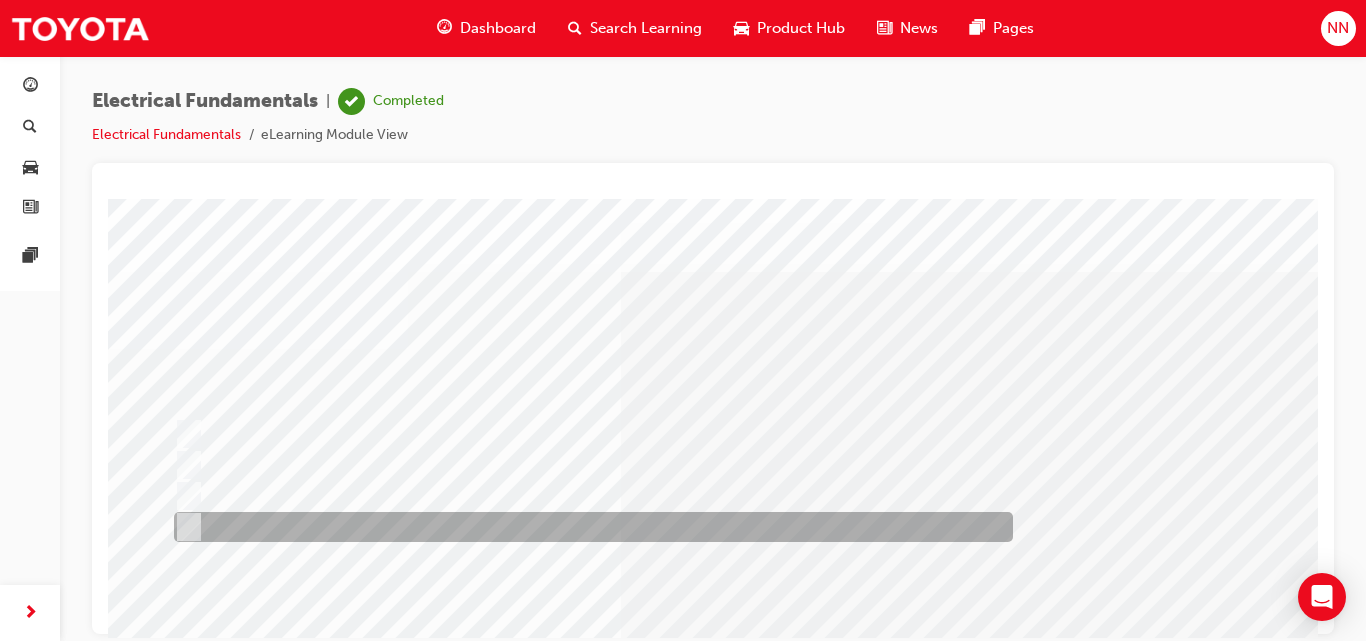 drag, startPoint x: 634, startPoint y: 498, endPoint x: 579, endPoint y: 522, distance: 60.00833 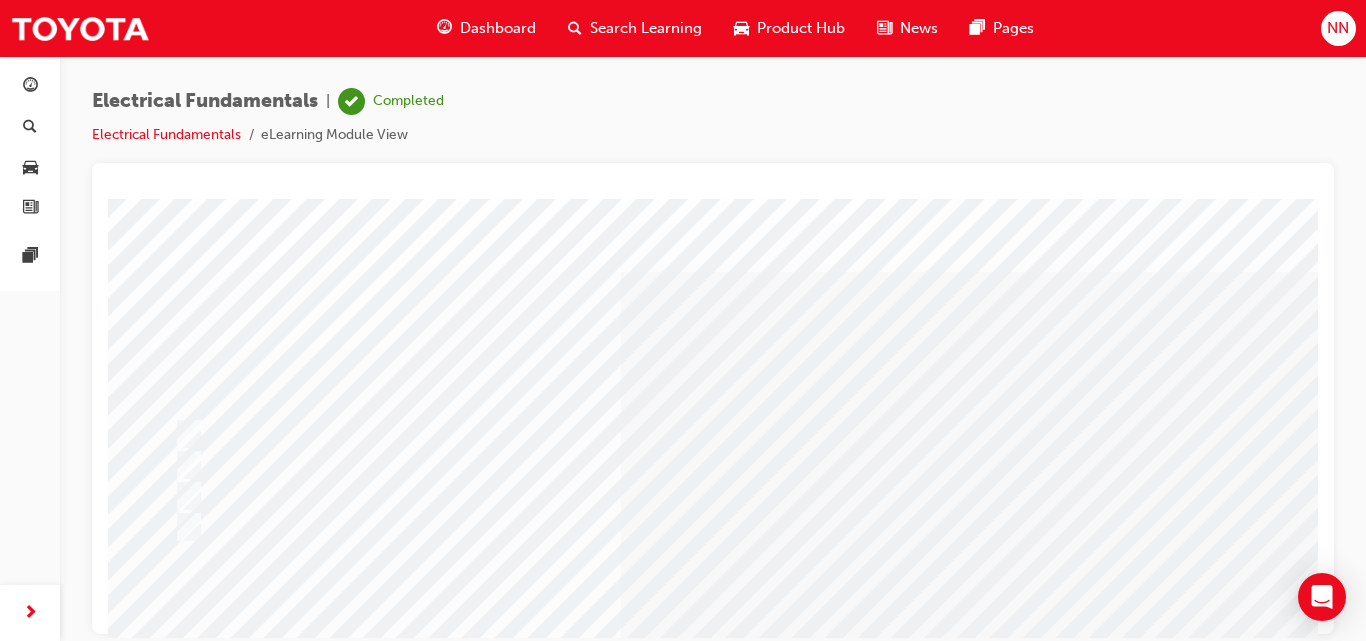 drag, startPoint x: 579, startPoint y: 523, endPoint x: 513, endPoint y: 309, distance: 223.94643 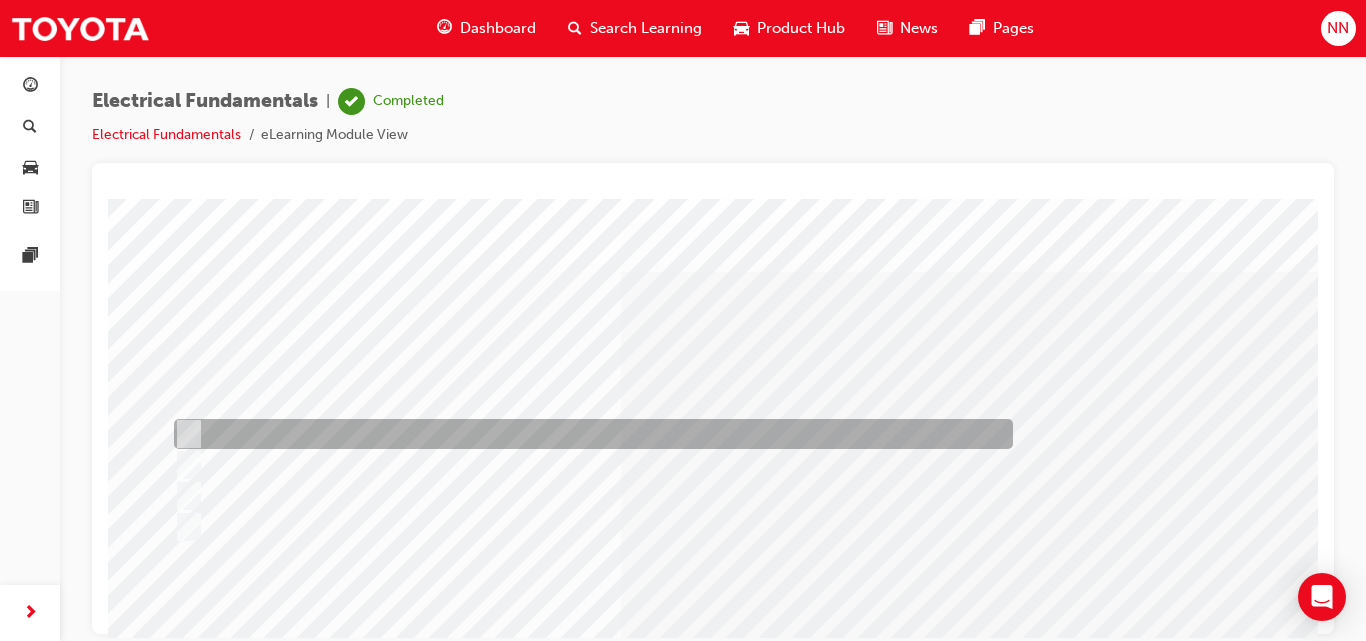 click at bounding box center (588, 434) 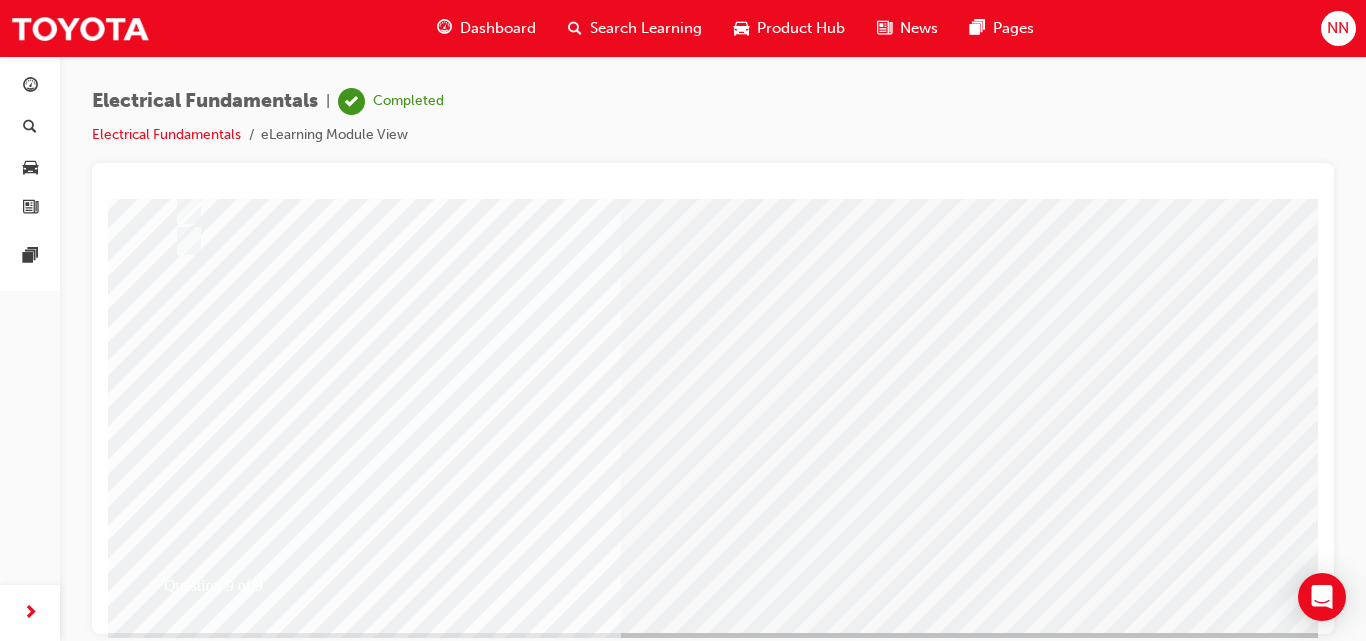 scroll, scrollTop: 326, scrollLeft: 0, axis: vertical 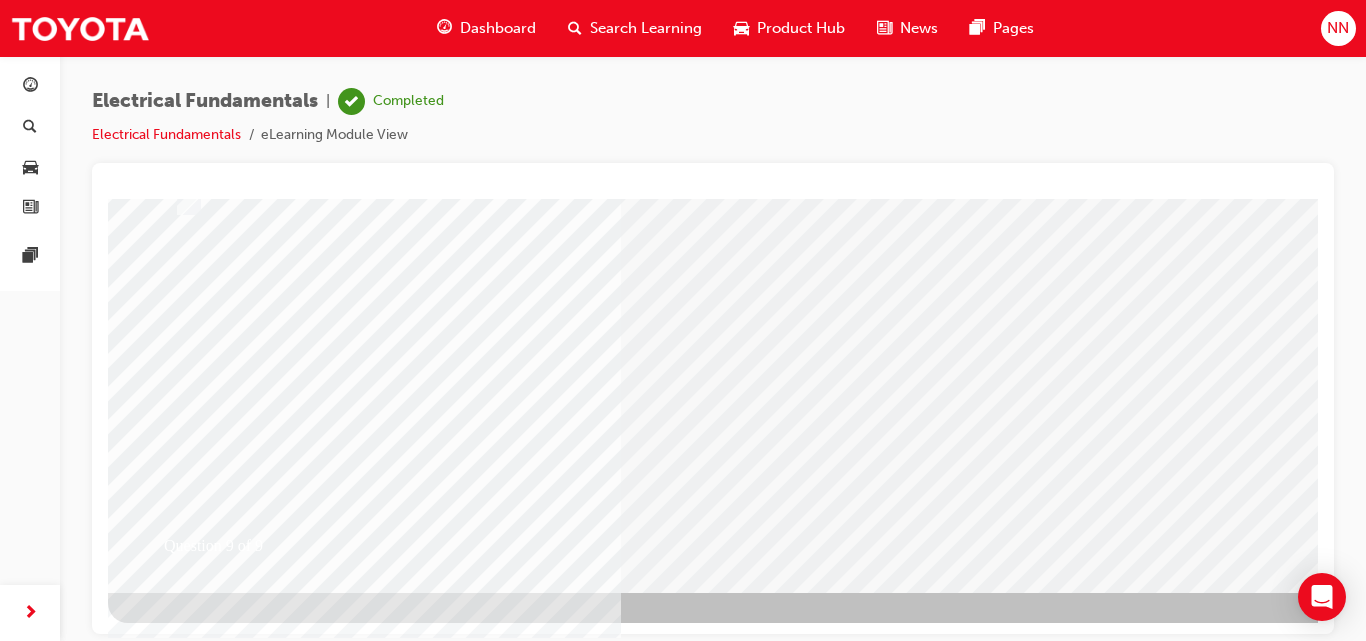 click at bounding box center (180, 2585) 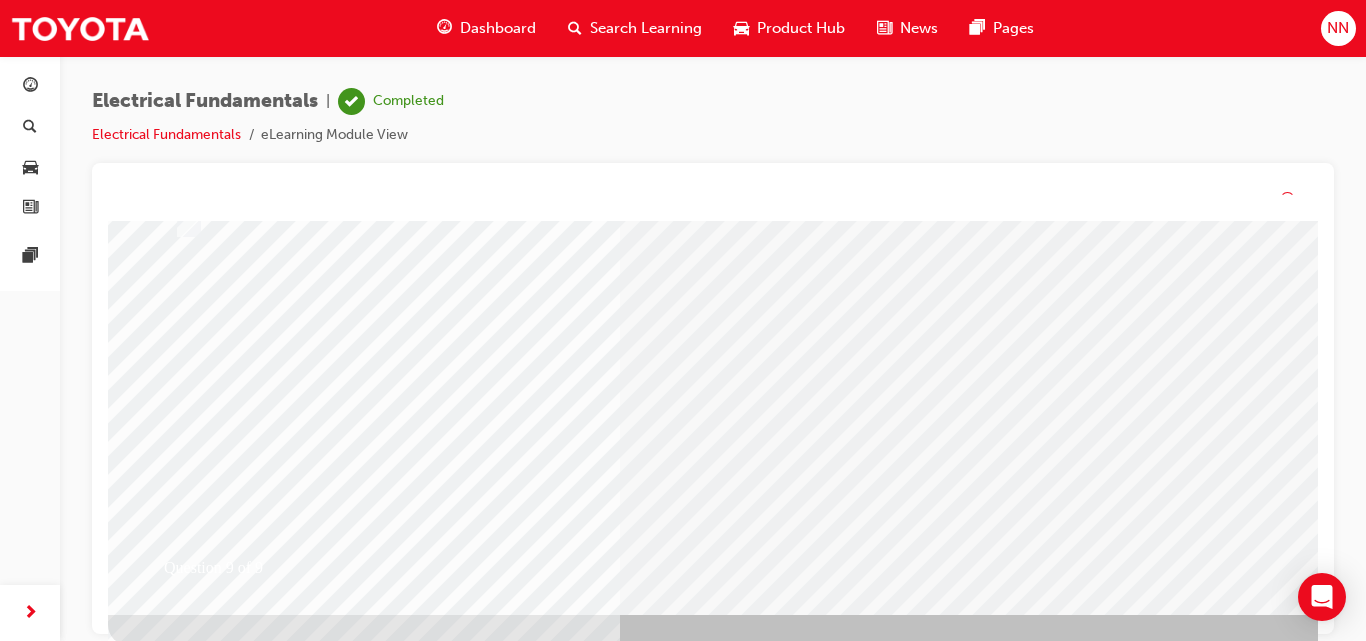 scroll, scrollTop: 0, scrollLeft: 0, axis: both 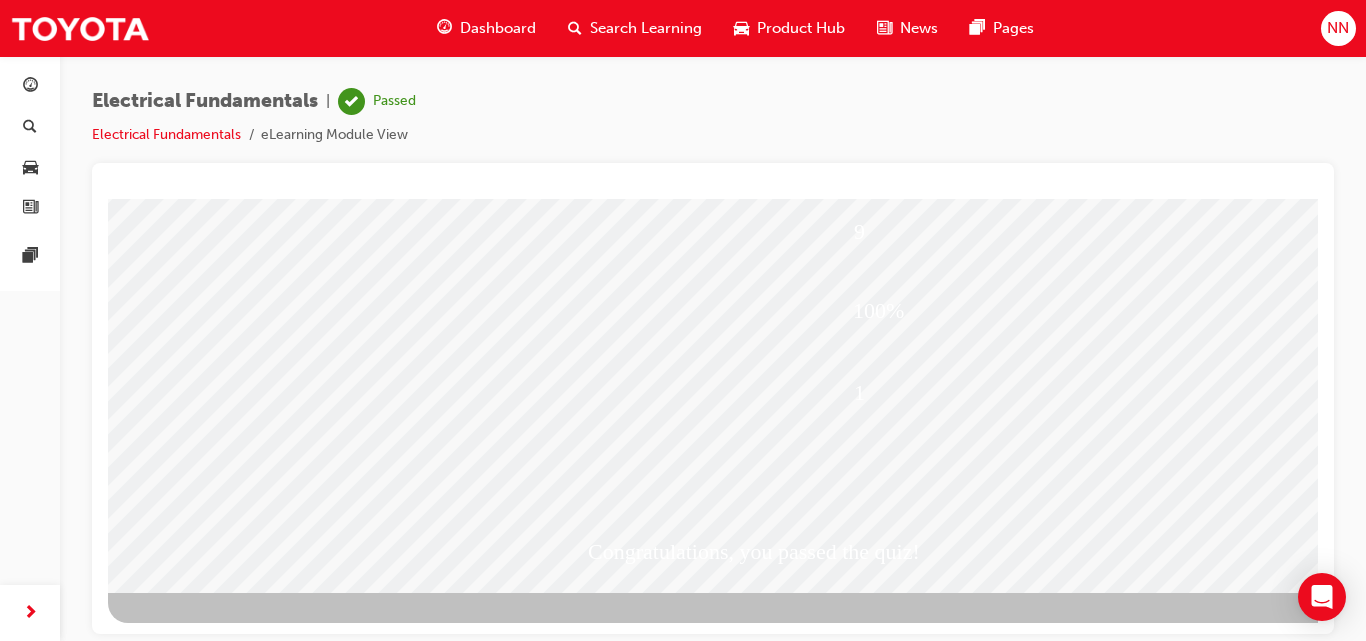 click at bounding box center (216, 1795) 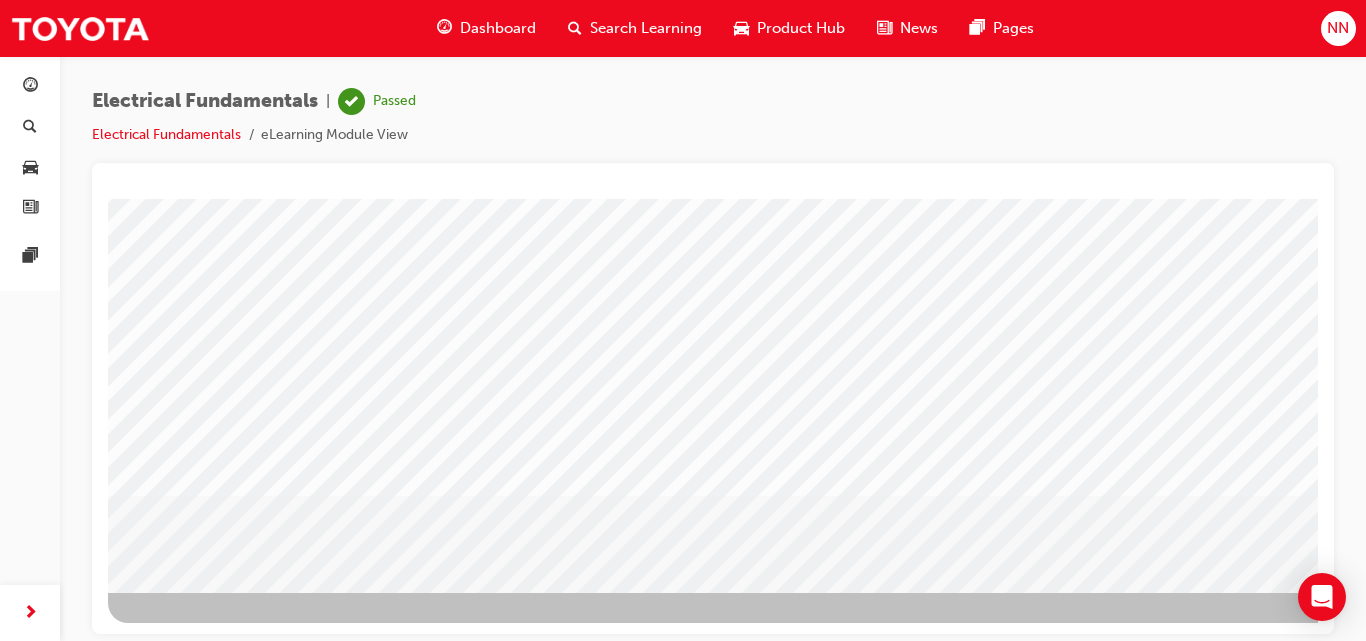 scroll, scrollTop: 0, scrollLeft: 0, axis: both 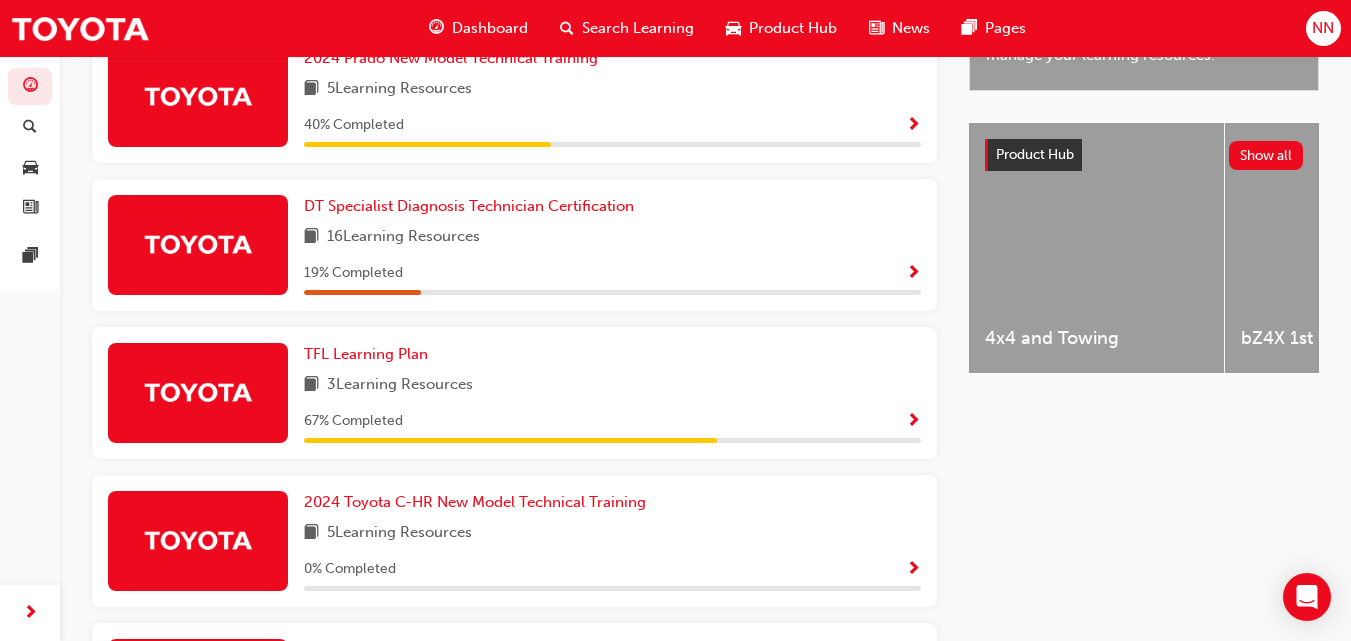click at bounding box center [913, 274] 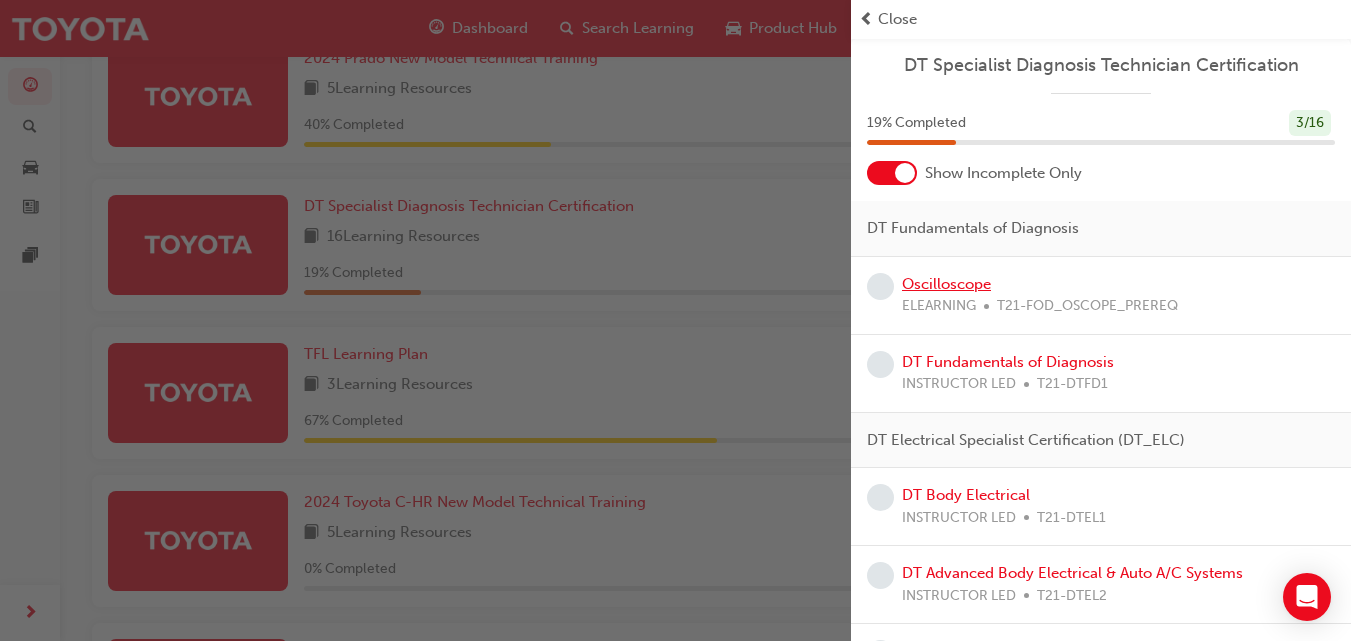 click on "Oscilloscope" at bounding box center (946, 284) 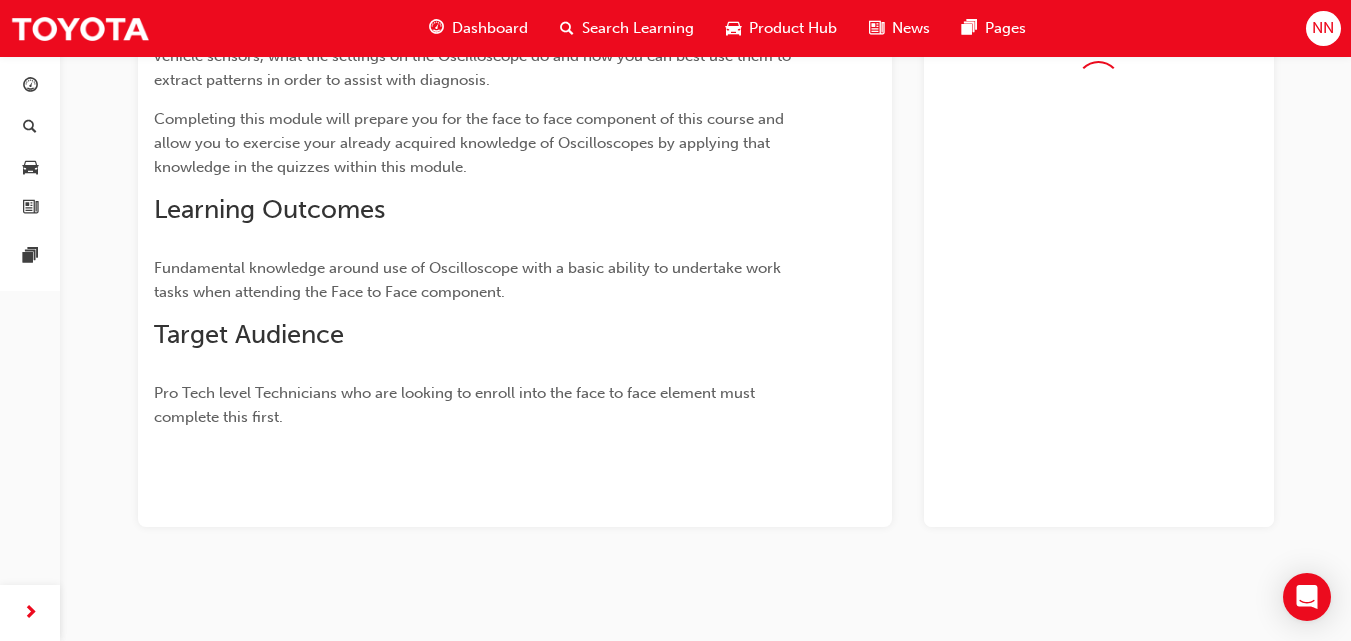 scroll, scrollTop: 394, scrollLeft: 0, axis: vertical 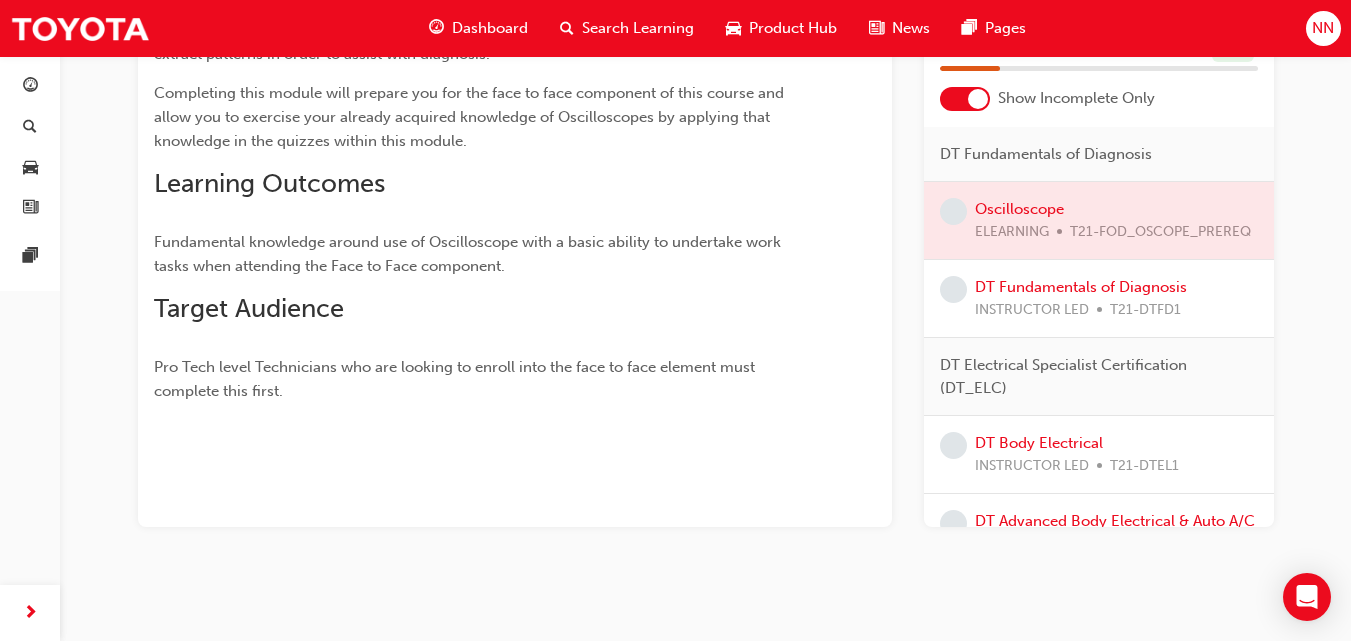 click at bounding box center [1099, 220] 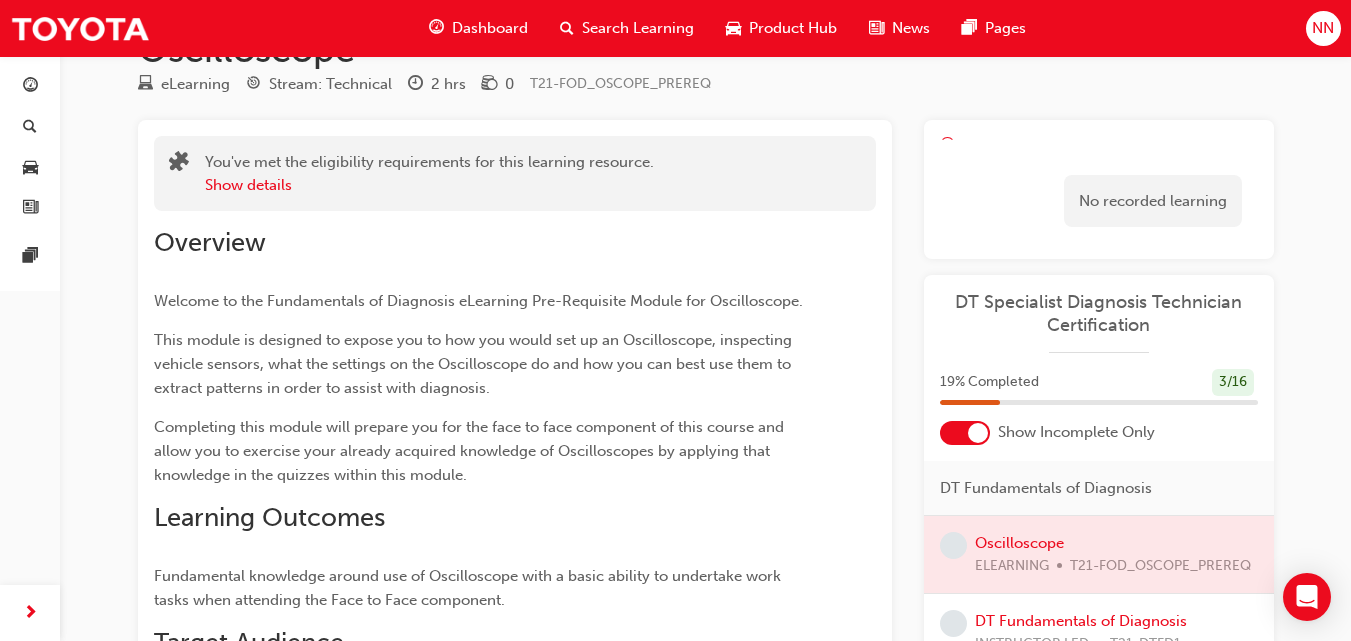 scroll, scrollTop: 57, scrollLeft: 0, axis: vertical 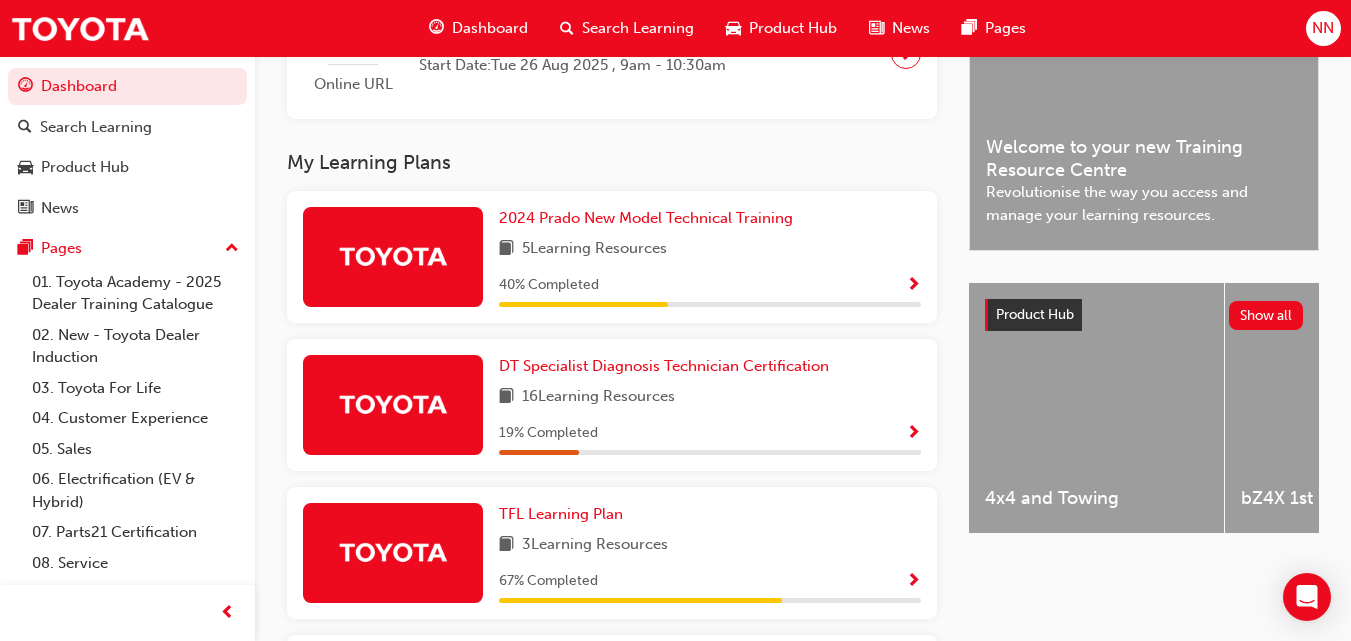 click at bounding box center (913, 434) 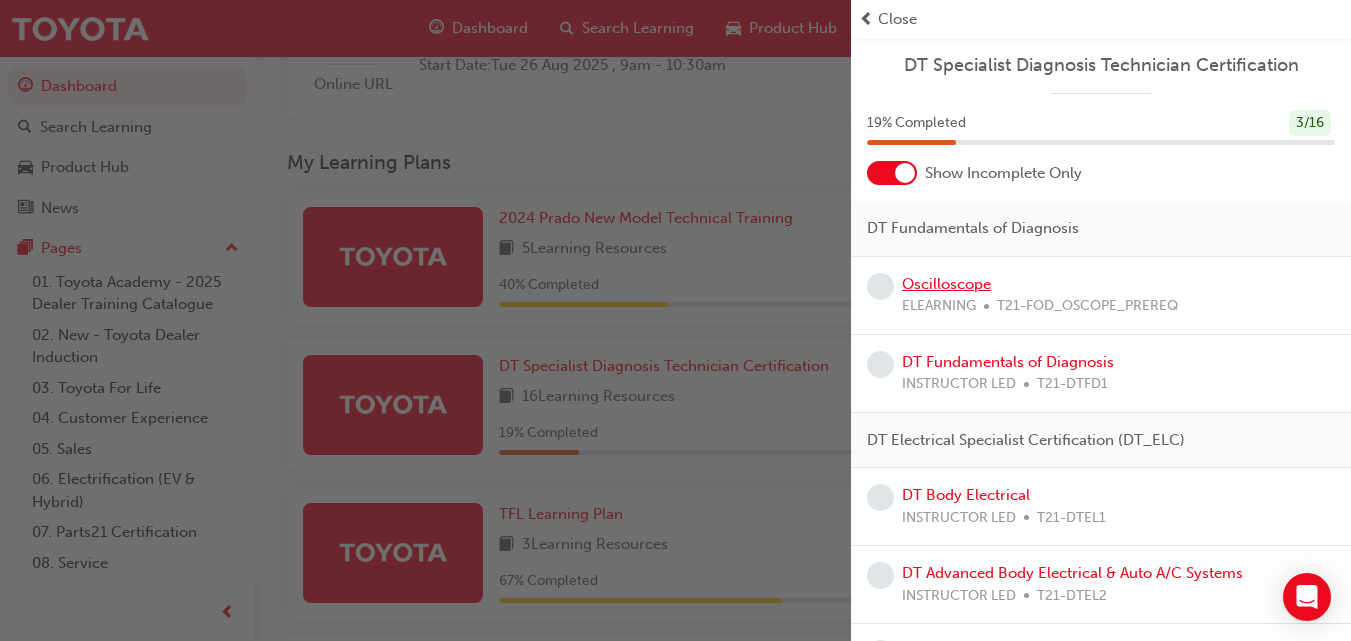 click on "Oscilloscope" at bounding box center (946, 284) 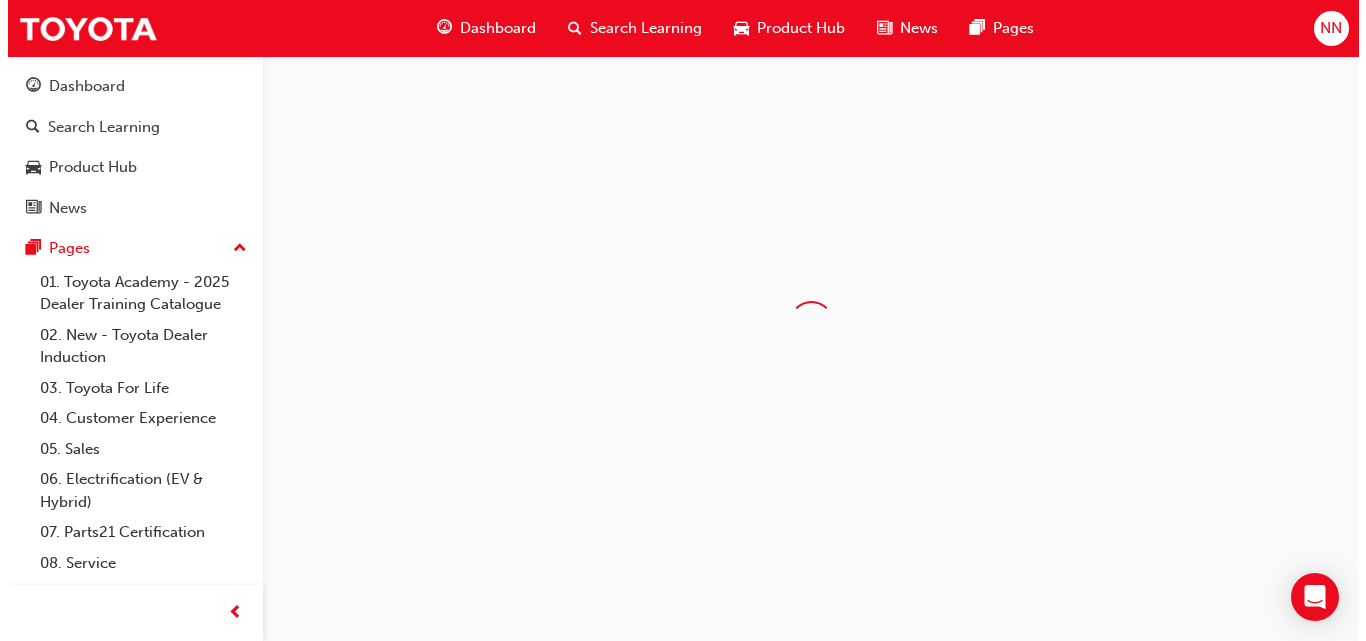 scroll, scrollTop: 0, scrollLeft: 0, axis: both 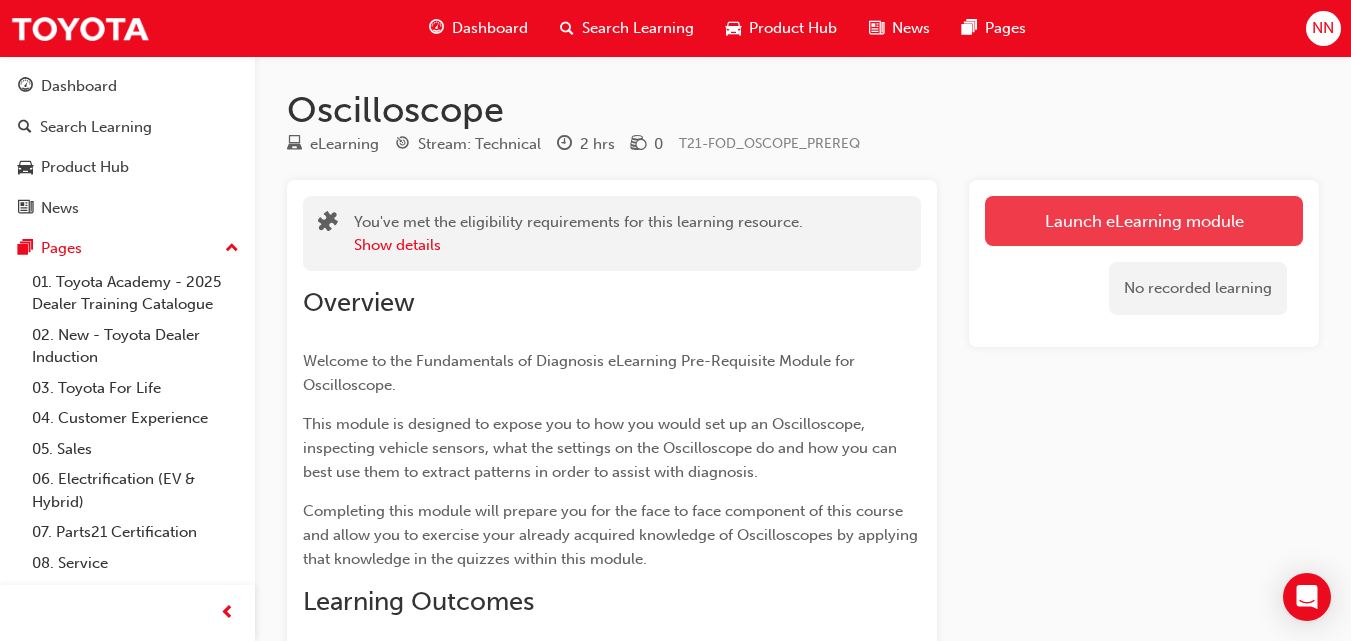 click on "Launch eLearning module" at bounding box center (1144, 221) 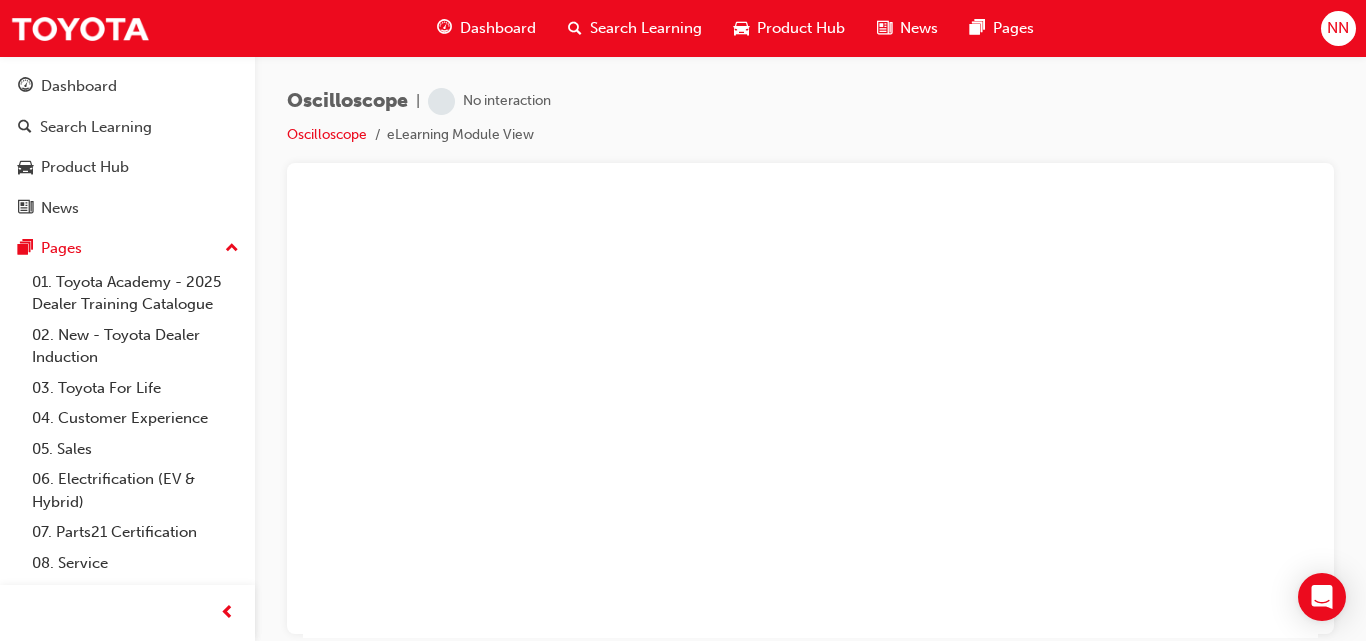 scroll, scrollTop: 0, scrollLeft: 0, axis: both 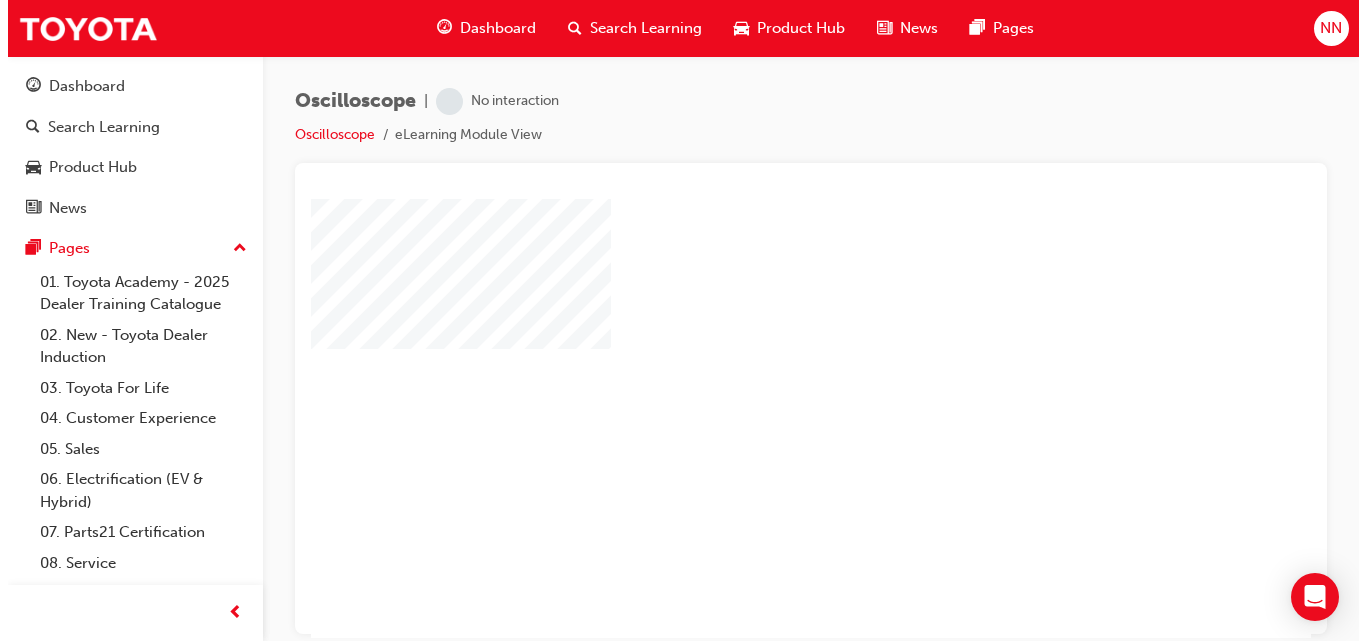 click at bounding box center (760, 360) 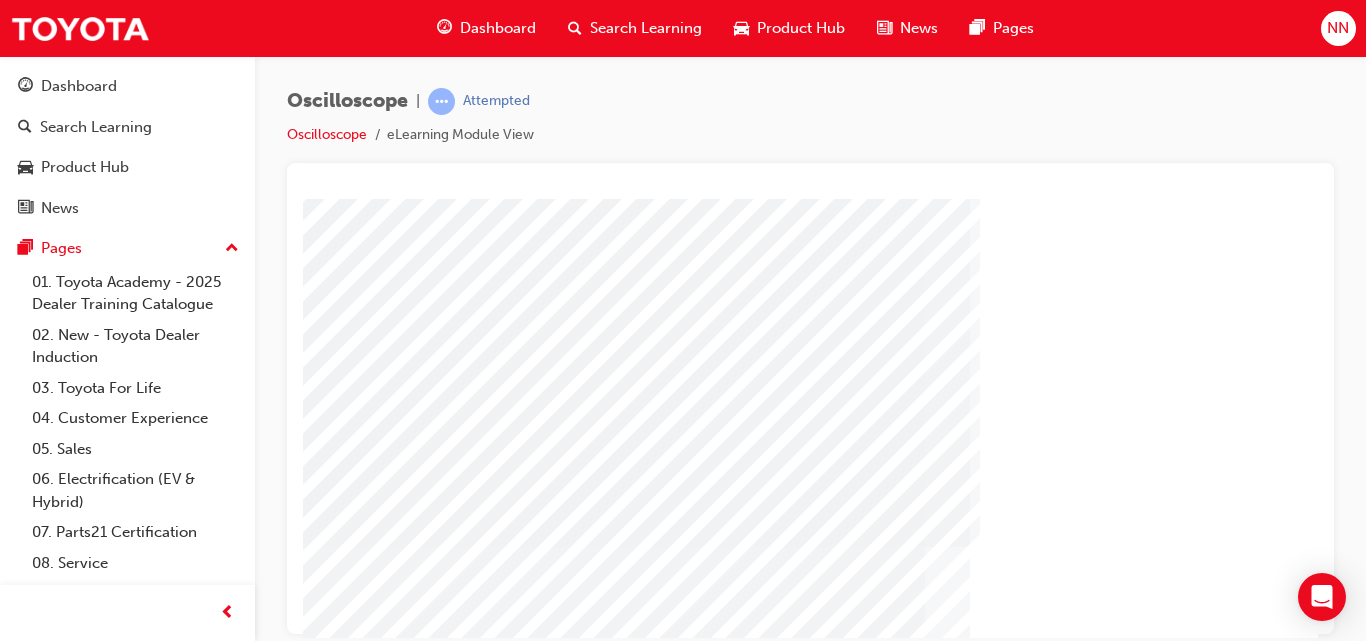 scroll, scrollTop: 326, scrollLeft: 0, axis: vertical 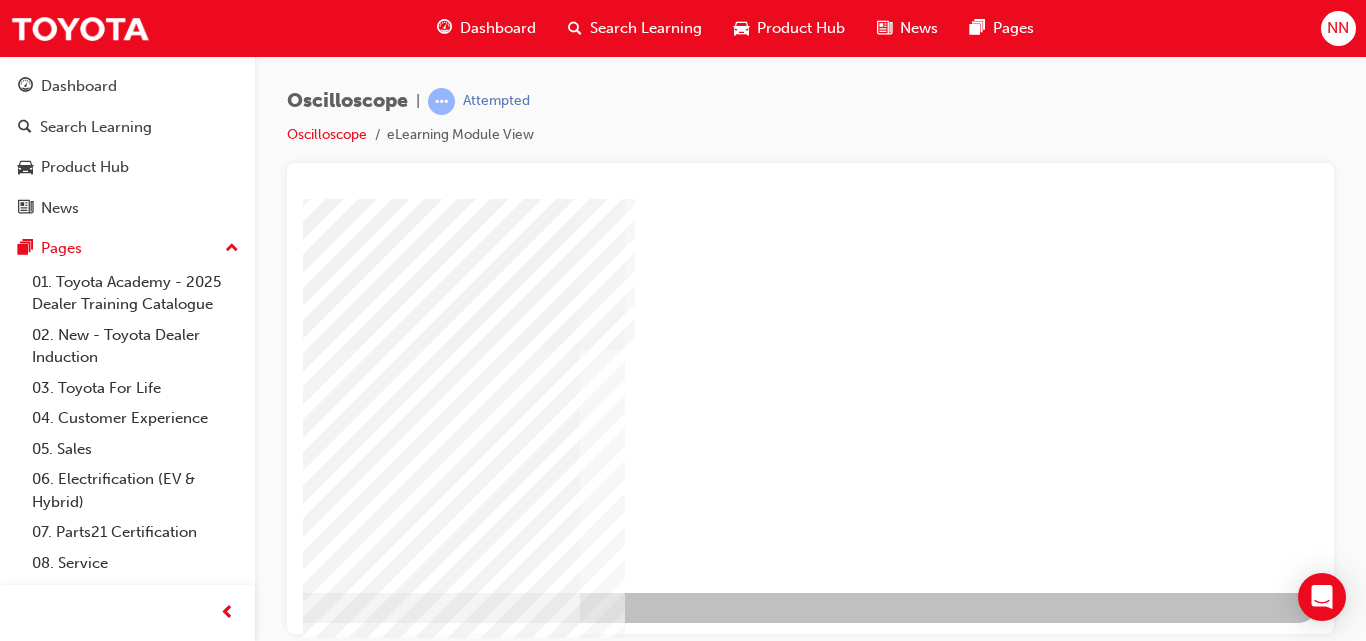 click at bounding box center [21, 3053] 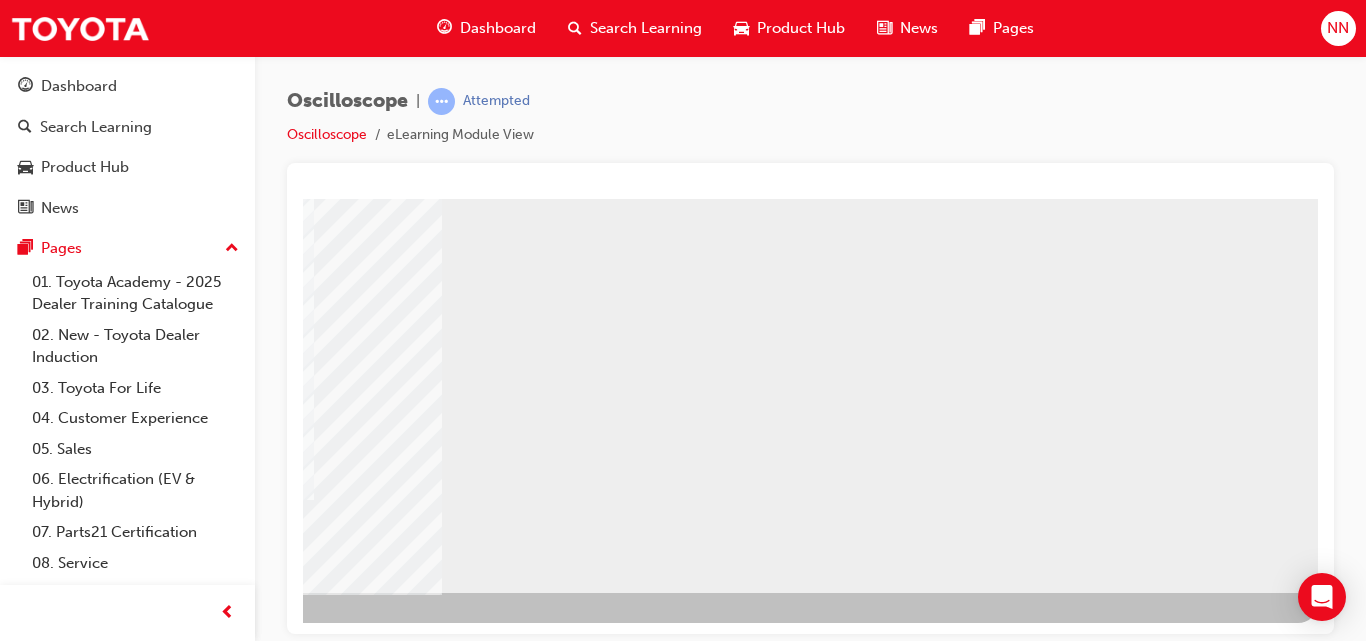 scroll, scrollTop: 0, scrollLeft: 0, axis: both 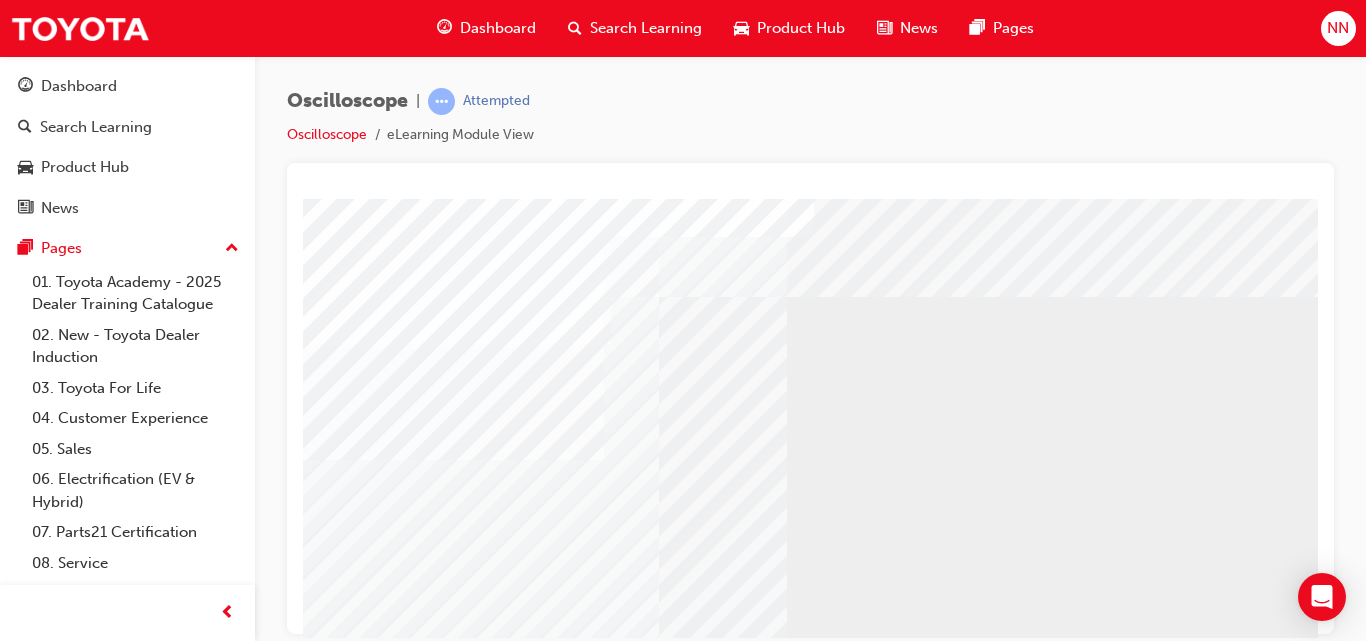 click at bounding box center (366, 1200) 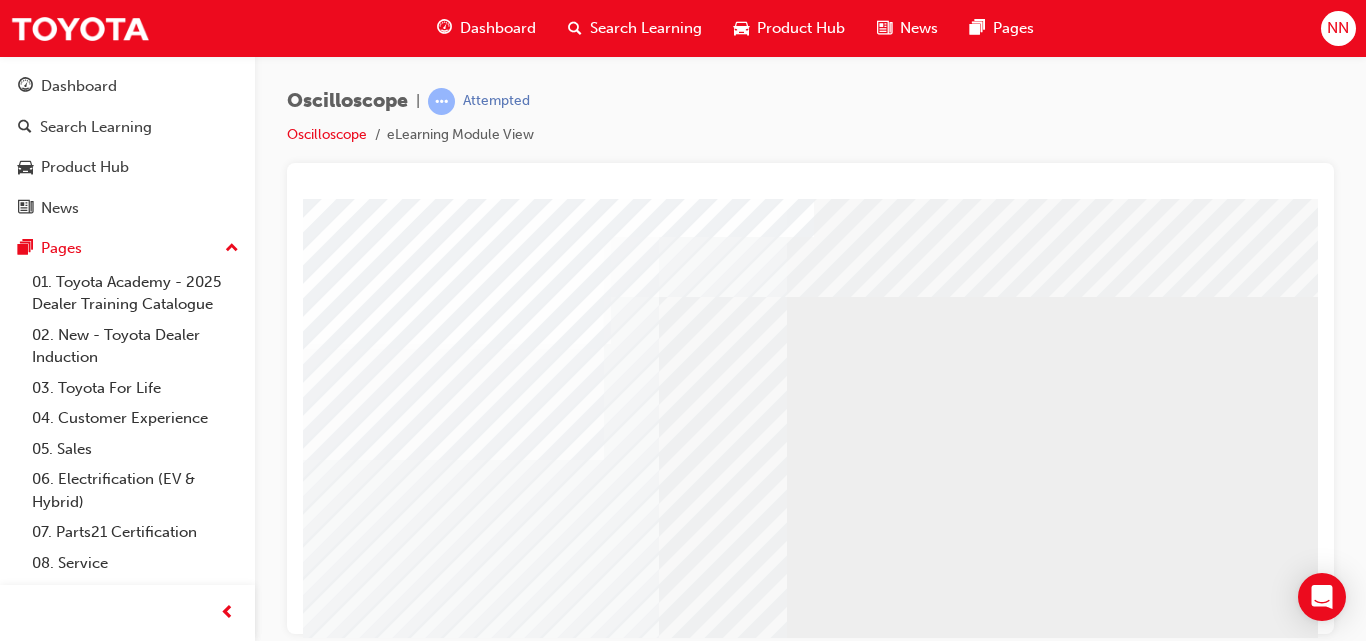 click at bounding box center (366, 1236) 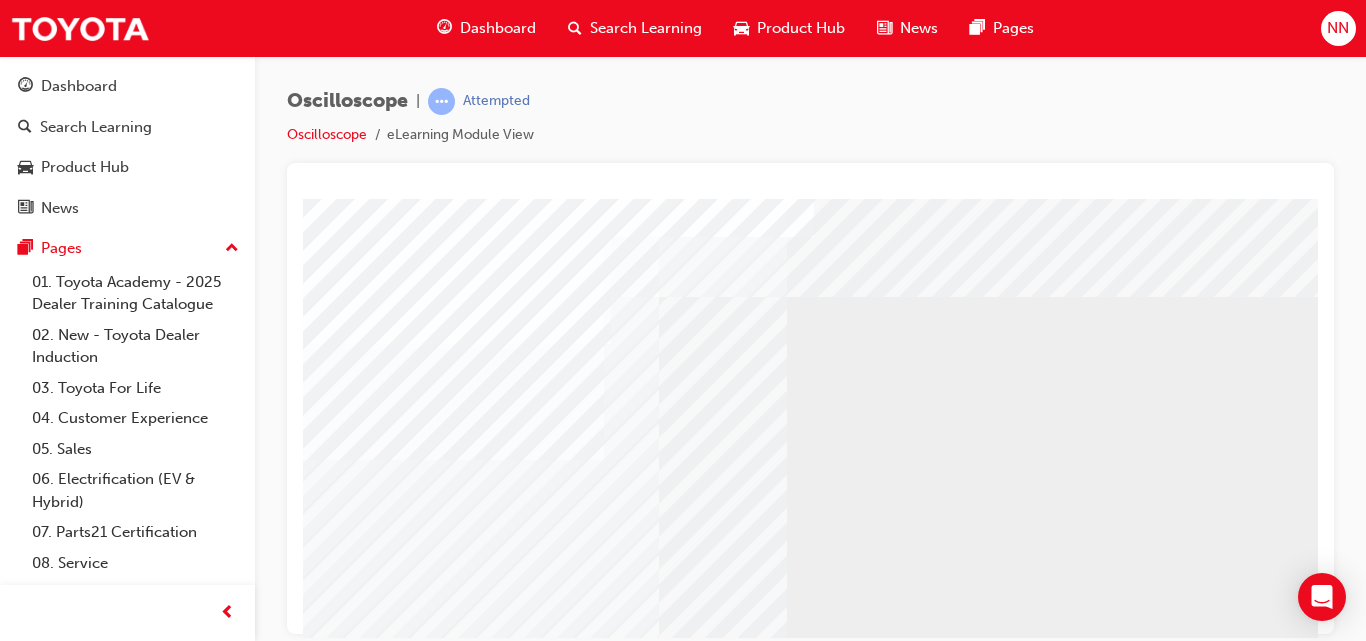 click at bounding box center [366, 2473] 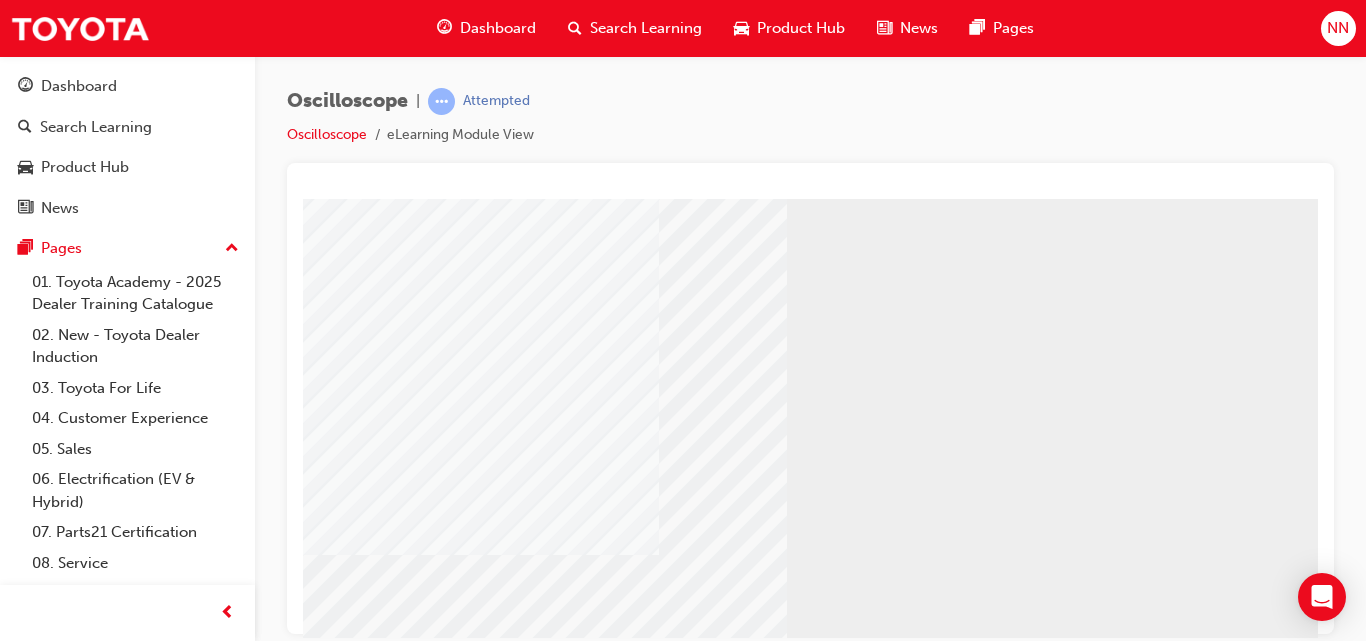 scroll, scrollTop: 326, scrollLeft: 0, axis: vertical 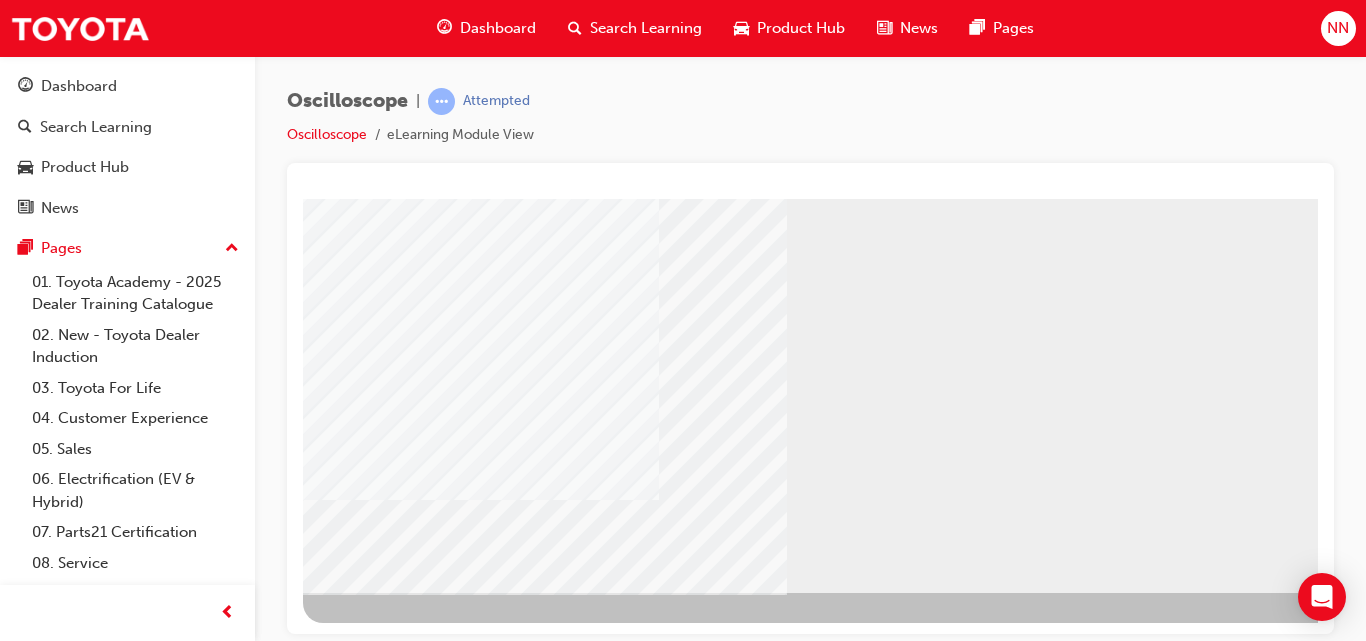 click at bounding box center [328, 953] 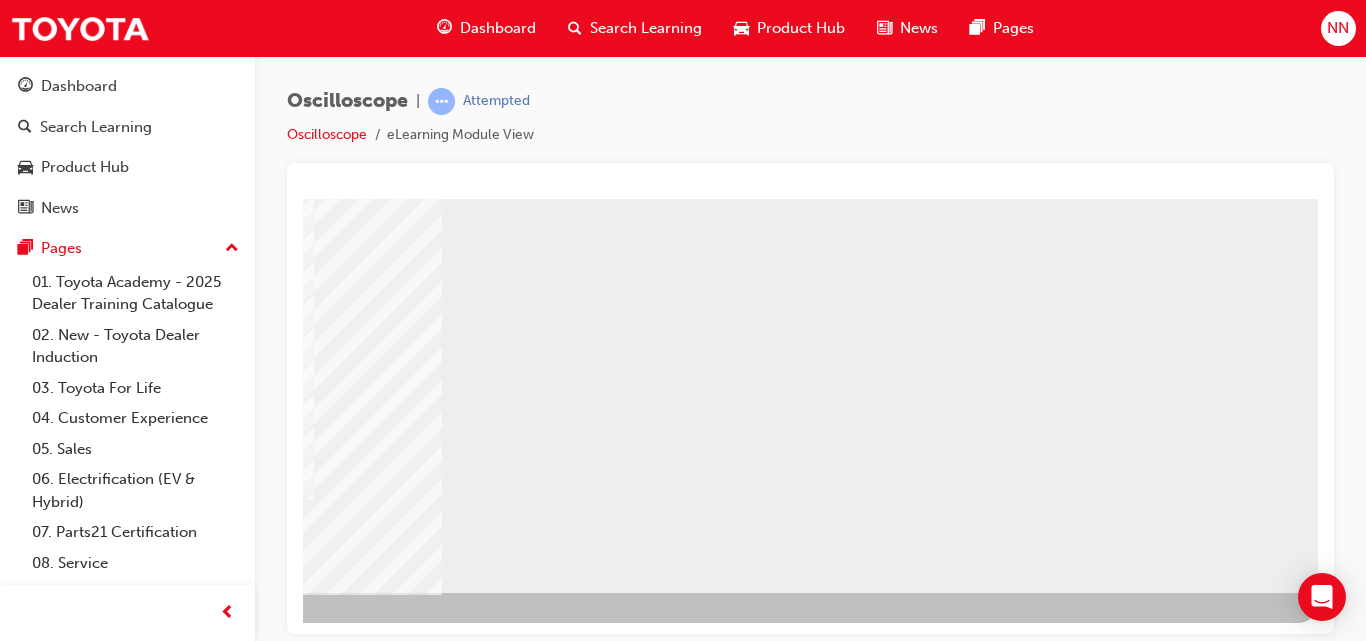 click at bounding box center [80, 1998] 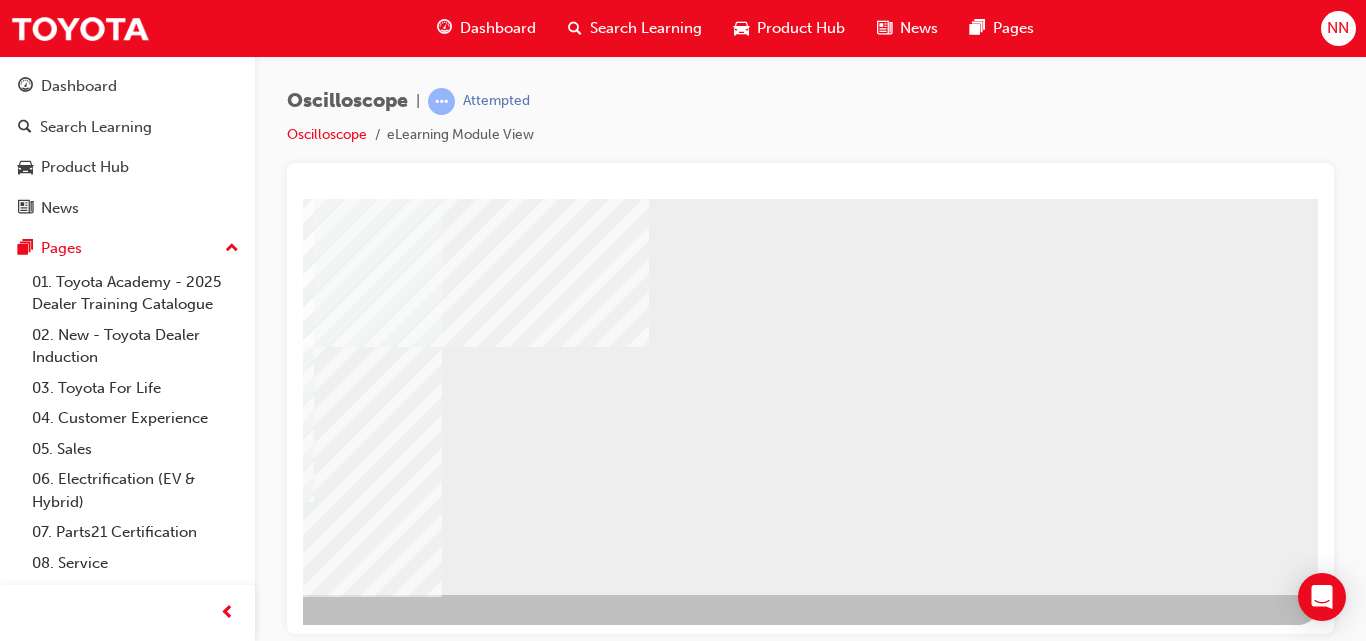 scroll, scrollTop: 326, scrollLeft: 360, axis: both 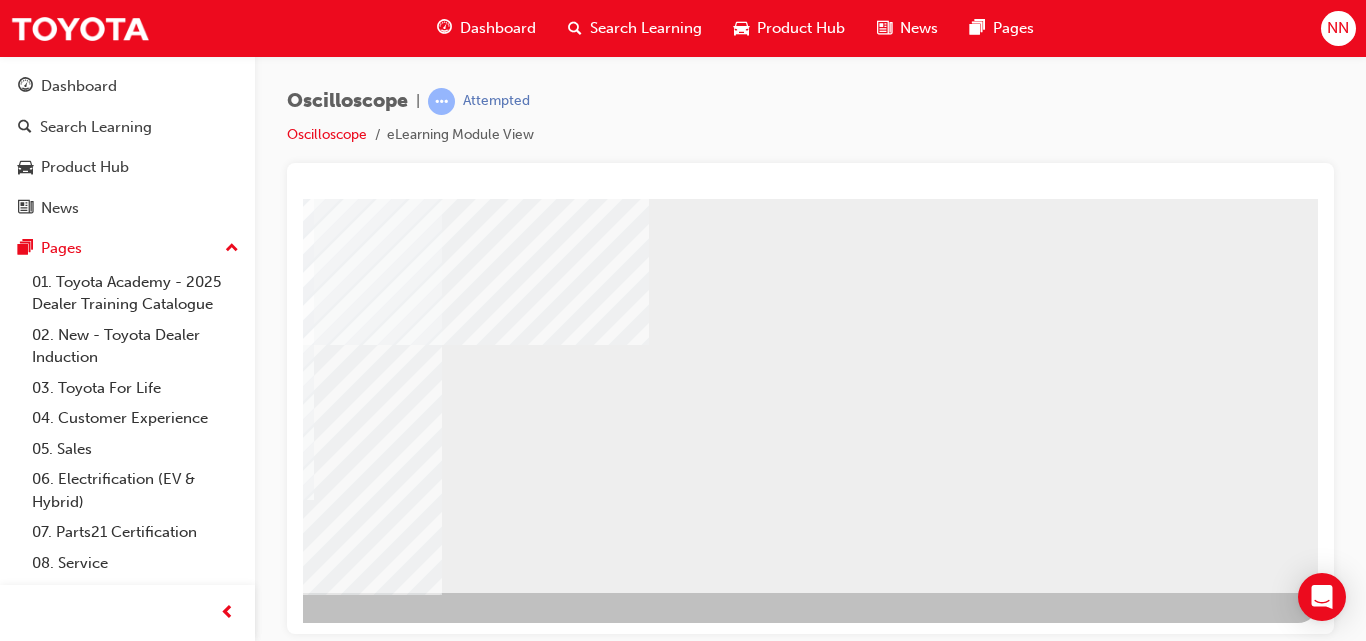 click at bounding box center [80, 903] 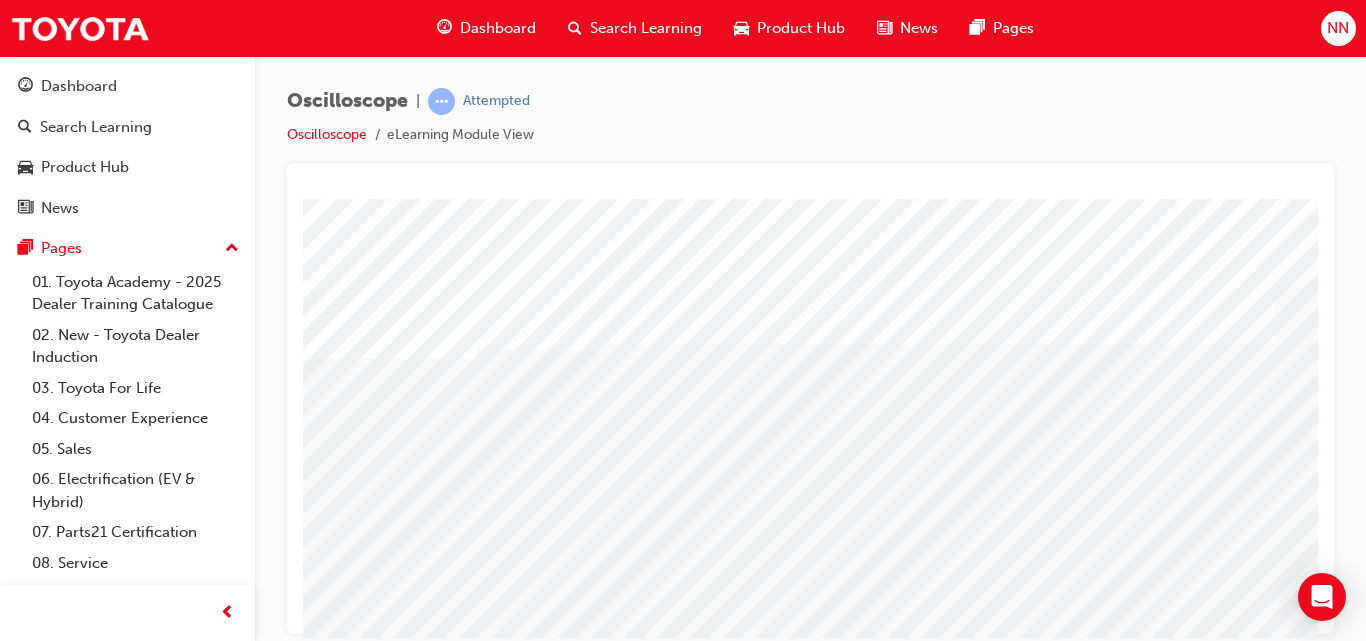 click at bounding box center (382, 2525) 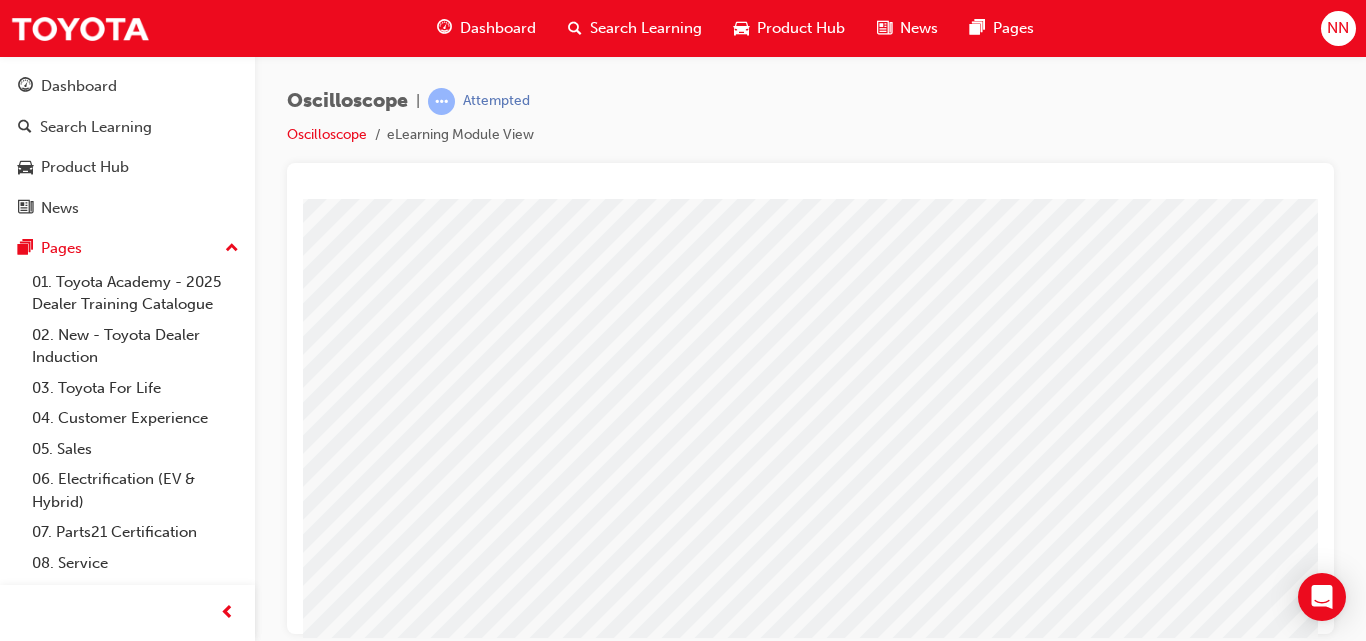 scroll, scrollTop: 200, scrollLeft: 0, axis: vertical 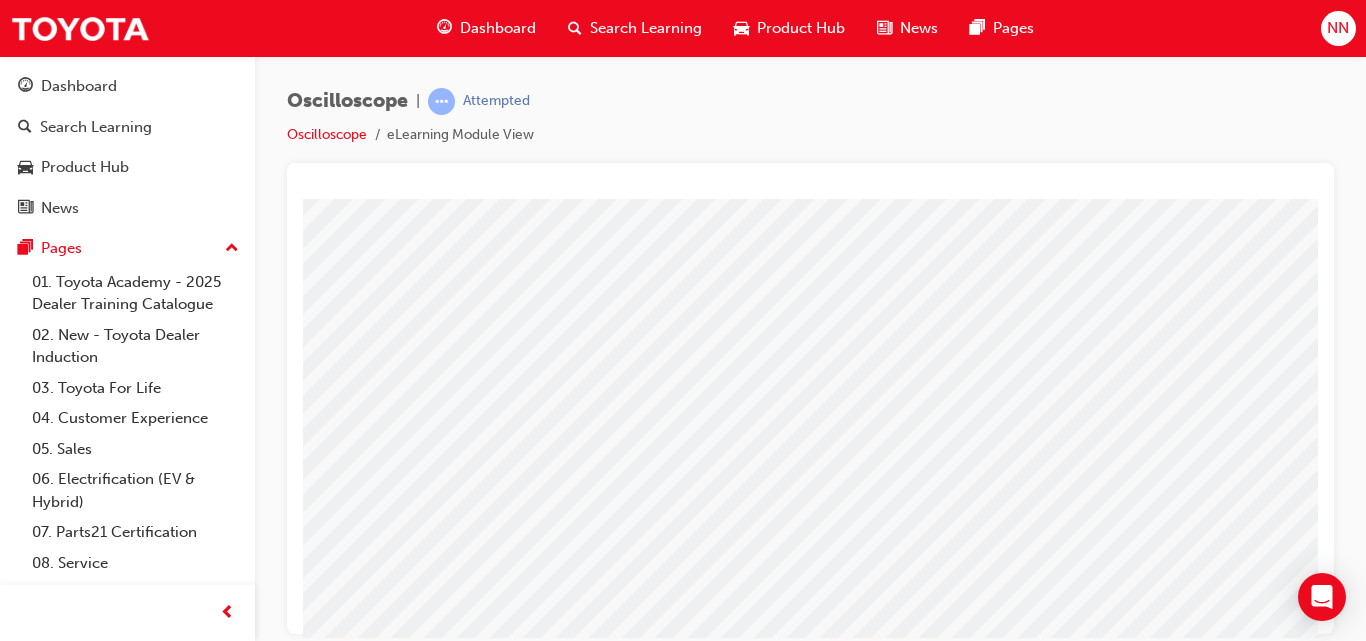 click at bounding box center (382, 2325) 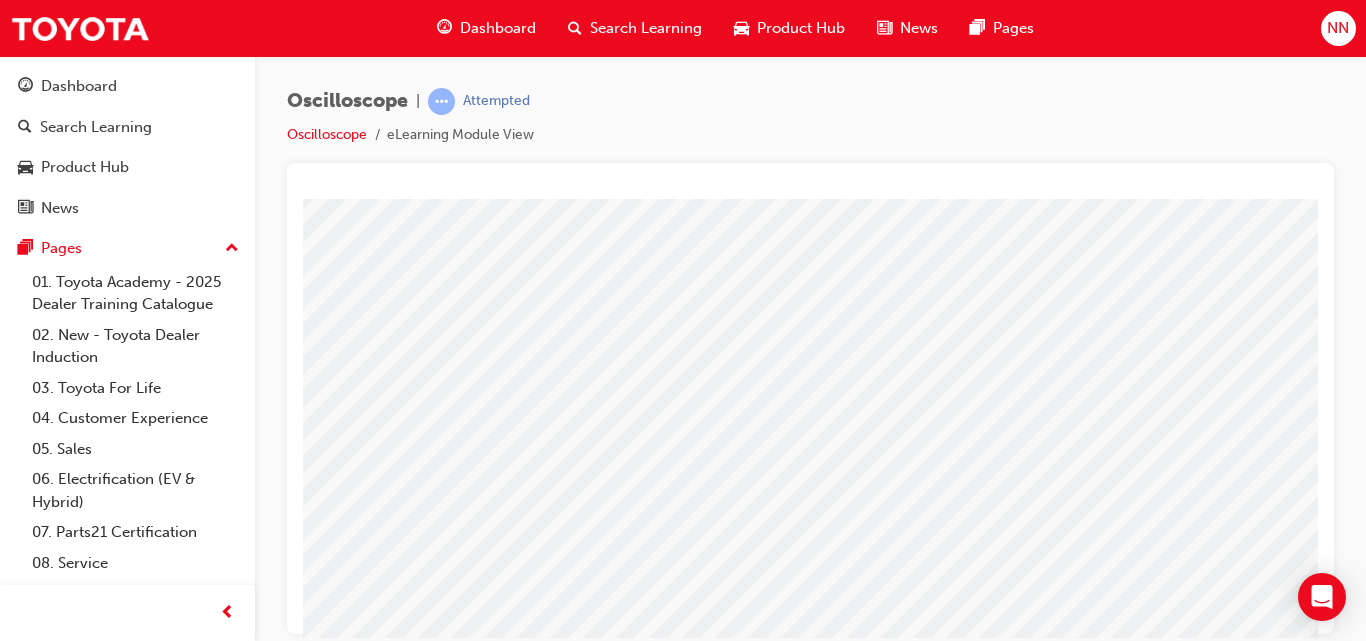 scroll, scrollTop: 200, scrollLeft: 240, axis: both 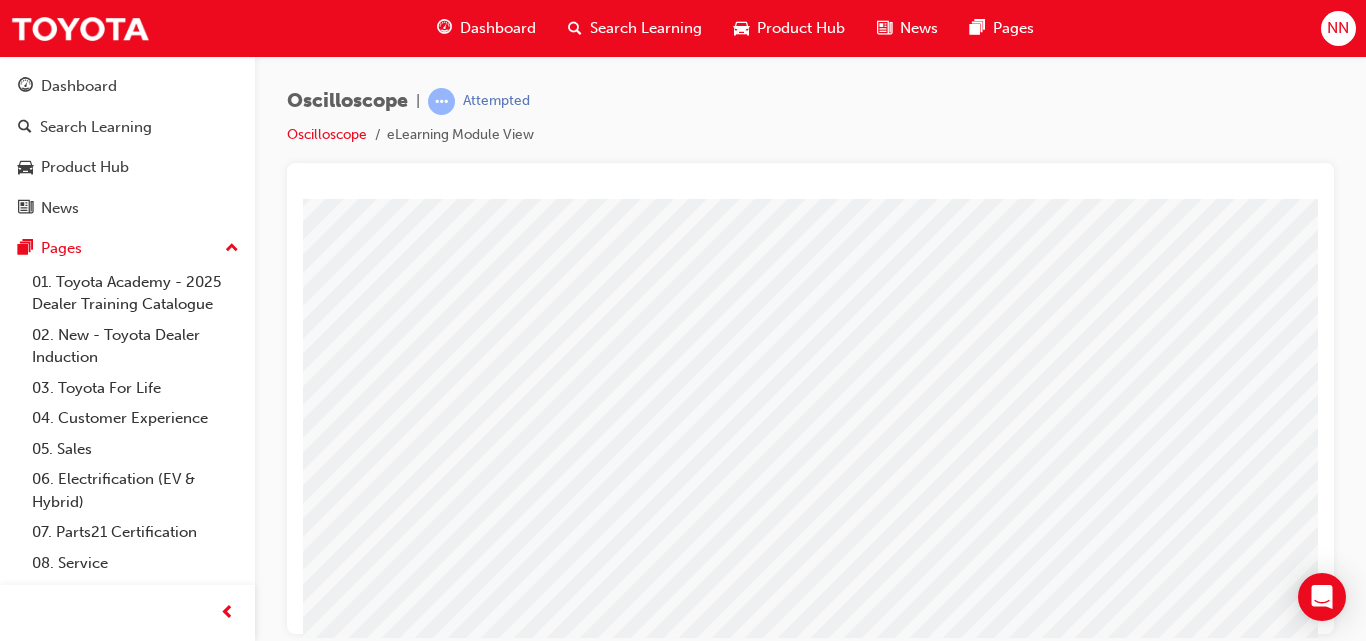 click at bounding box center [142, 2745] 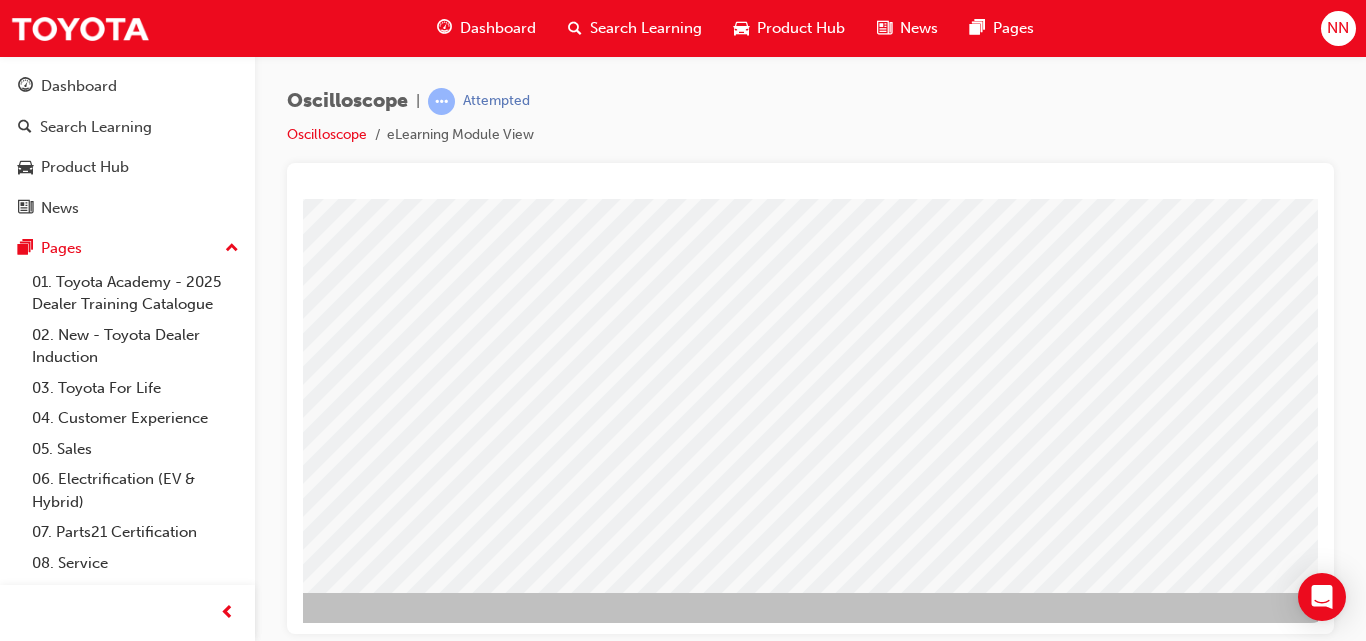 scroll, scrollTop: 326, scrollLeft: 360, axis: both 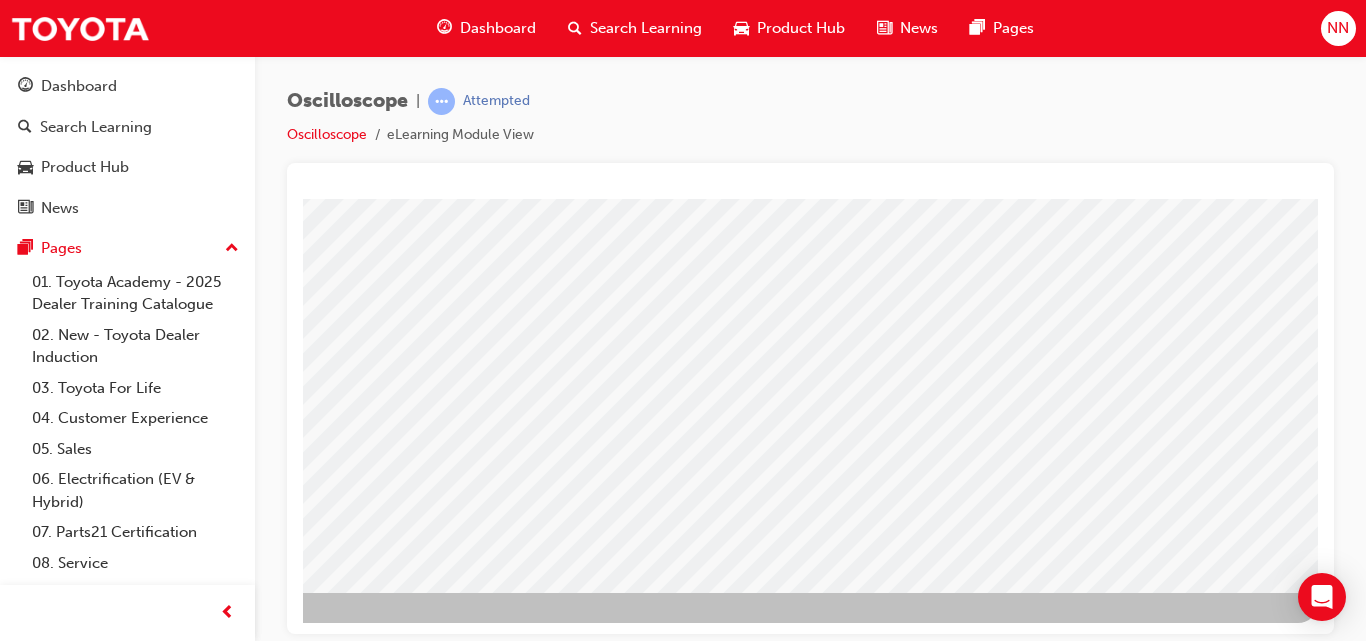 click at bounding box center [21, 2073] 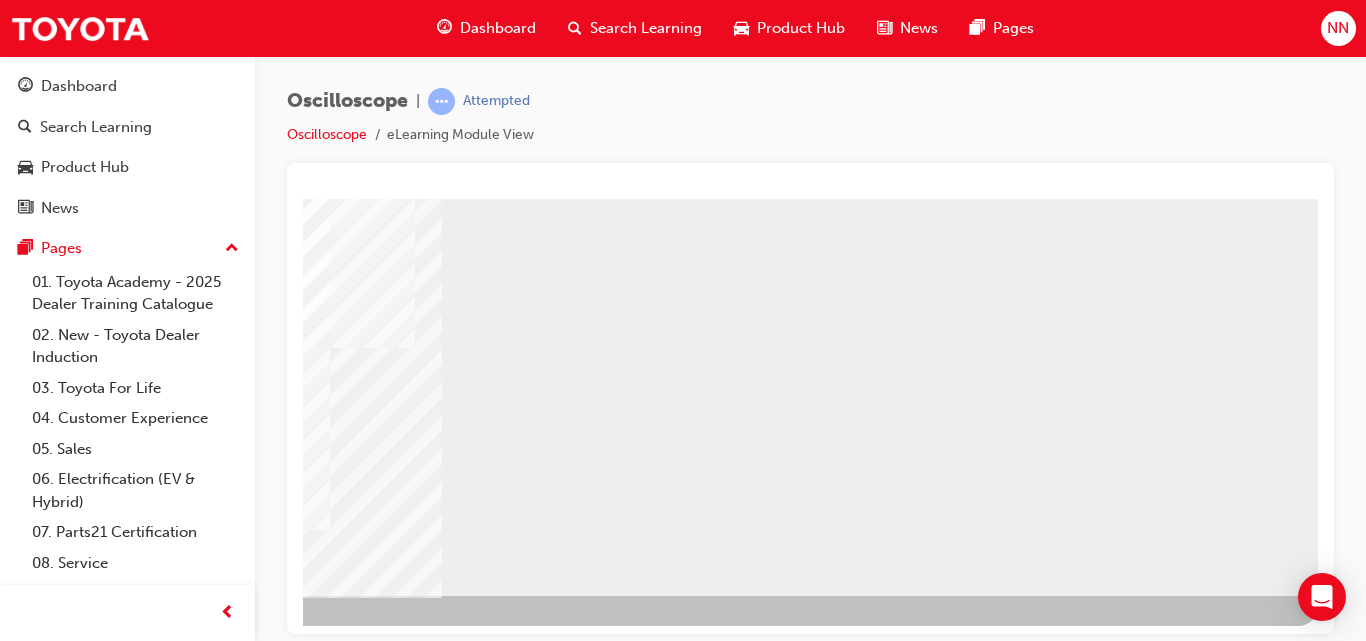 scroll, scrollTop: 326, scrollLeft: 360, axis: both 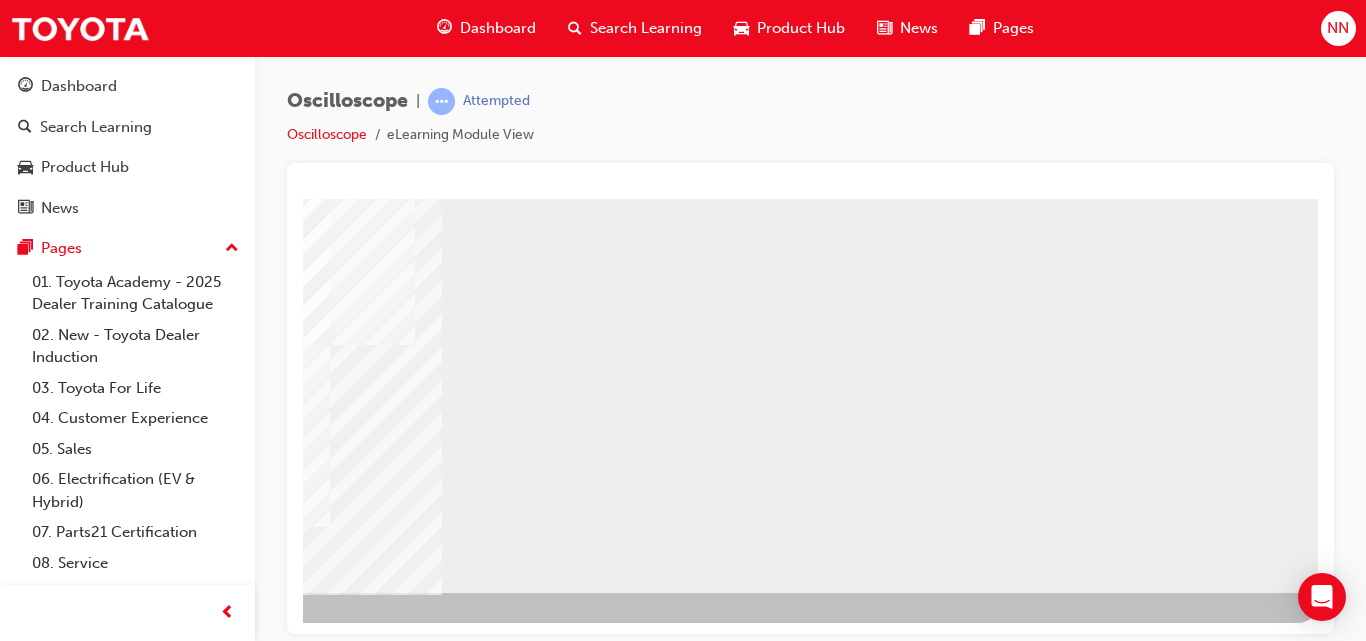 click at bounding box center [21, 646] 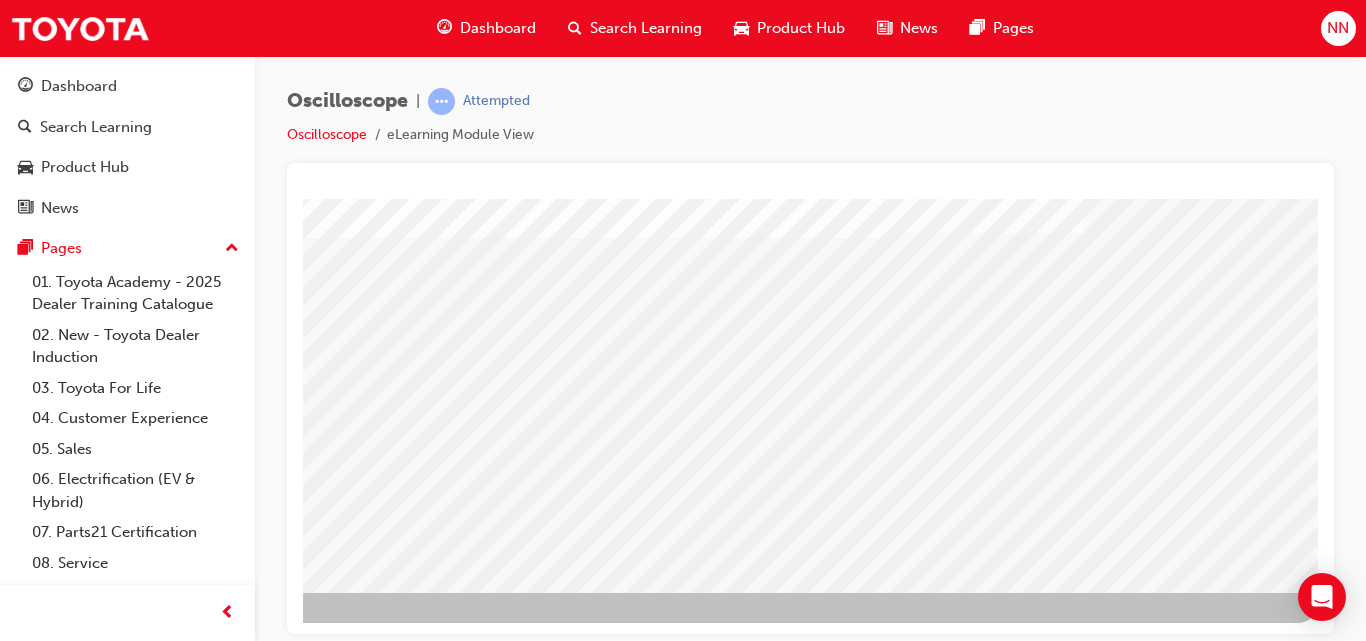 scroll, scrollTop: 326, scrollLeft: 360, axis: both 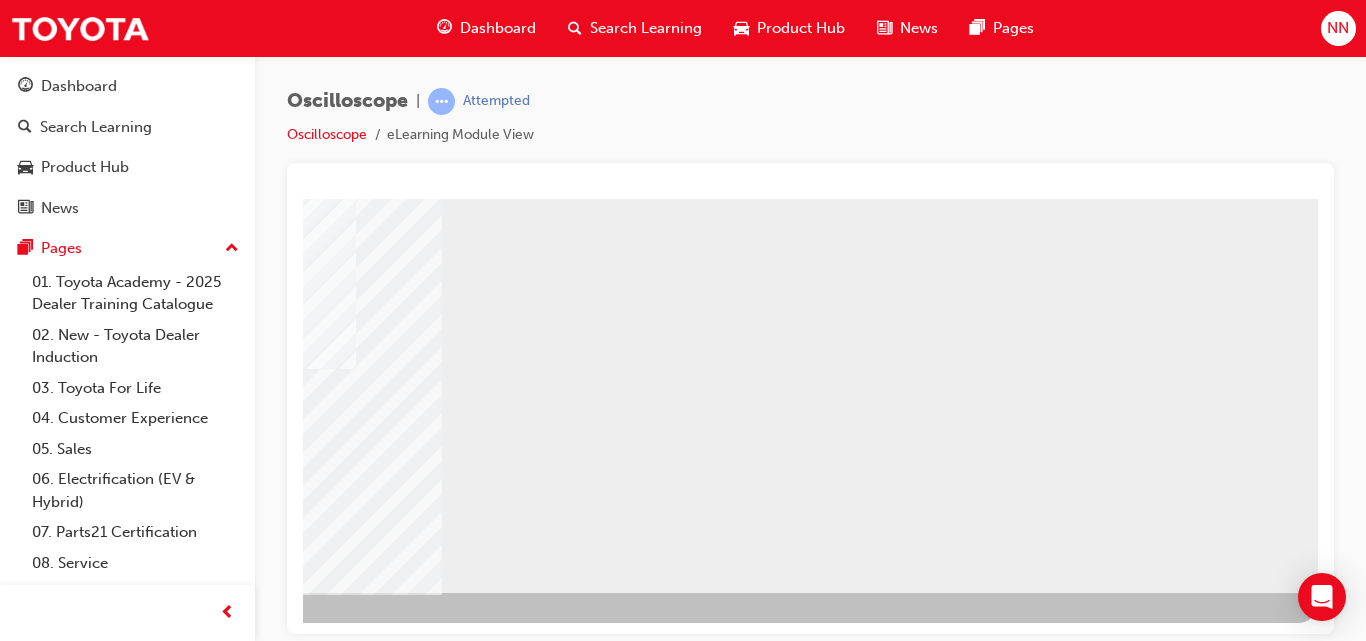 click at bounding box center (21, 1334) 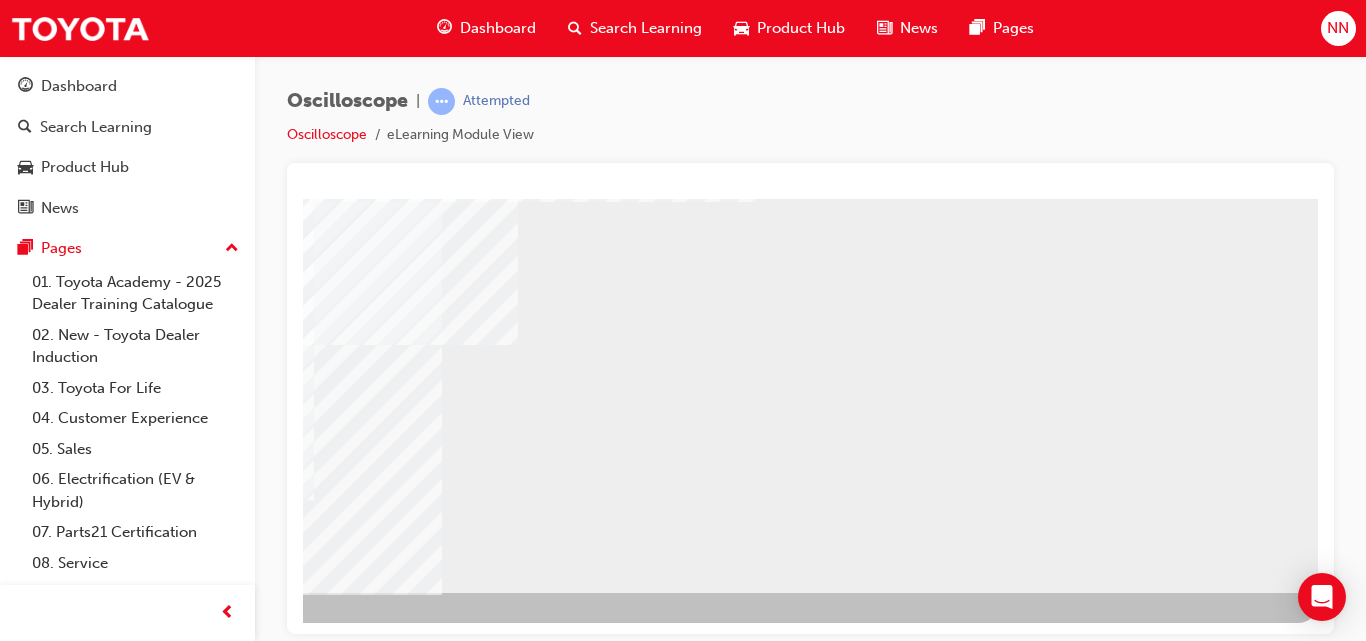scroll, scrollTop: 326, scrollLeft: 360, axis: both 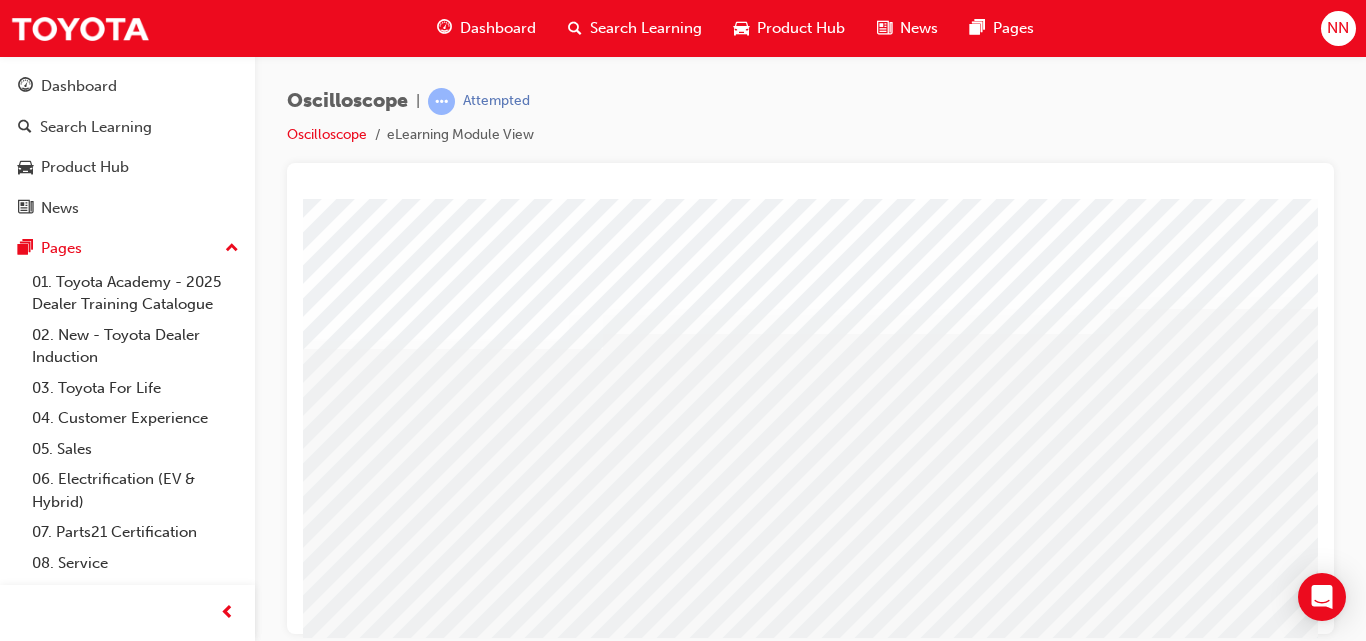 click at bounding box center (428, 1944) 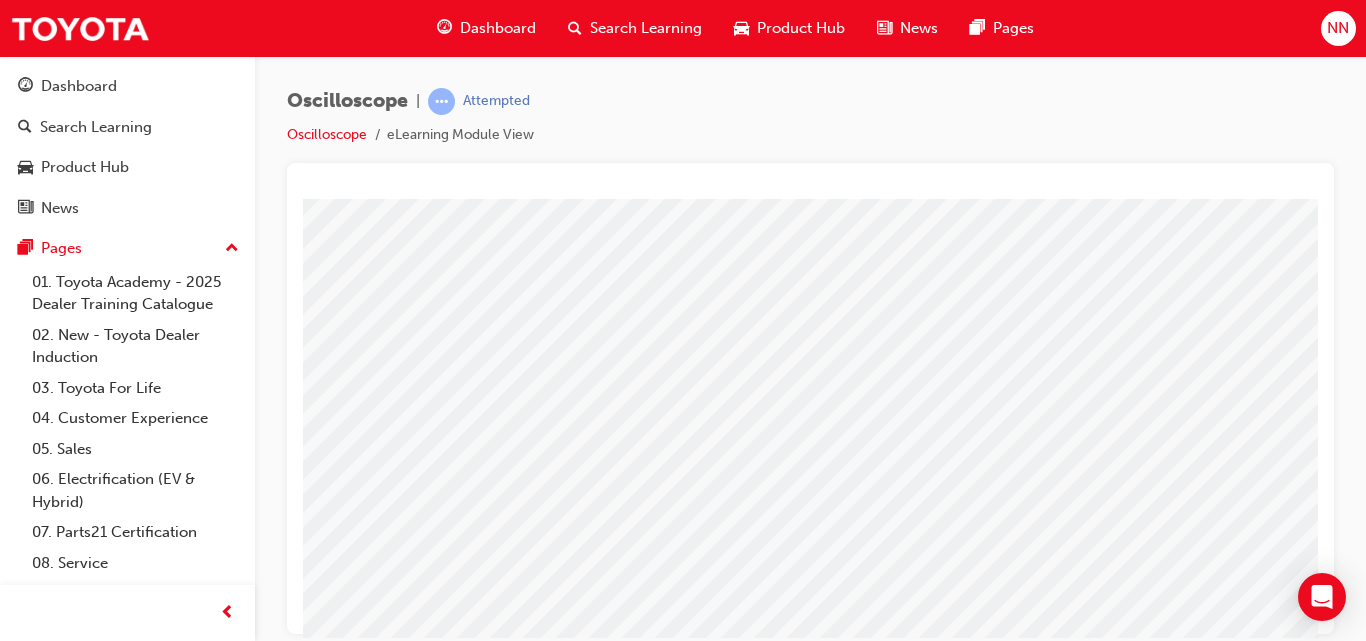 scroll, scrollTop: 160, scrollLeft: 280, axis: both 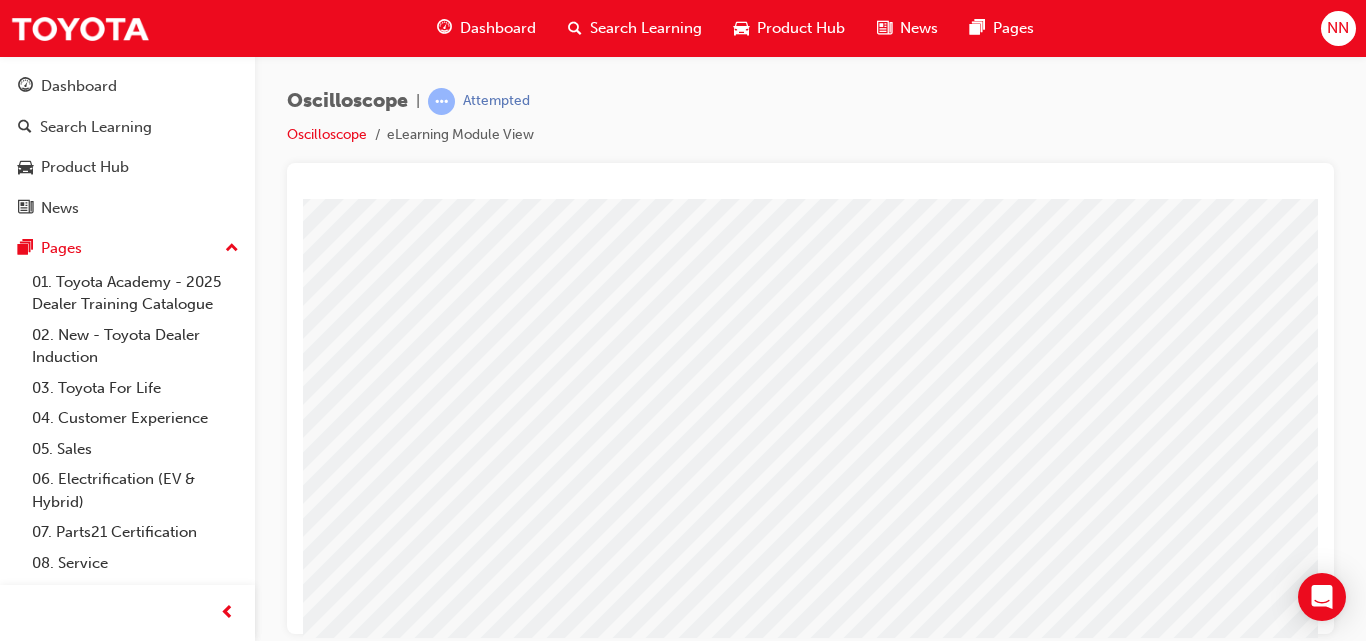 click at bounding box center (148, 1956) 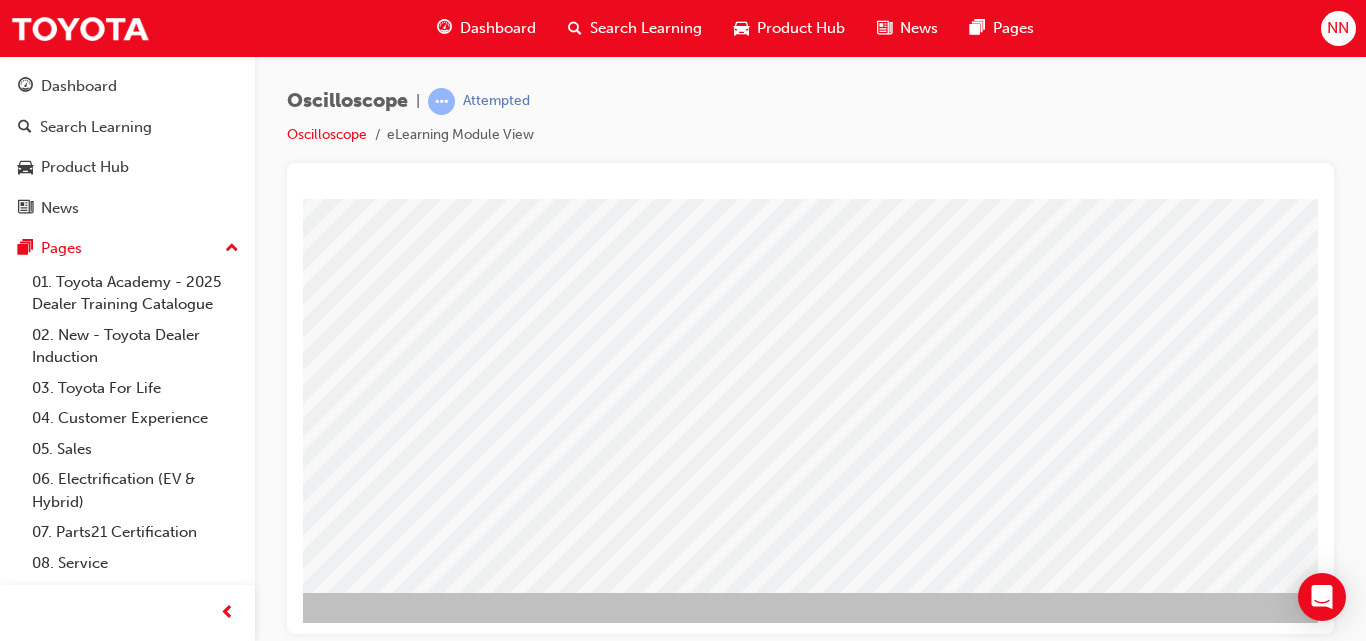 click at bounding box center [86, 2464] 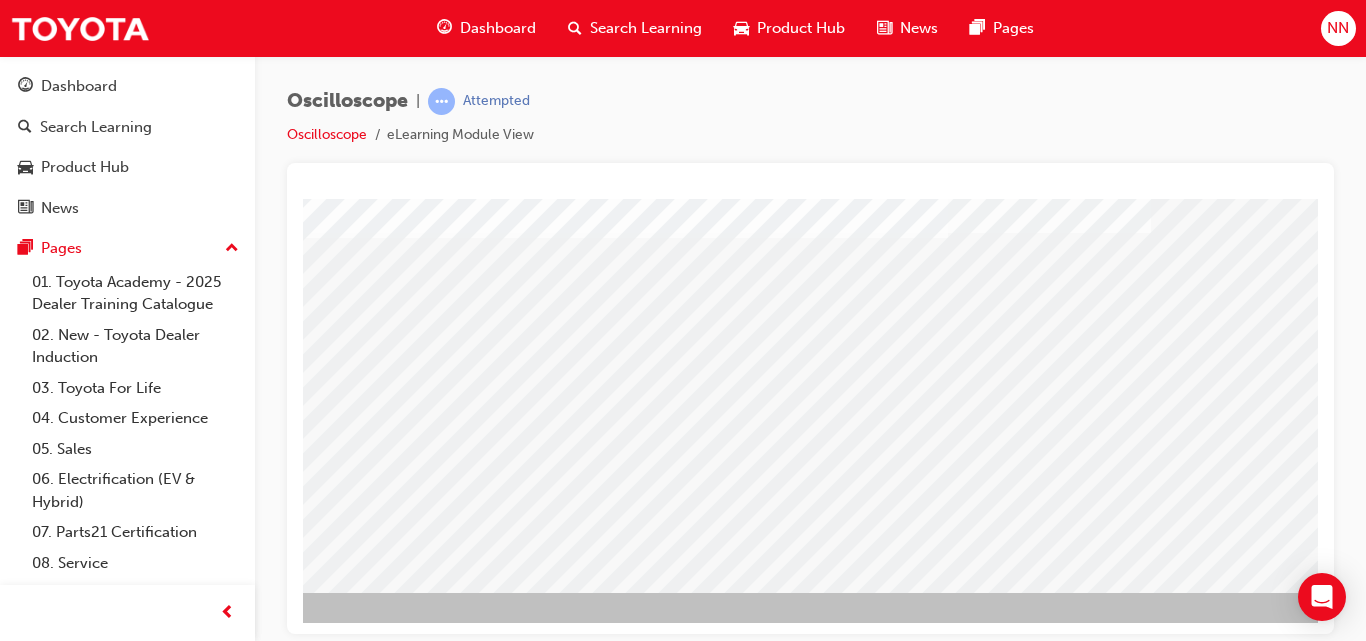 scroll, scrollTop: 326, scrollLeft: 360, axis: both 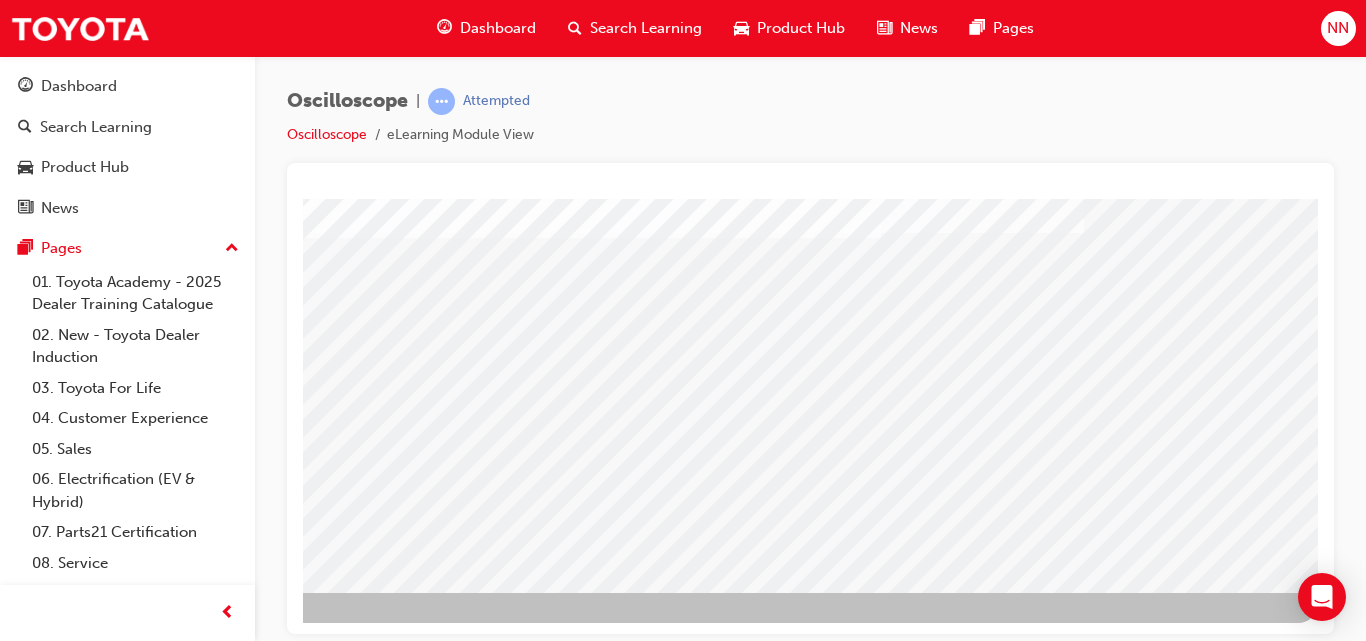 click at bounding box center (21, 1596) 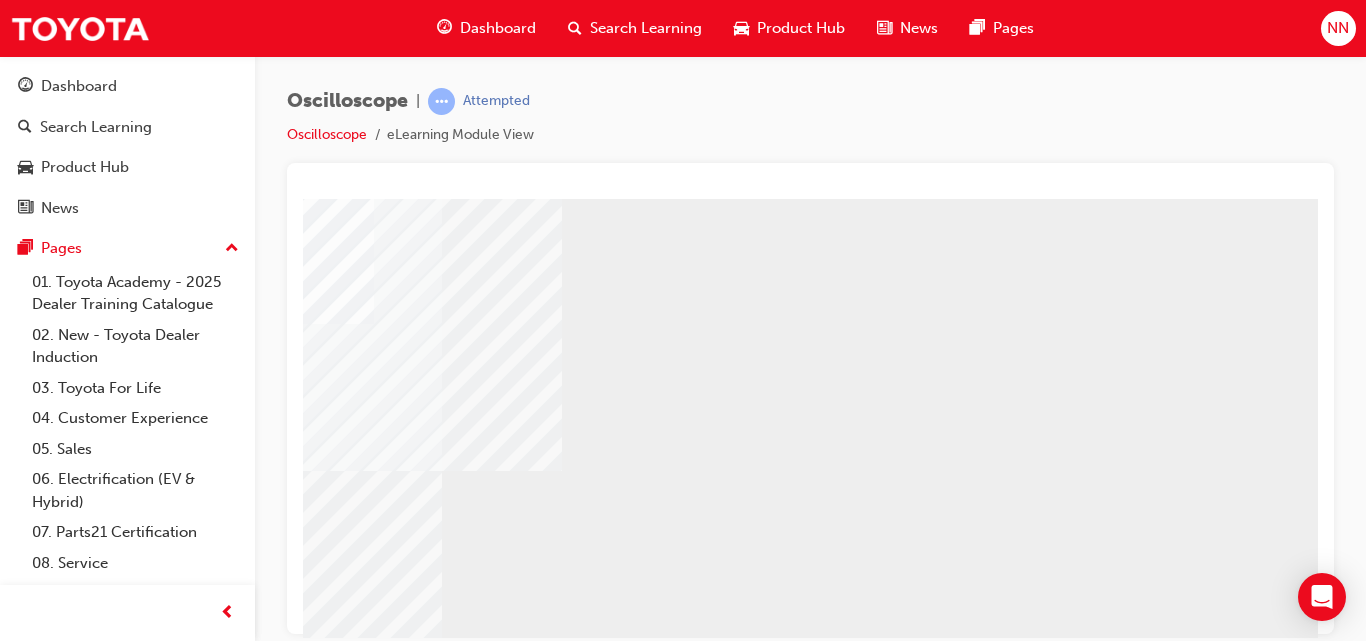 scroll, scrollTop: 326, scrollLeft: 360, axis: both 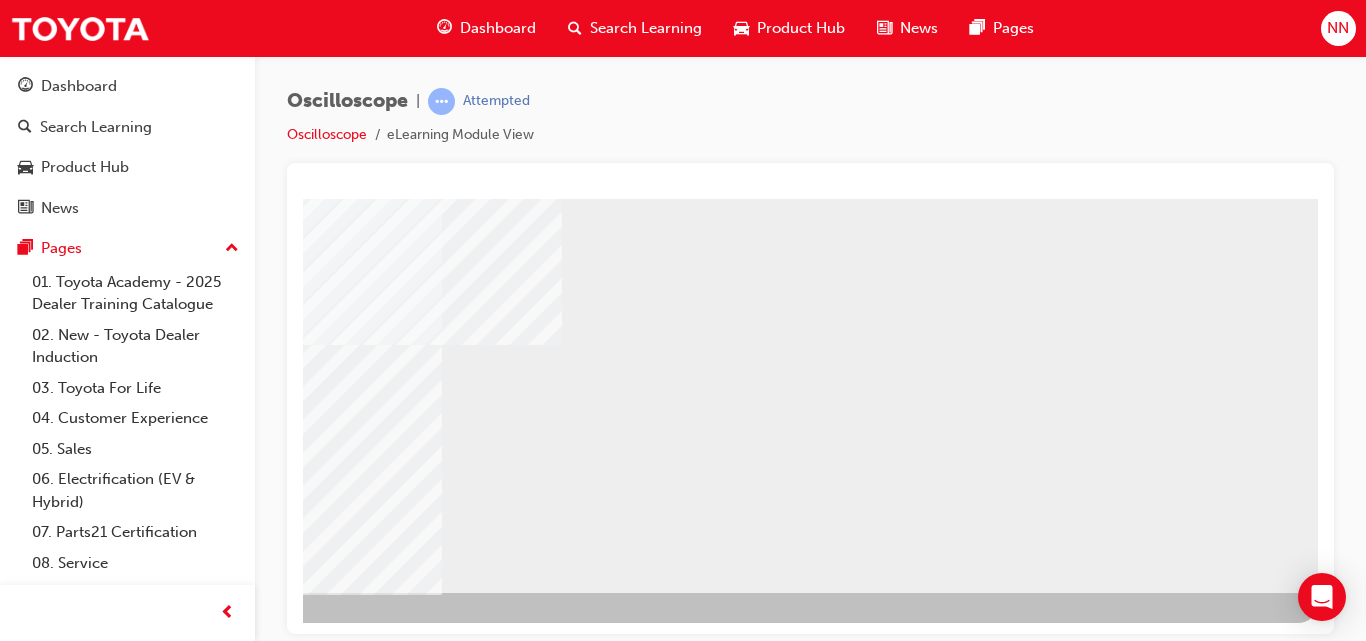click at bounding box center [21, 1310] 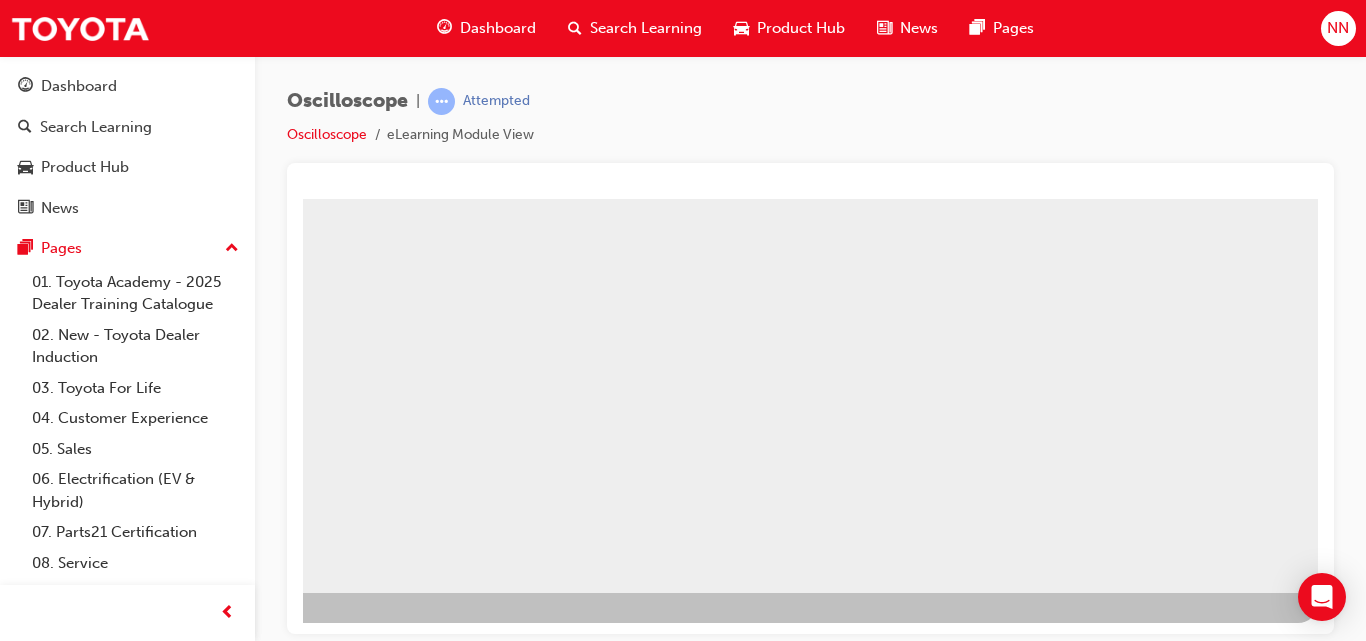 scroll, scrollTop: 0, scrollLeft: 0, axis: both 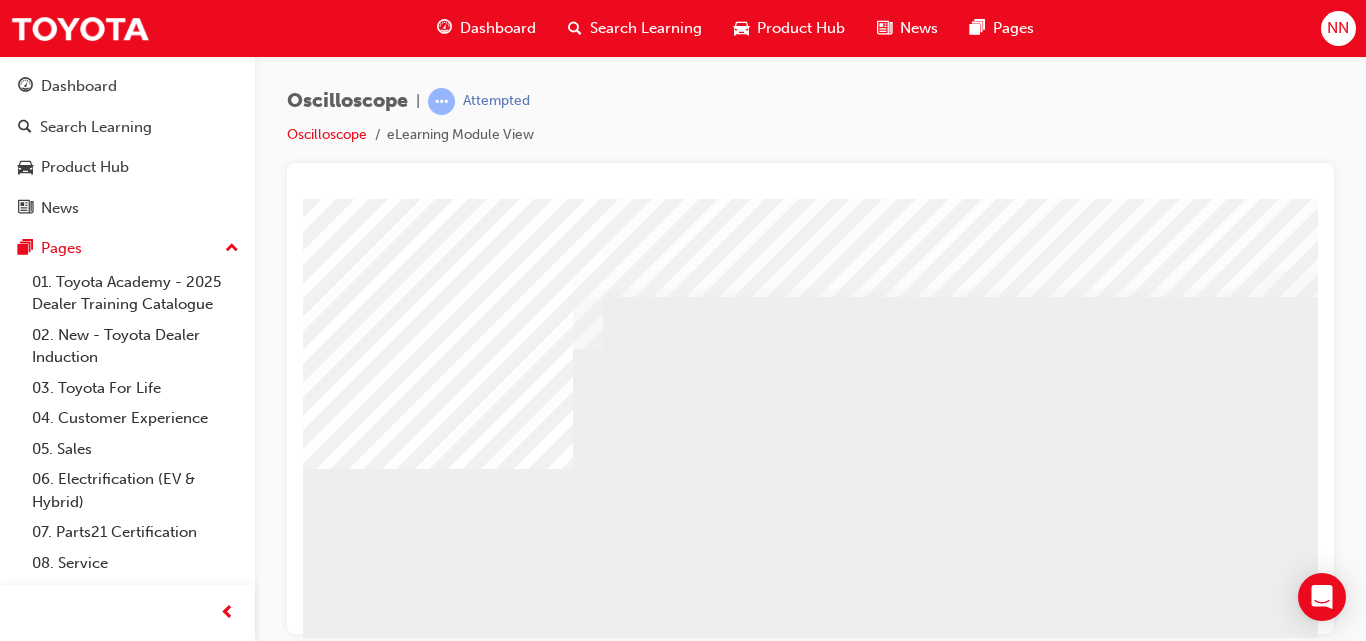 click at bounding box center [434, 1085] 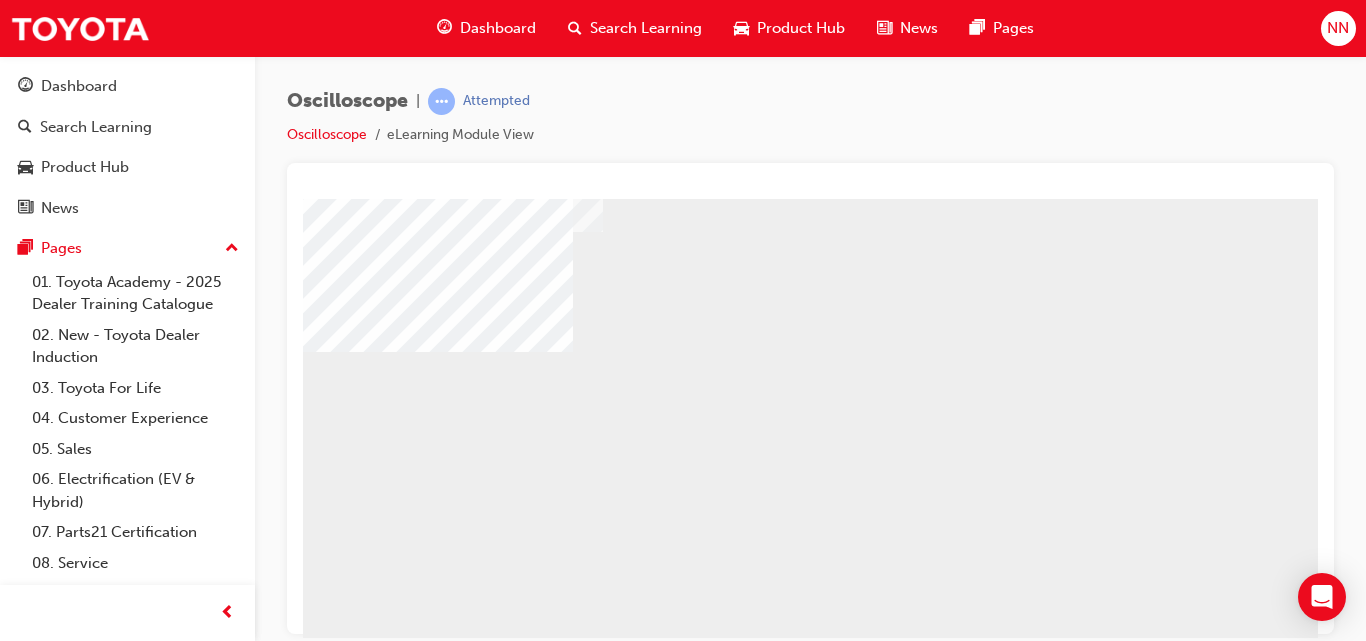 scroll, scrollTop: 120, scrollLeft: 0, axis: vertical 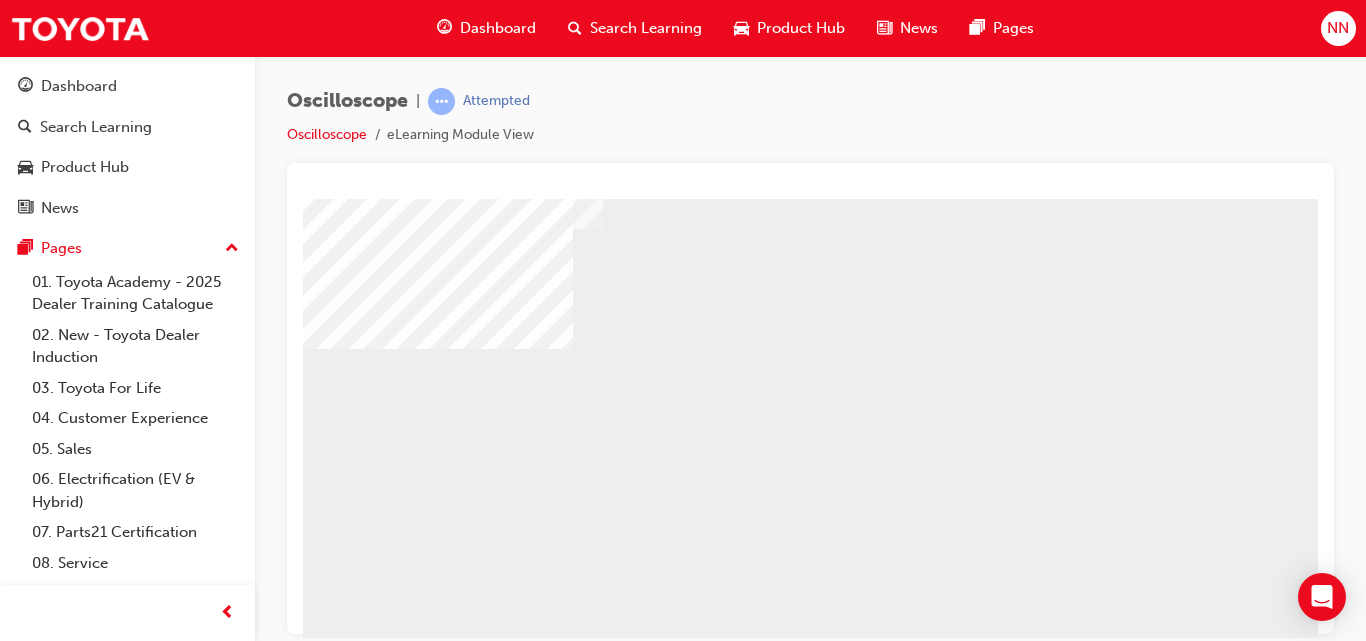 click at bounding box center (434, 2571) 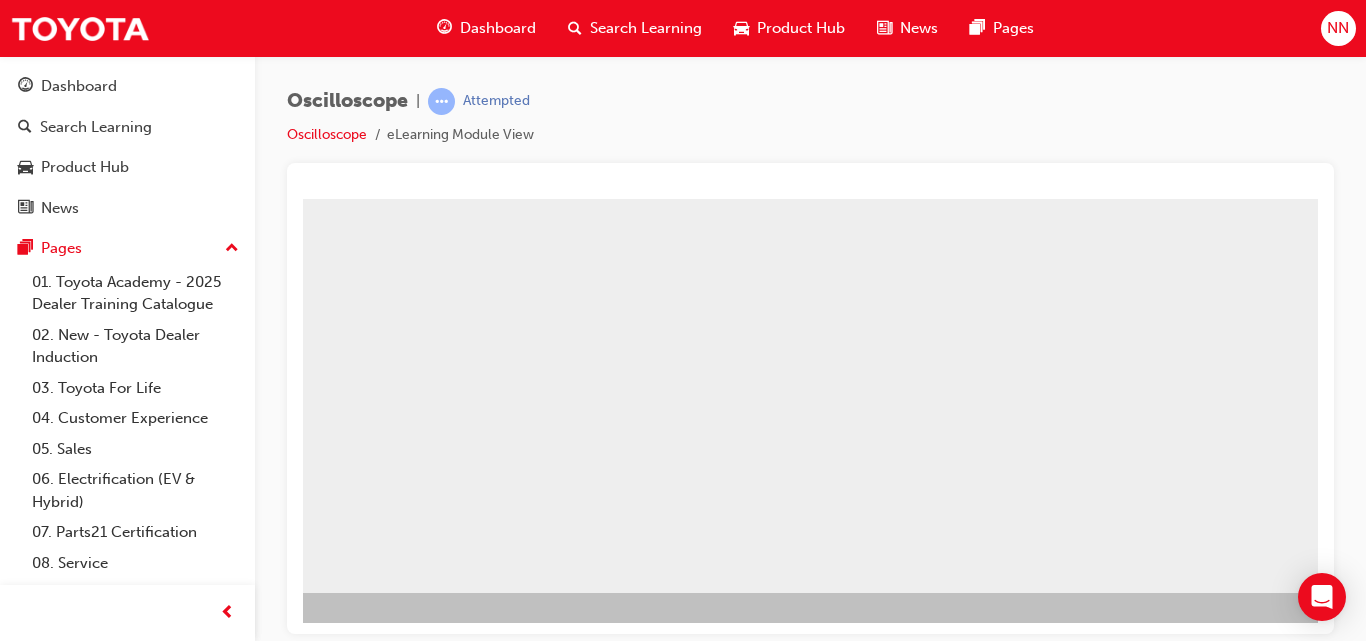 scroll, scrollTop: 326, scrollLeft: 360, axis: both 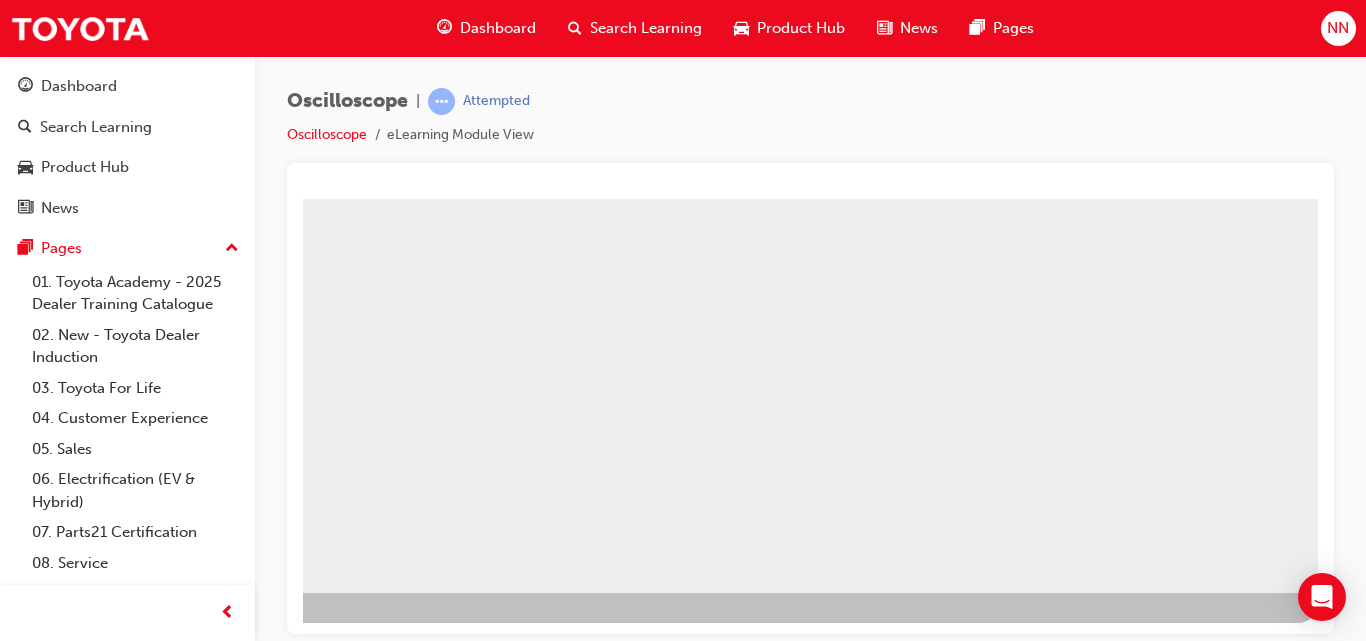 click at bounding box center (89, 2889) 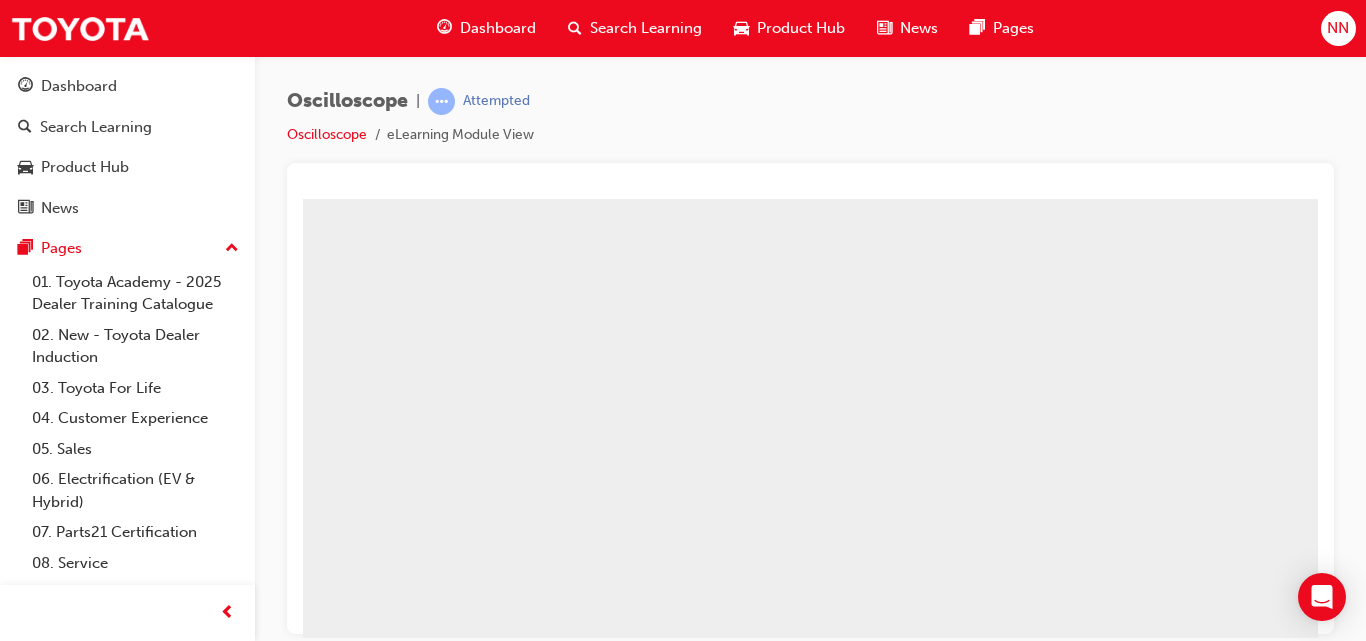 scroll, scrollTop: 280, scrollLeft: 360, axis: both 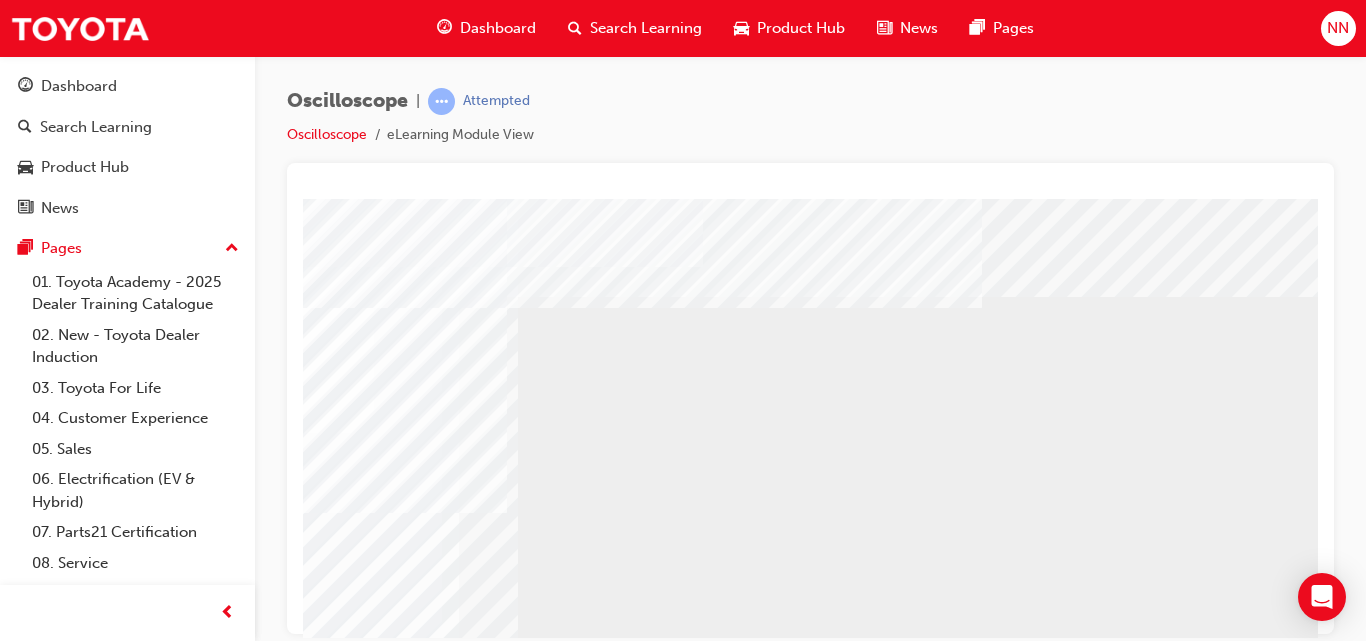 click at bounding box center (80, 3199) 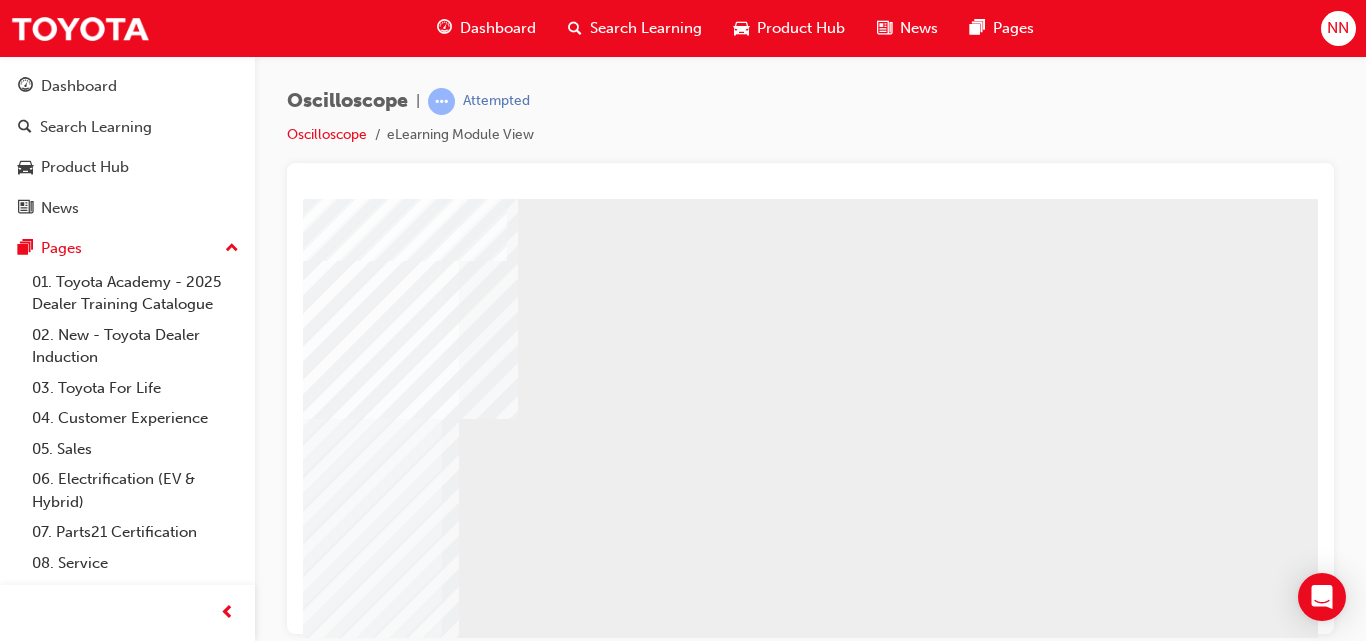 scroll, scrollTop: 326, scrollLeft: 360, axis: both 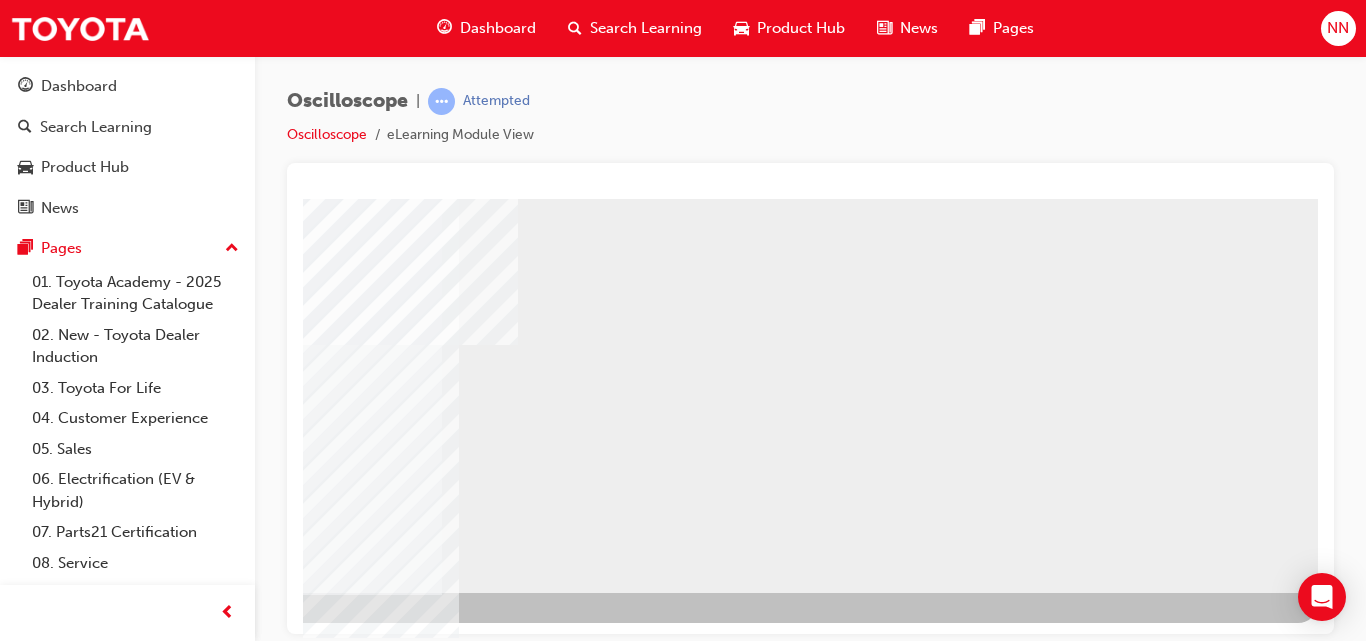 click at bounding box center [21, 2303] 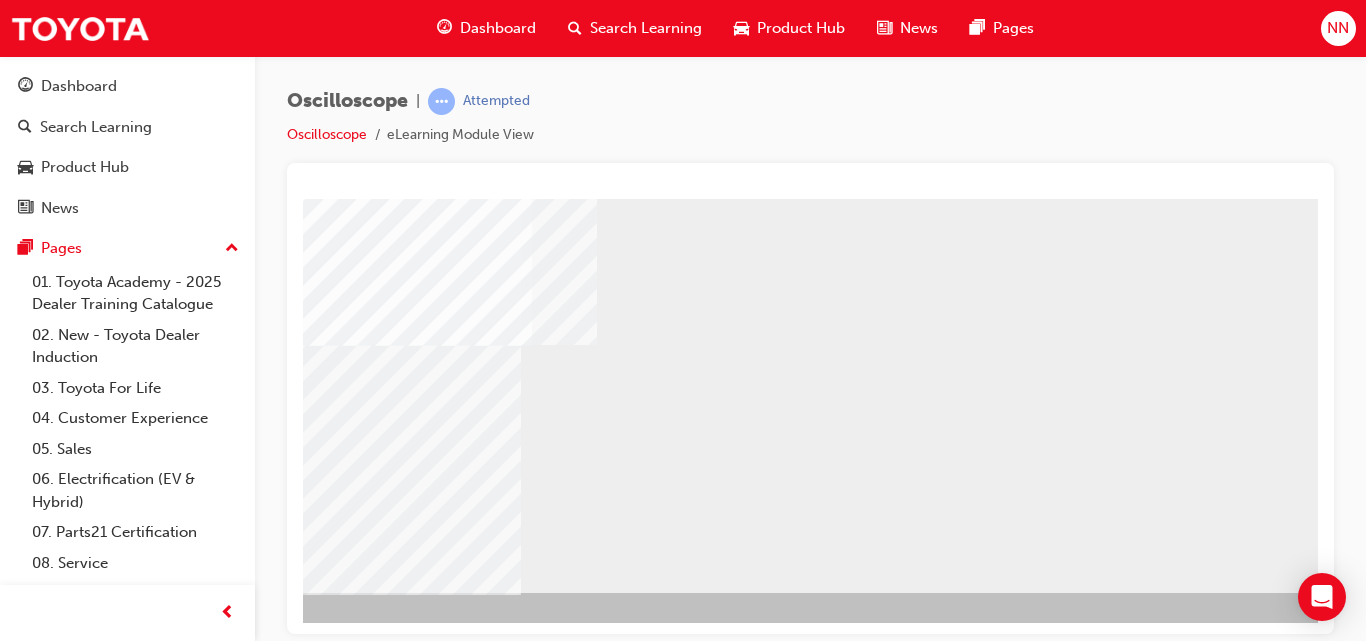 scroll, scrollTop: 326, scrollLeft: 360, axis: both 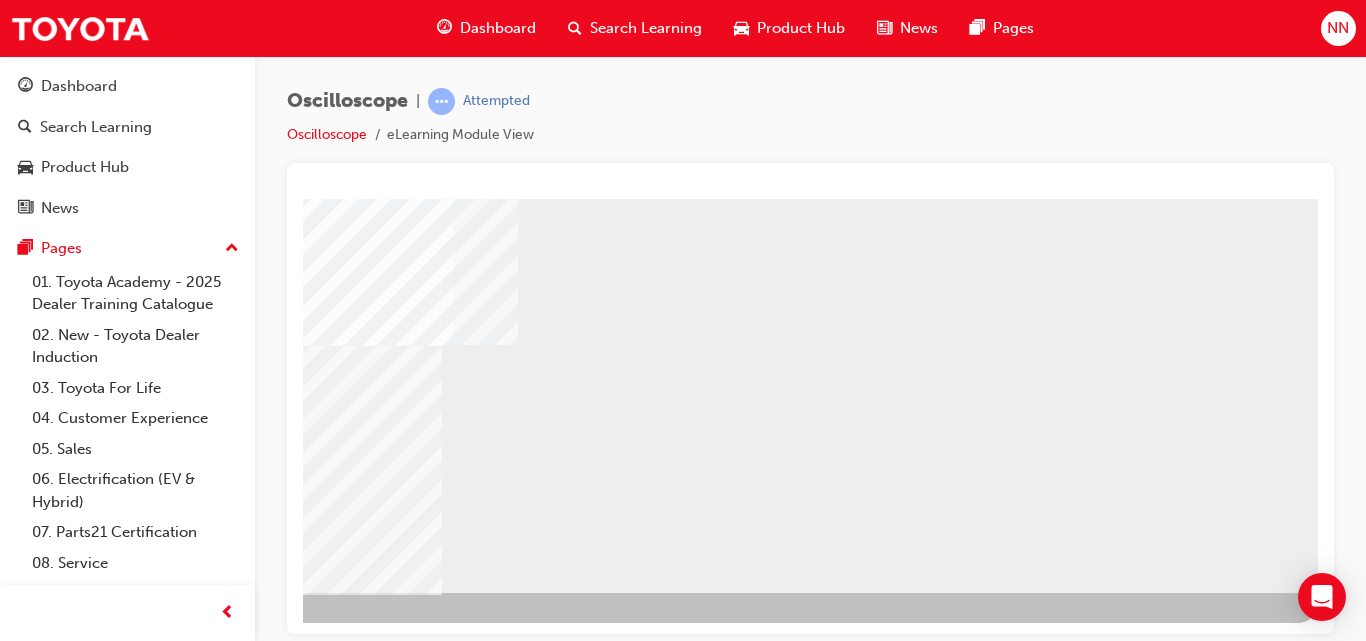click at bounding box center [21, 646] 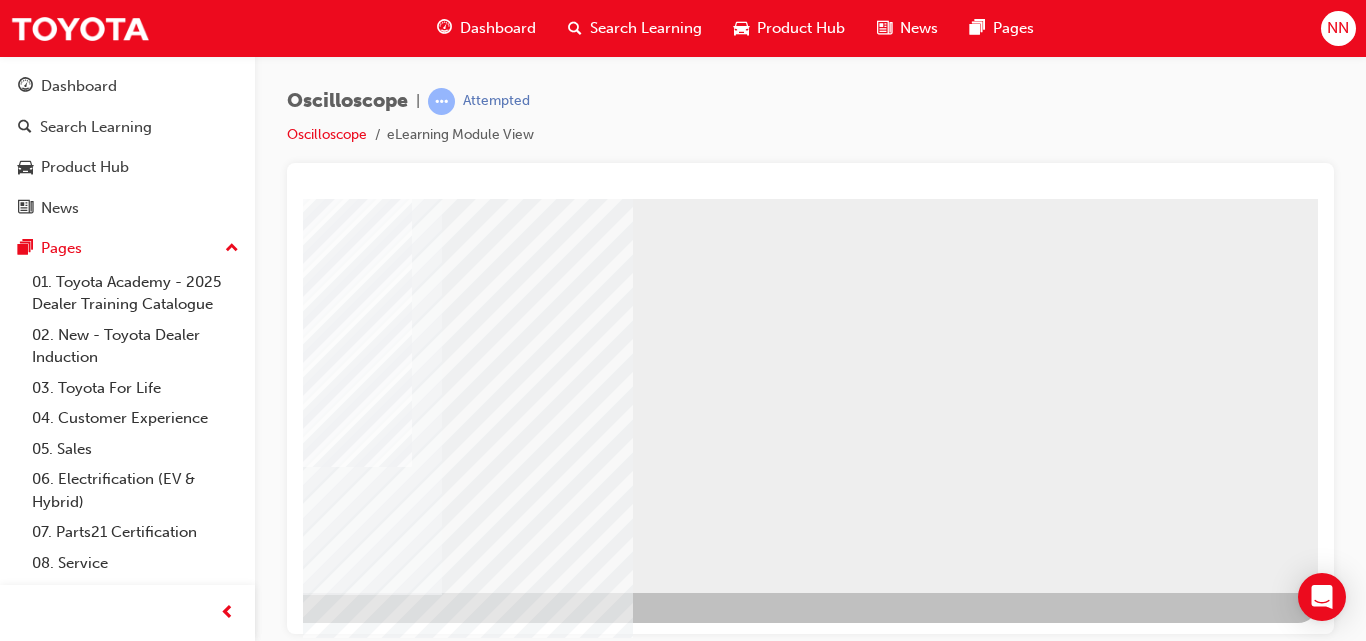 scroll, scrollTop: 326, scrollLeft: 360, axis: both 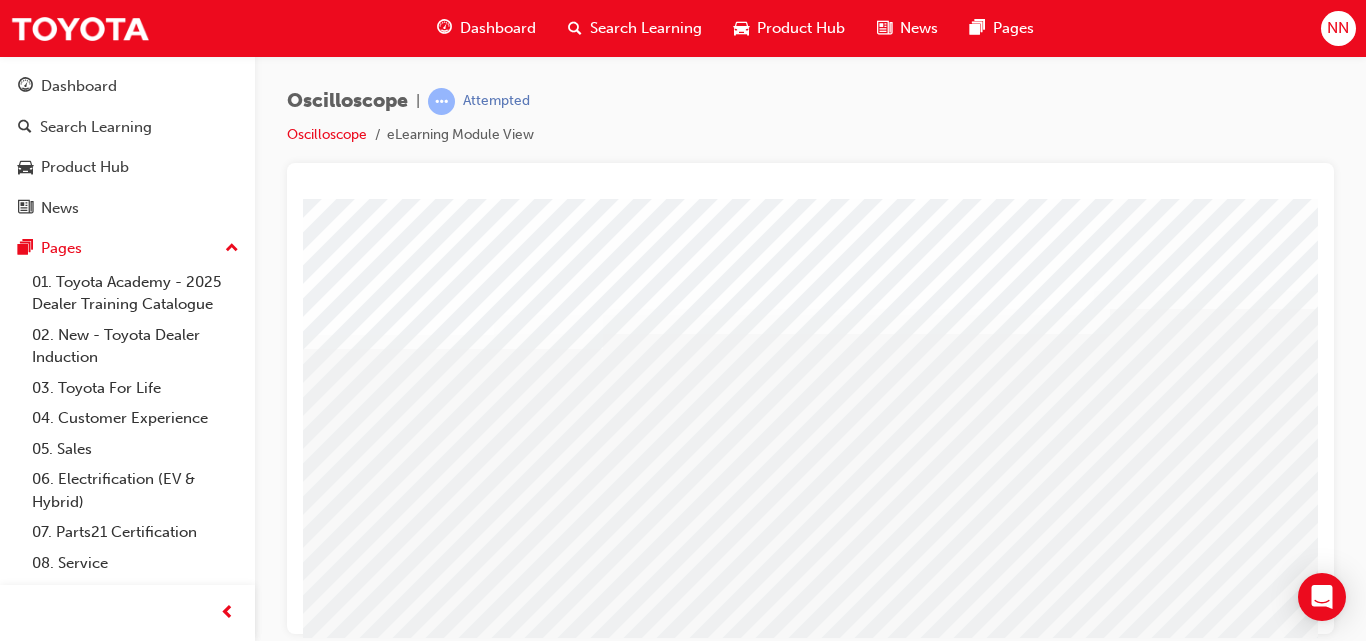 click at bounding box center [390, 1936] 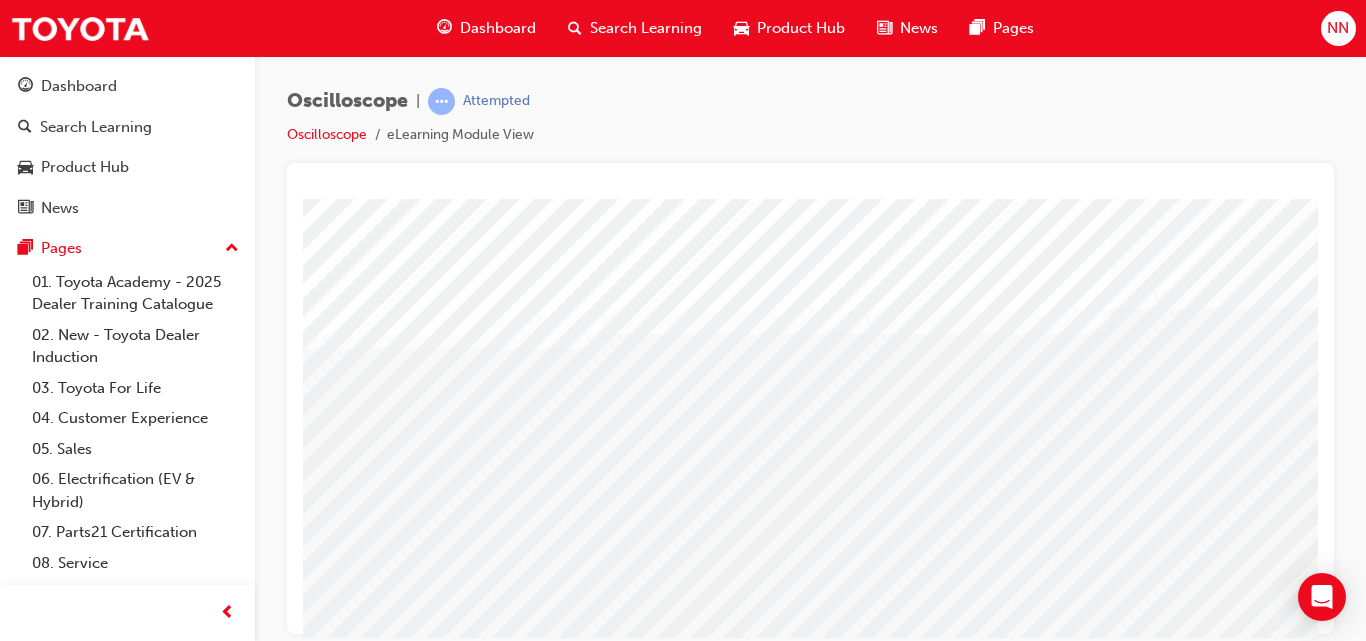 click at bounding box center [390, 2056] 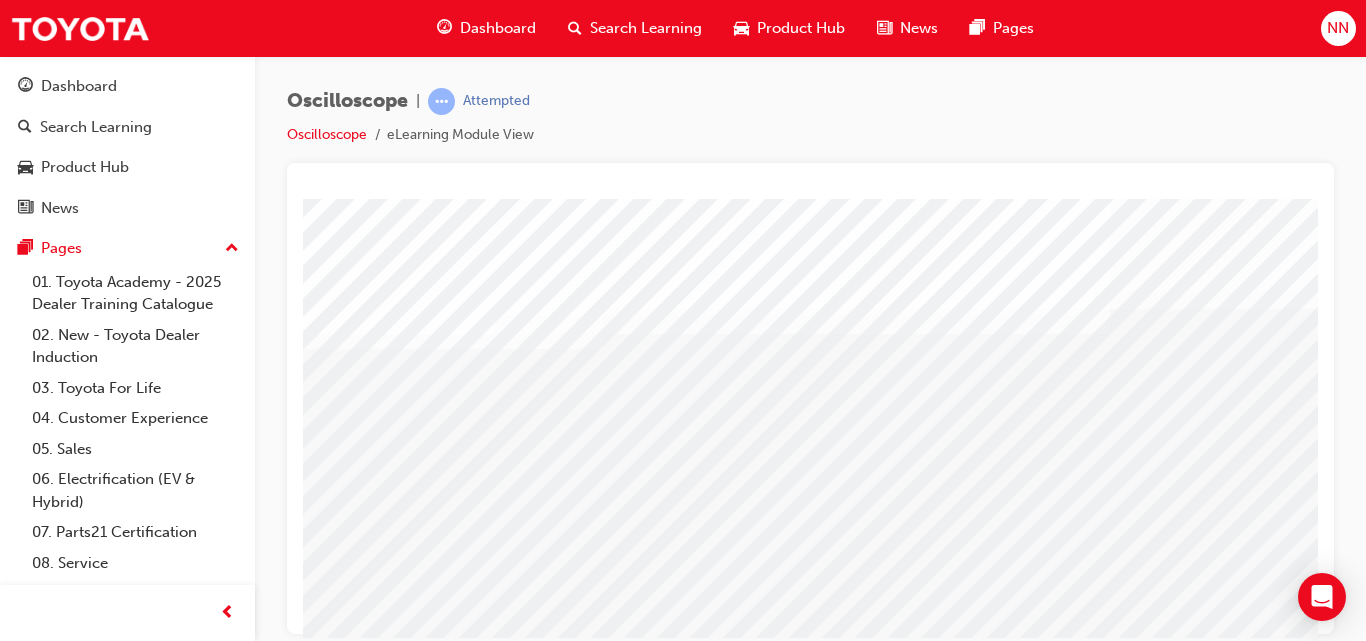 click at bounding box center (390, 2176) 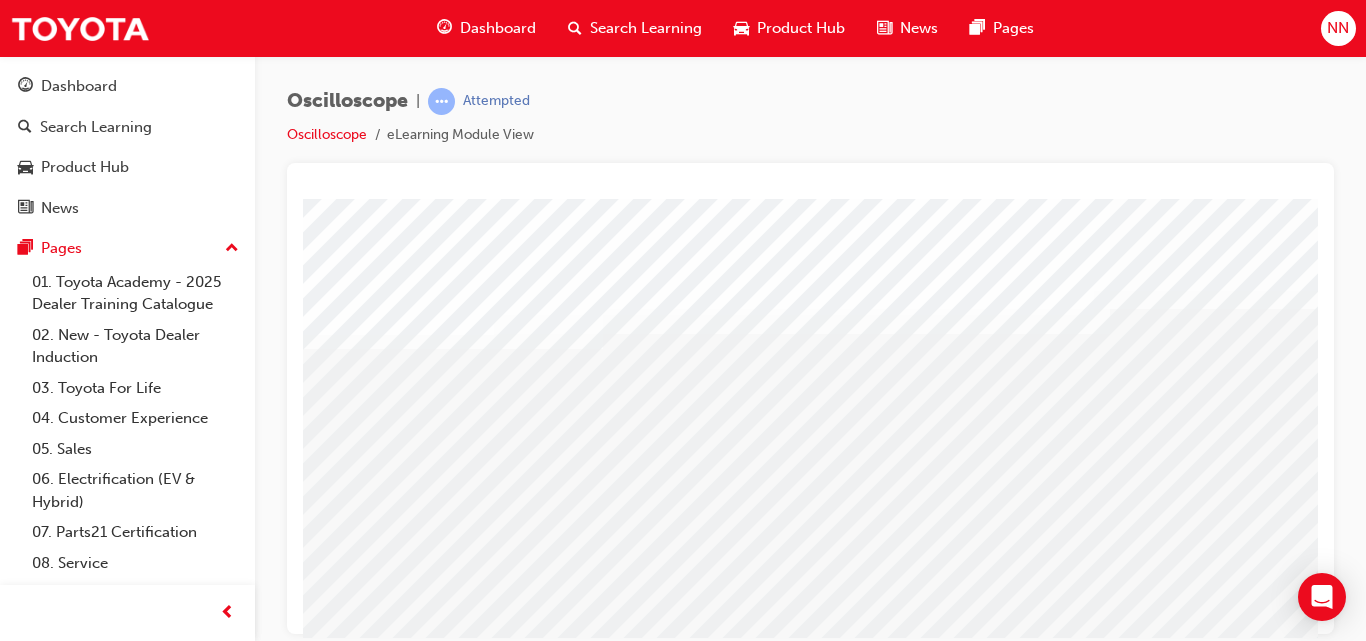 click at bounding box center [390, 2296] 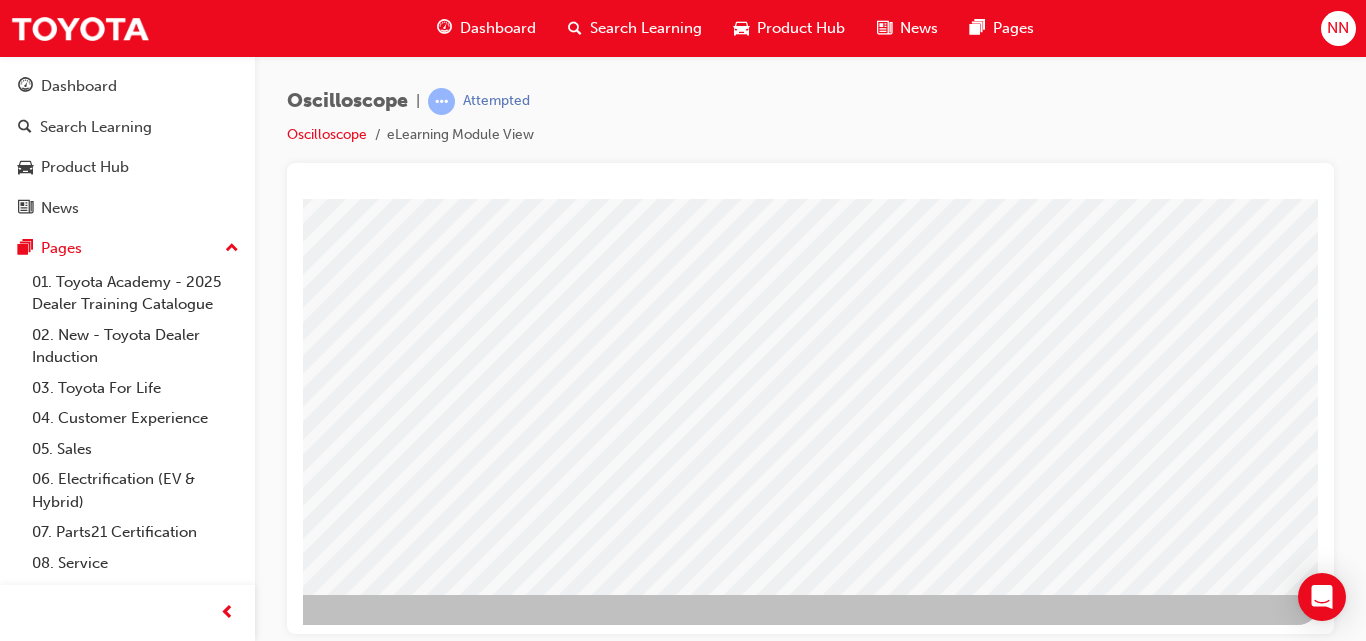 scroll, scrollTop: 326, scrollLeft: 360, axis: both 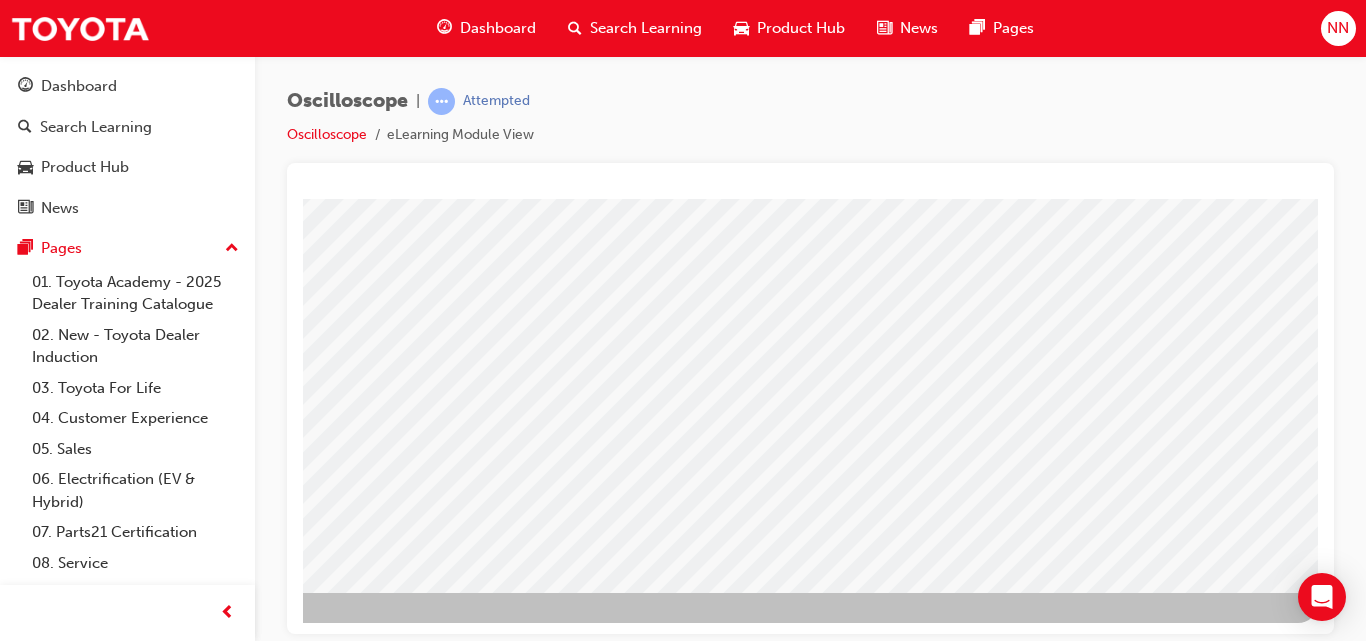 click at bounding box center [21, 2651] 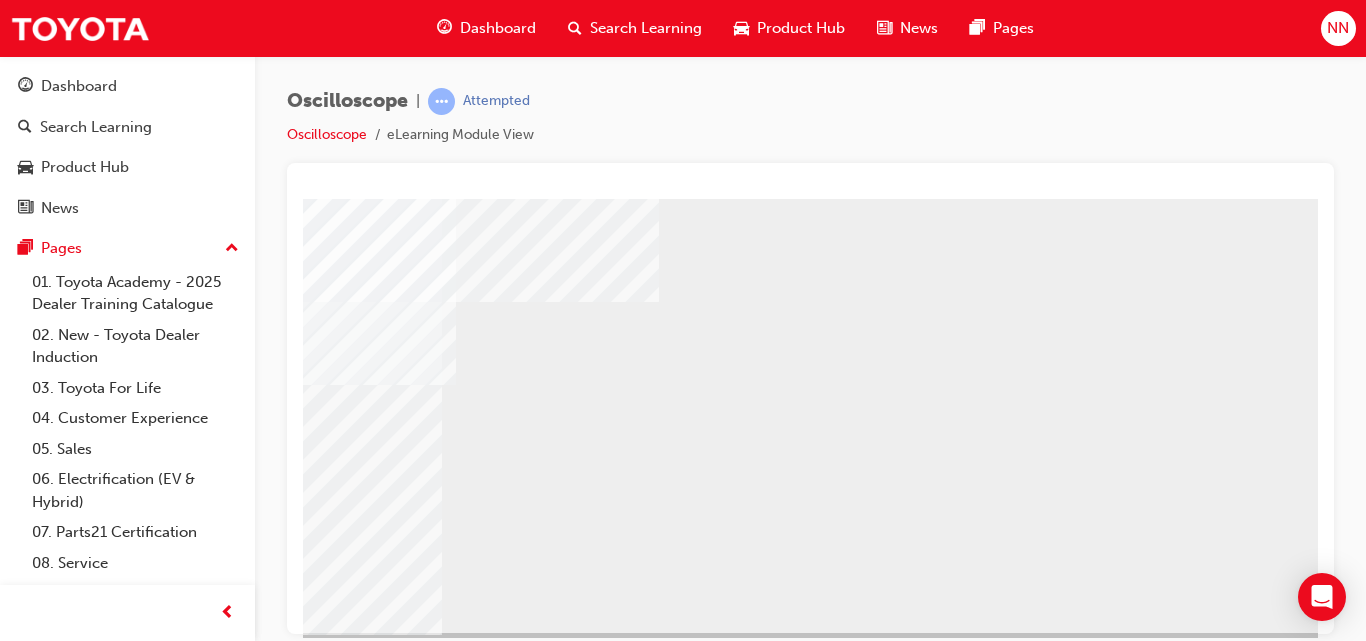 scroll, scrollTop: 326, scrollLeft: 360, axis: both 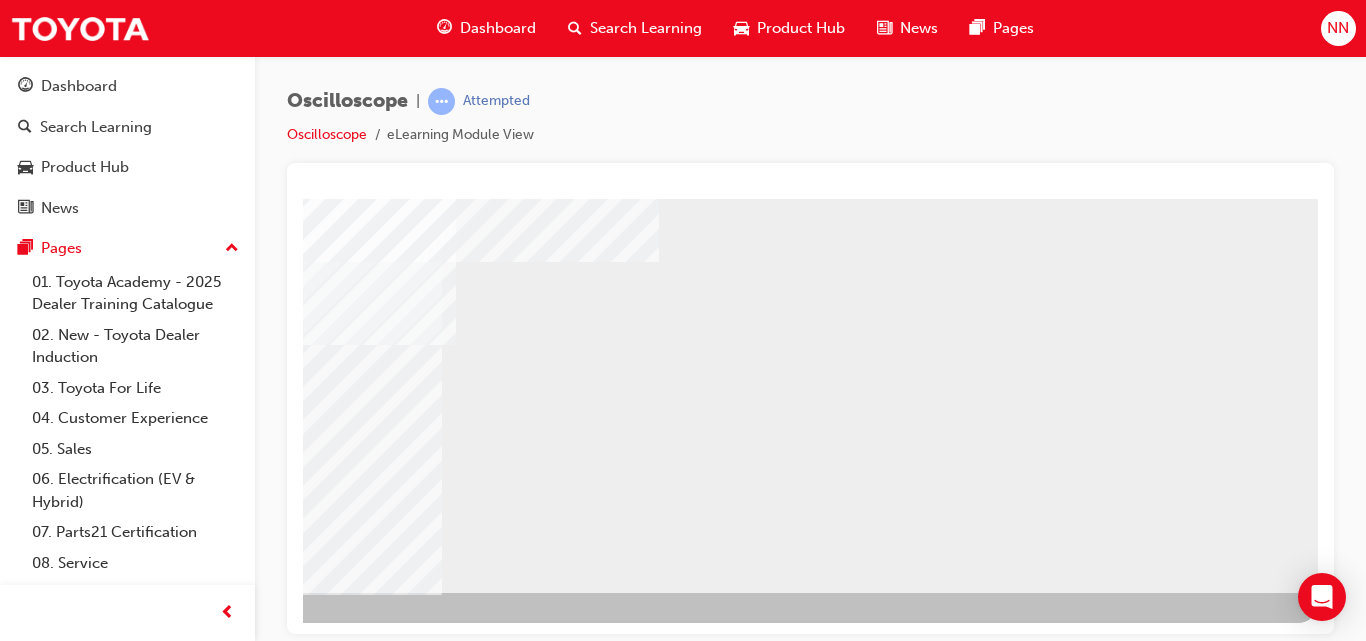 click at bounding box center [21, 646] 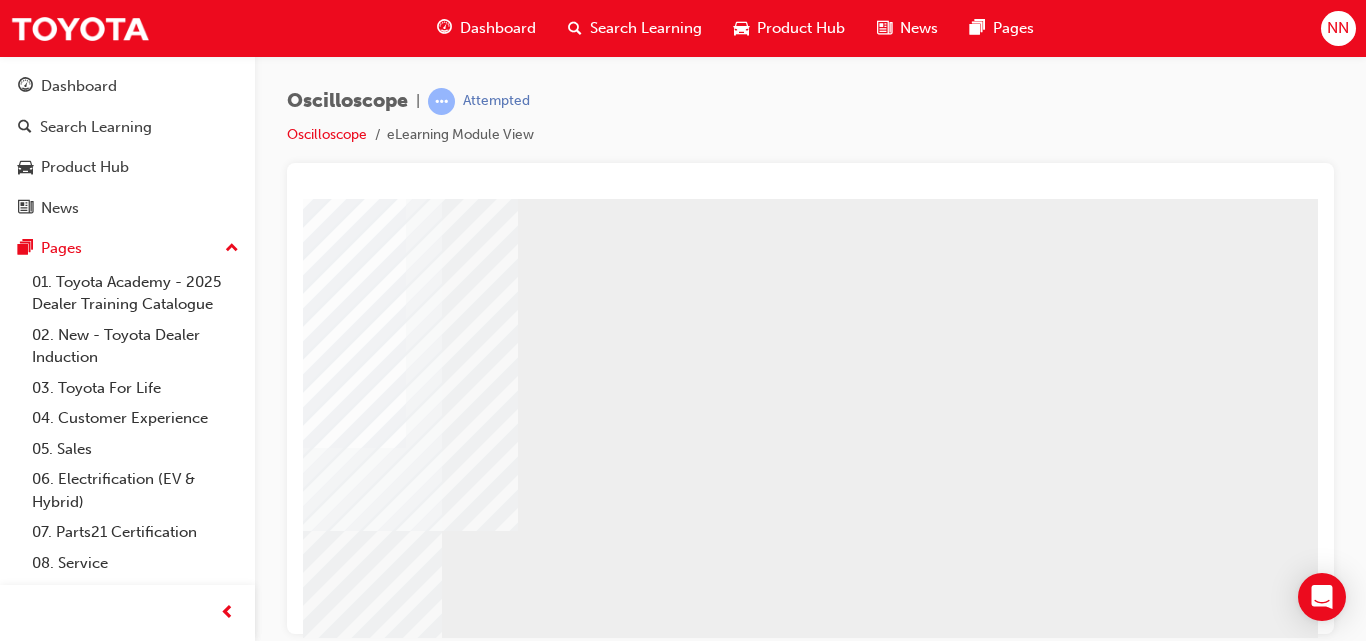 scroll, scrollTop: 286, scrollLeft: 360, axis: both 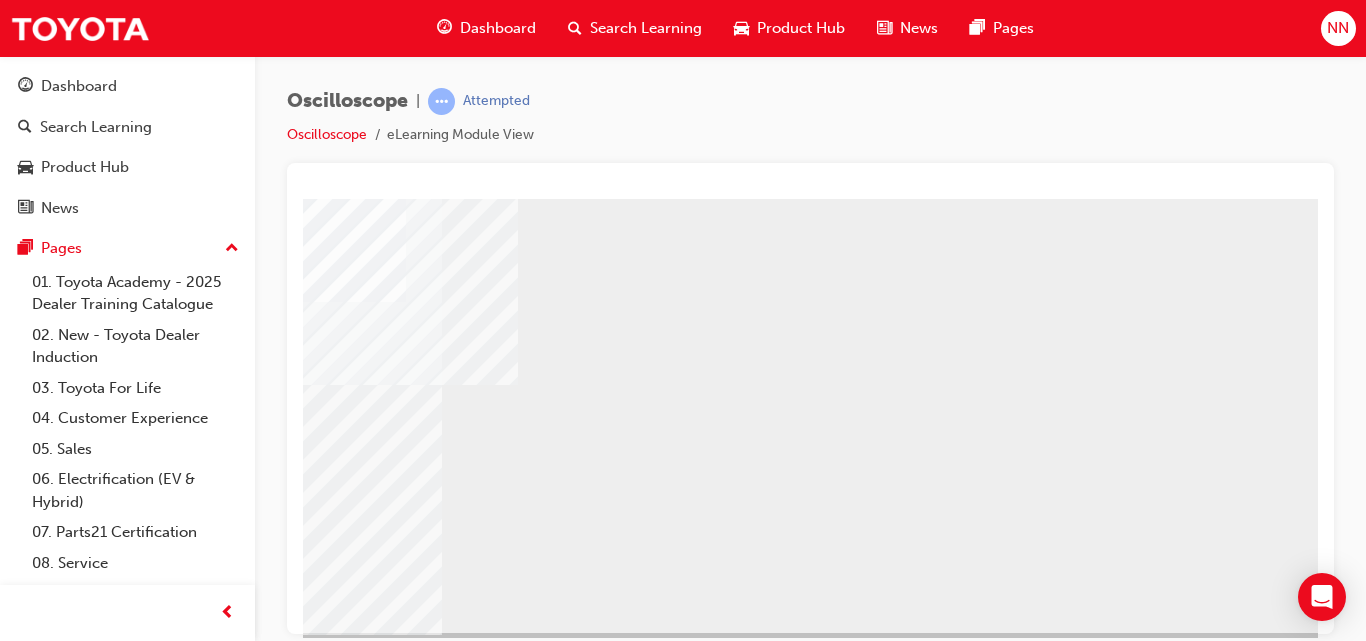 click at bounding box center [182, 1526] 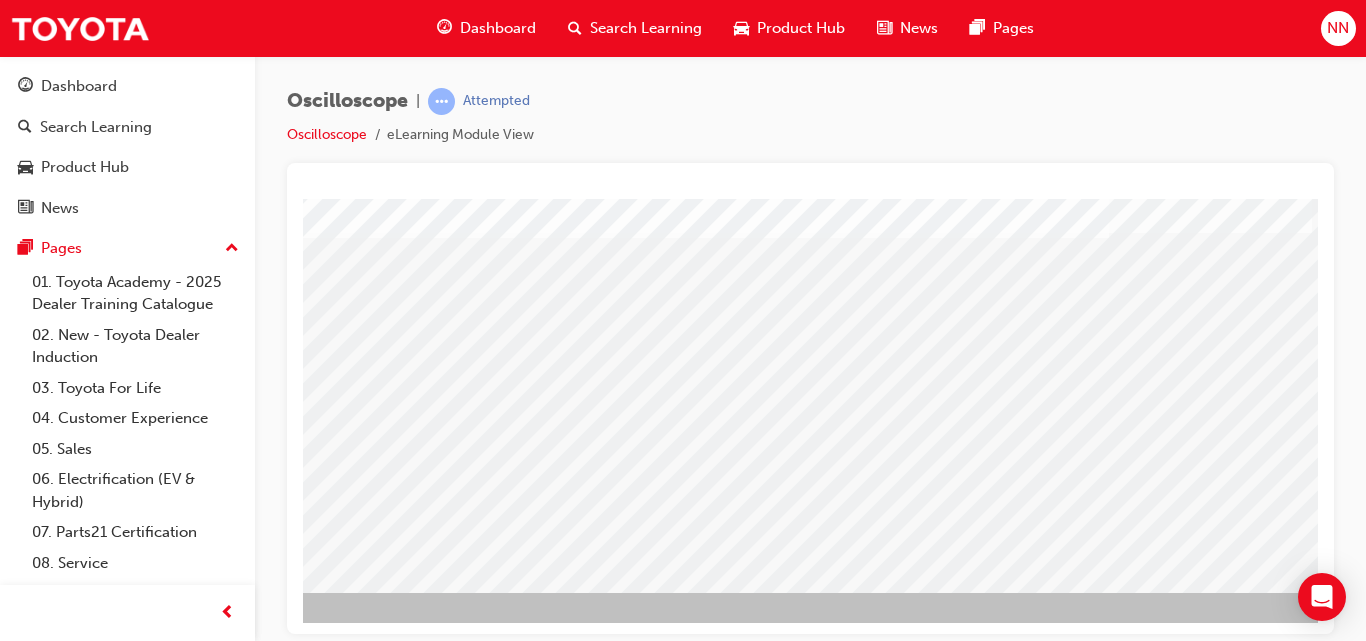 scroll, scrollTop: 326, scrollLeft: 360, axis: both 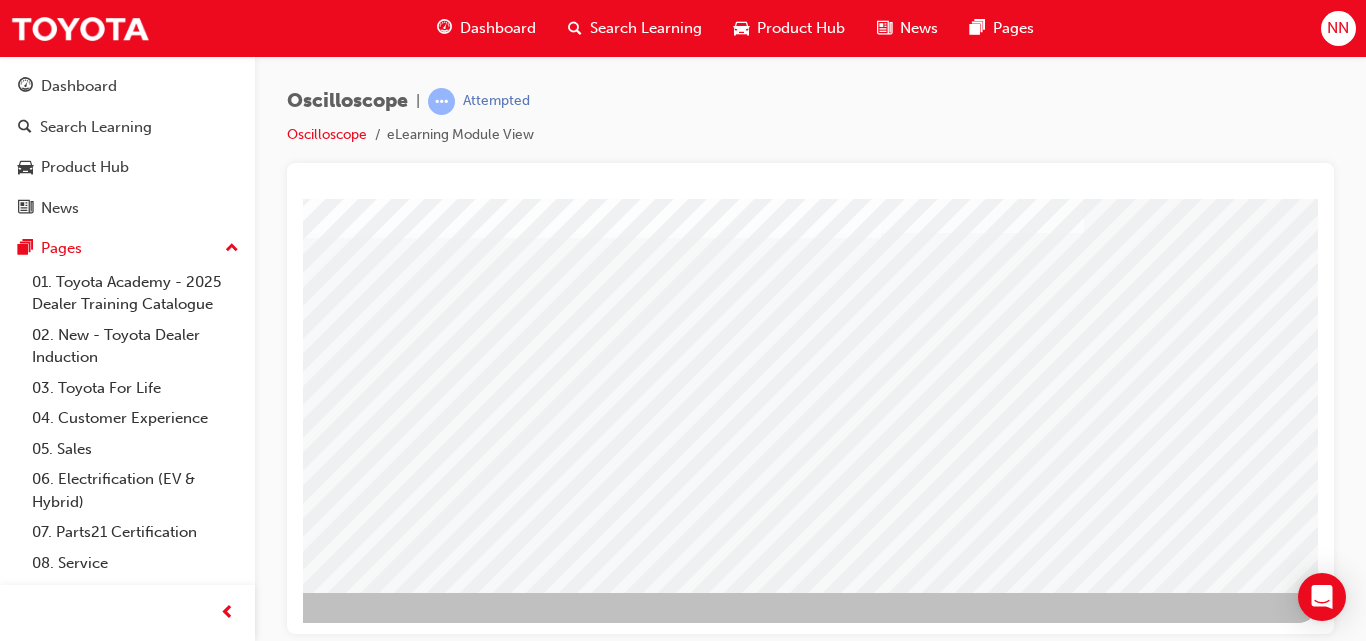 click at bounding box center [21, 1596] 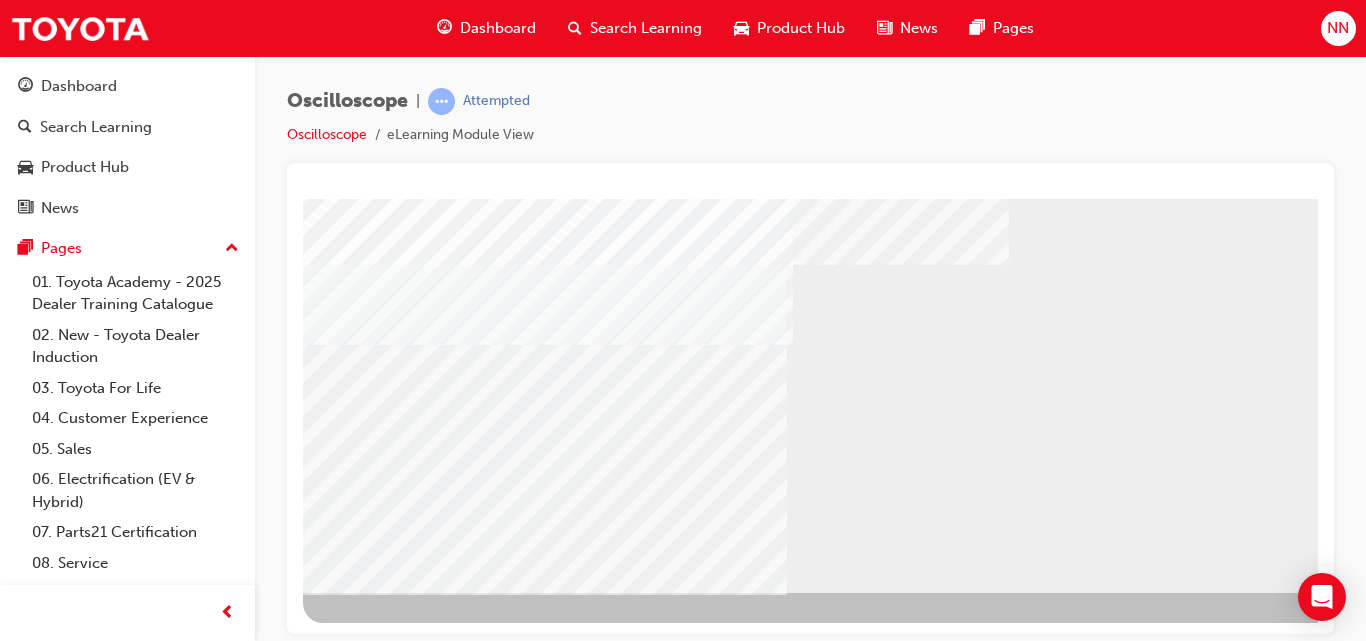 scroll, scrollTop: 326, scrollLeft: 40, axis: both 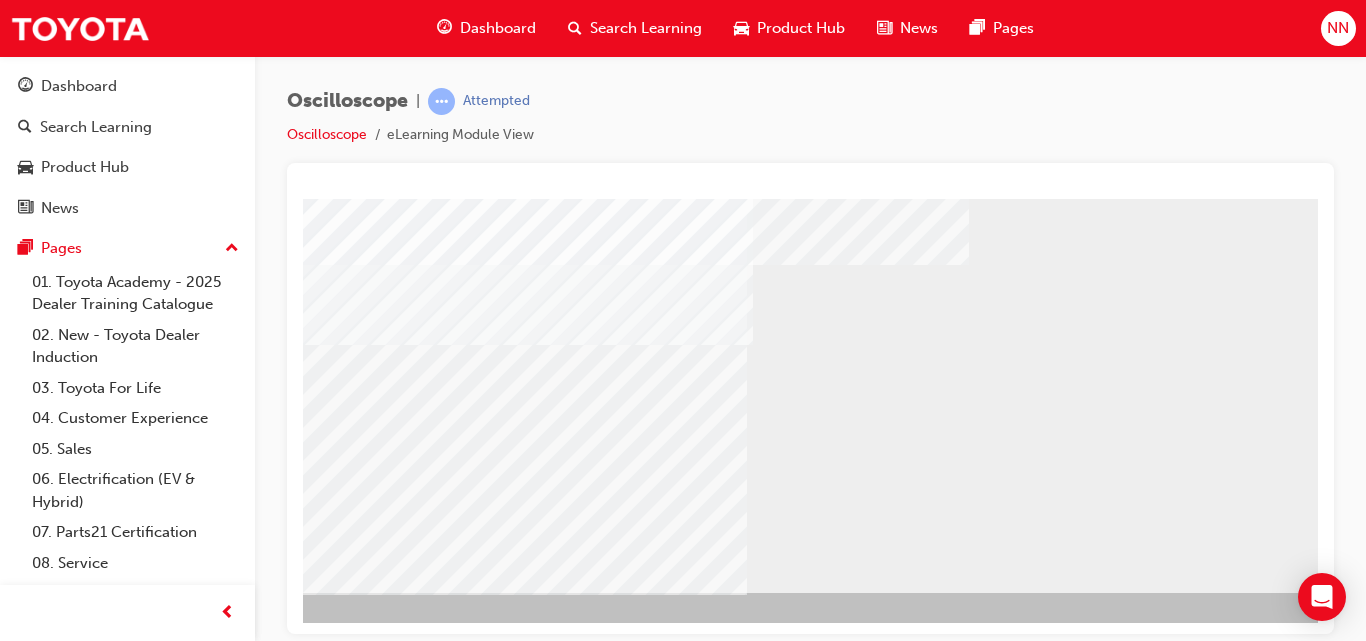 click at bounding box center [372, 1063] 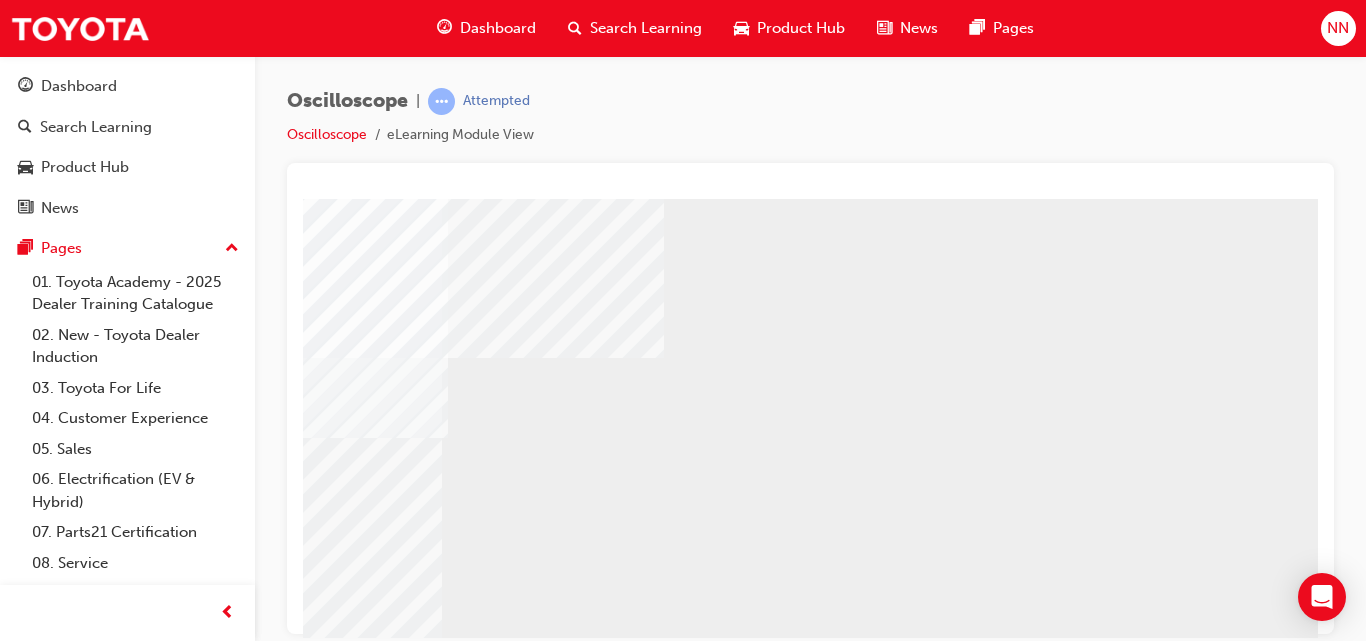 scroll, scrollTop: 326, scrollLeft: 360, axis: both 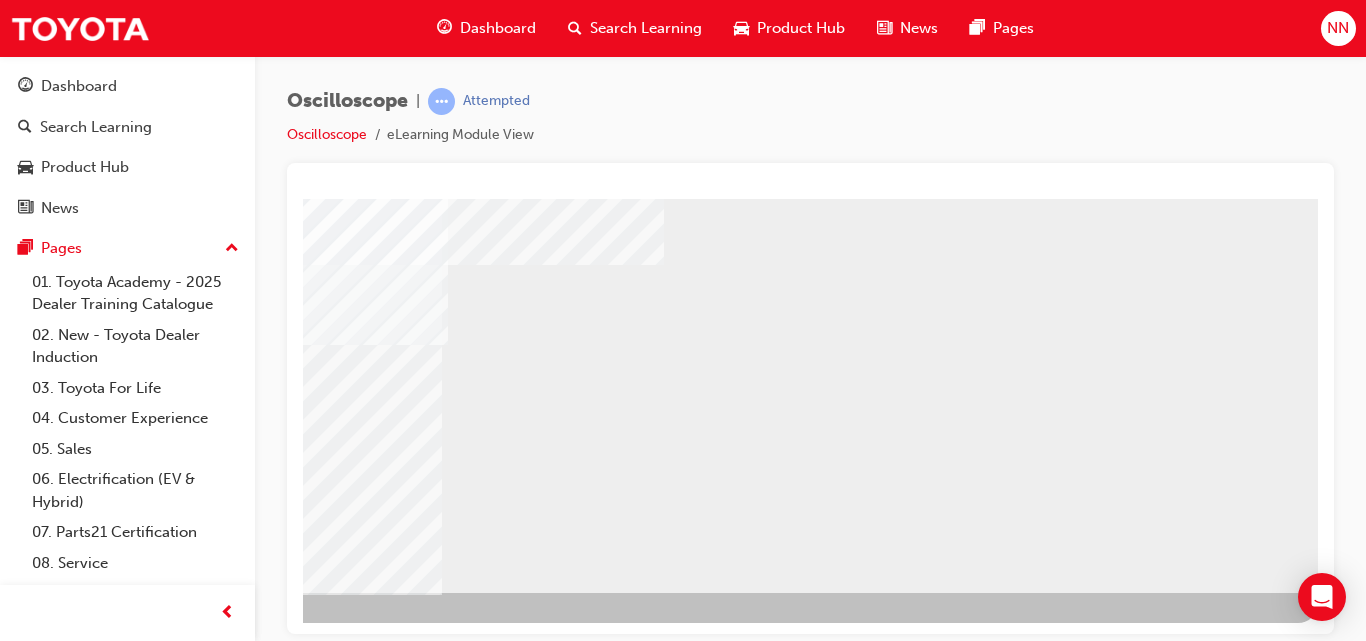 click at bounding box center (21, 1796) 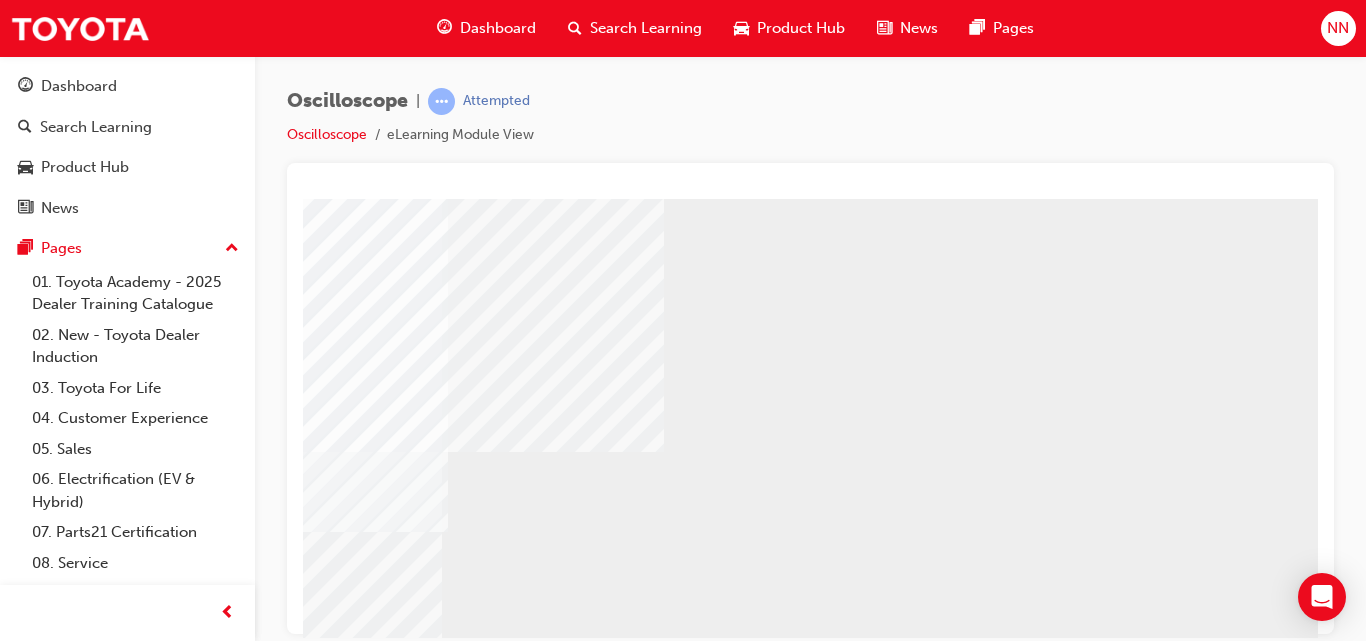 scroll, scrollTop: 326, scrollLeft: 360, axis: both 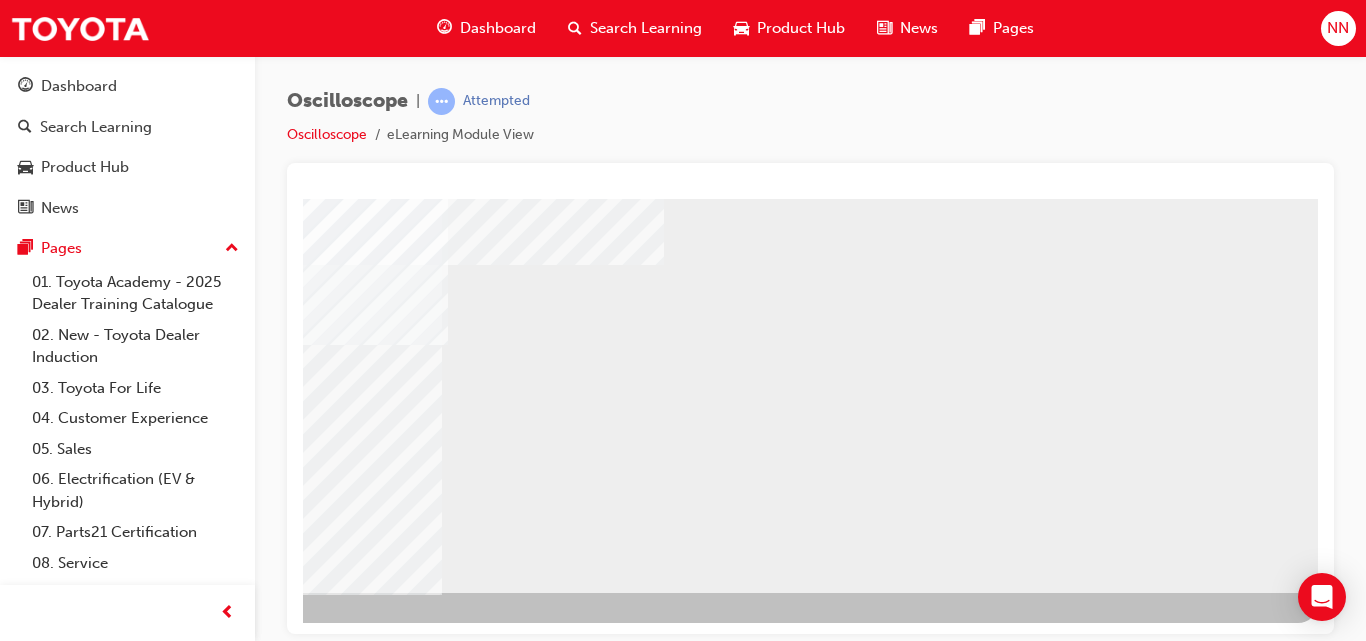 click at bounding box center [21, 1760] 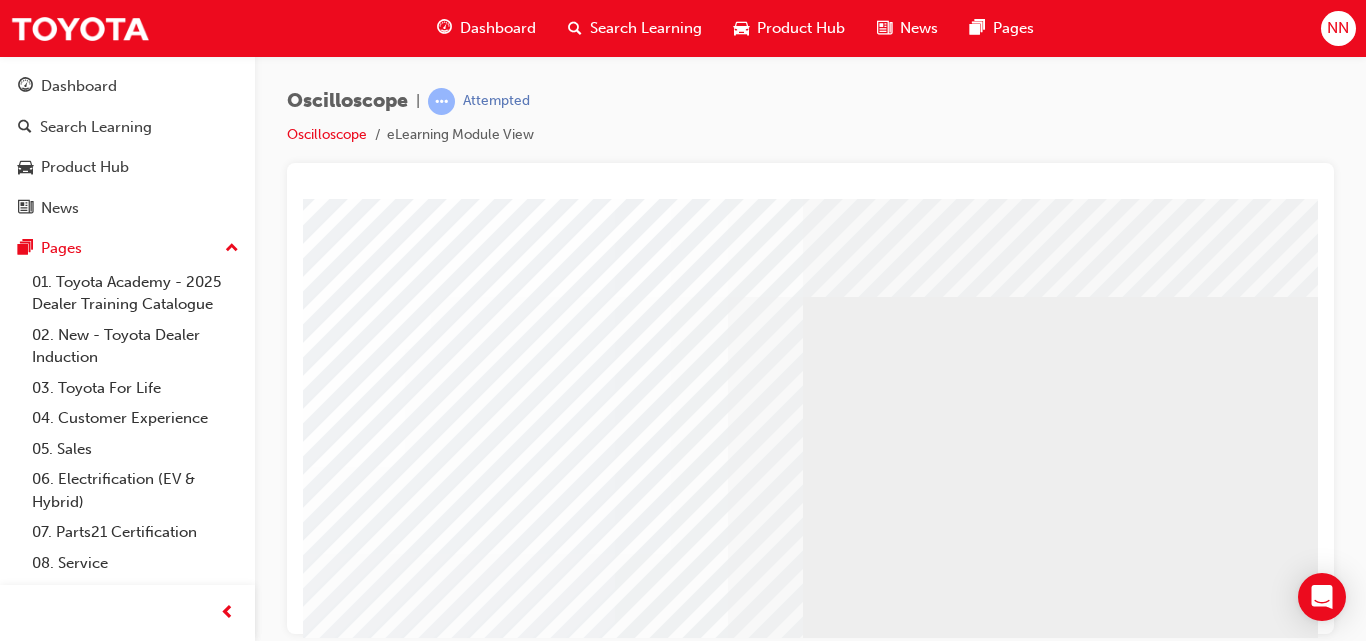 scroll, scrollTop: 0, scrollLeft: 360, axis: horizontal 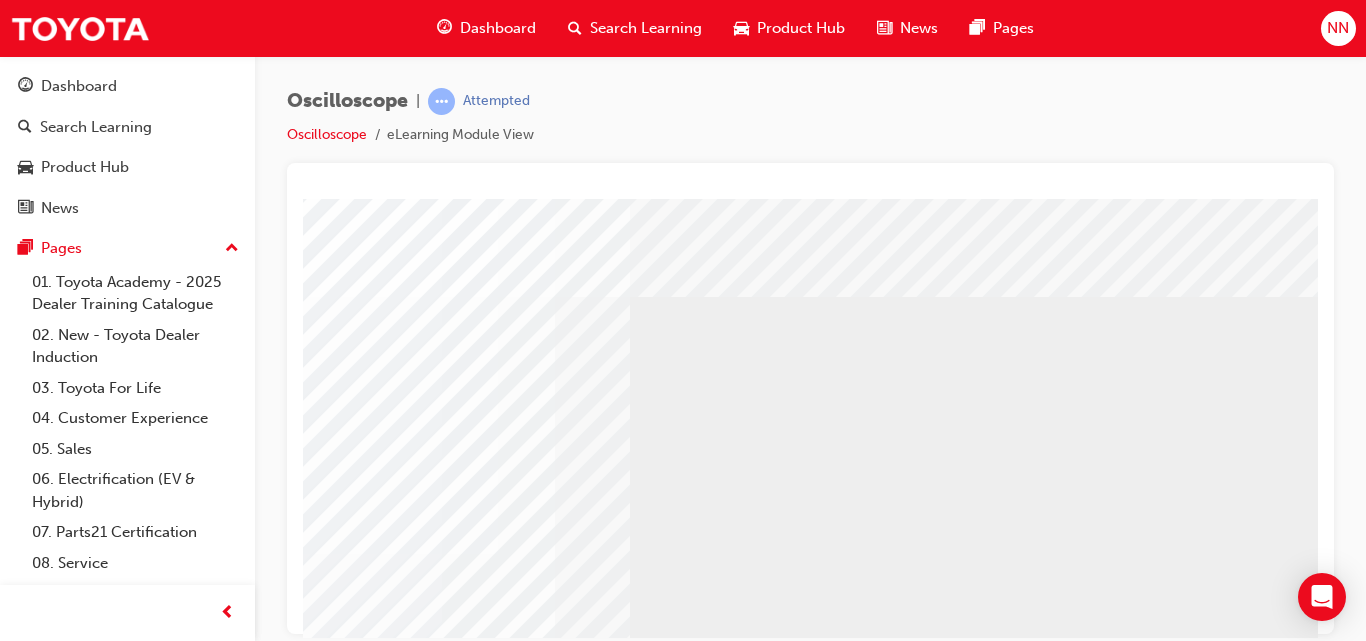 click at bounding box center [64, 4546] 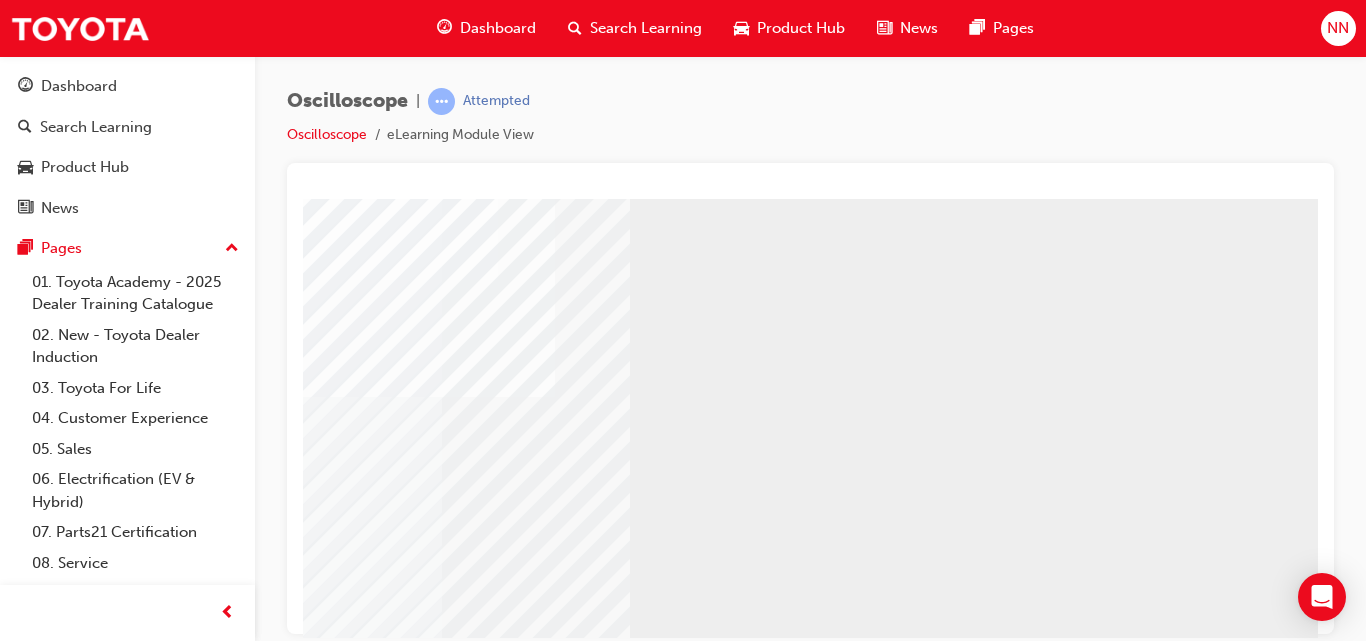 scroll, scrollTop: 326, scrollLeft: 360, axis: both 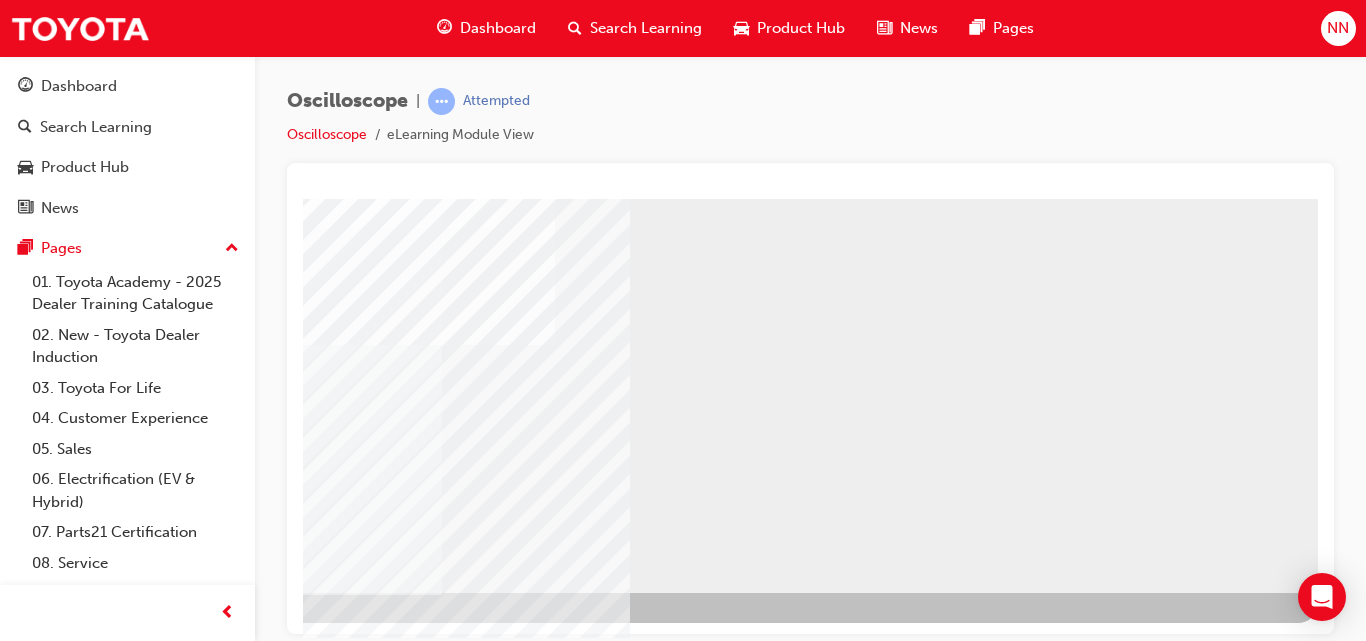 click at bounding box center (21, 2649) 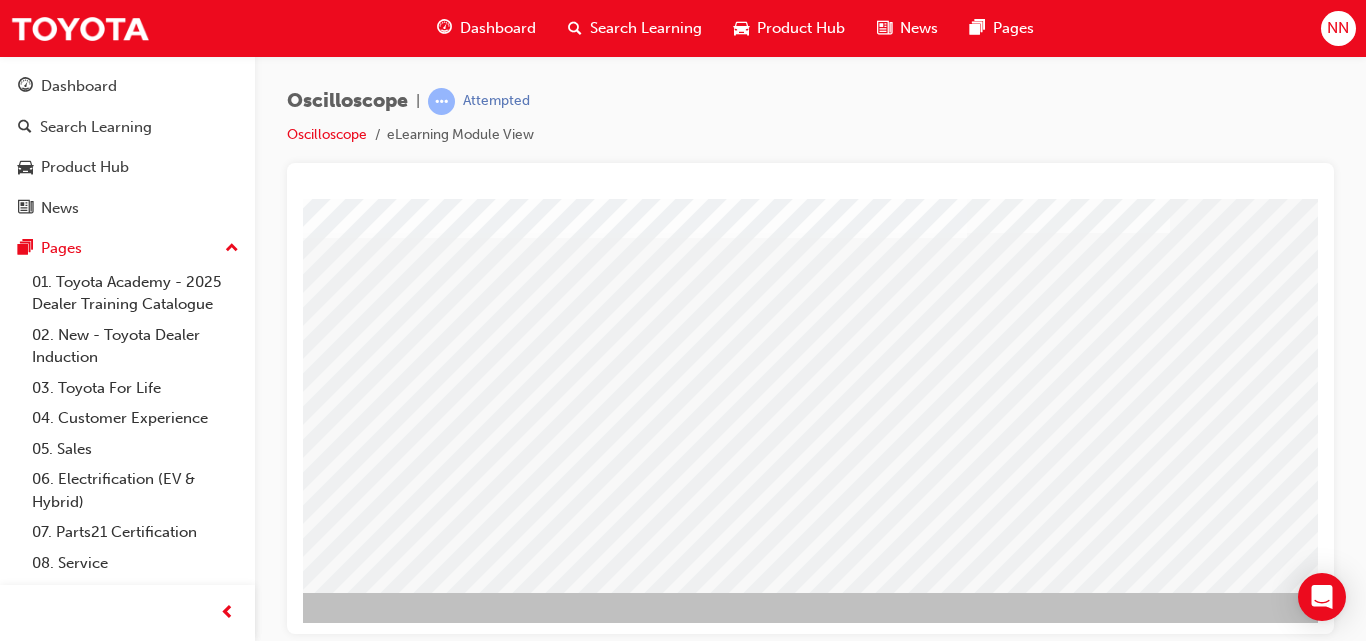 scroll, scrollTop: 326, scrollLeft: 360, axis: both 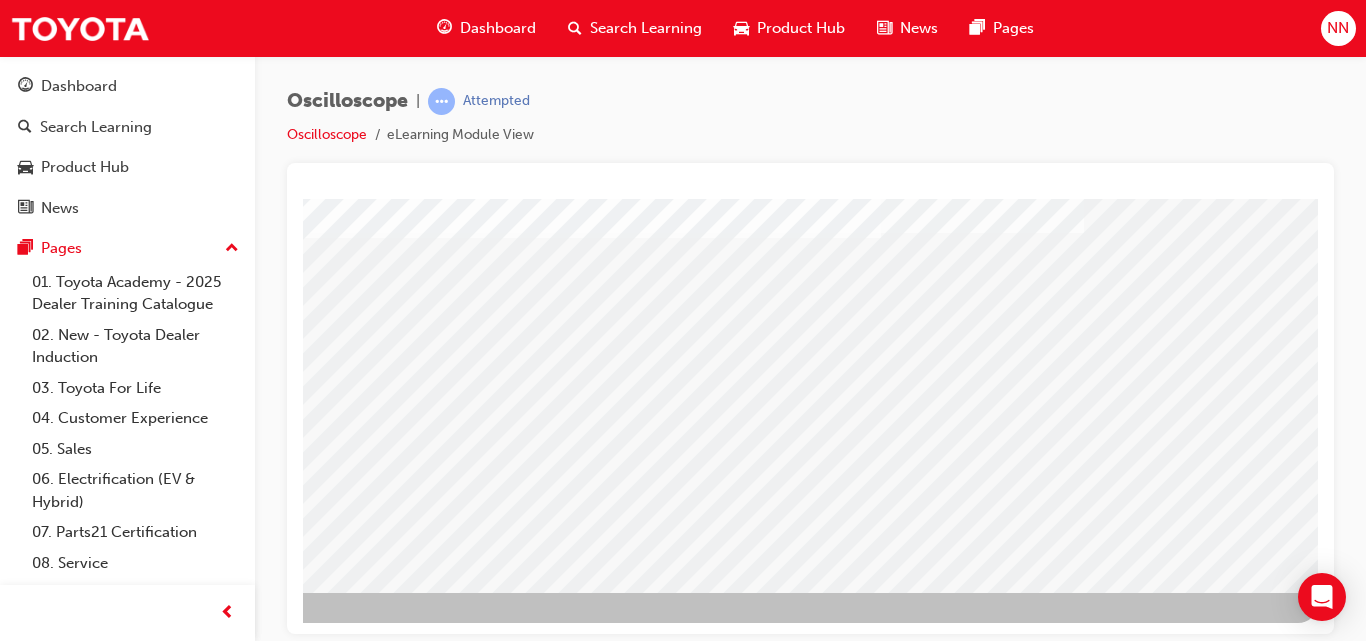 click at bounding box center (21, 1596) 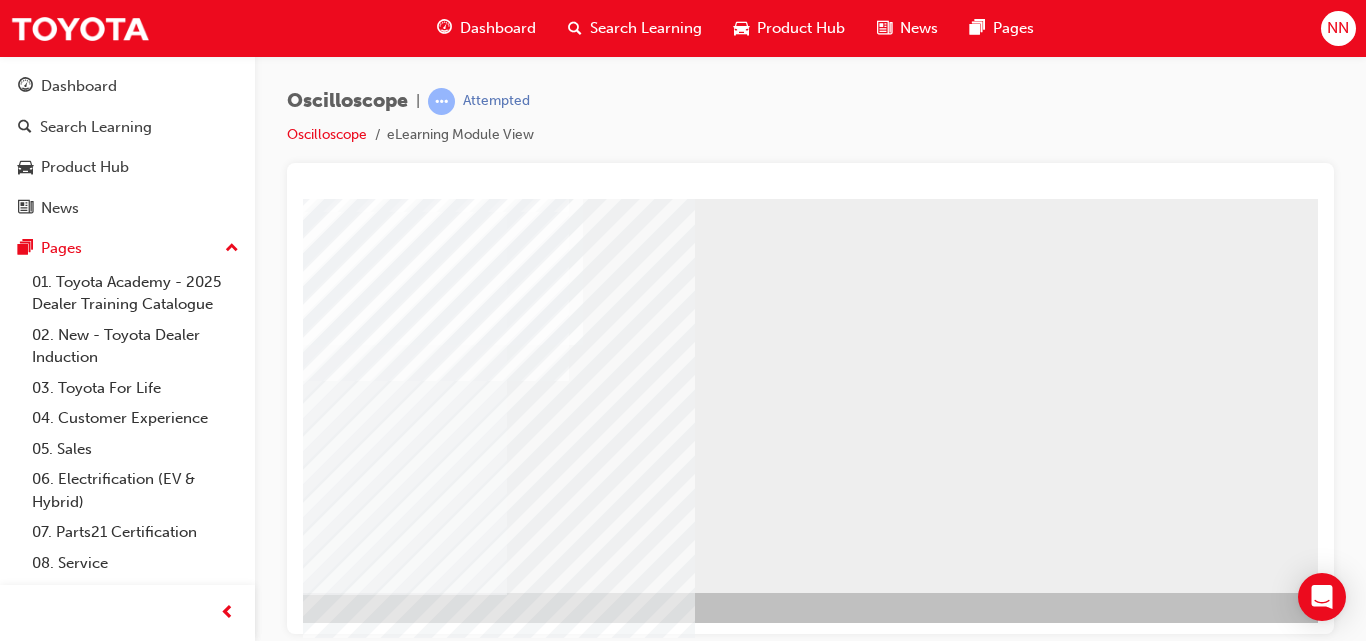 scroll, scrollTop: 326, scrollLeft: 360, axis: both 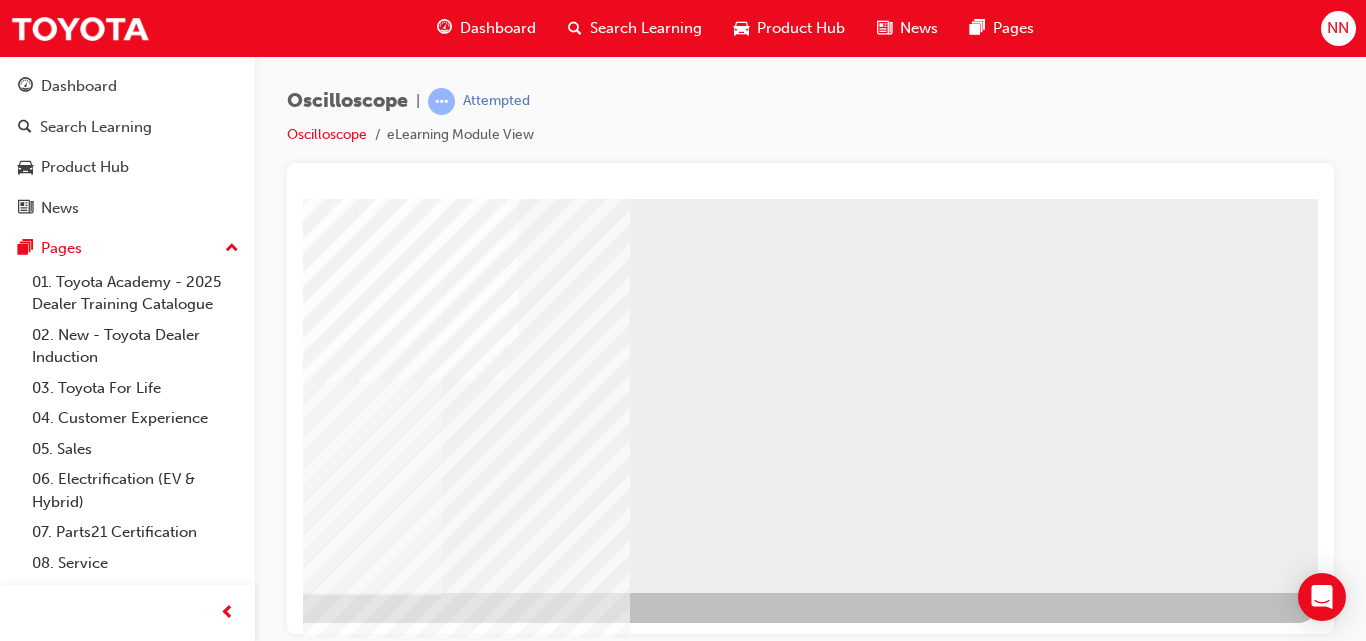 click at bounding box center [104, 3088] 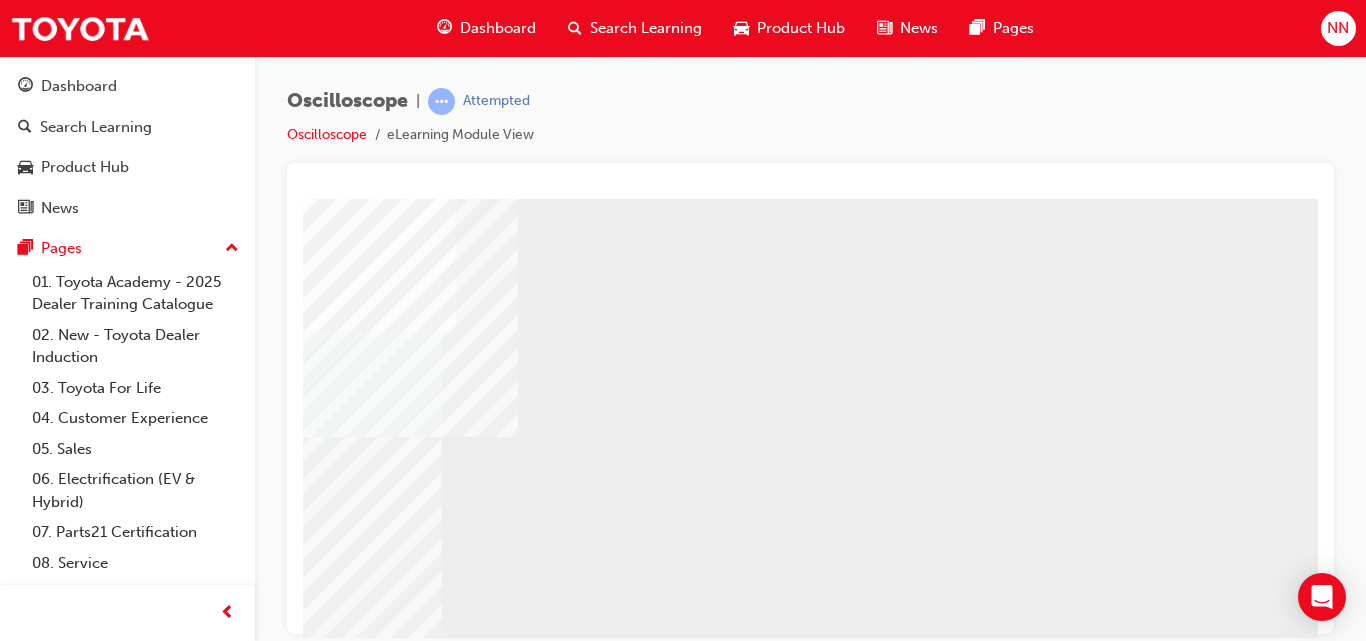 scroll, scrollTop: 326, scrollLeft: 360, axis: both 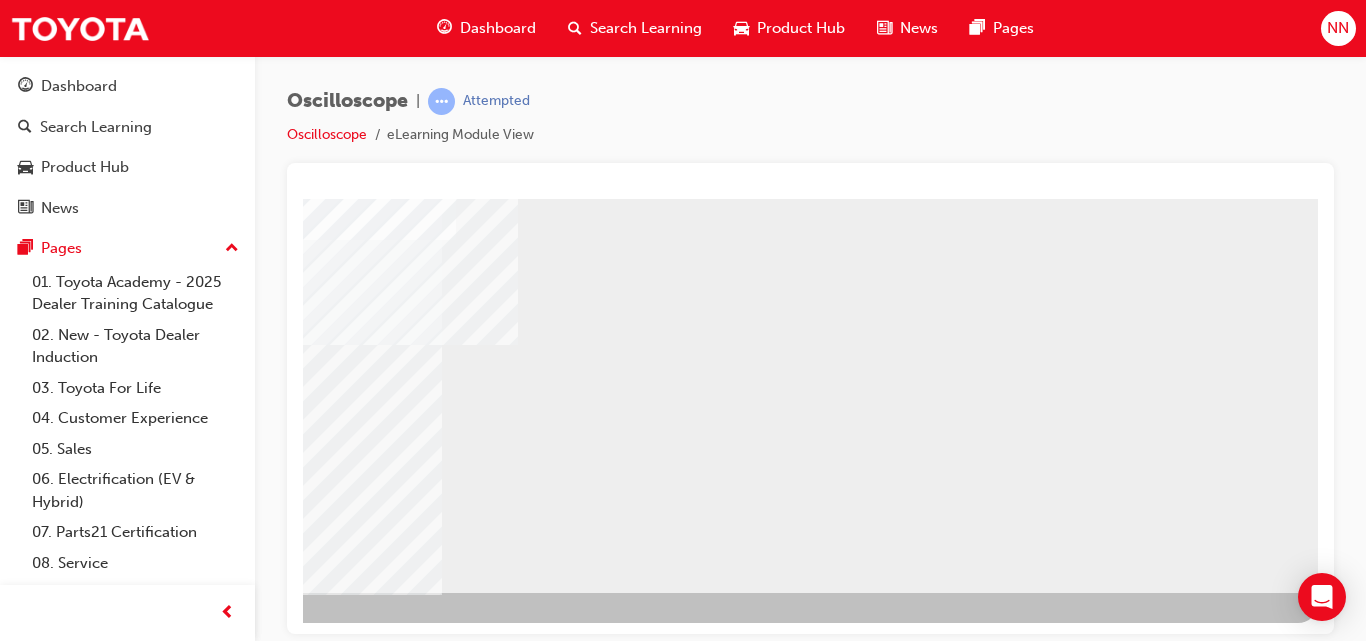 click at bounding box center (21, 1310) 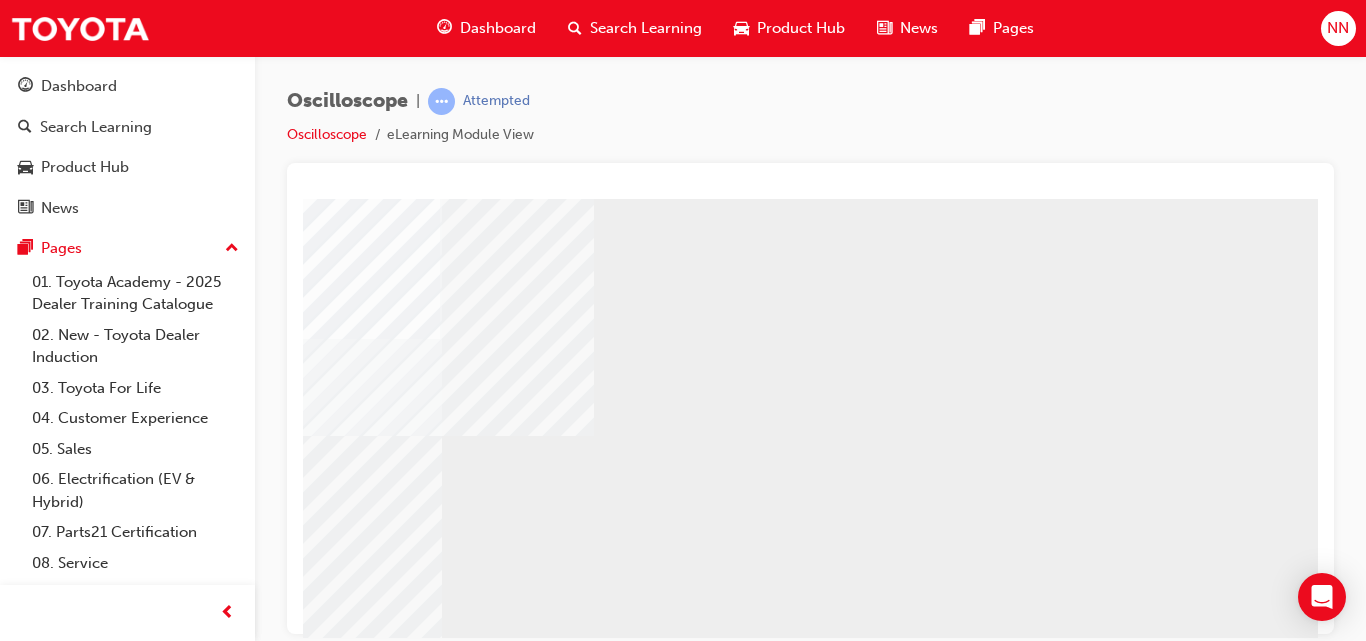 scroll, scrollTop: 326, scrollLeft: 360, axis: both 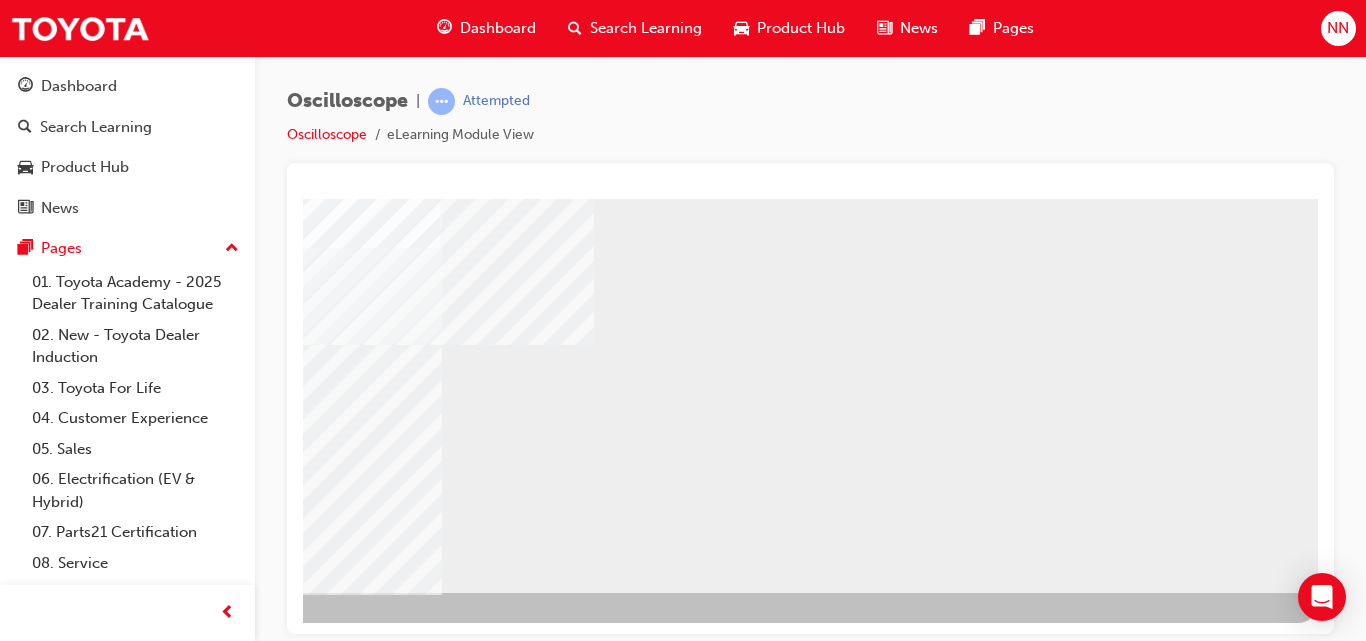 click at bounding box center (21, 646) 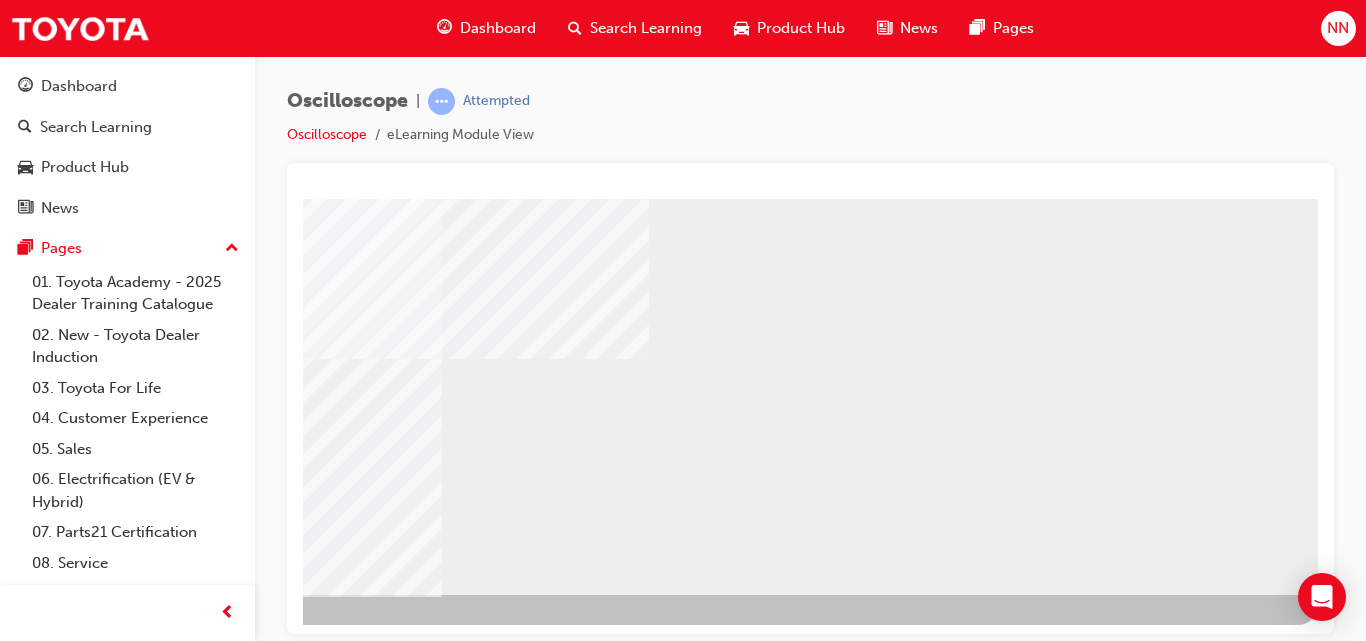 scroll, scrollTop: 326, scrollLeft: 360, axis: both 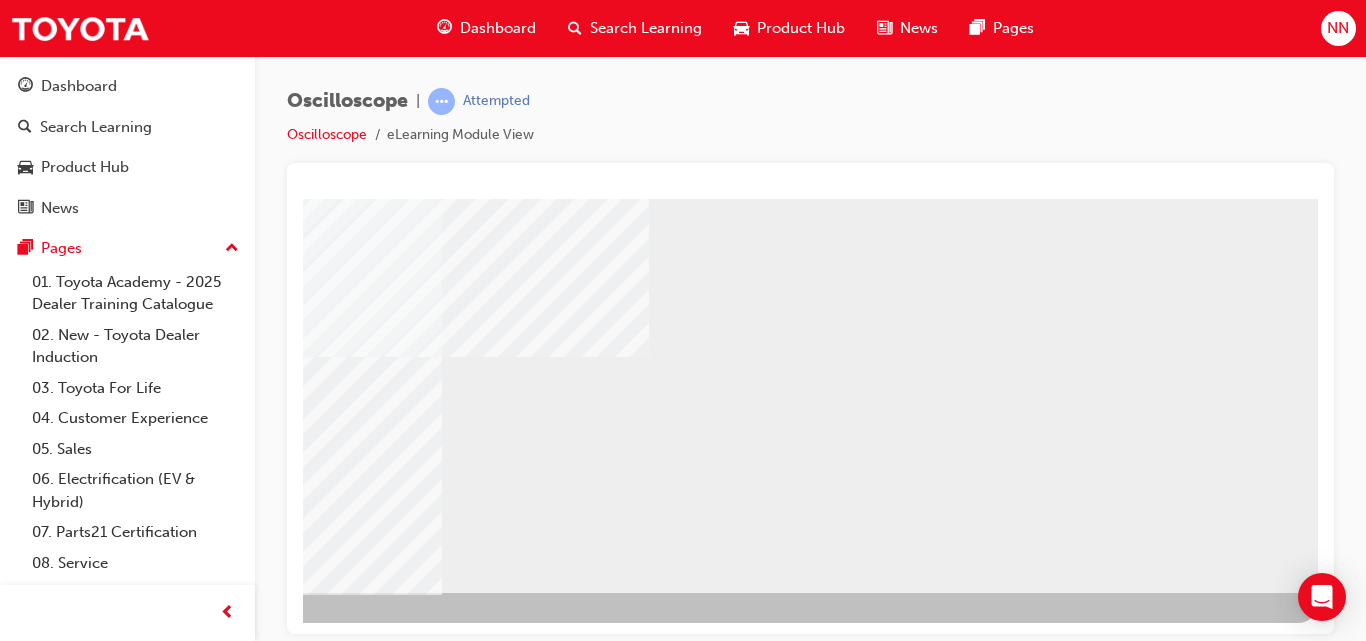 click at bounding box center (21, 646) 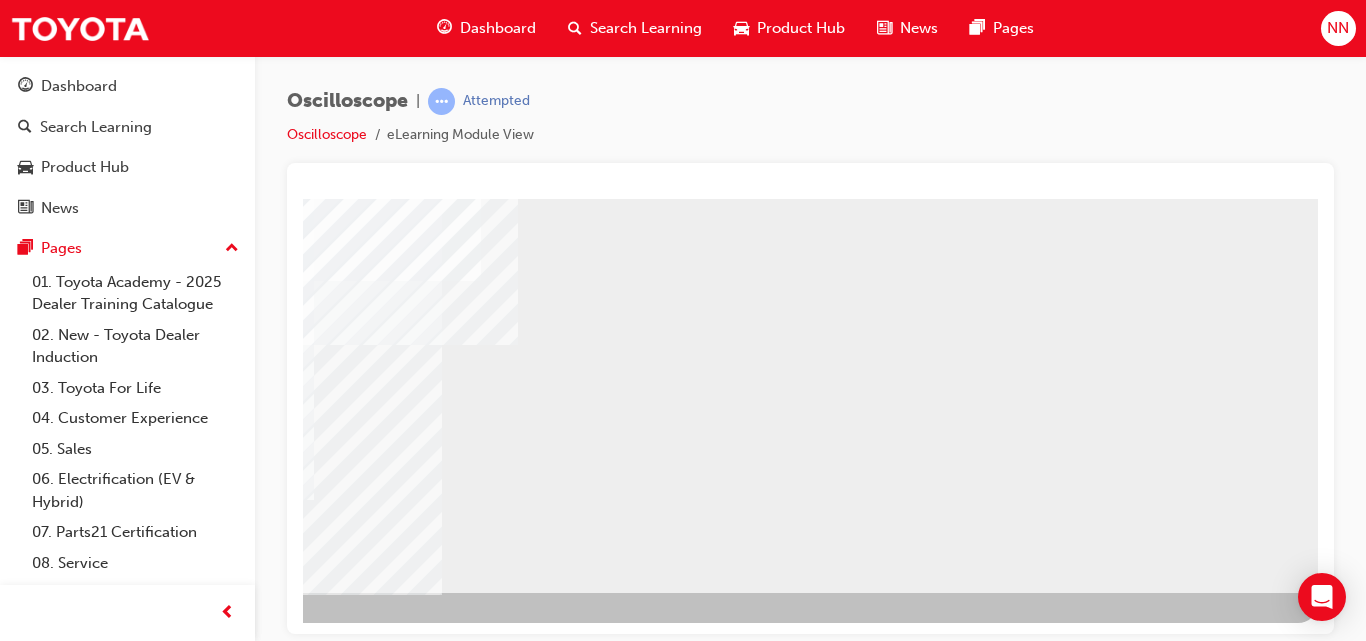 scroll, scrollTop: 0, scrollLeft: 0, axis: both 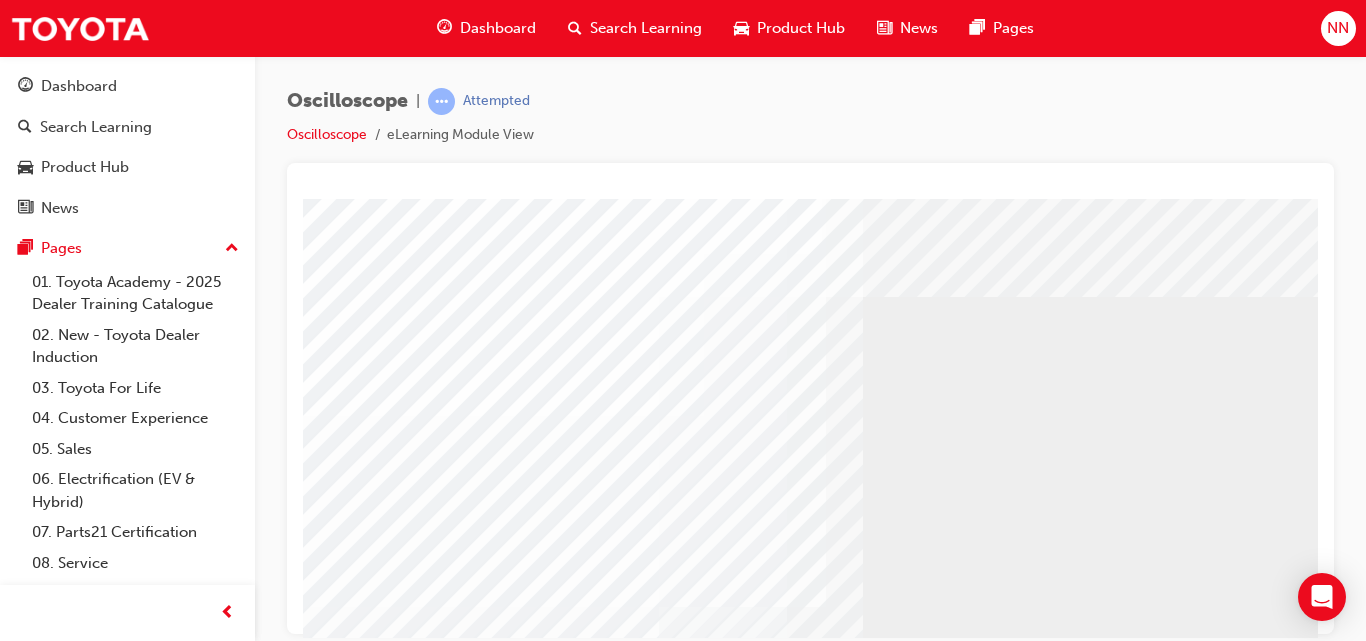 click at bounding box center (453, 2353) 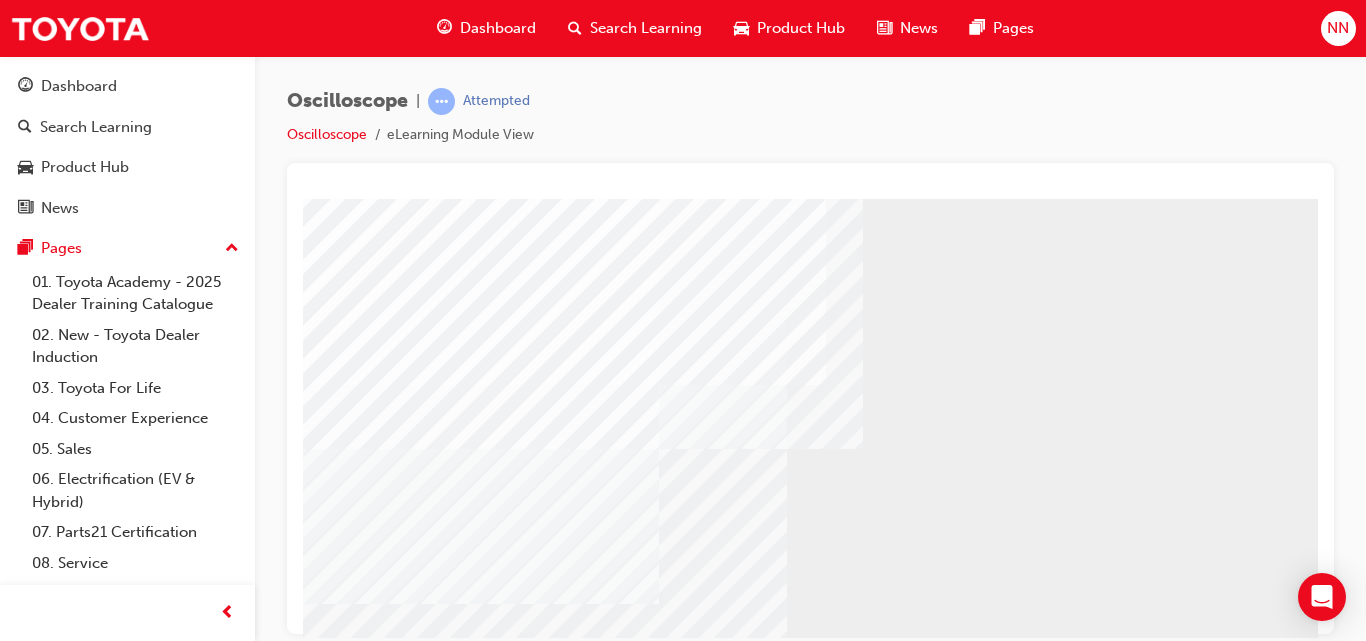 scroll, scrollTop: 166, scrollLeft: 0, axis: vertical 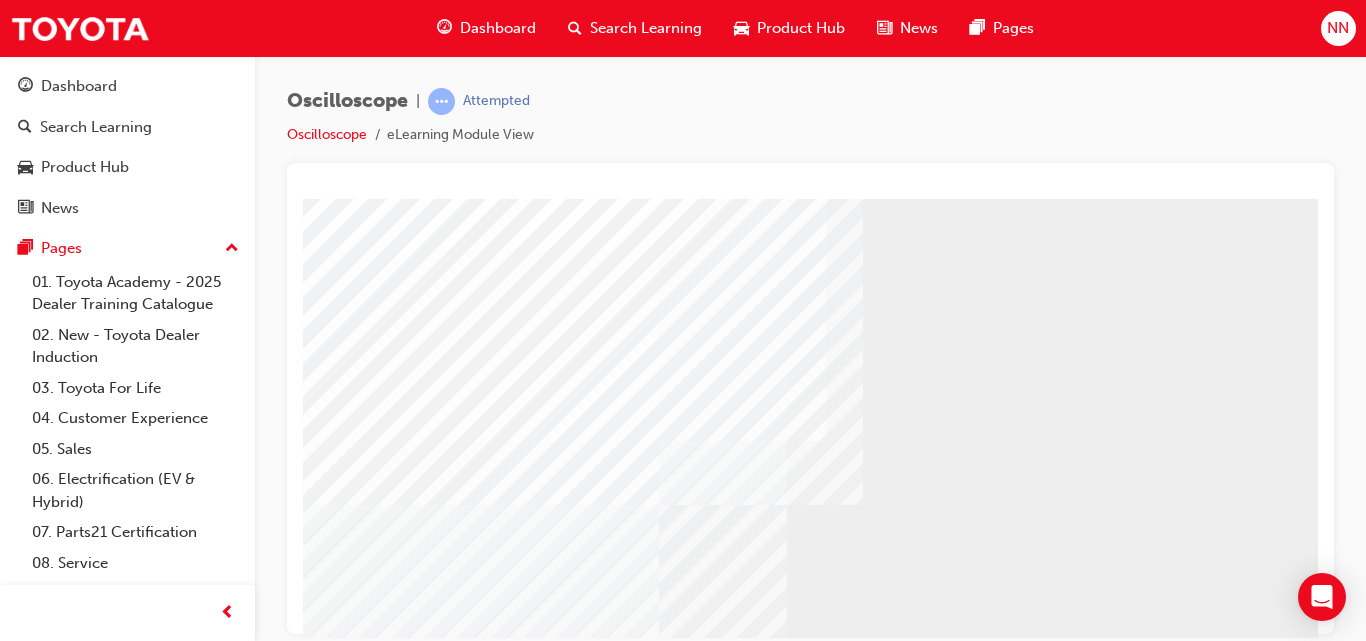 click at bounding box center [453, 2187] 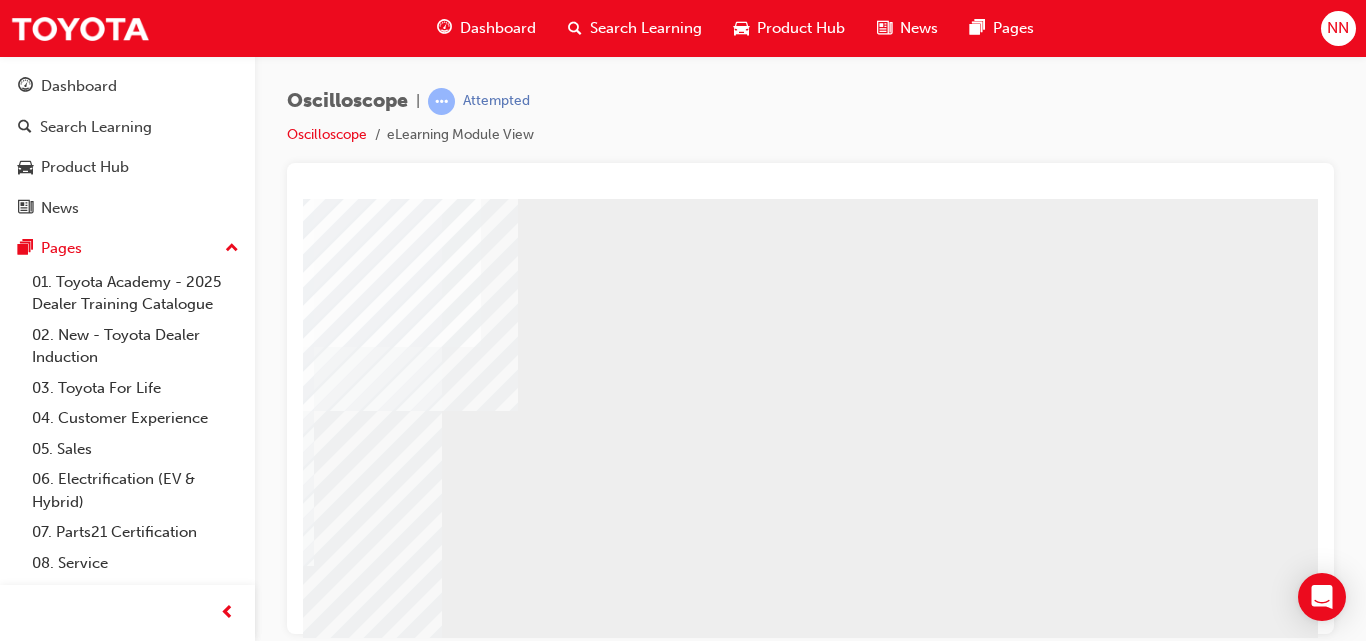 scroll, scrollTop: 326, scrollLeft: 360, axis: both 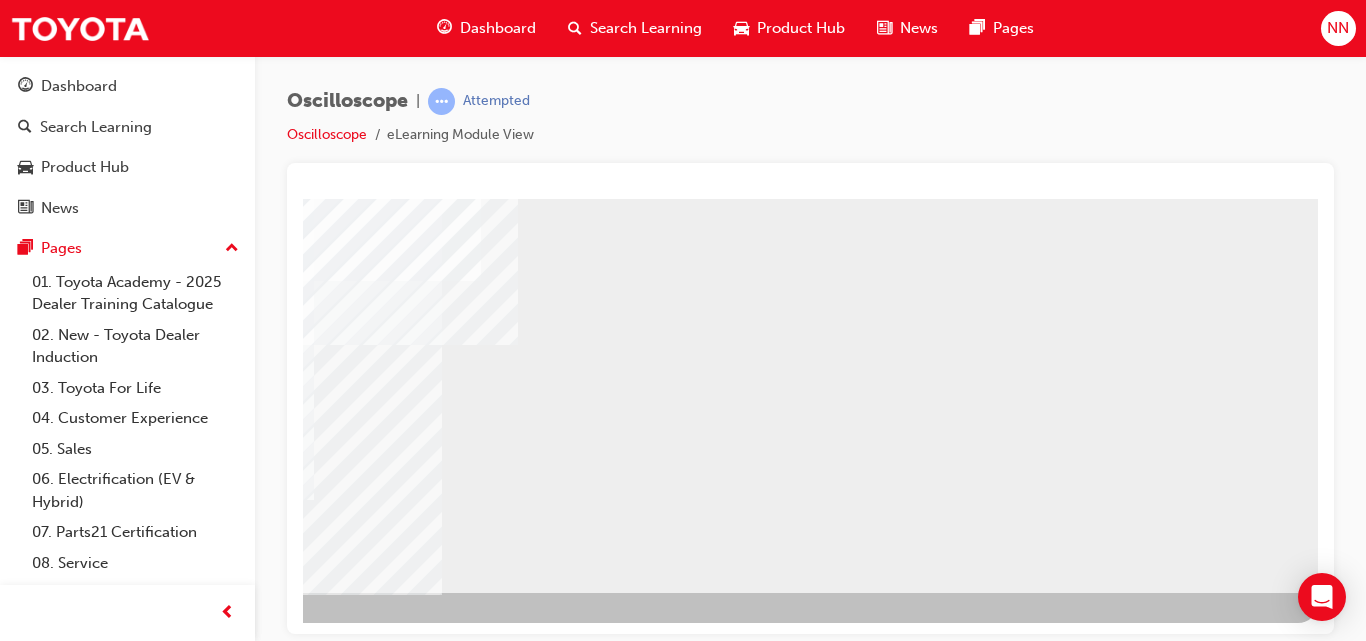 click at bounding box center [21, 2154] 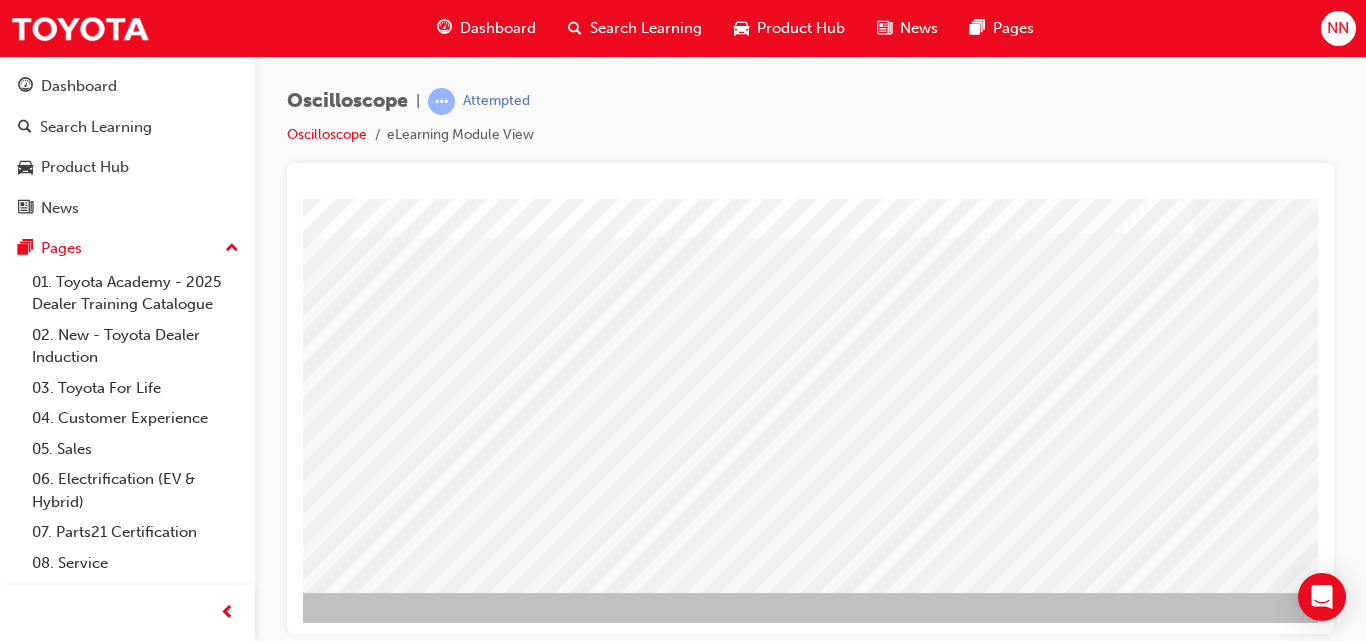 scroll, scrollTop: 326, scrollLeft: 360, axis: both 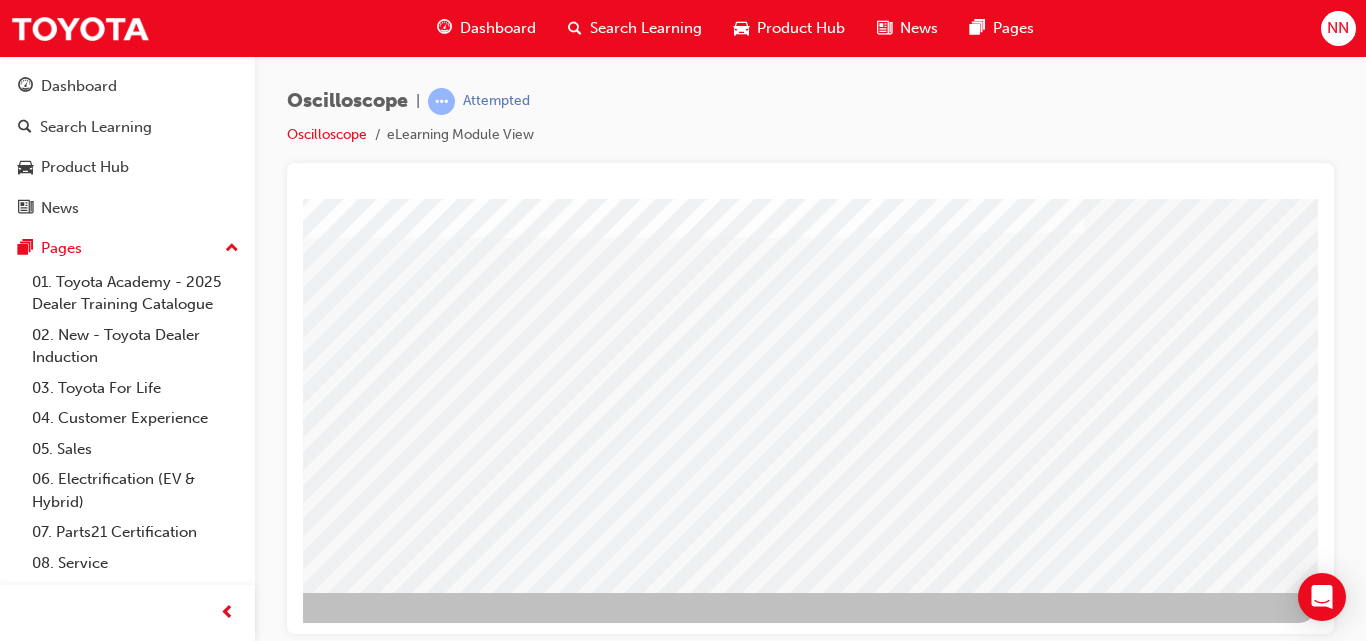 click at bounding box center (21, 1596) 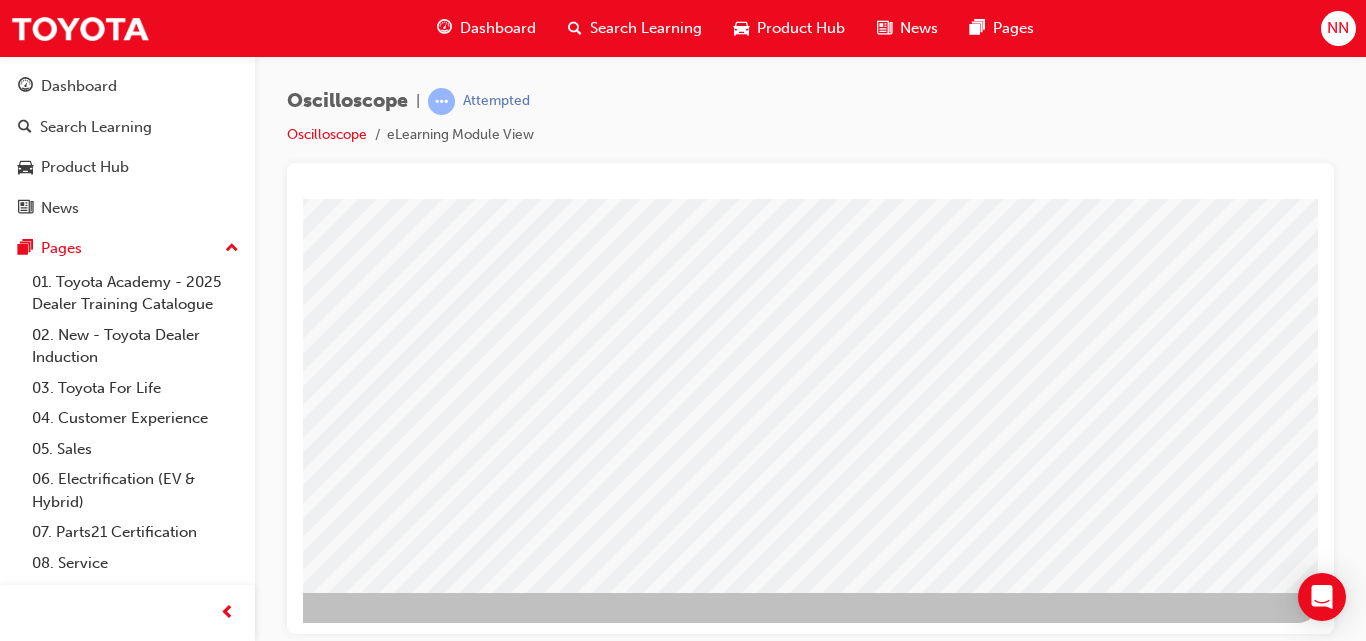 scroll, scrollTop: 0, scrollLeft: 0, axis: both 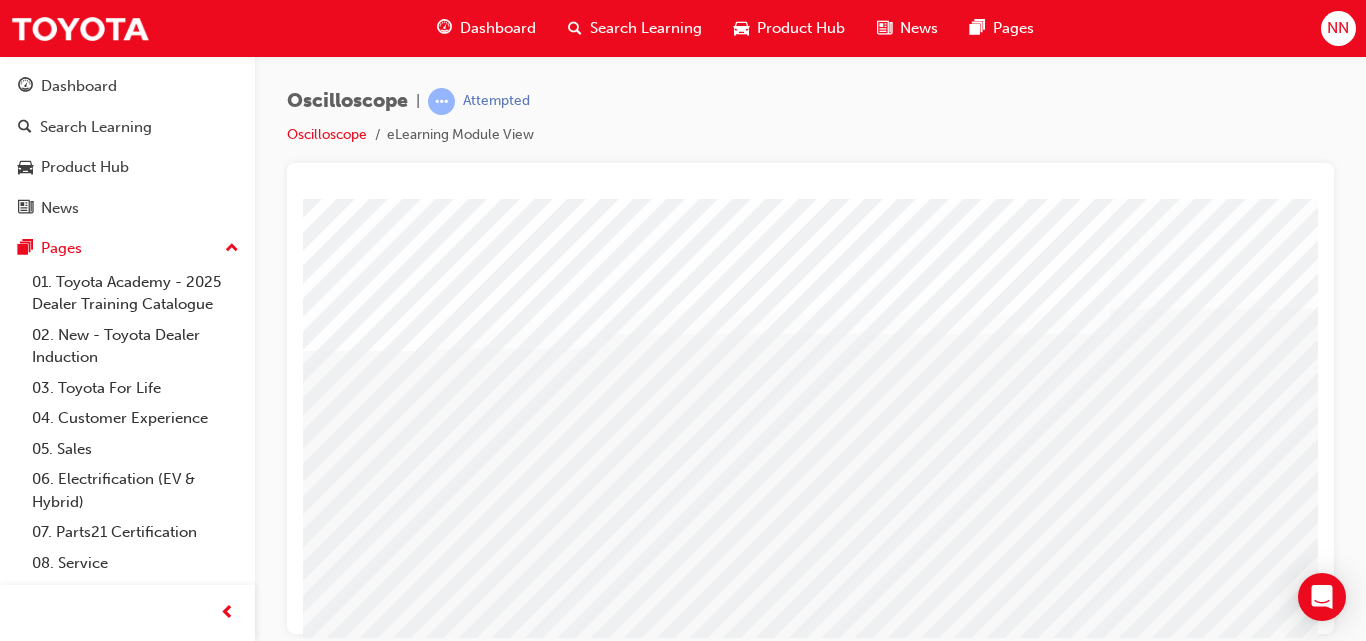 click at bounding box center [360, 1950] 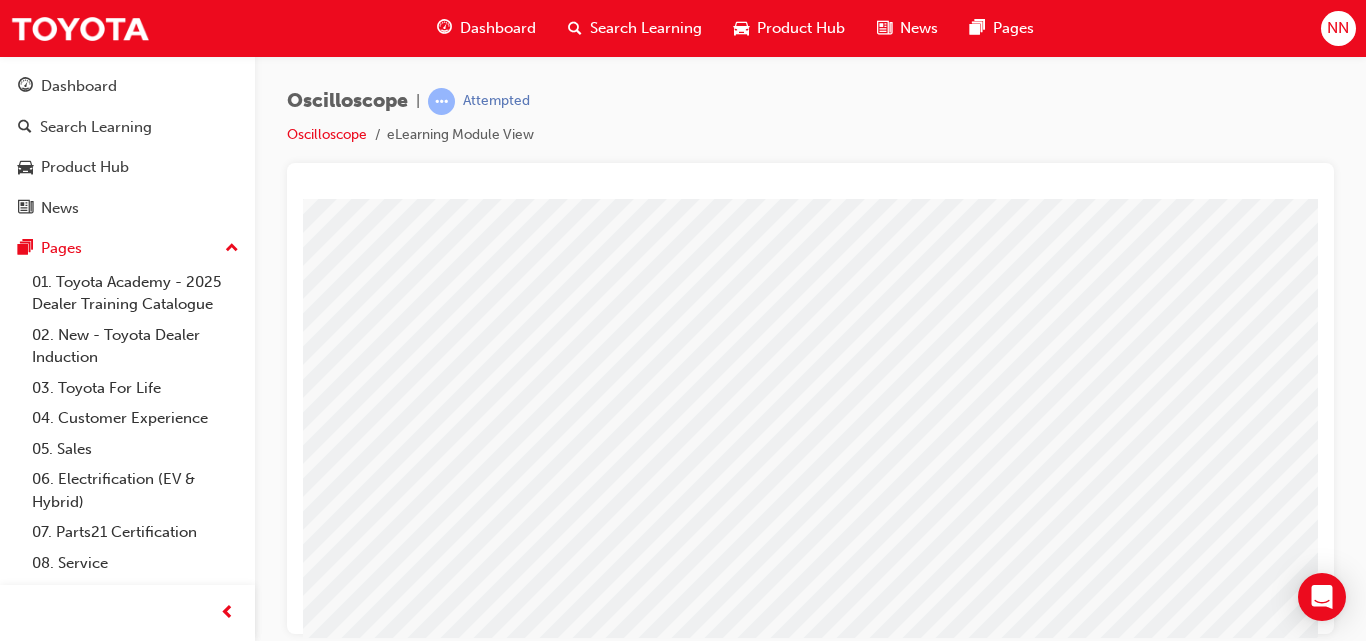 scroll, scrollTop: 200, scrollLeft: 160, axis: both 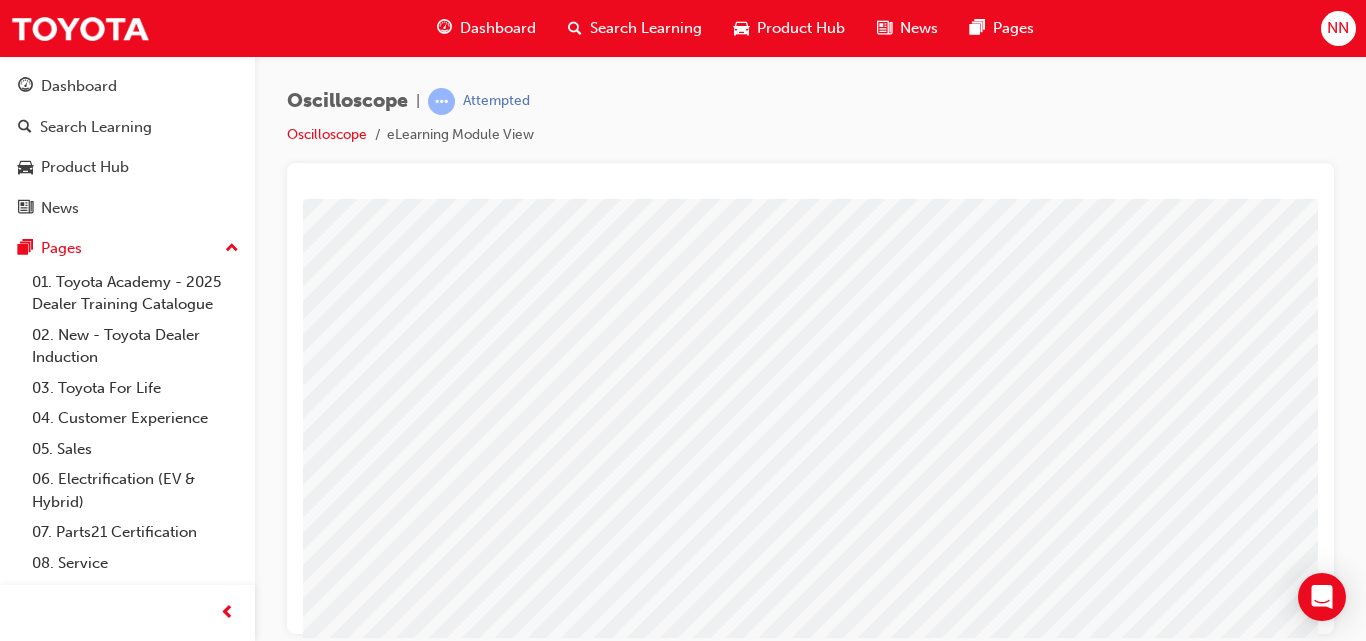 click at bounding box center [200, 1886] 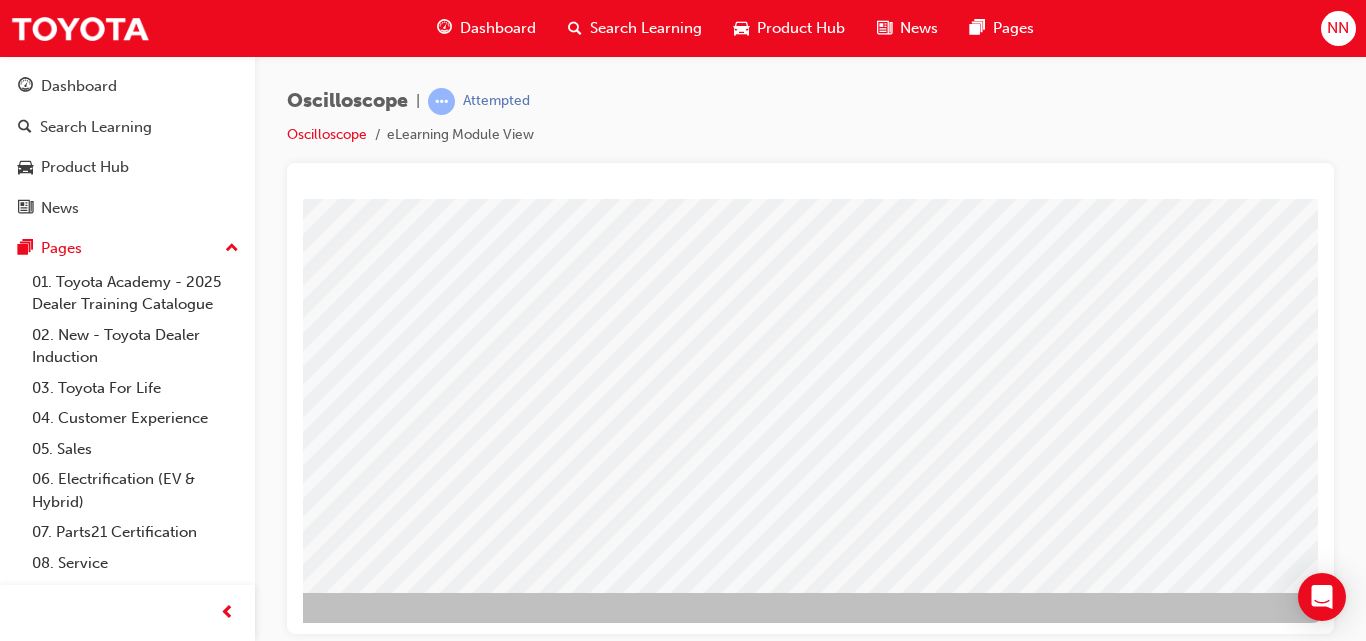 scroll, scrollTop: 326, scrollLeft: 360, axis: both 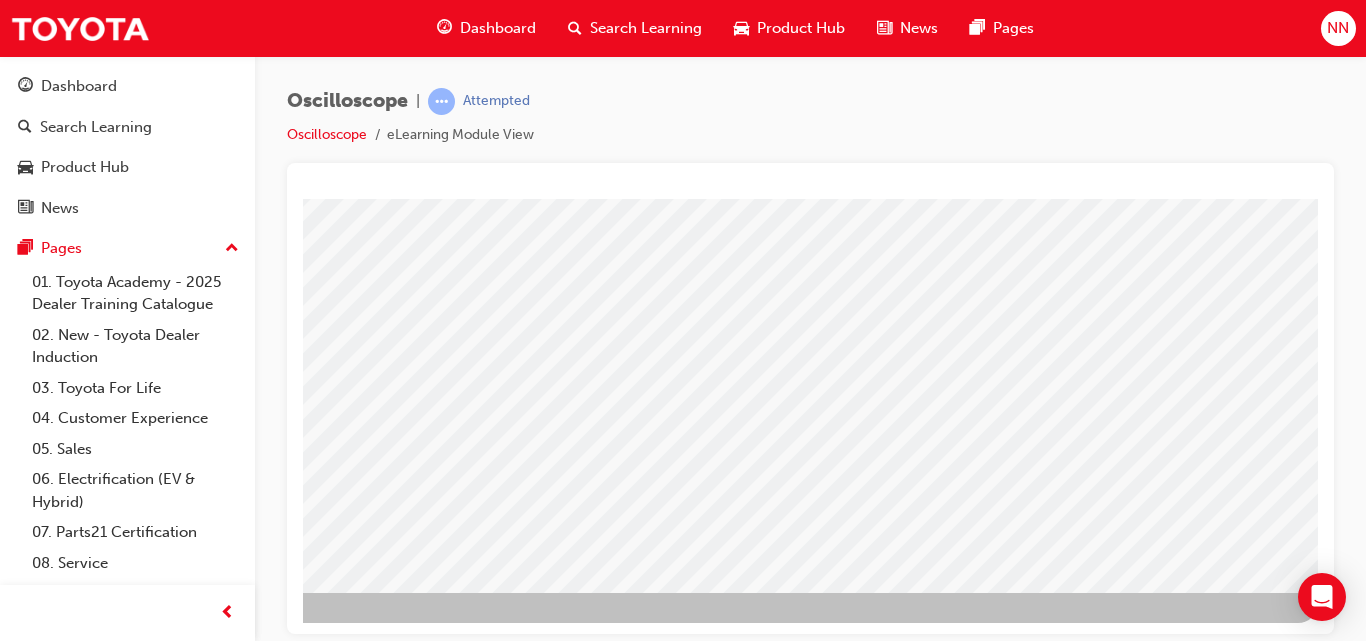 click at bounding box center (21, 3587) 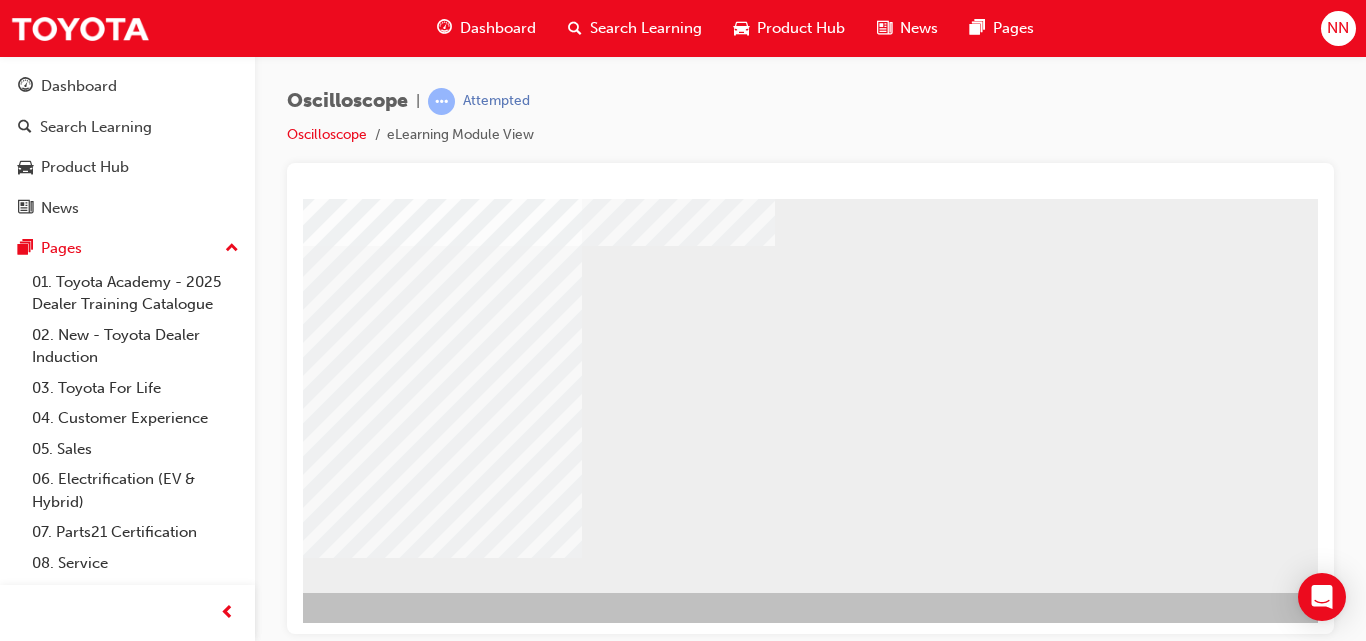 scroll, scrollTop: 326, scrollLeft: 0, axis: vertical 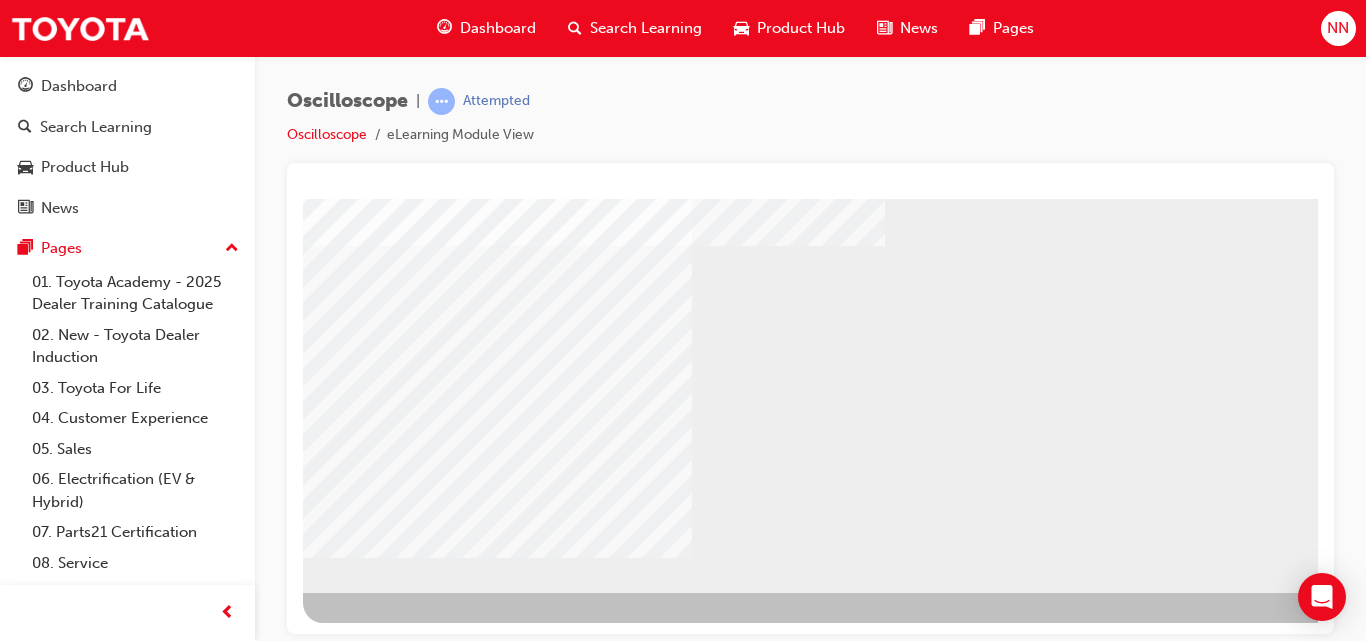click at bounding box center (325, 1841) 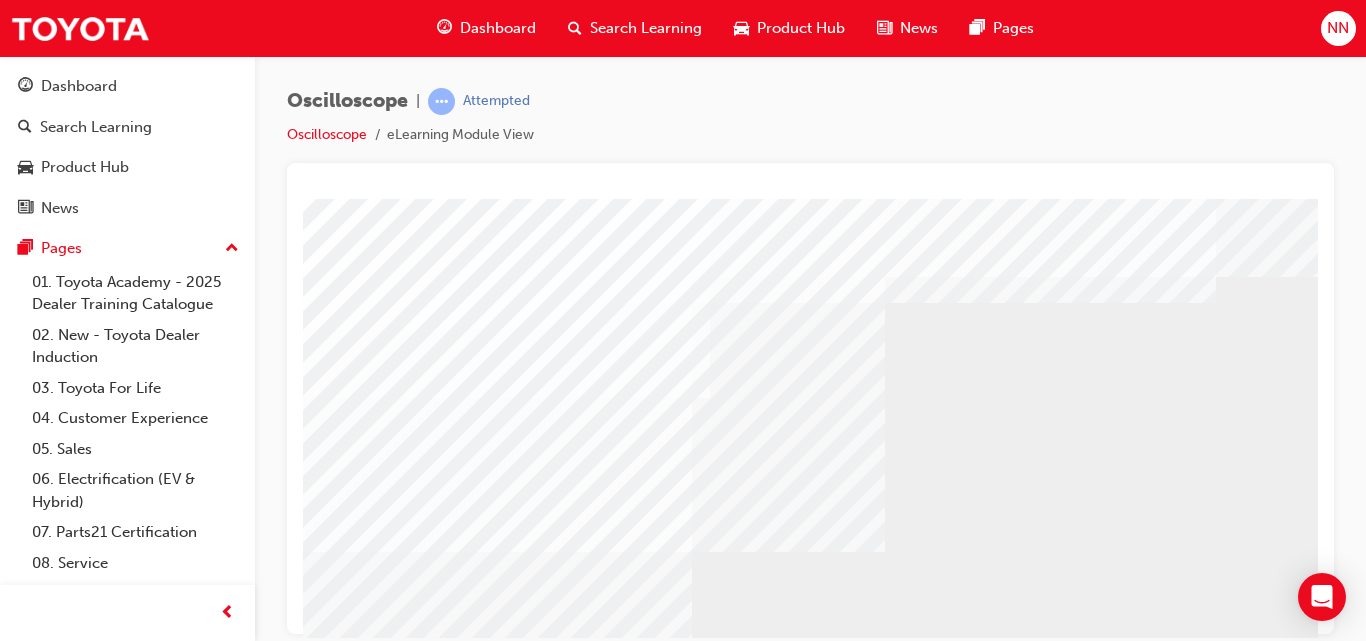 scroll, scrollTop: 0, scrollLeft: 0, axis: both 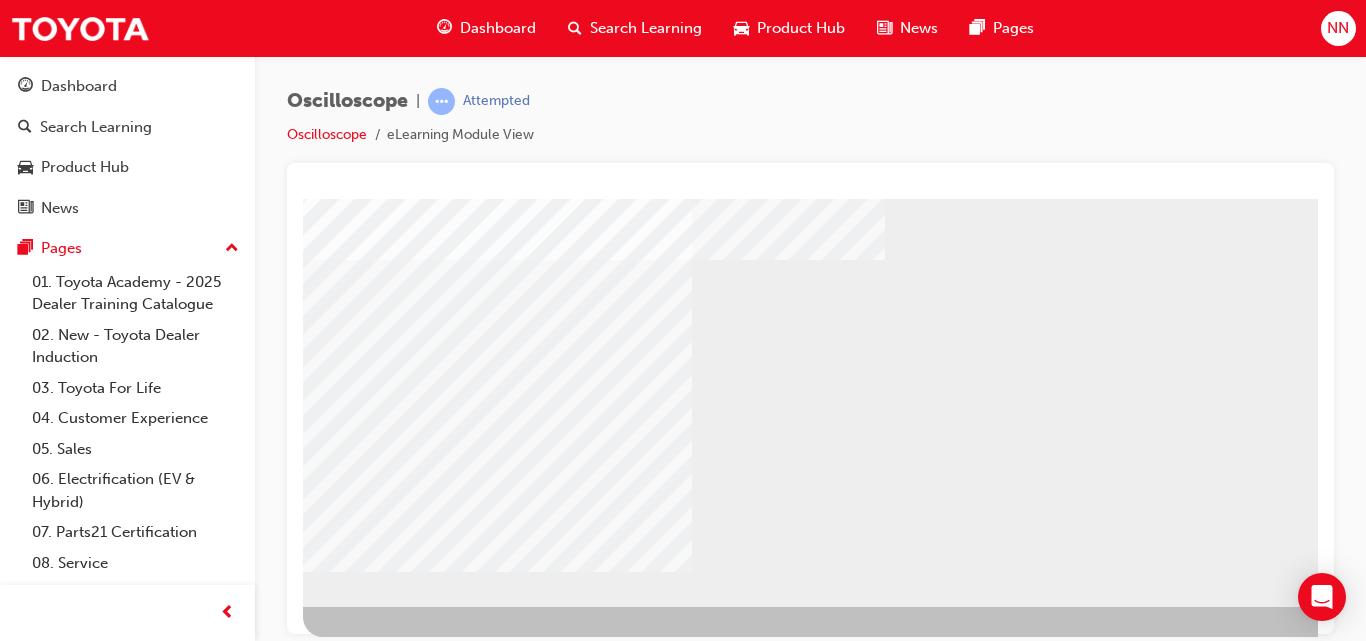 click at bounding box center (497, 984) 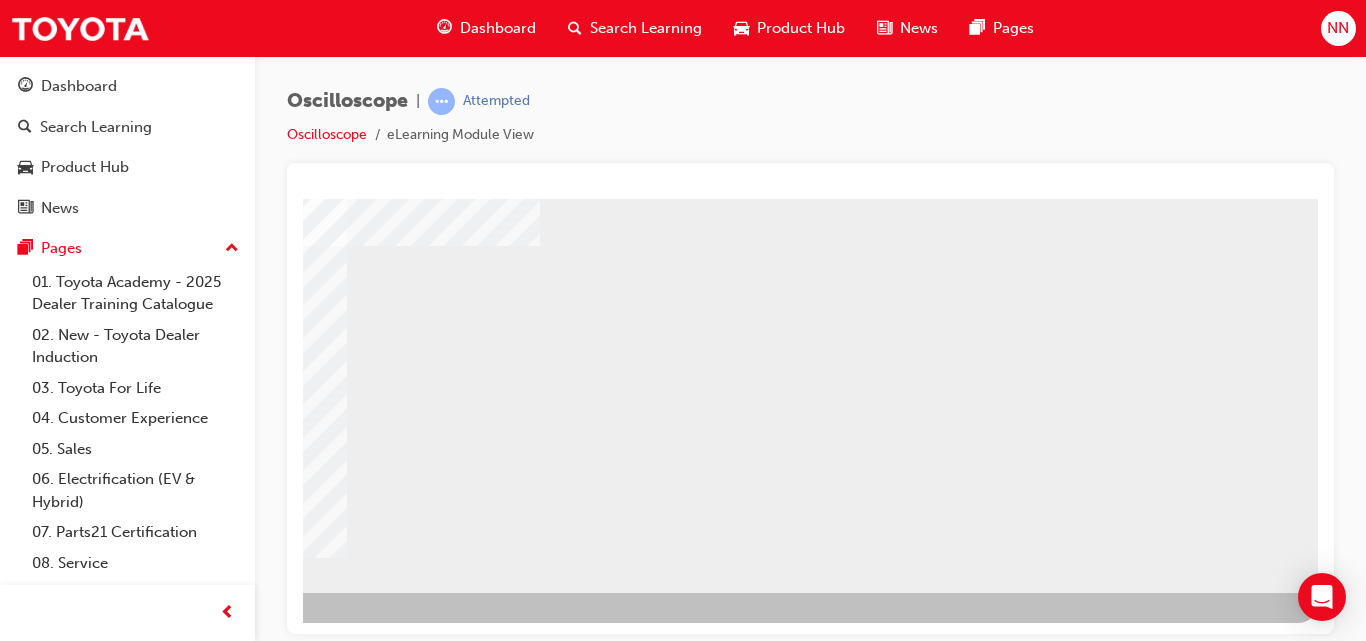 scroll, scrollTop: 326, scrollLeft: 360, axis: both 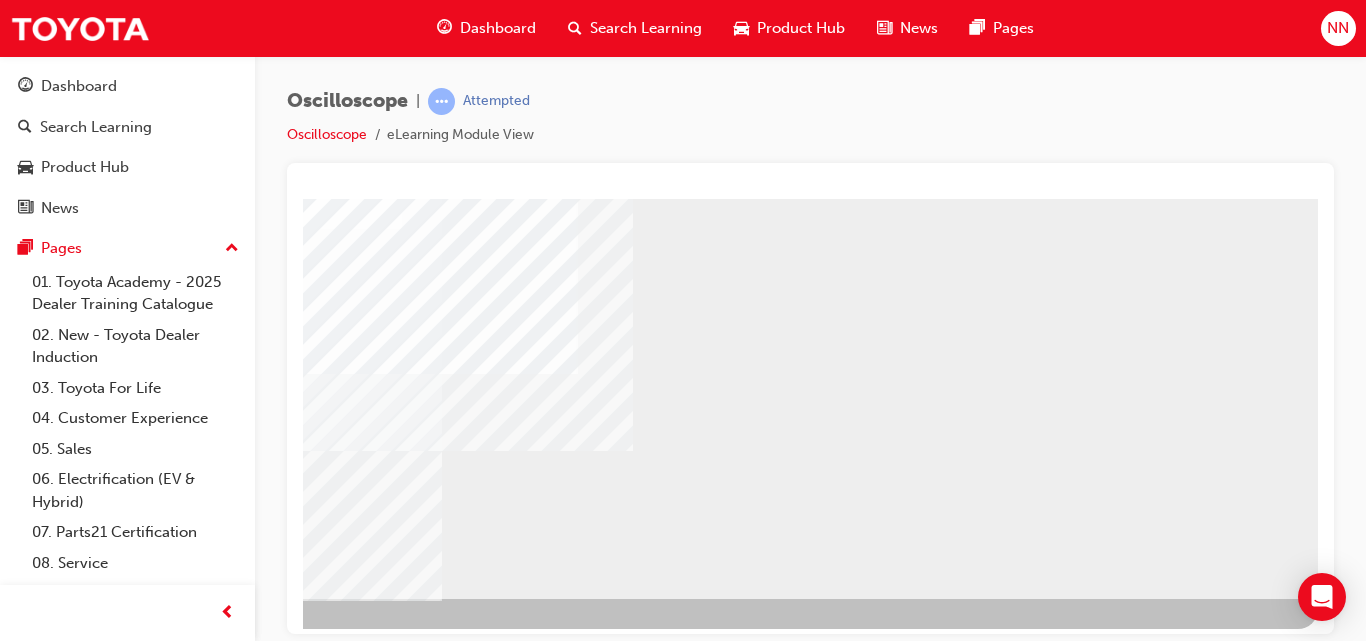 click at bounding box center [21, 1474] 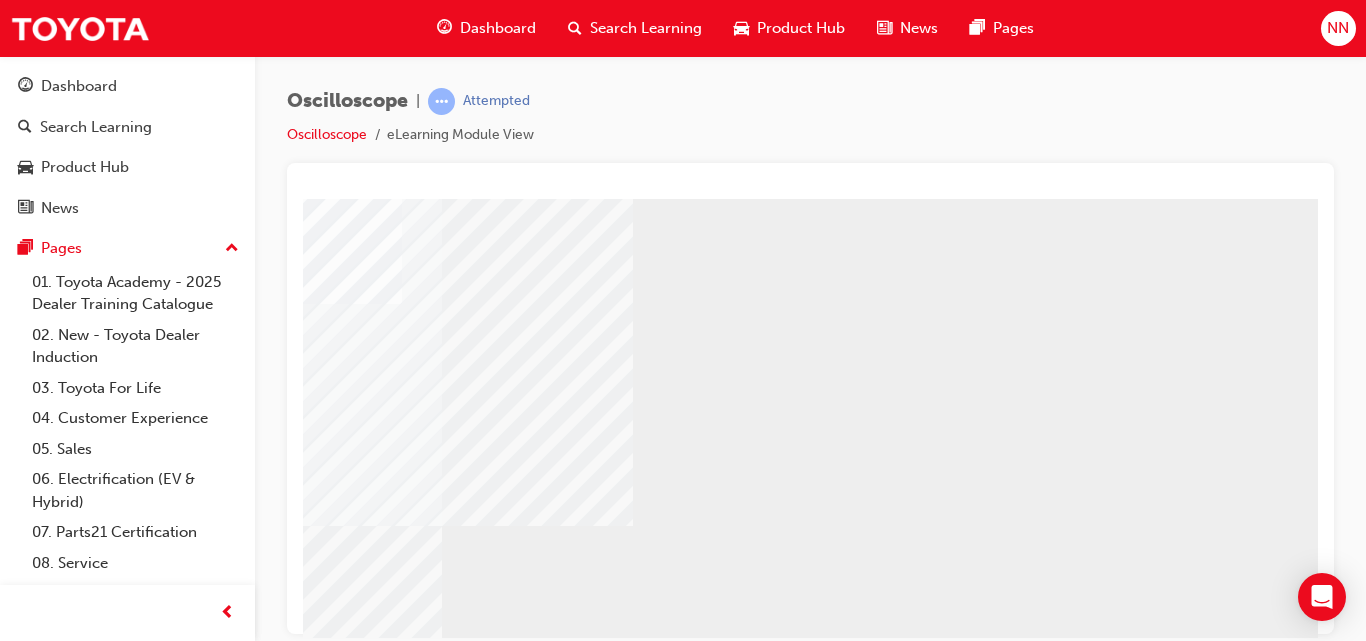 scroll, scrollTop: 240, scrollLeft: 360, axis: both 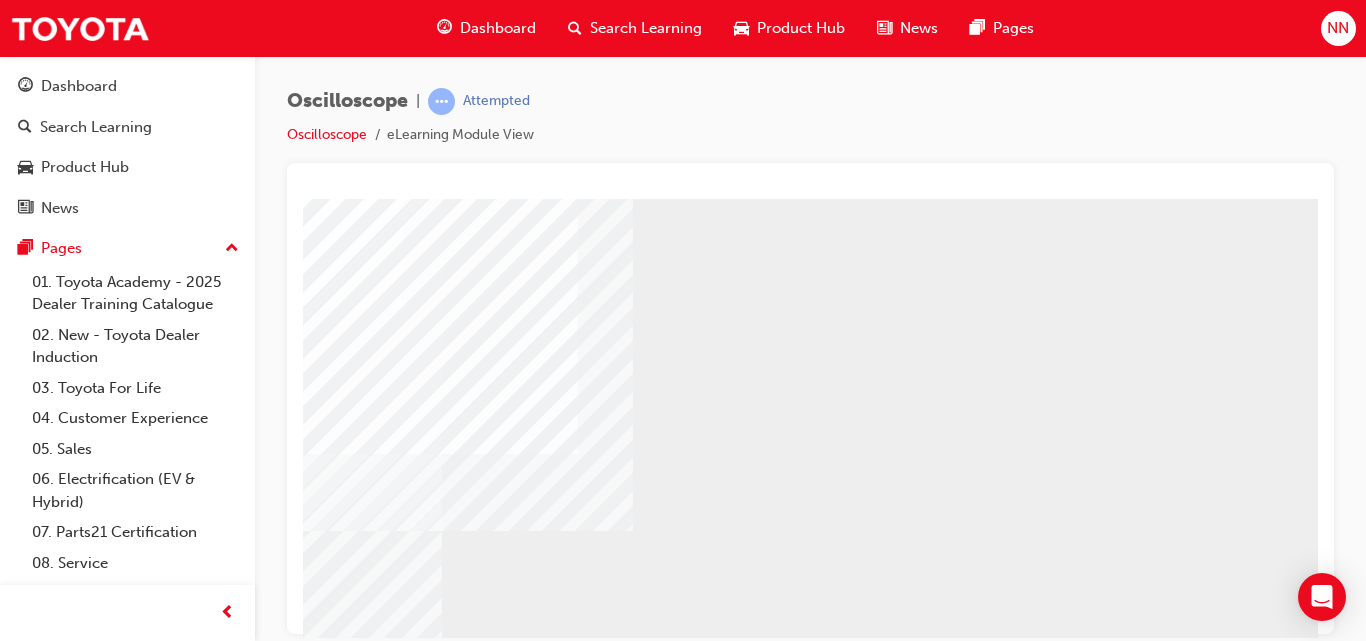 click at bounding box center [21, 1554] 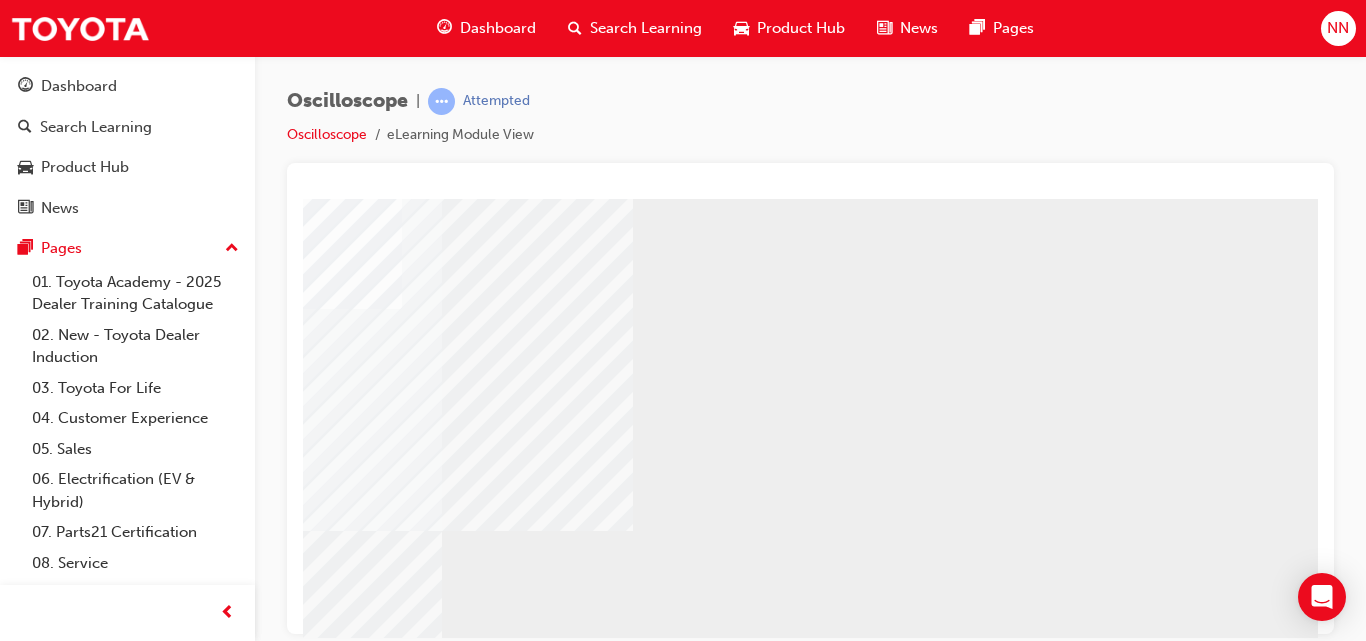 click at bounding box center [21, 732] 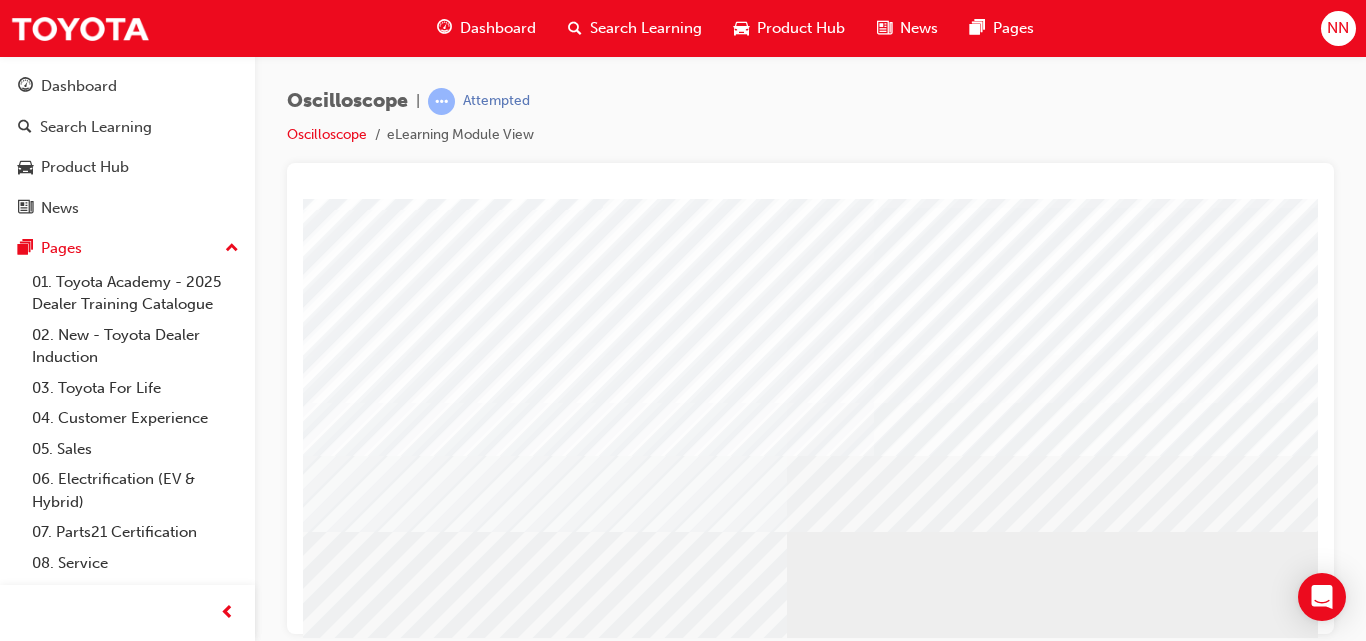 scroll, scrollTop: 126, scrollLeft: 0, axis: vertical 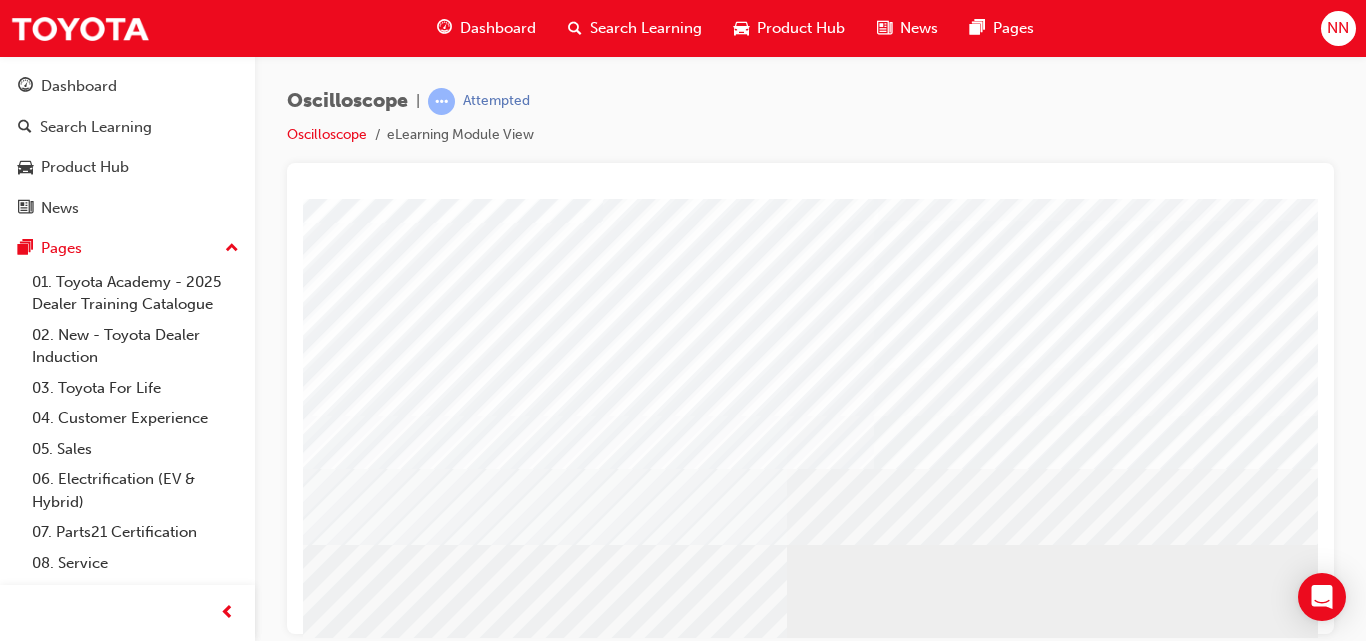 click at bounding box center [969, 1256] 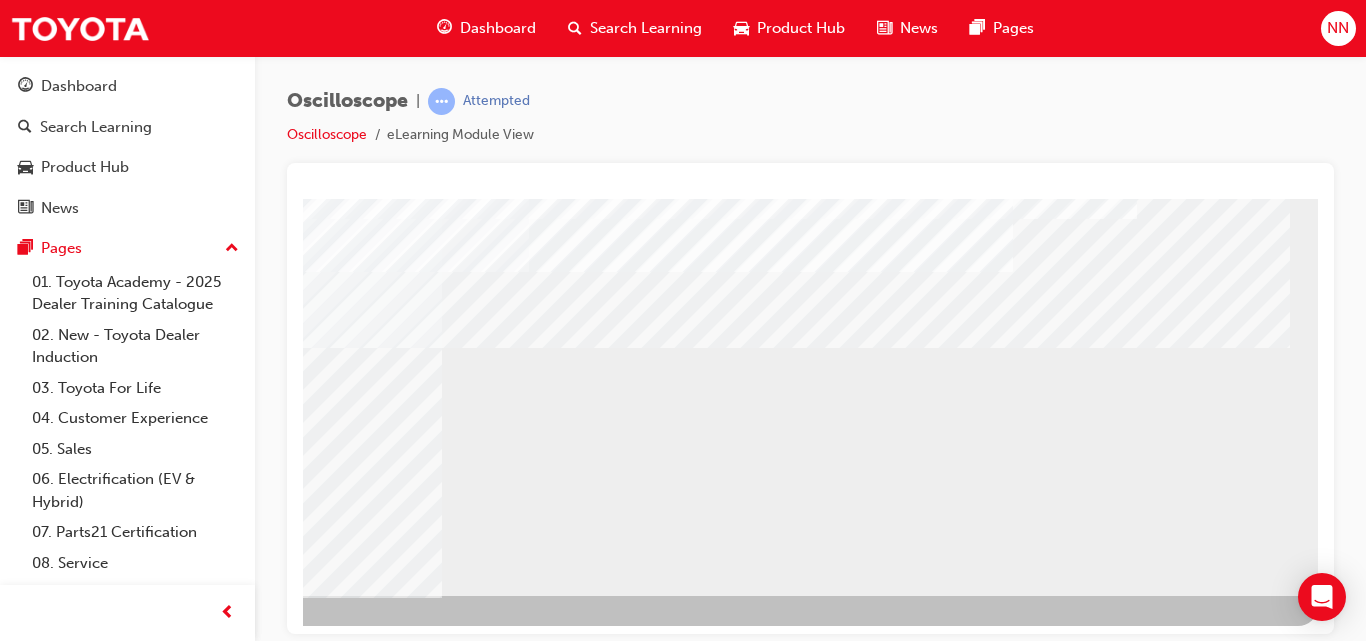 scroll, scrollTop: 326, scrollLeft: 360, axis: both 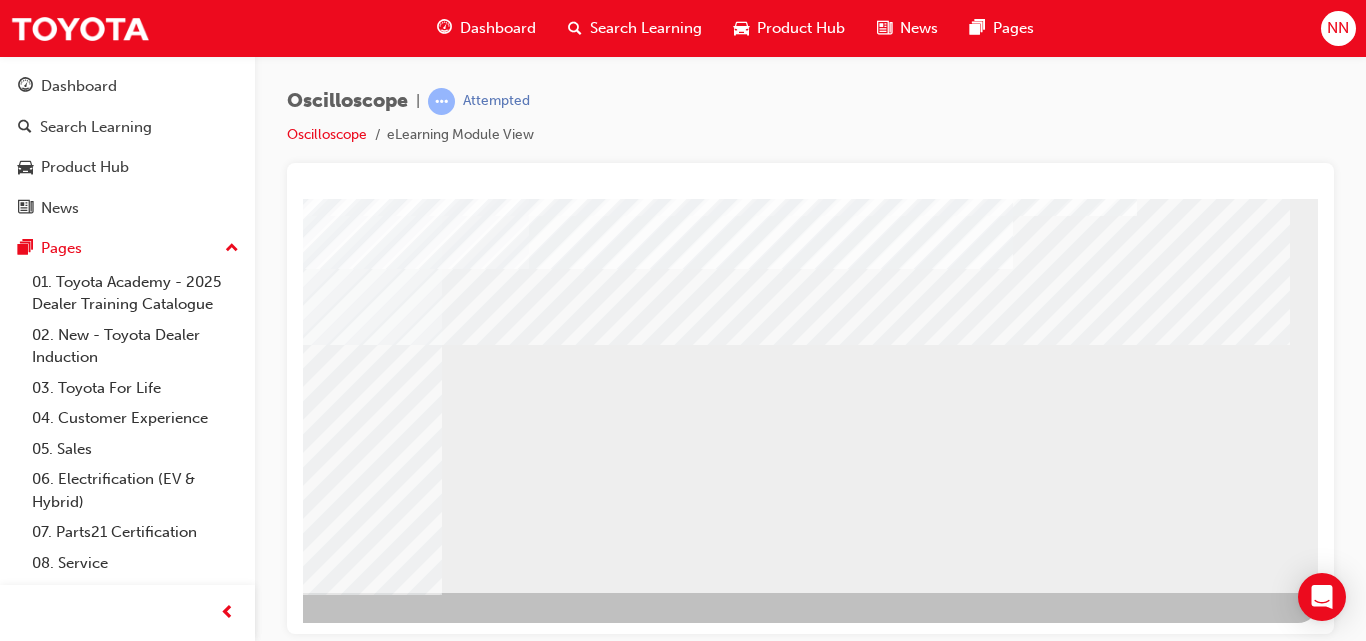 click at bounding box center [21, 1310] 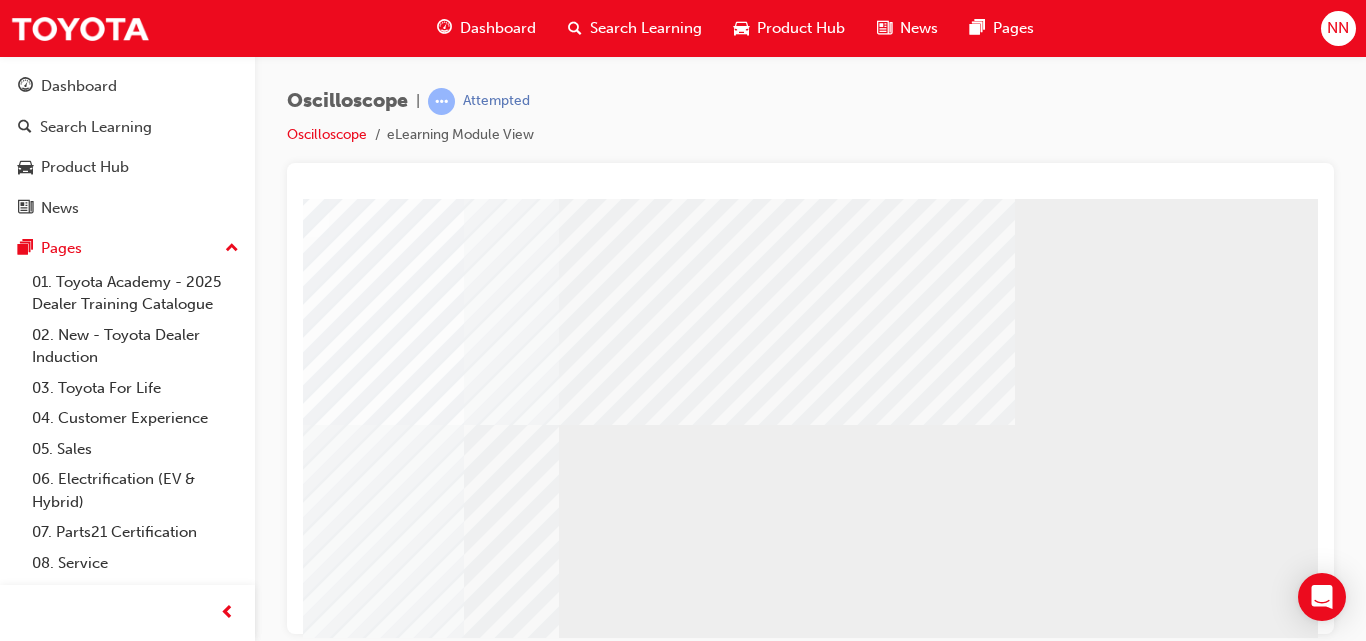 scroll, scrollTop: 246, scrollLeft: 360, axis: both 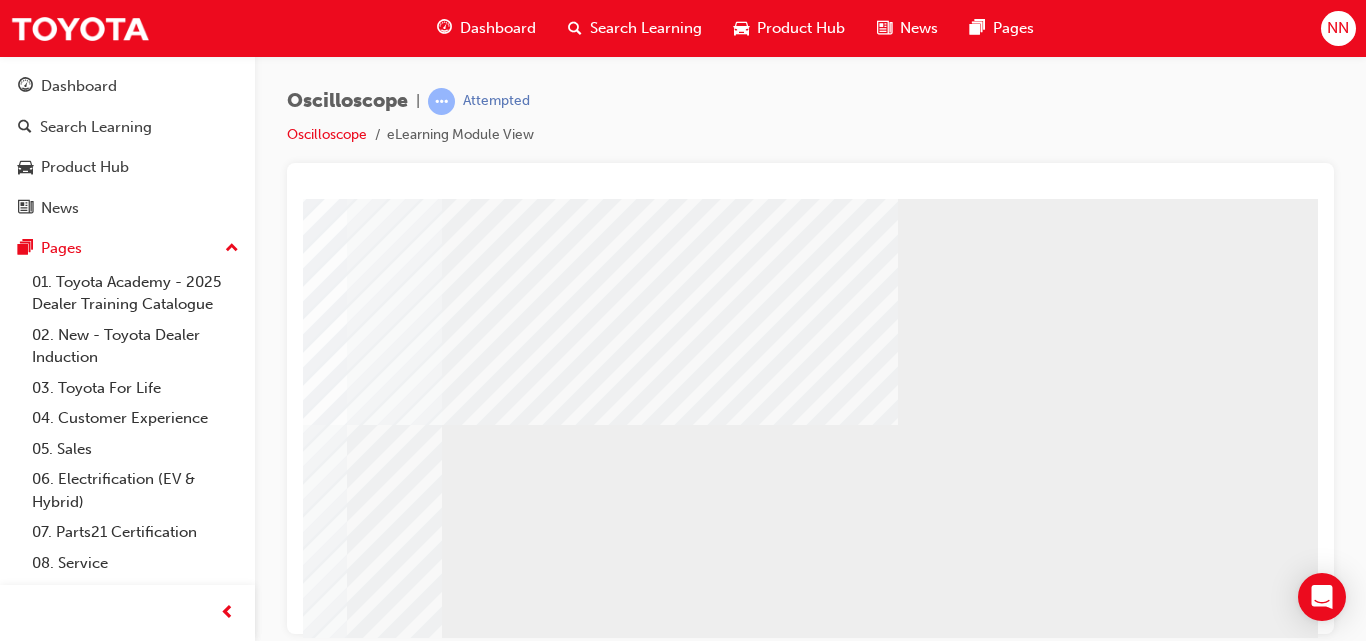 click at bounding box center (85, 2186) 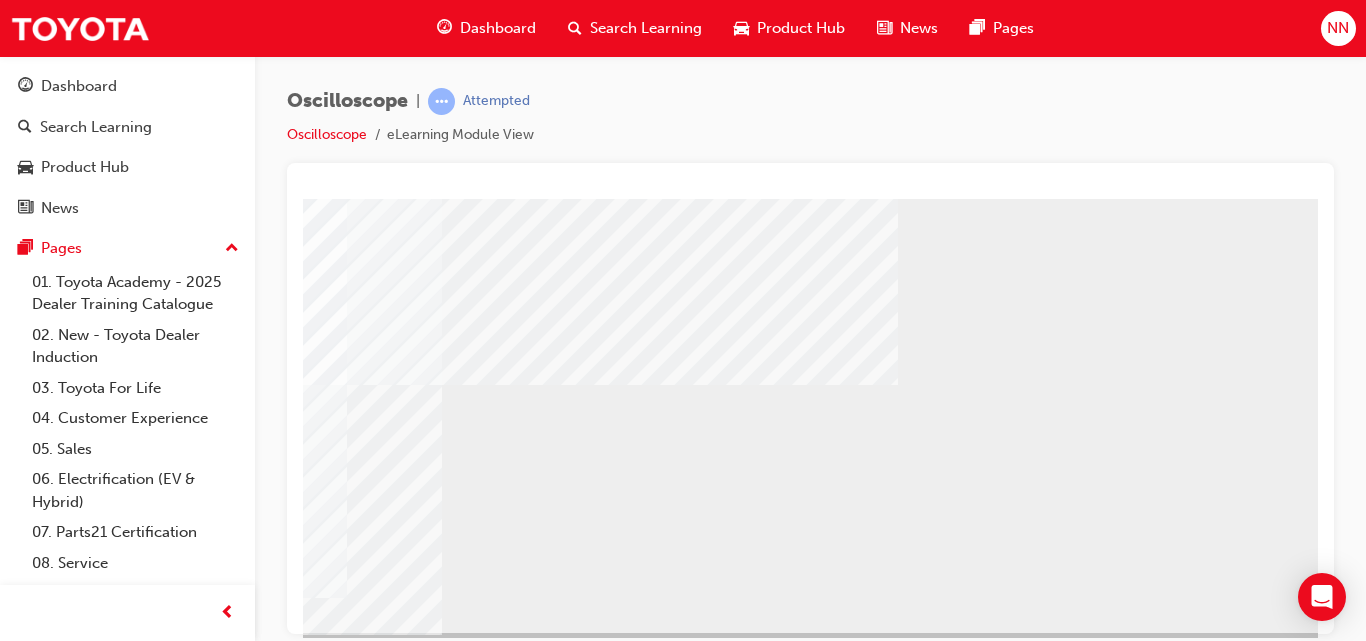 scroll, scrollTop: 326, scrollLeft: 360, axis: both 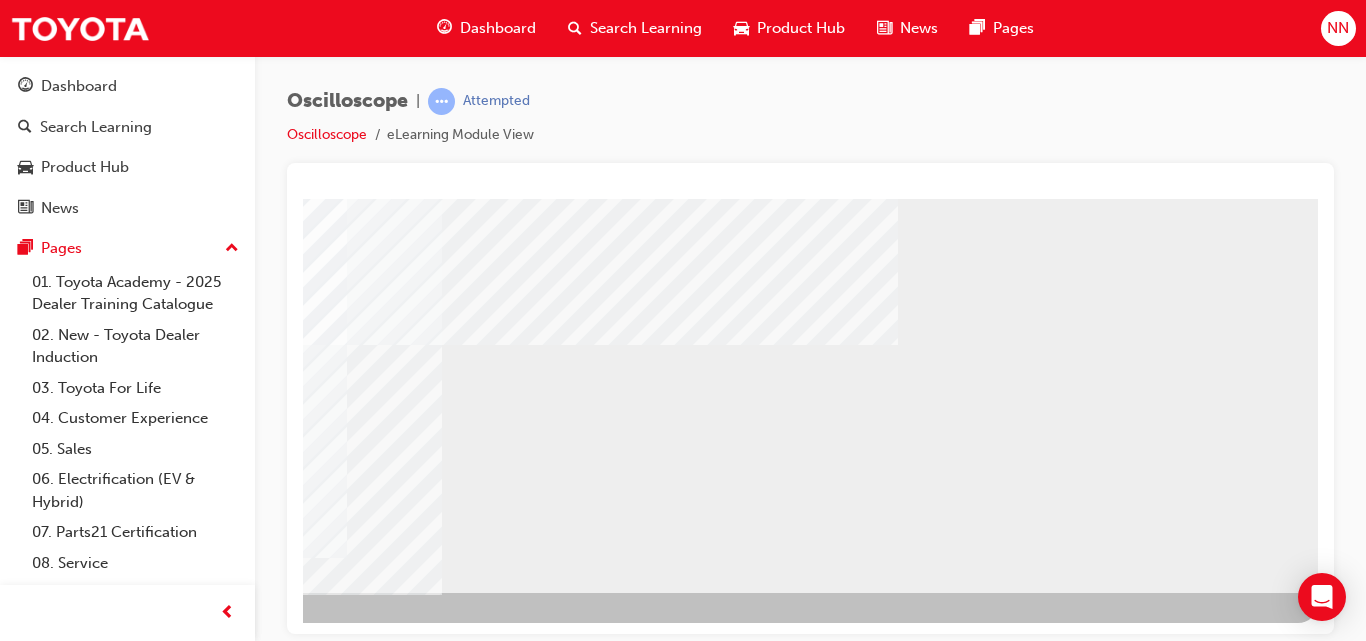 click at bounding box center [21, 1310] 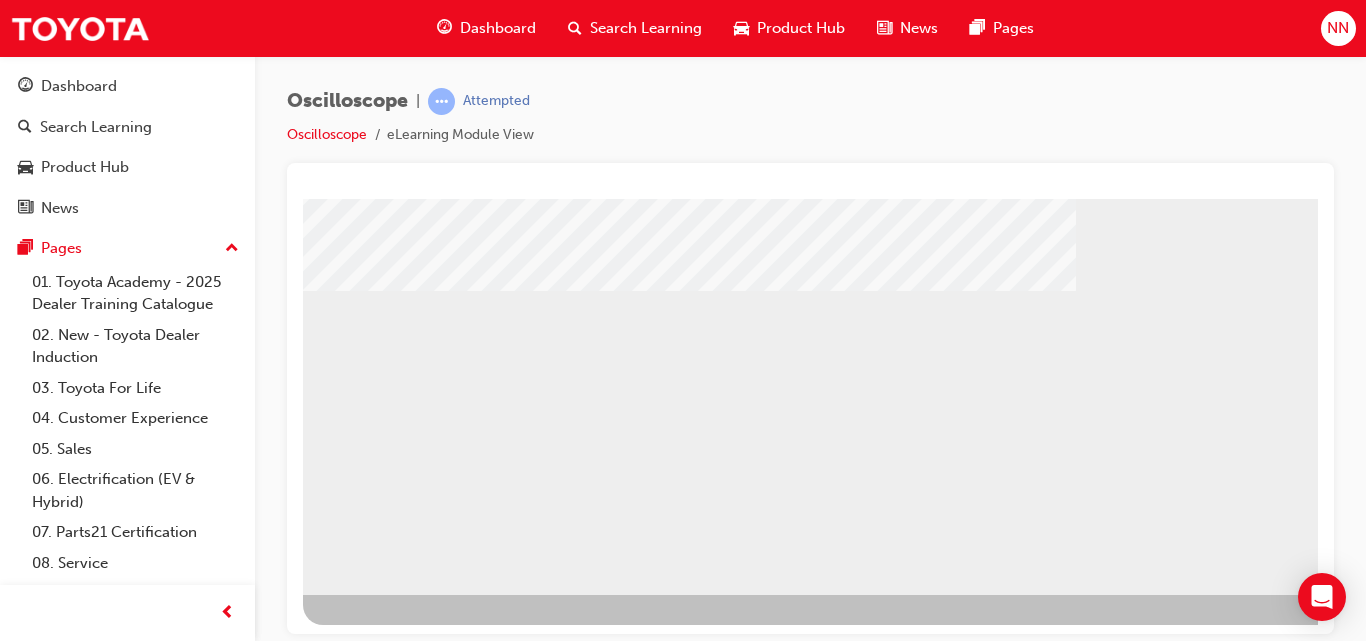 scroll, scrollTop: 326, scrollLeft: 0, axis: vertical 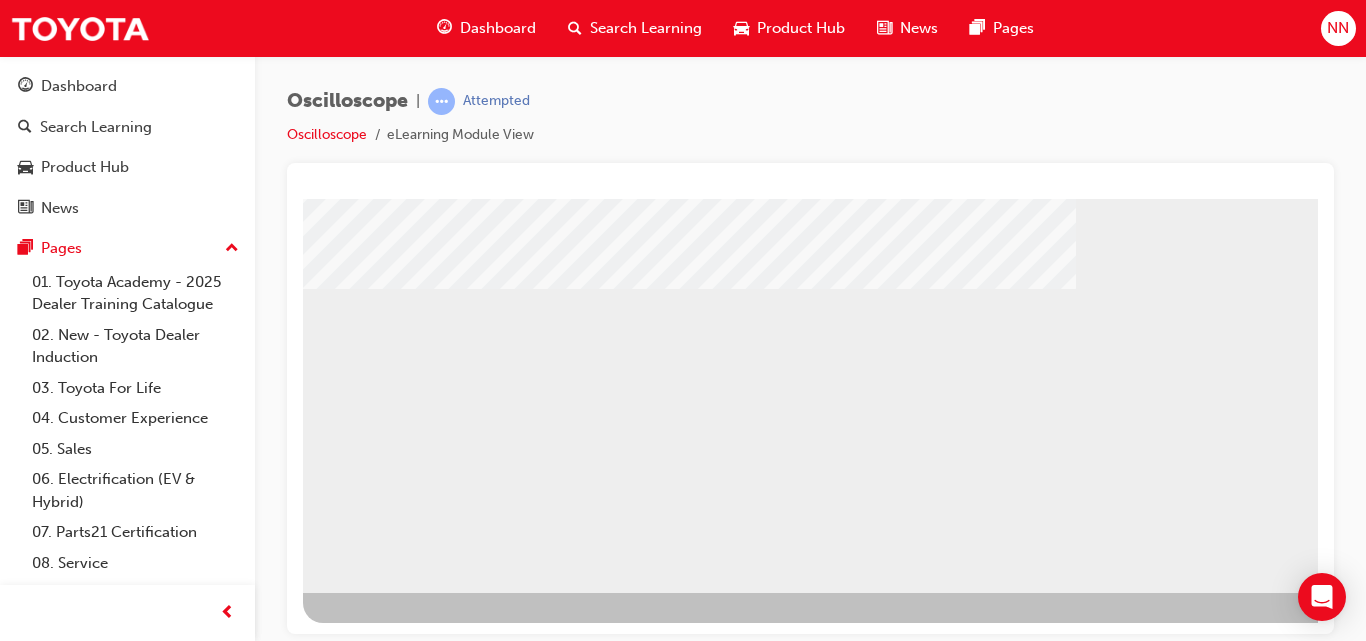 click at bounding box center [328, 2868] 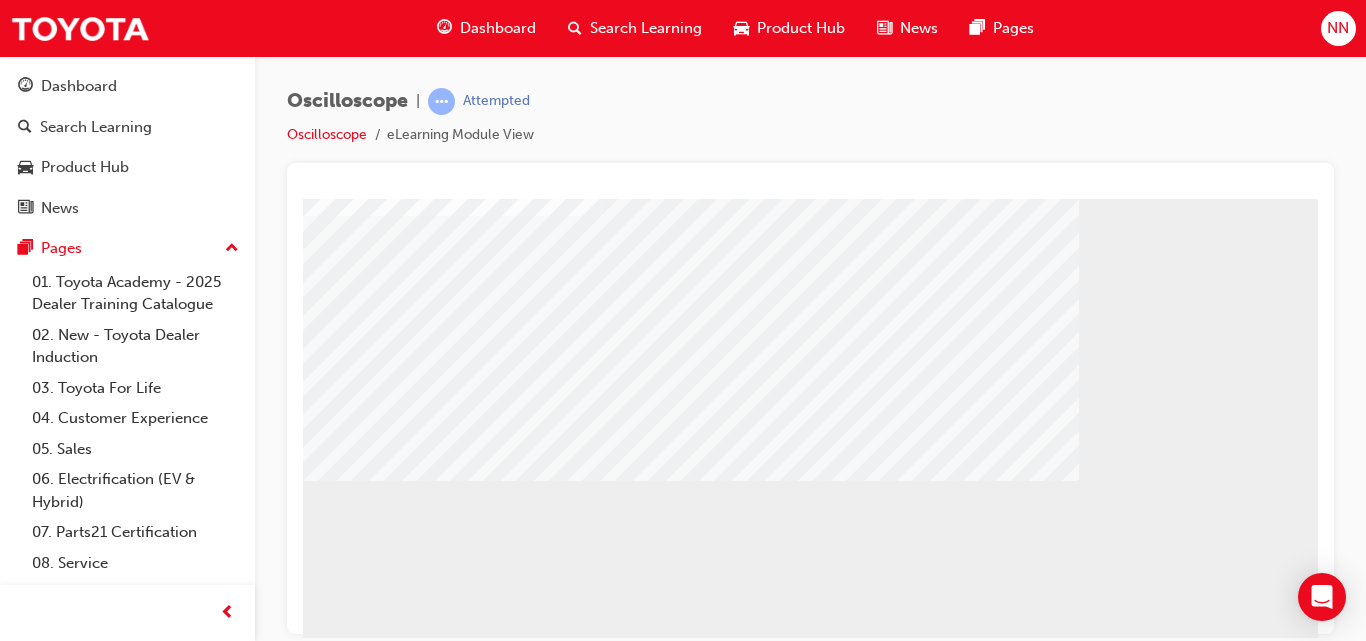 scroll, scrollTop: 126, scrollLeft: 0, axis: vertical 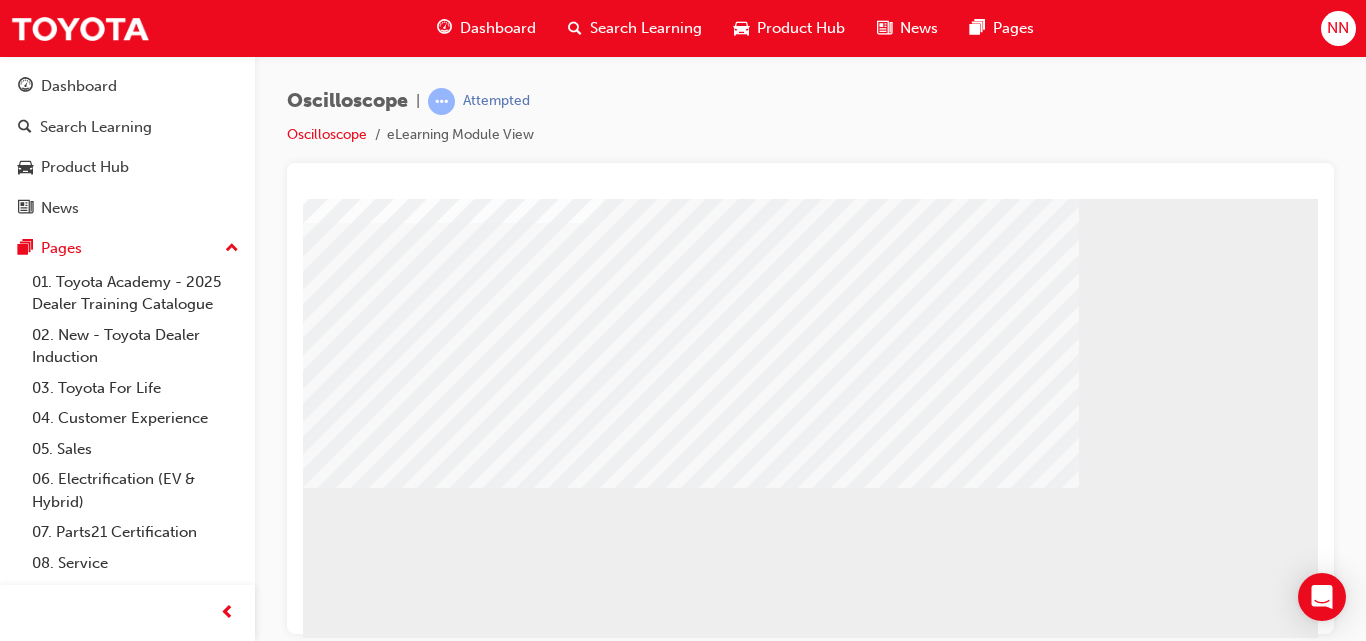 click at bounding box center [691, 3714] 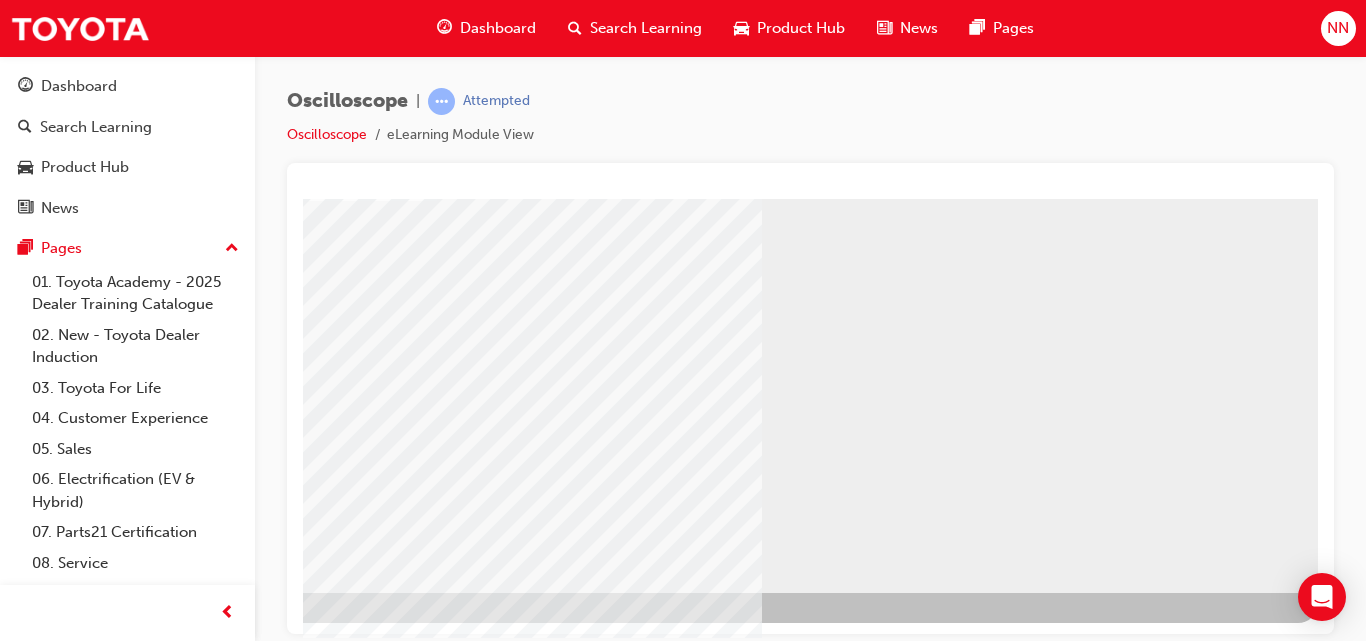 scroll, scrollTop: 326, scrollLeft: 360, axis: both 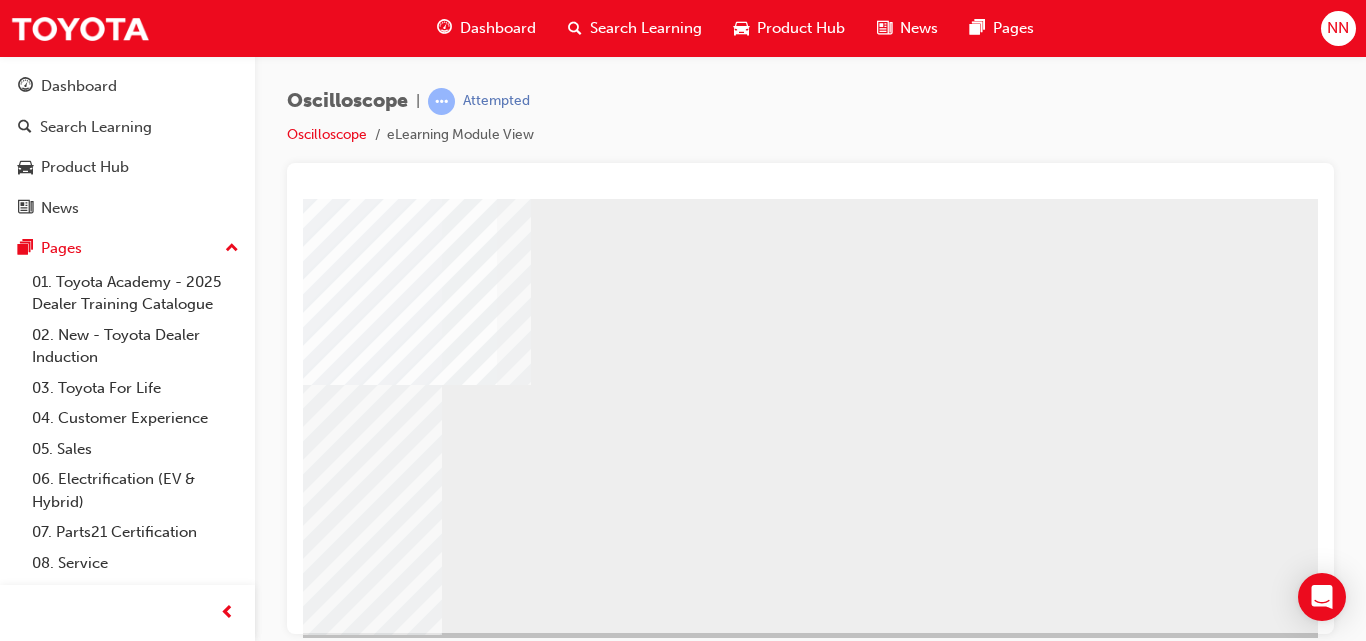 click at bounding box center (21, 2212) 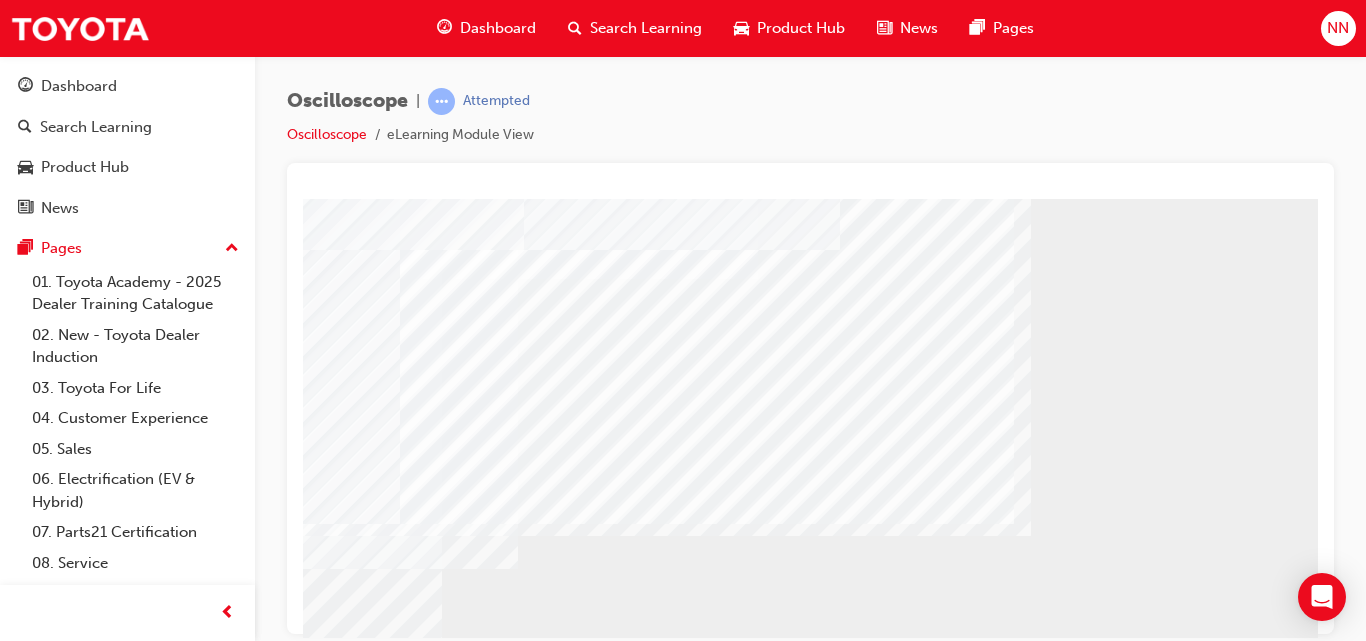 scroll, scrollTop: 326, scrollLeft: 360, axis: both 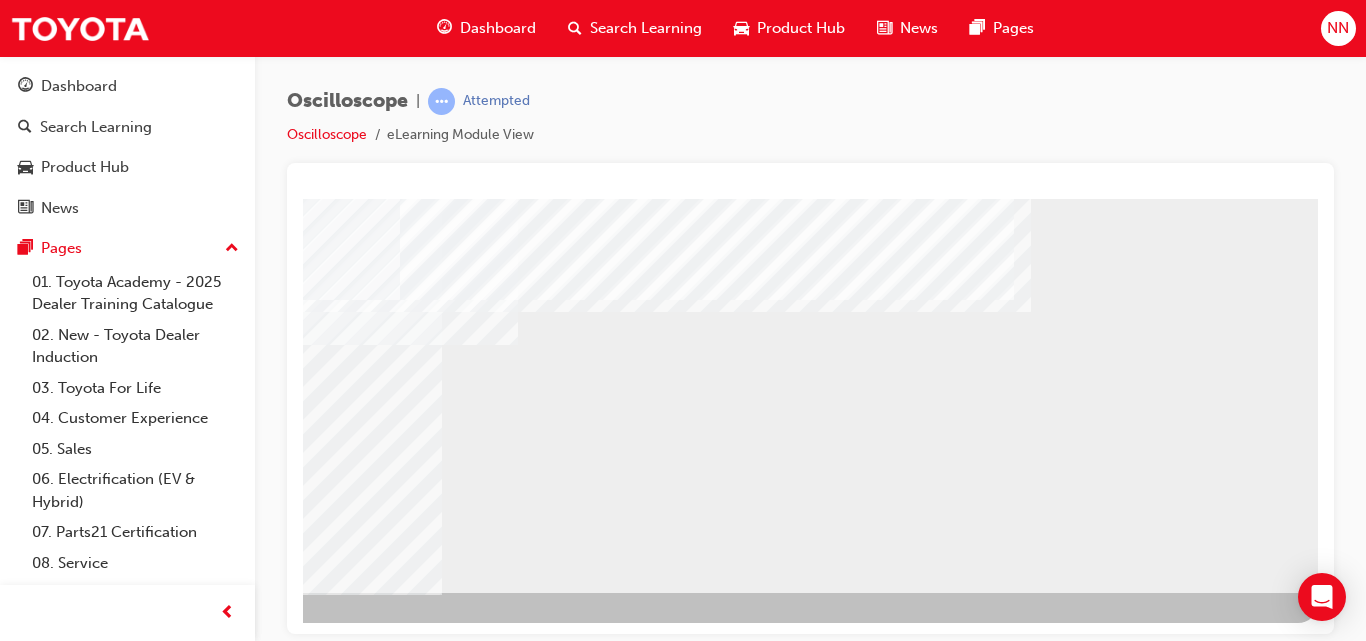 click at bounding box center (21, 2131) 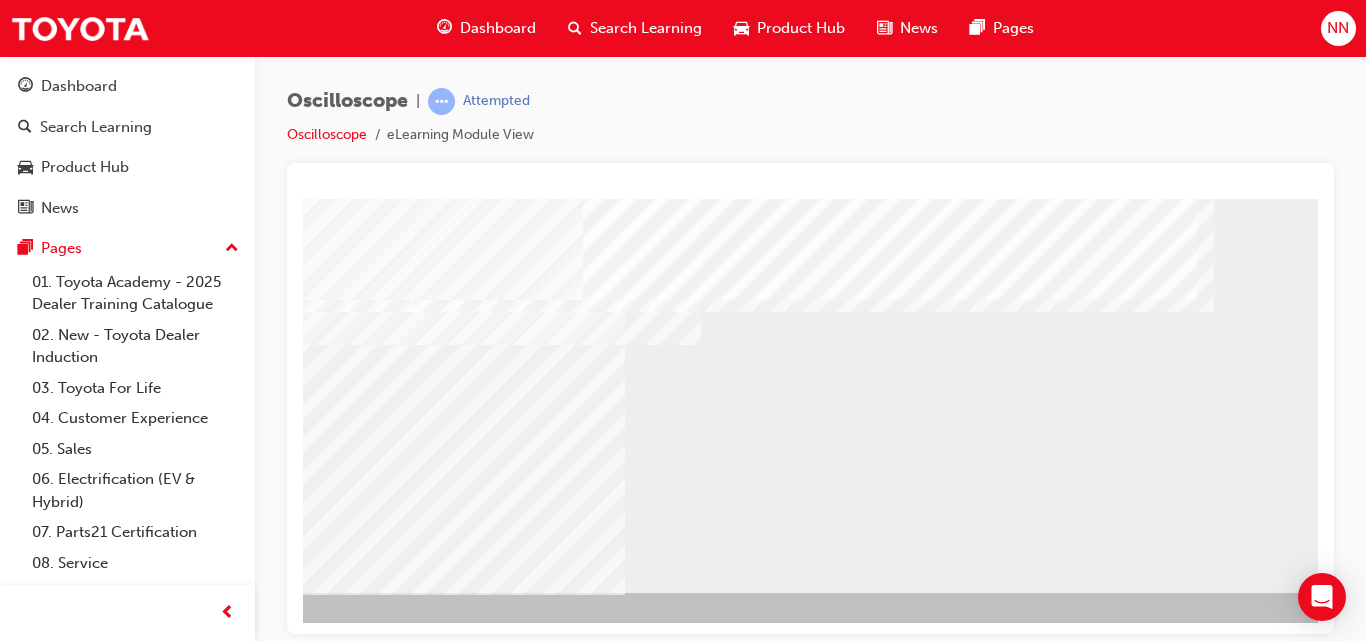 scroll, scrollTop: 326, scrollLeft: 160, axis: both 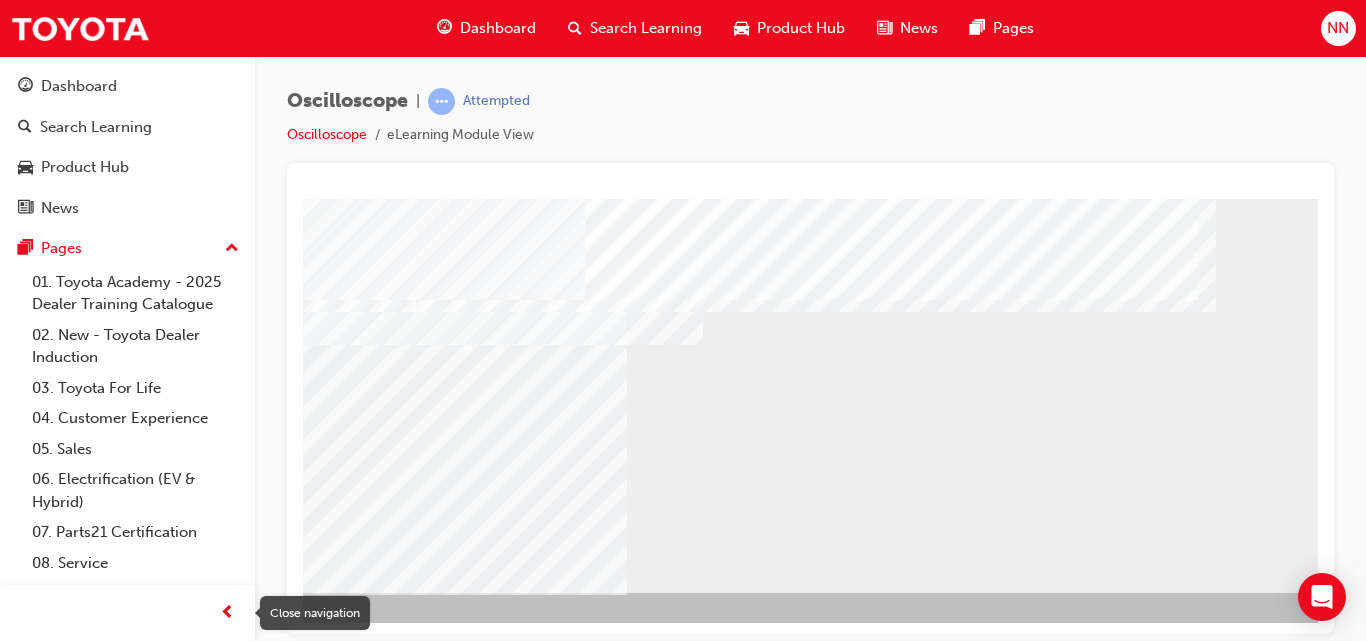 click at bounding box center (227, 613) 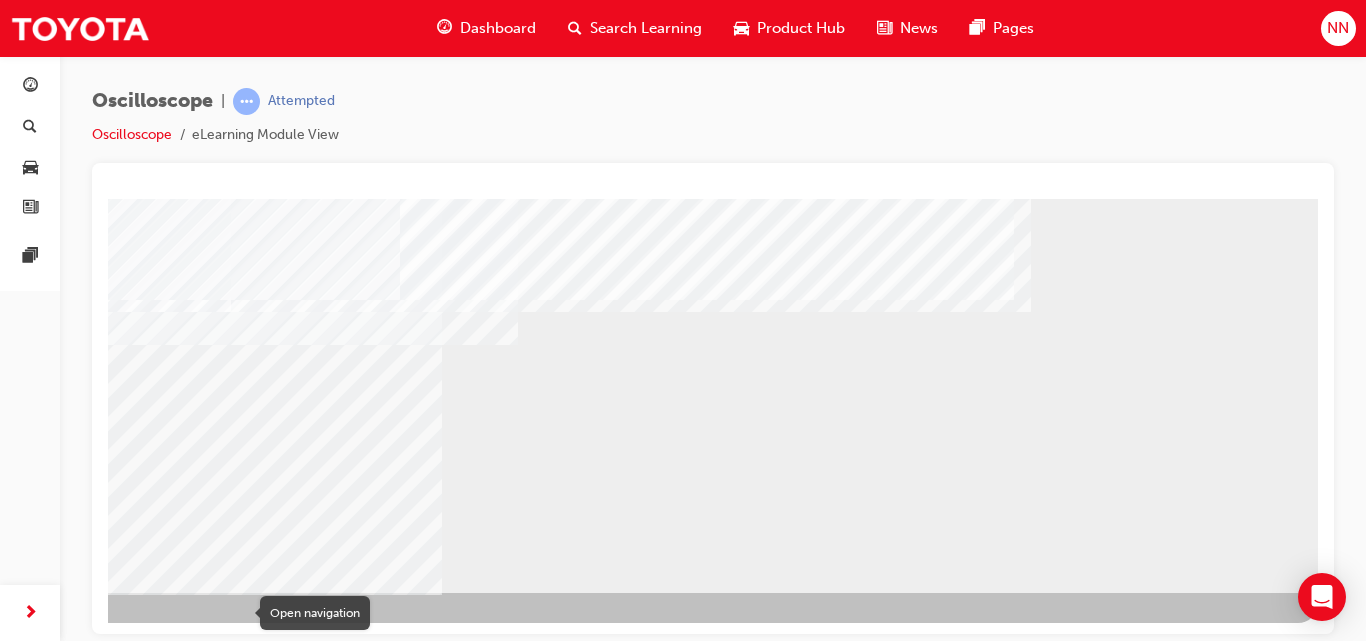 scroll, scrollTop: 0, scrollLeft: 0, axis: both 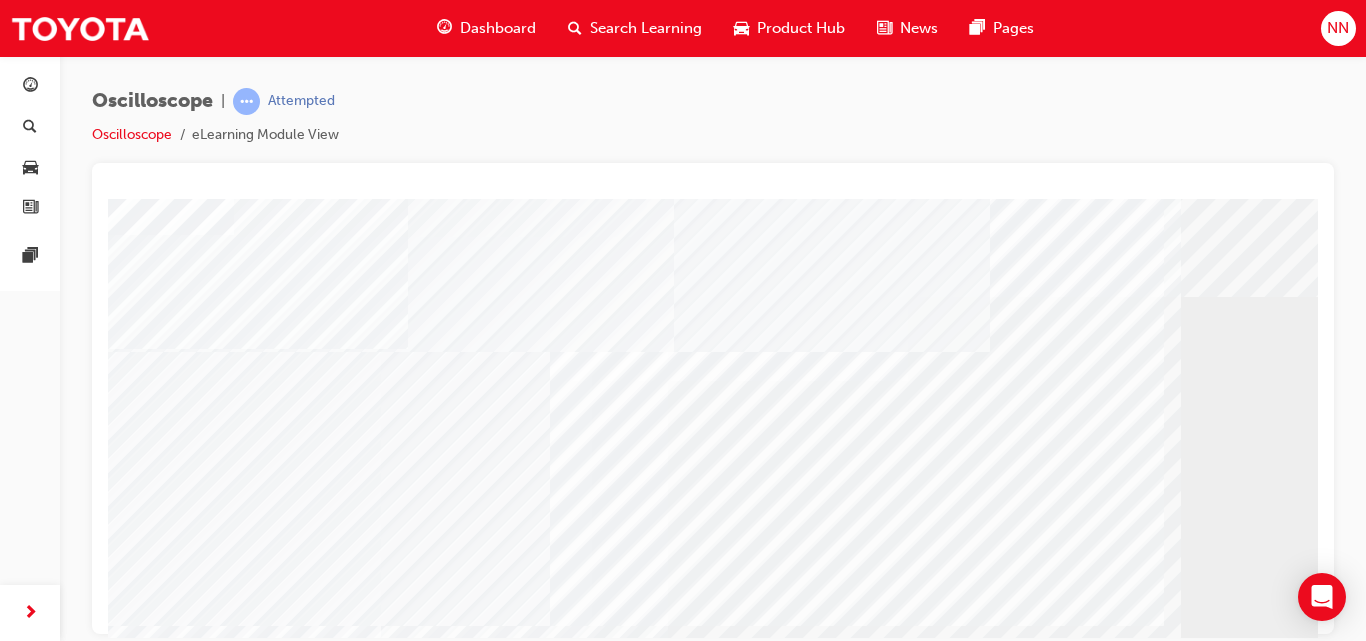 type 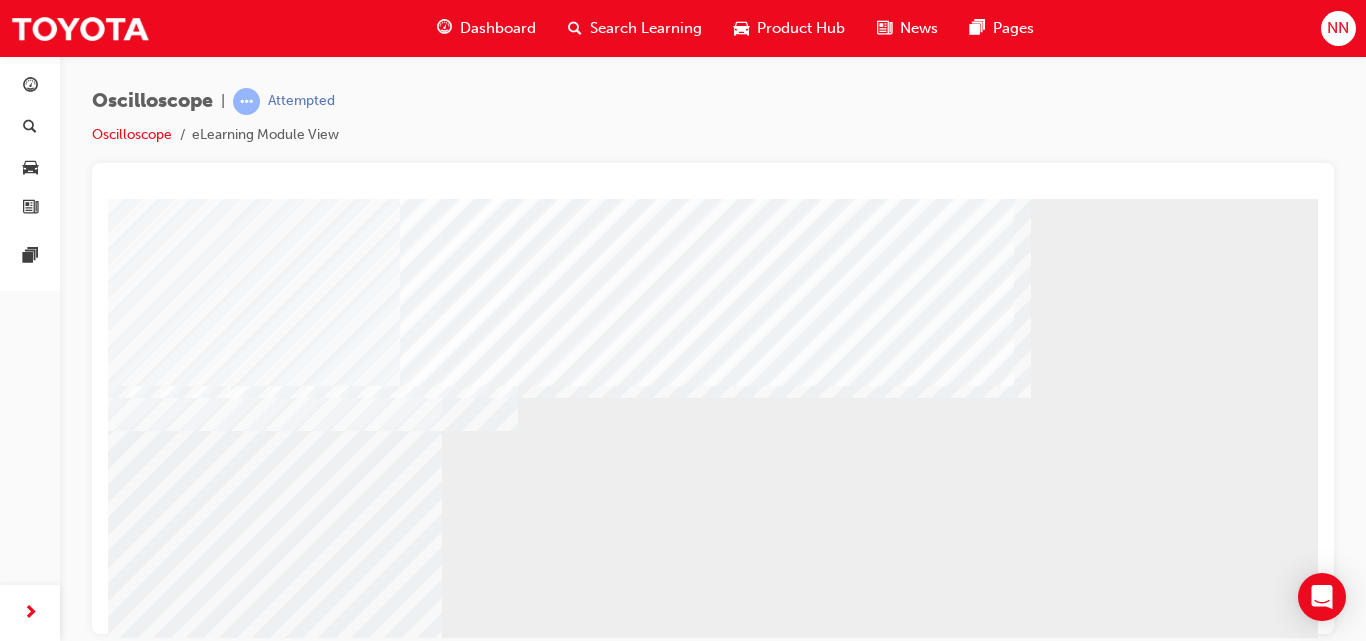 scroll, scrollTop: 200, scrollLeft: 165, axis: both 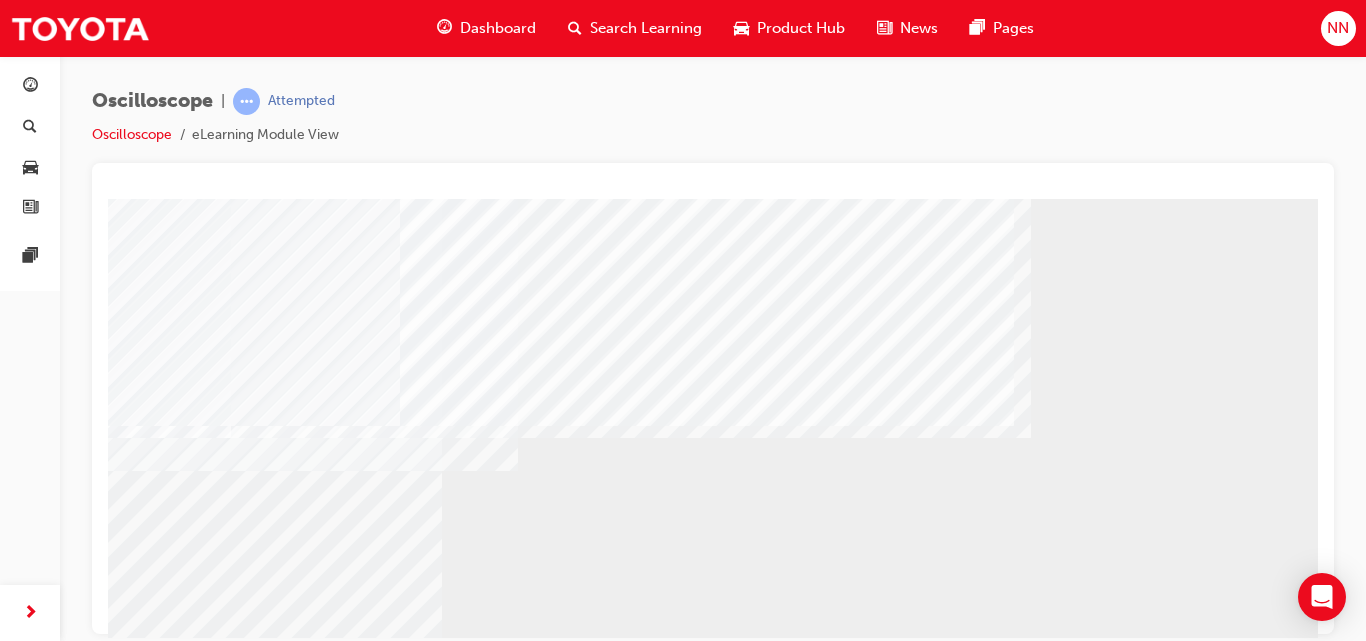 click at bounding box center (21, 2257) 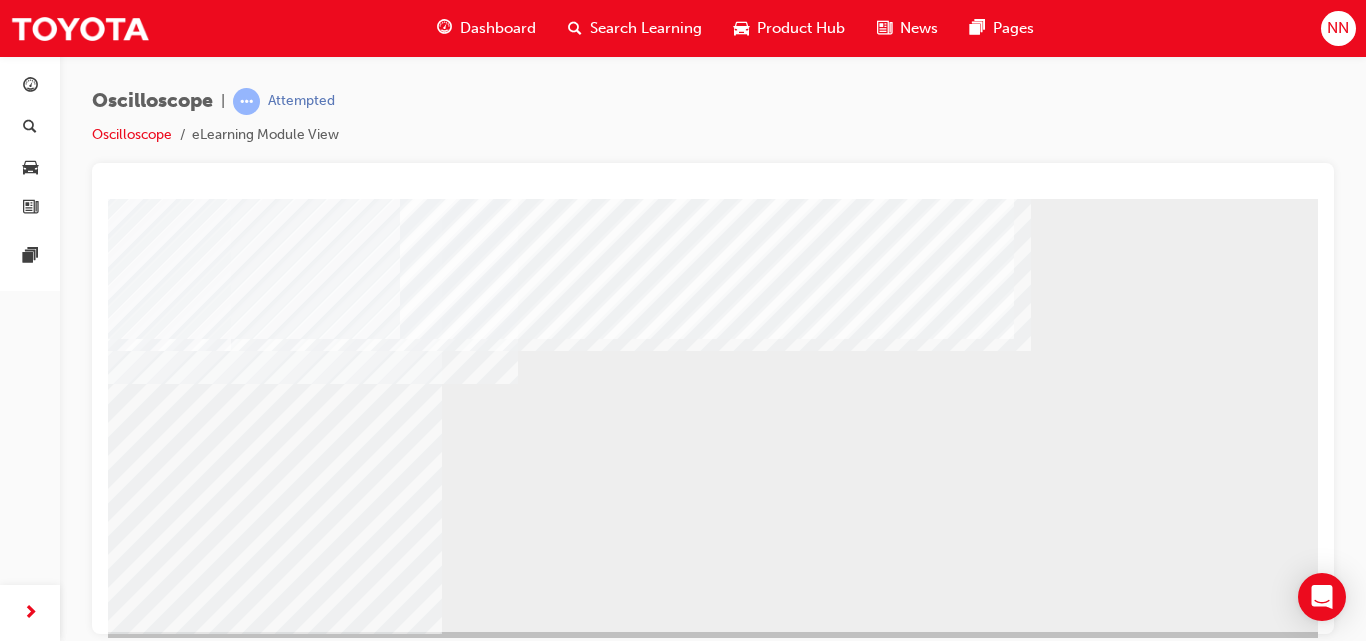 scroll, scrollTop: 326, scrollLeft: 165, axis: both 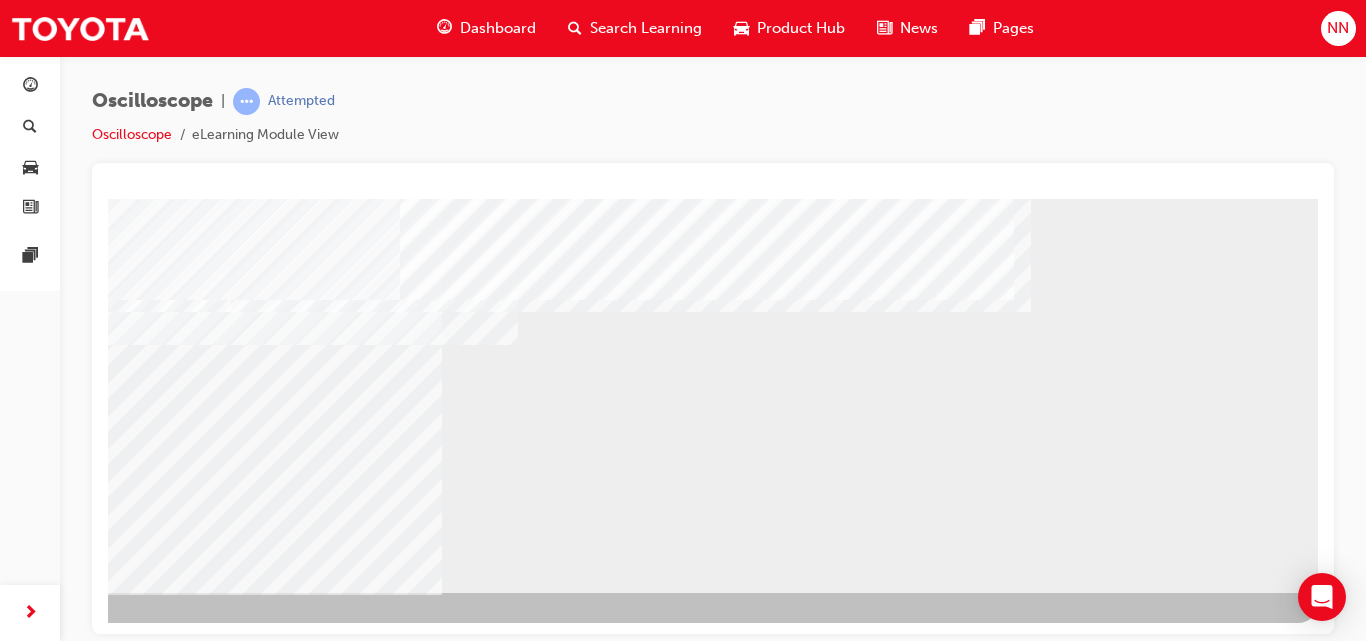click at bounding box center [21, 646] 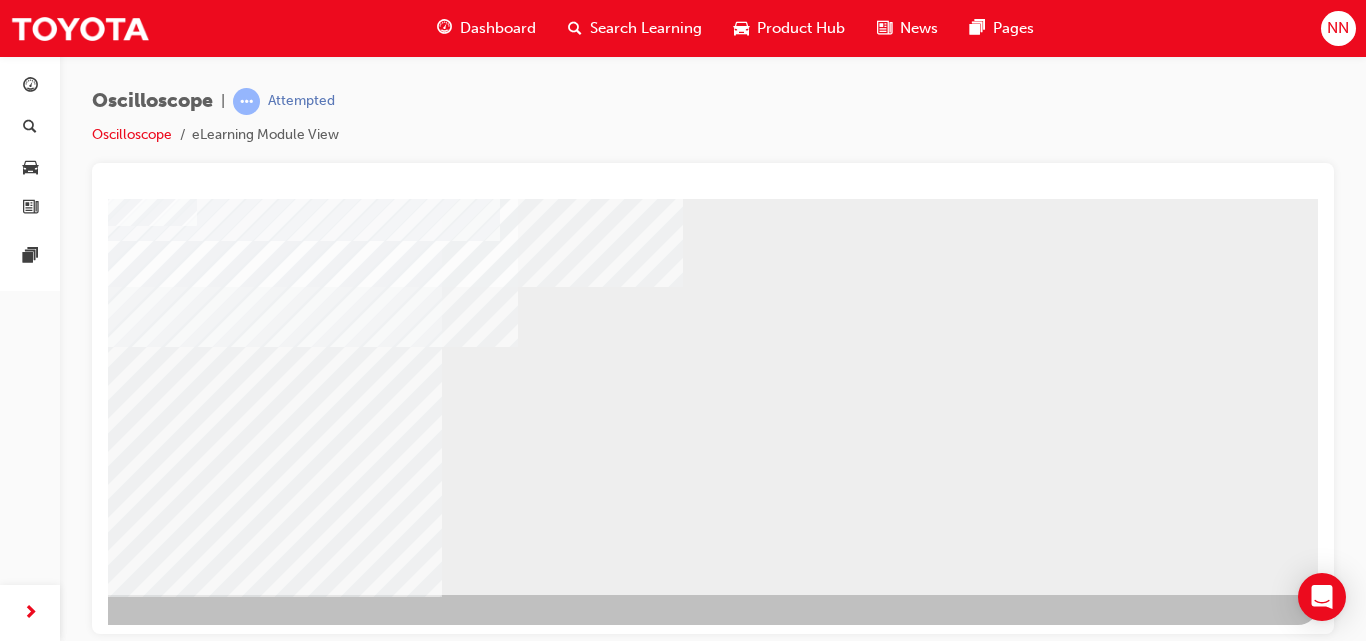 scroll, scrollTop: 326, scrollLeft: 165, axis: both 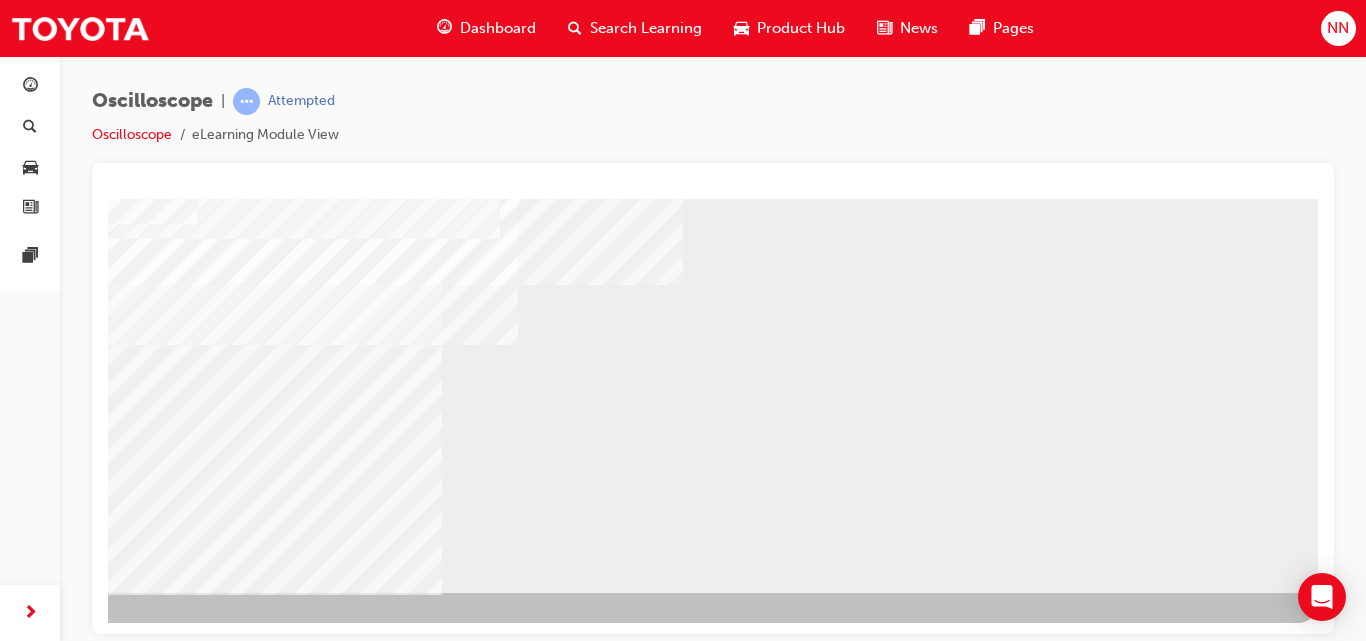 click at bounding box center [21, 2345] 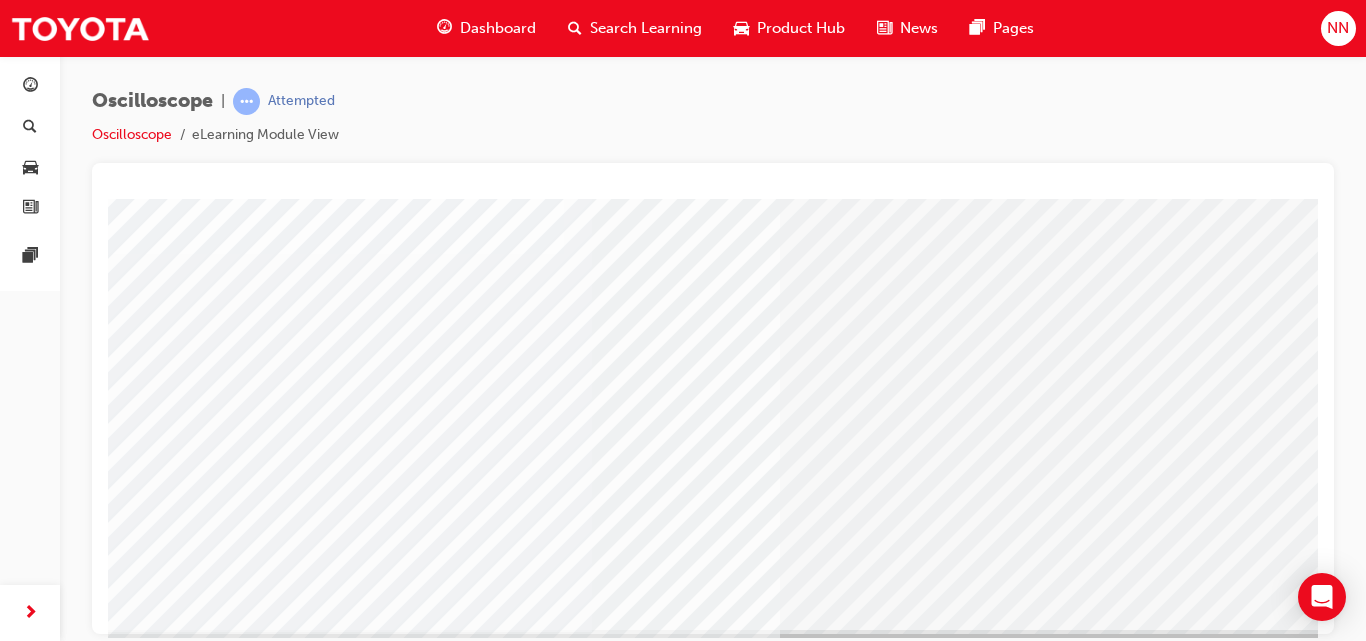 scroll, scrollTop: 286, scrollLeft: 0, axis: vertical 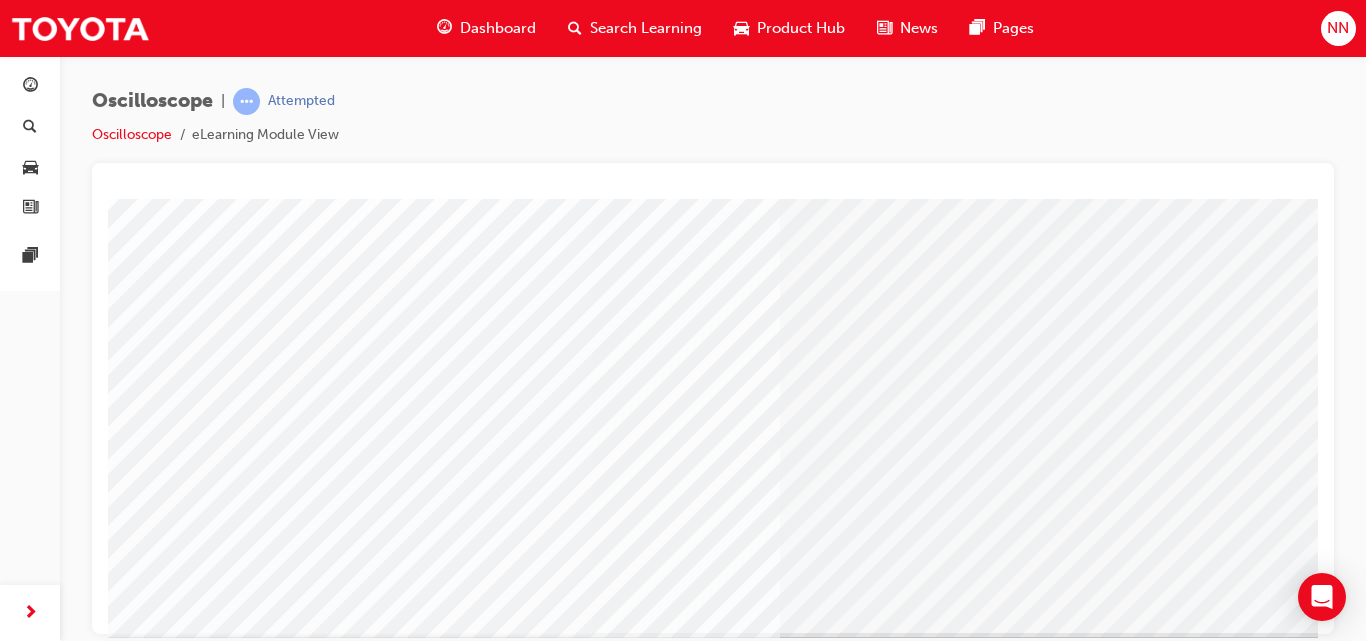 click at bounding box center (265, 3133) 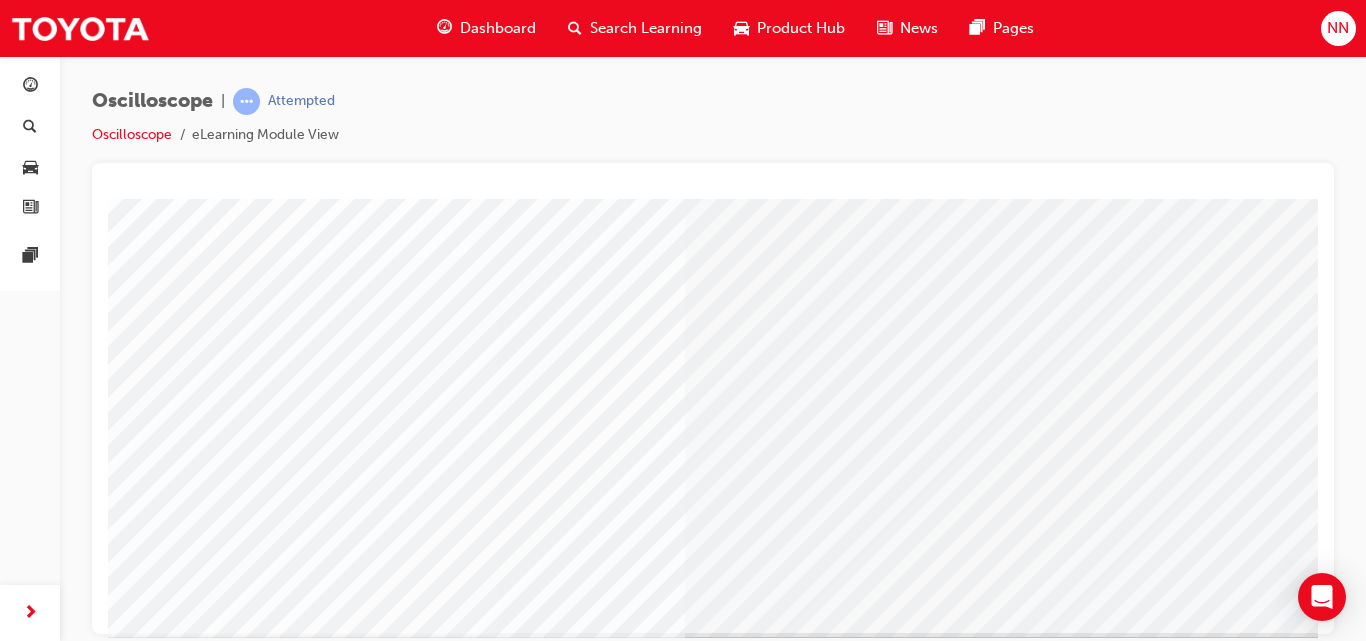 scroll, scrollTop: 286, scrollLeft: 165, axis: both 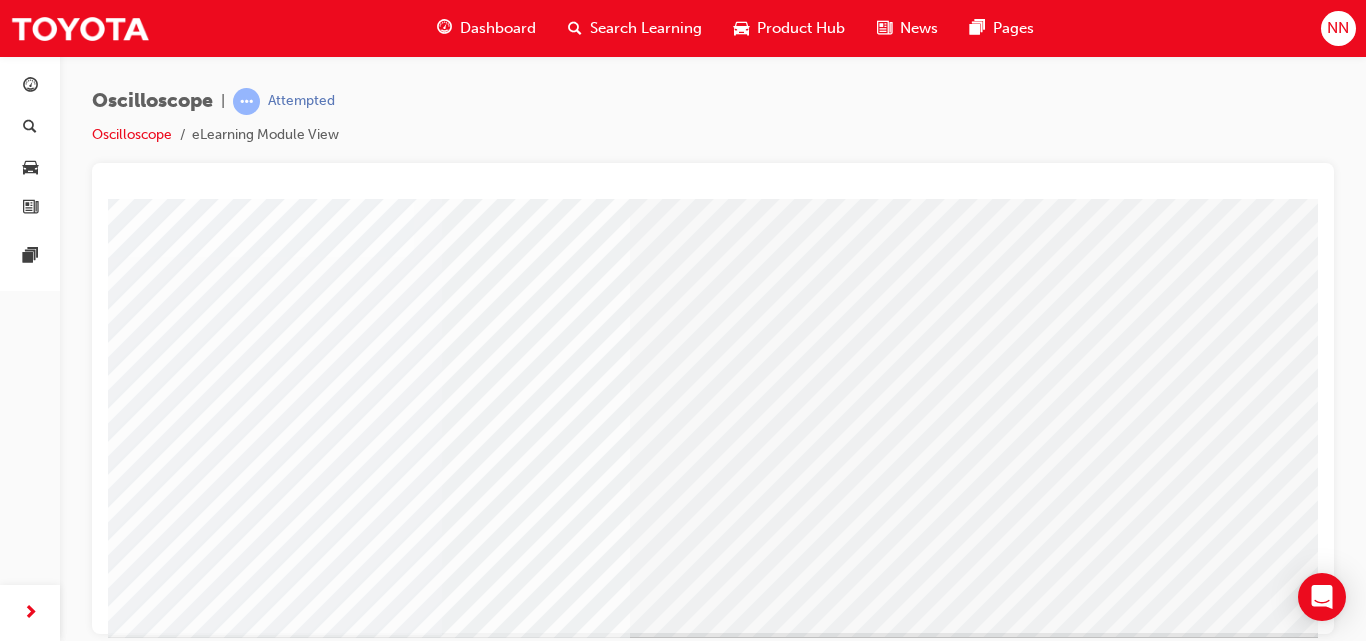 click at bounding box center [21, 1602] 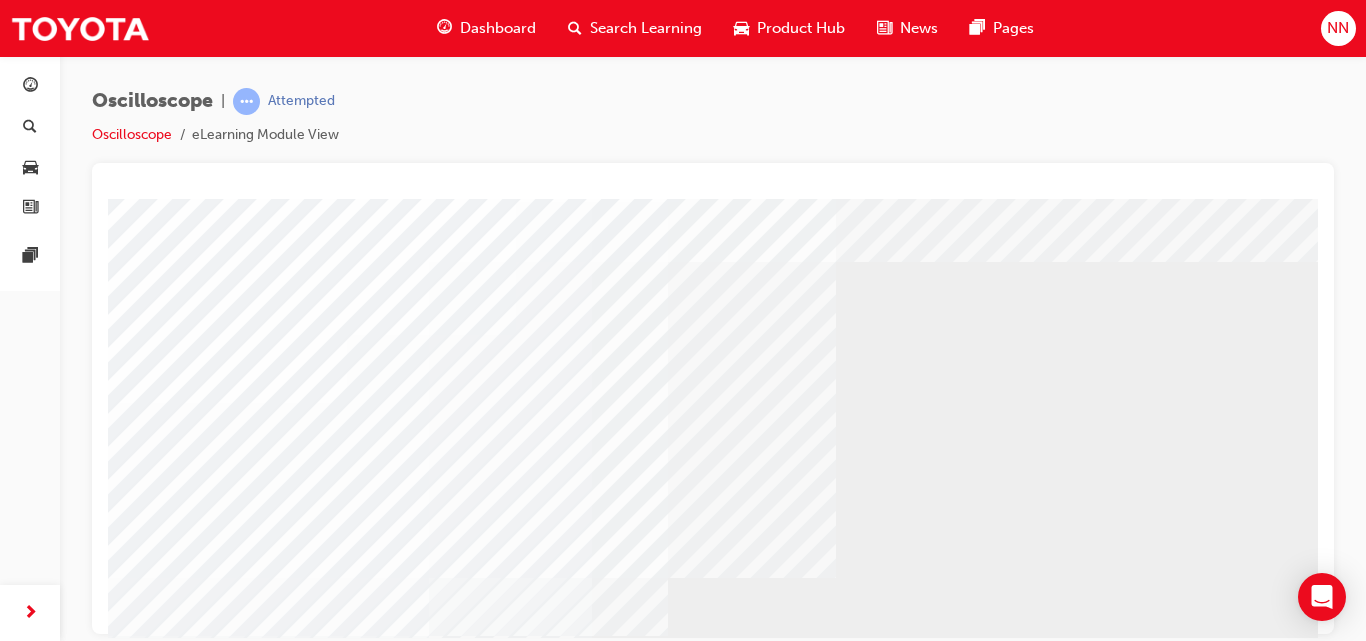 scroll, scrollTop: 40, scrollLeft: 0, axis: vertical 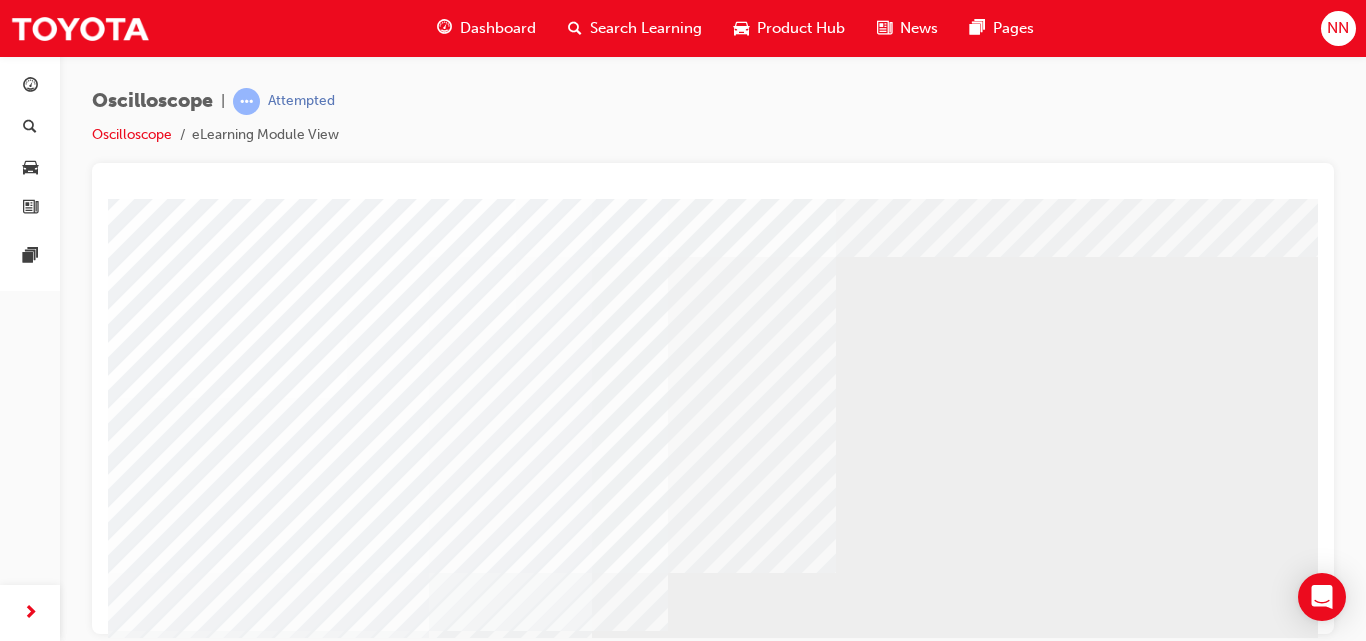 click at bounding box center [220, 3522] 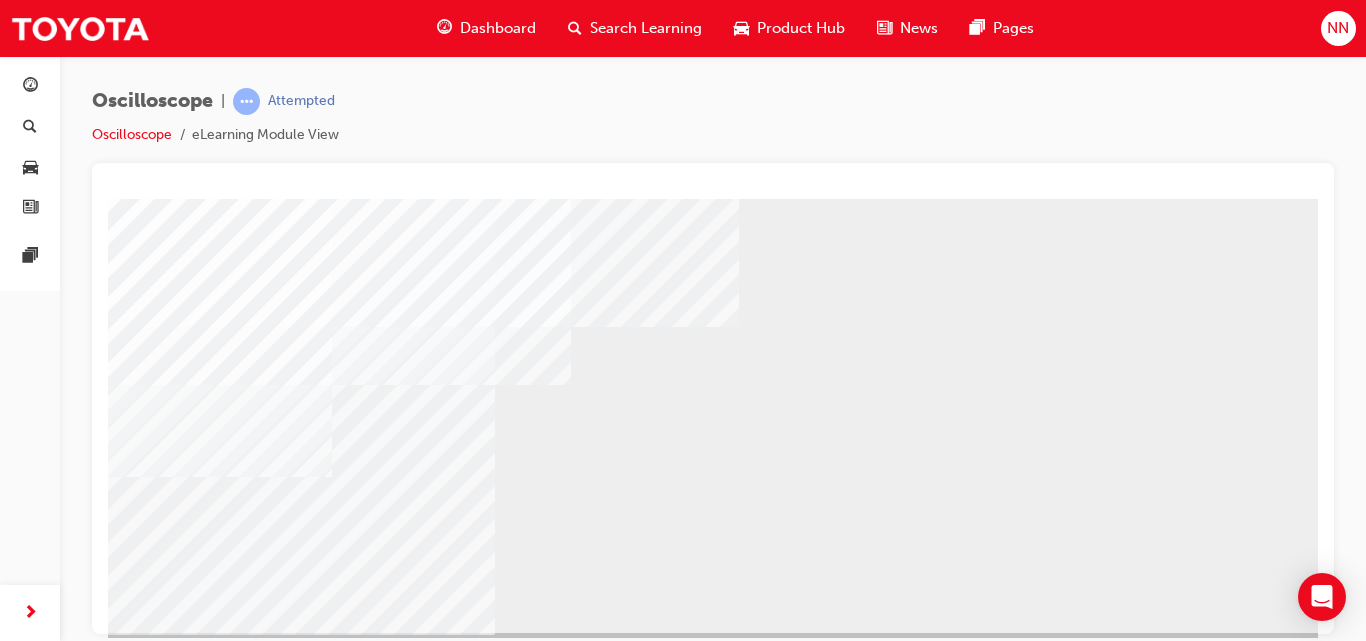 scroll, scrollTop: 286, scrollLeft: 165, axis: both 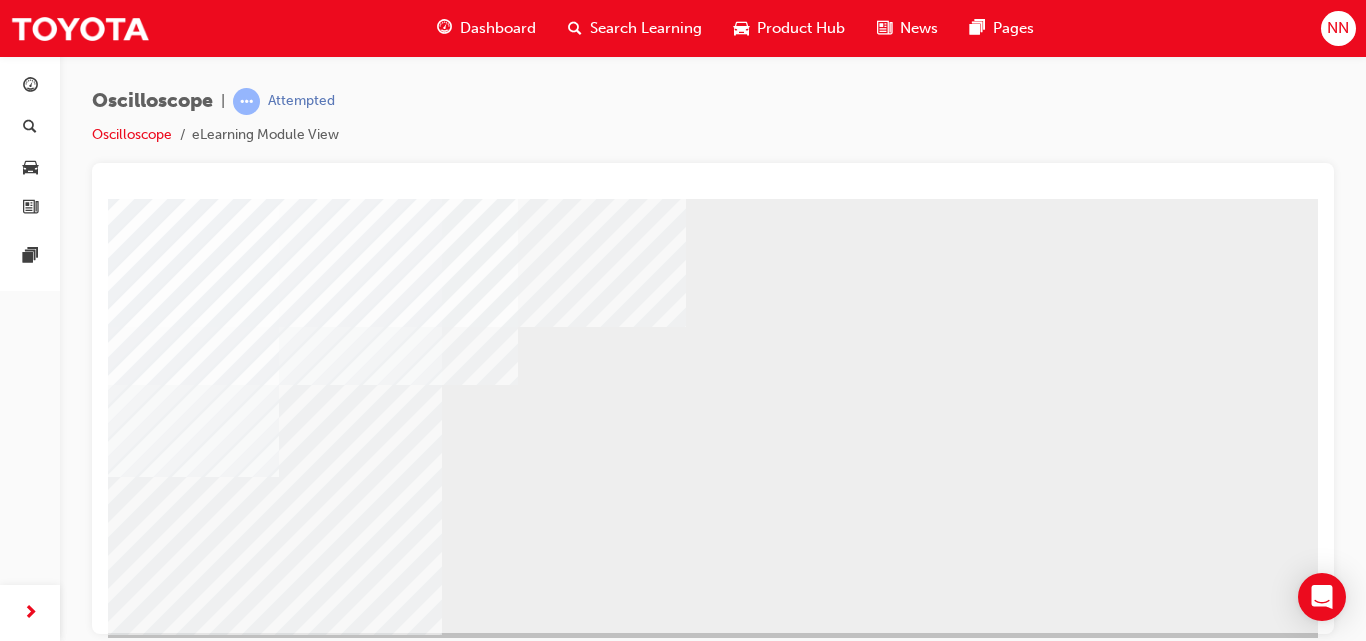 click at bounding box center (118, 2839) 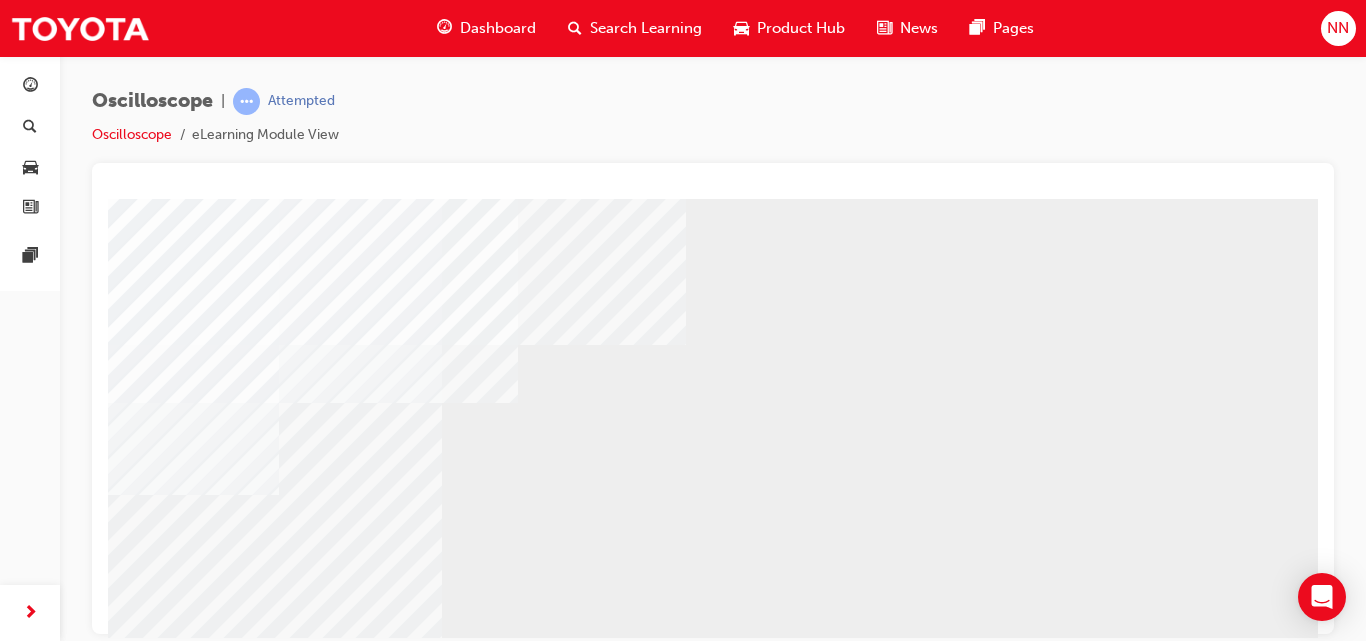 scroll, scrollTop: 326, scrollLeft: 165, axis: both 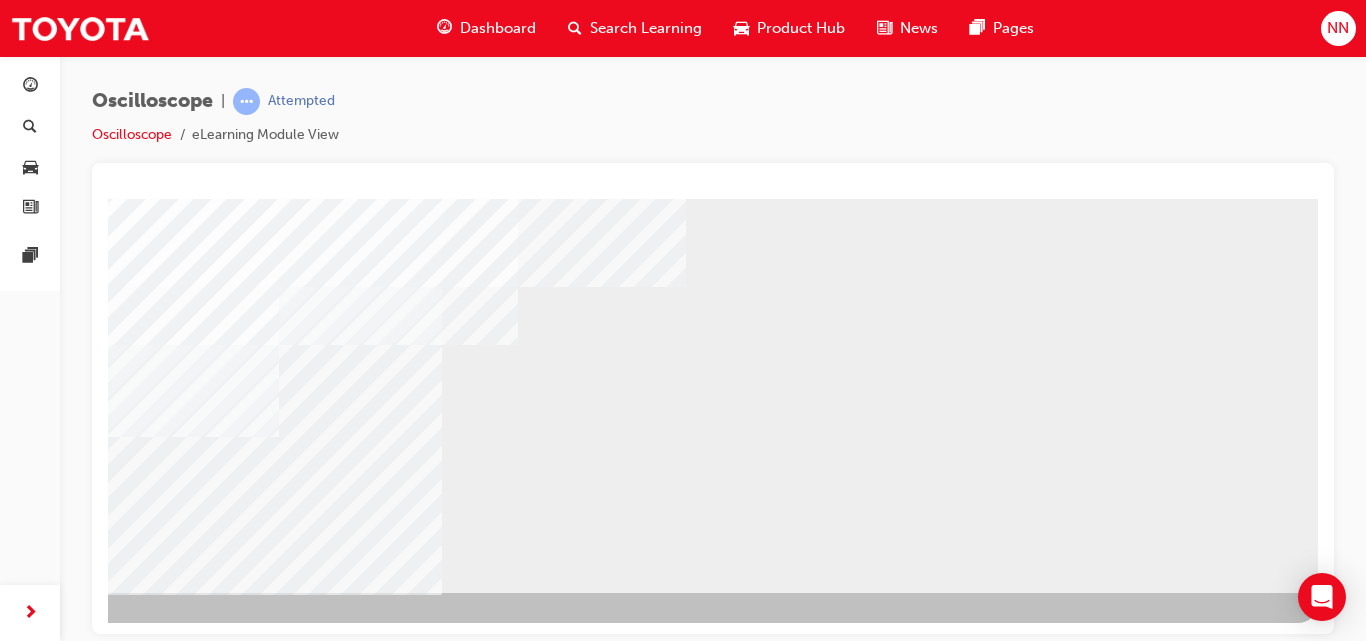 click at bounding box center [21, 1874] 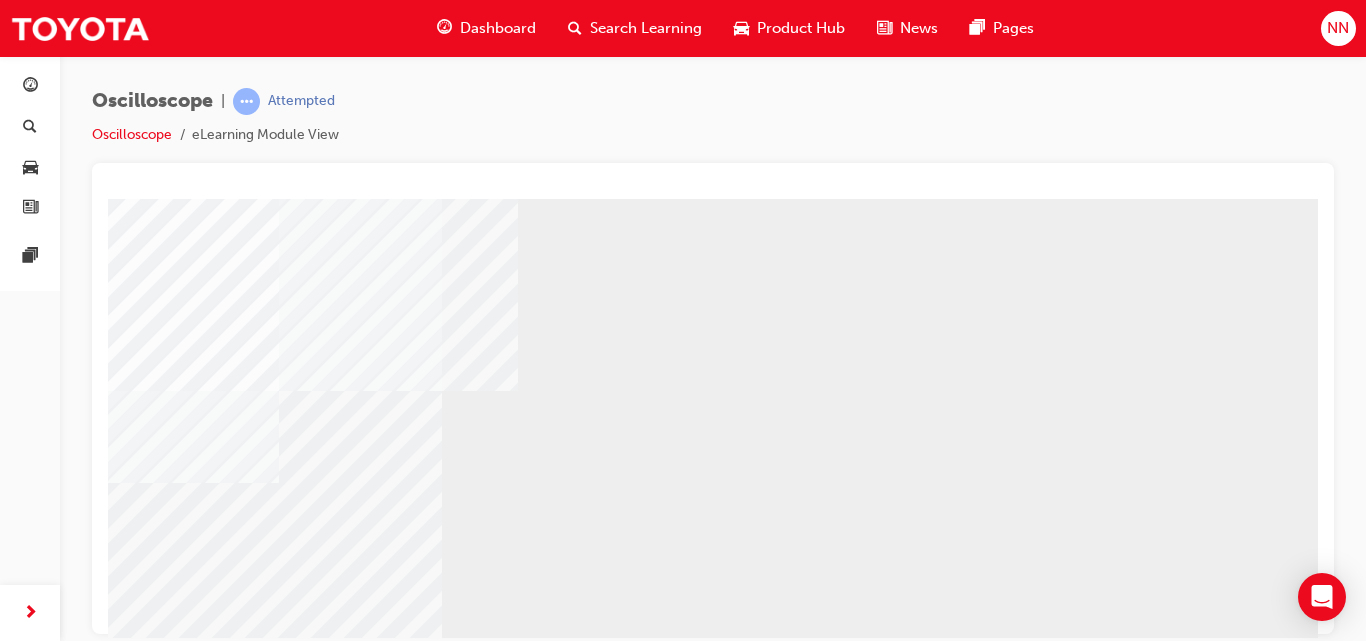 scroll, scrollTop: 280, scrollLeft: 165, axis: both 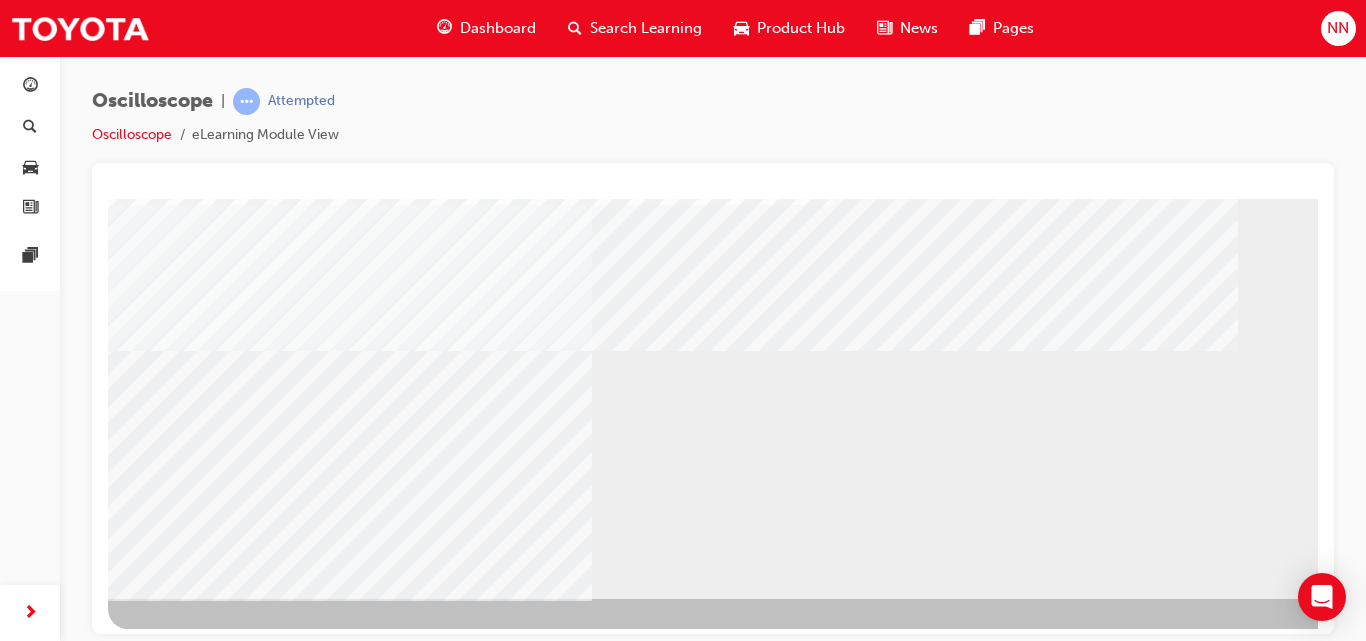 click at bounding box center [673, 1062] 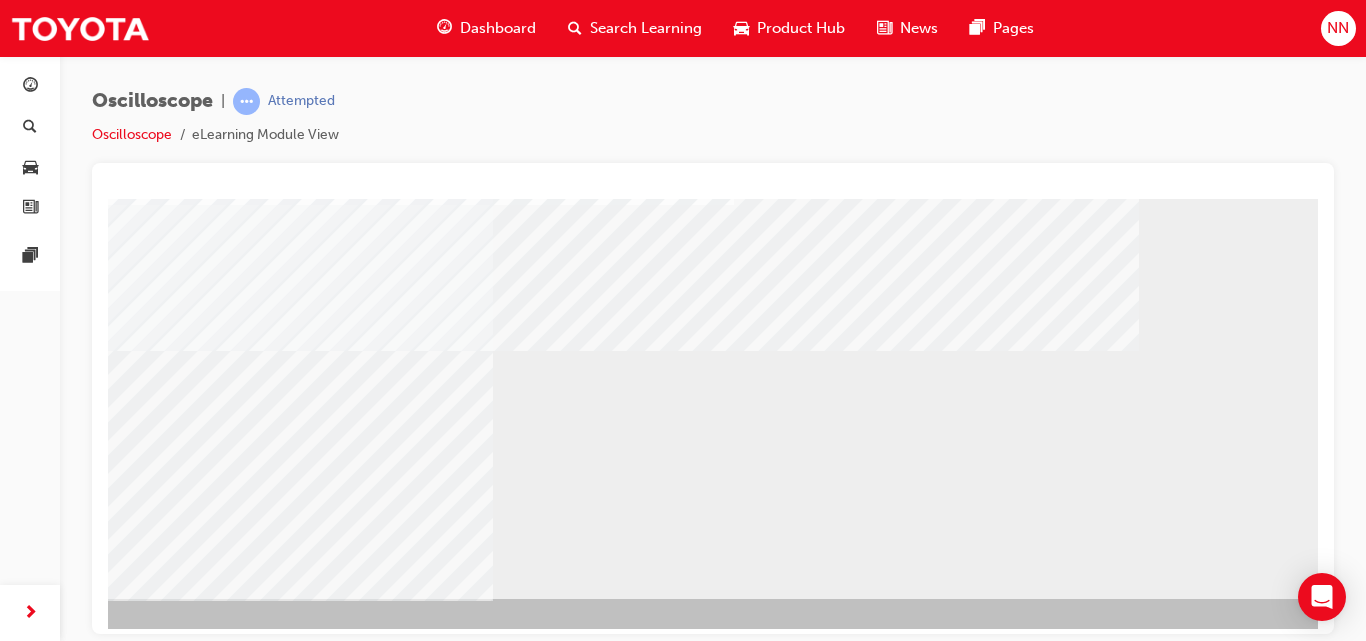 scroll, scrollTop: 320, scrollLeft: 165, axis: both 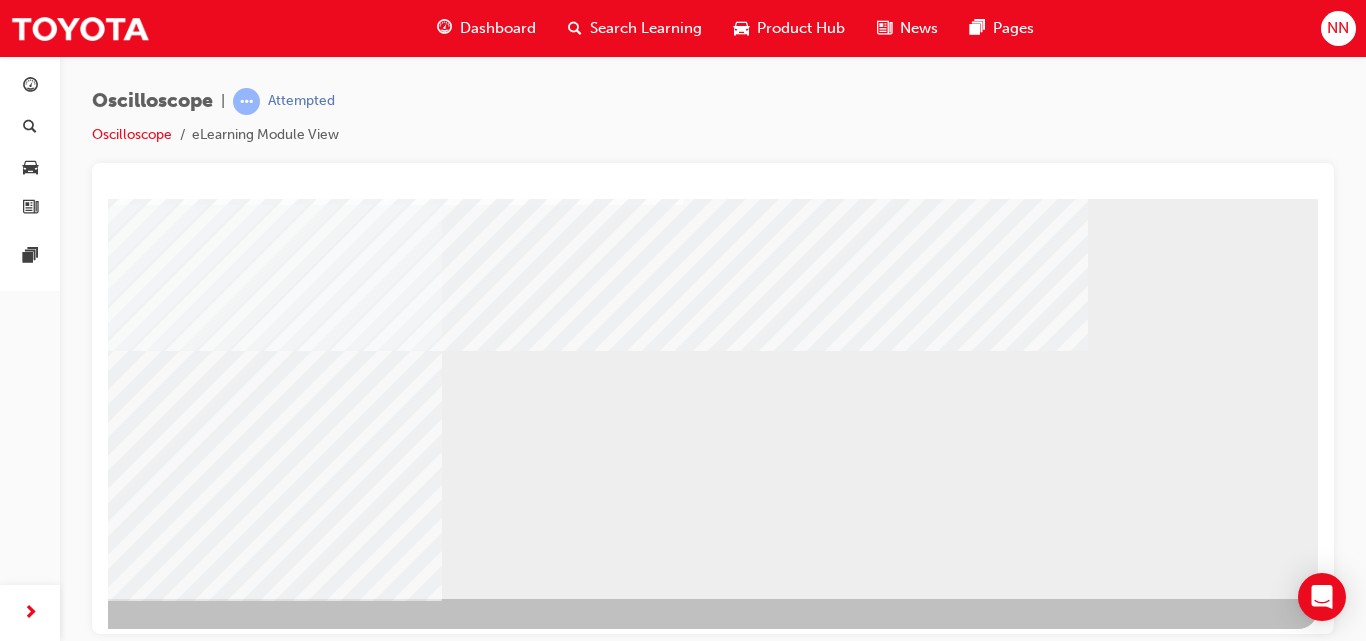 click at bounding box center (21, 1316) 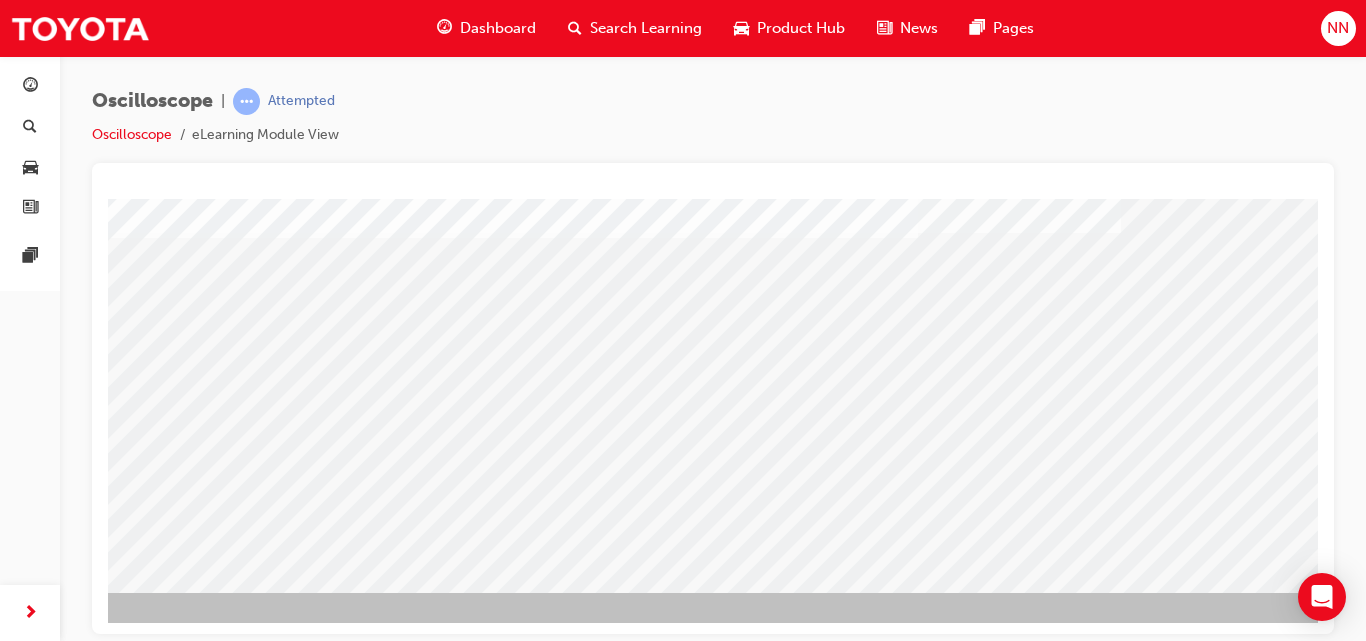scroll, scrollTop: 326, scrollLeft: 165, axis: both 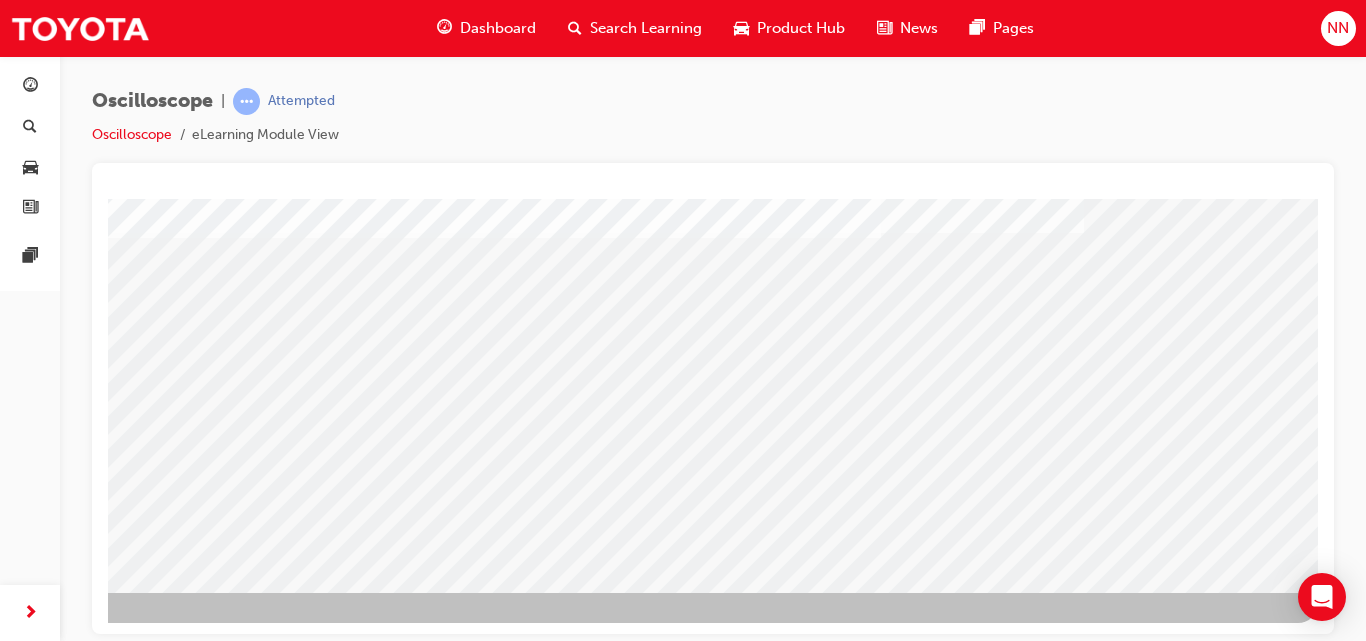 click at bounding box center [21, 1529] 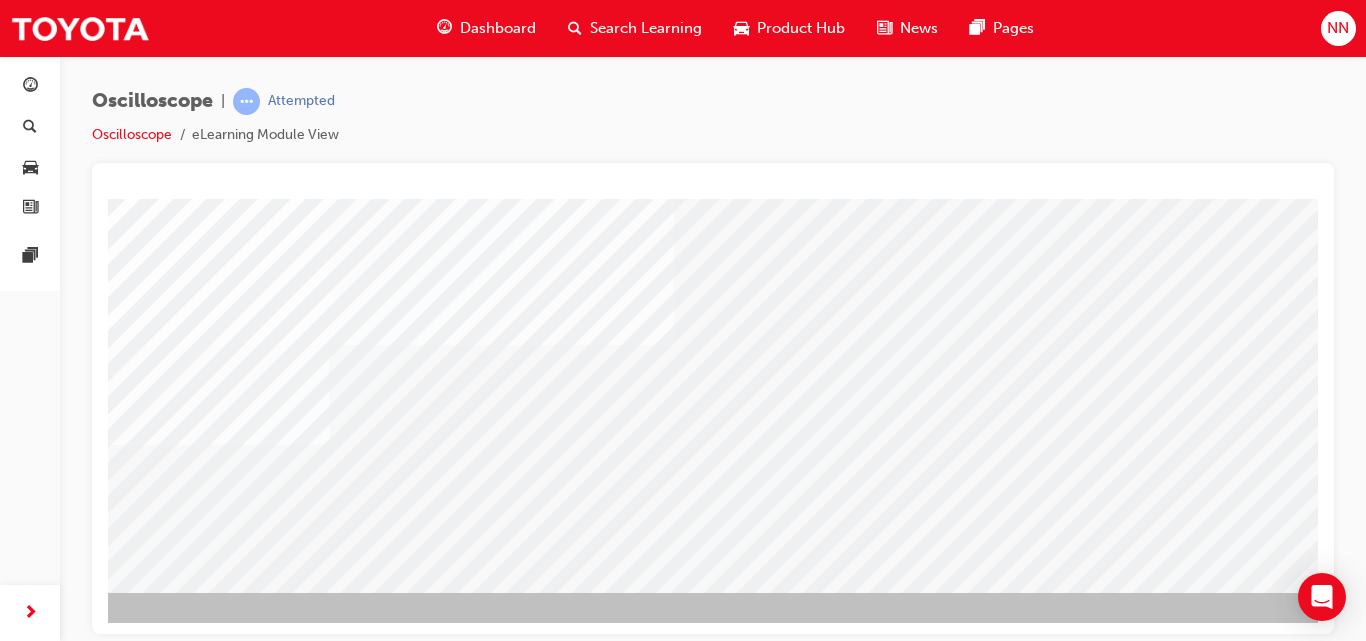 scroll, scrollTop: 326, scrollLeft: 165, axis: both 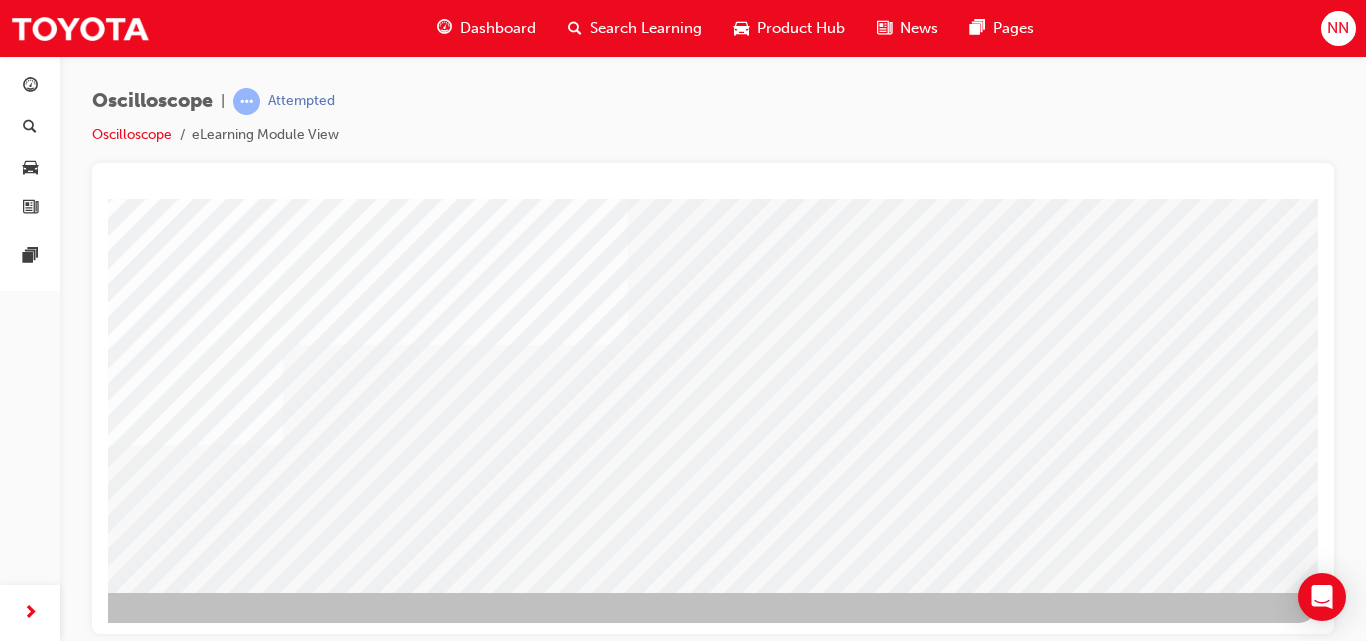 click at bounding box center (21, 2072) 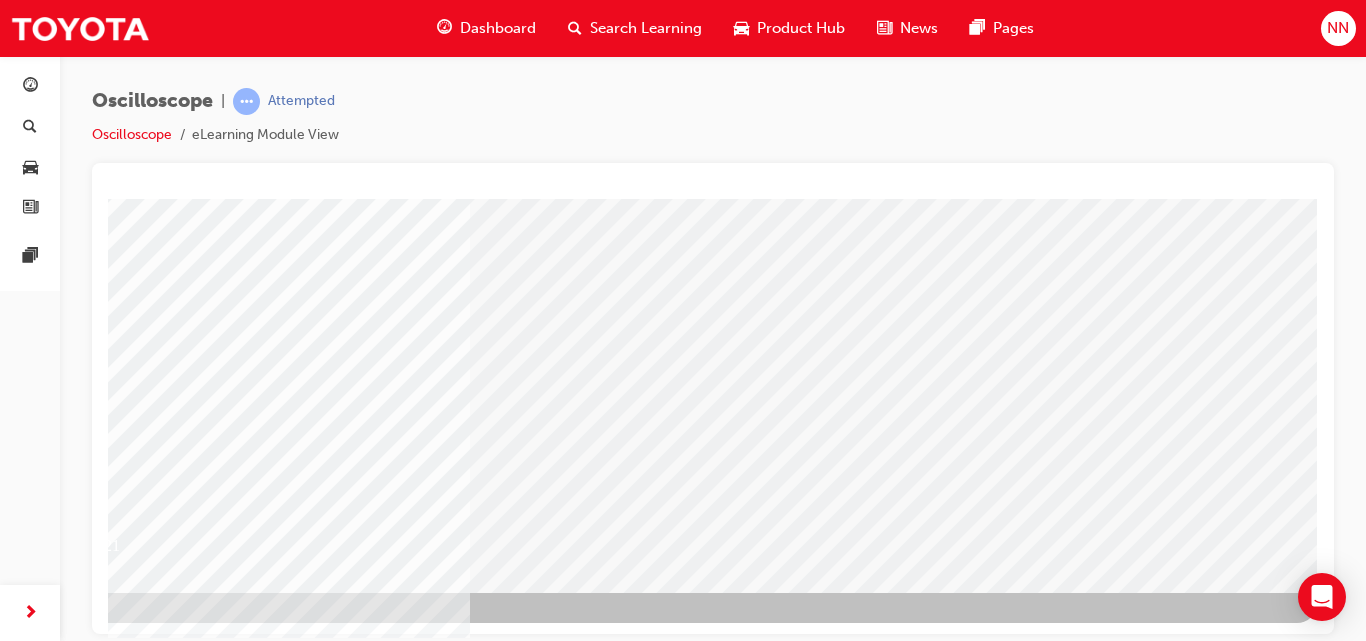 scroll, scrollTop: 0, scrollLeft: 0, axis: both 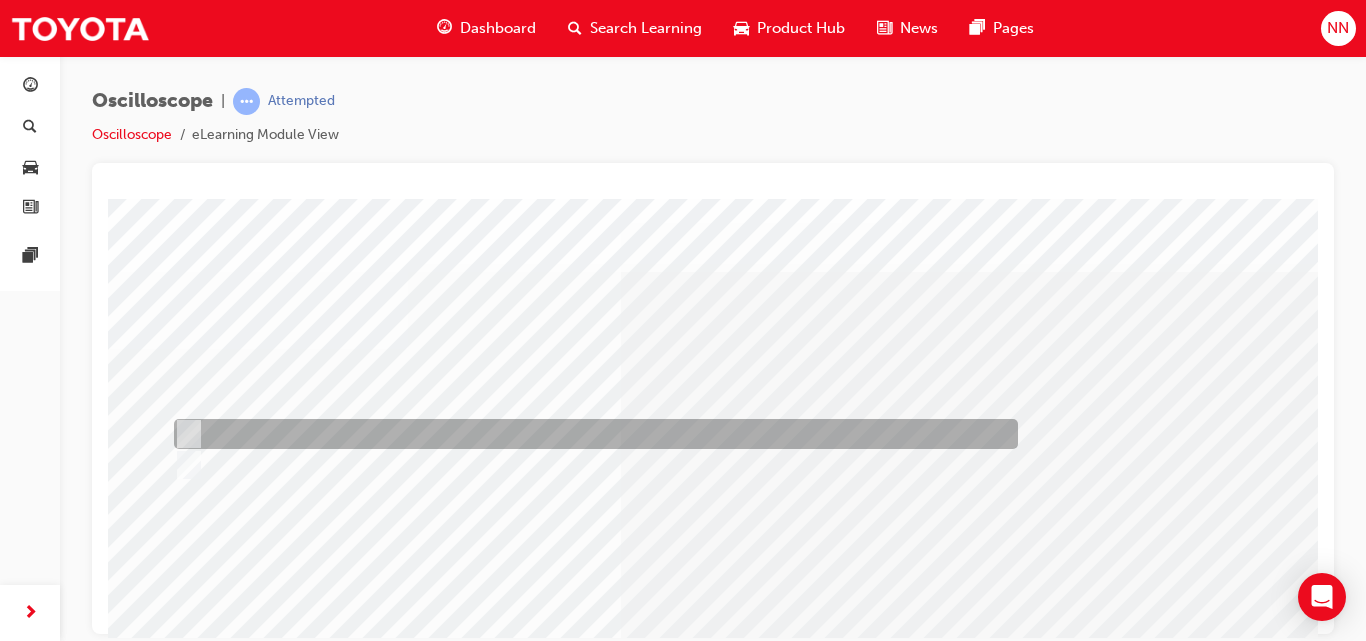 click at bounding box center (591, 434) 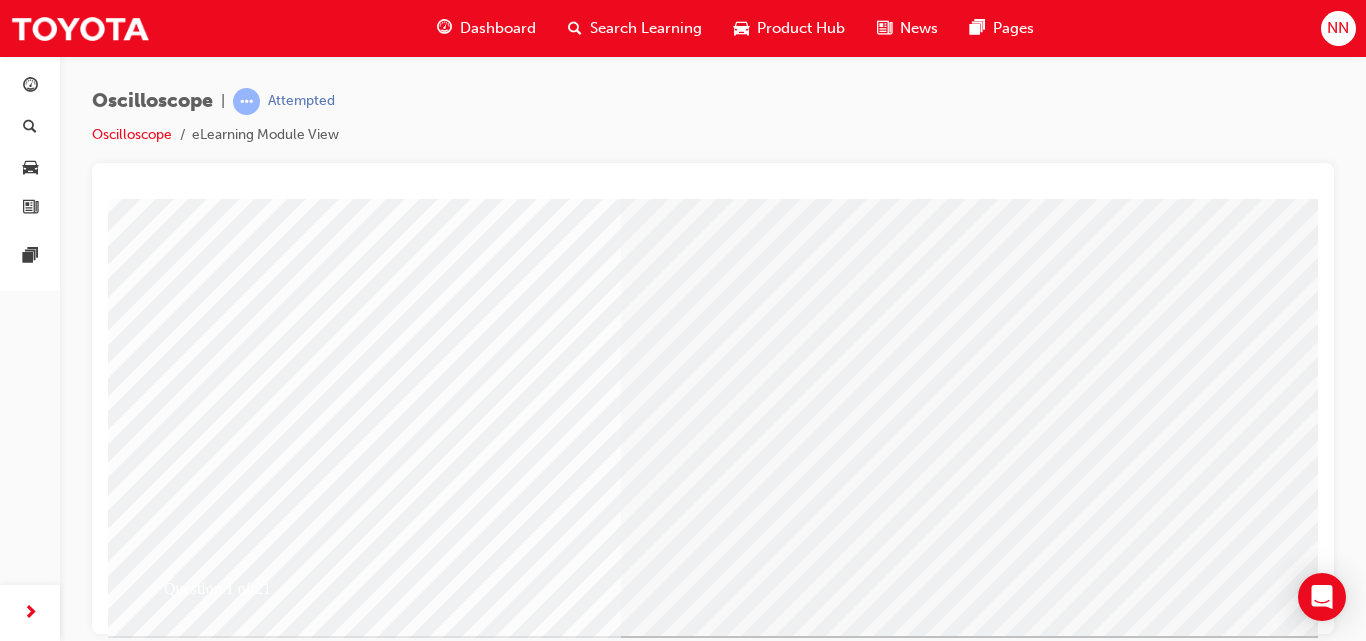scroll, scrollTop: 326, scrollLeft: 0, axis: vertical 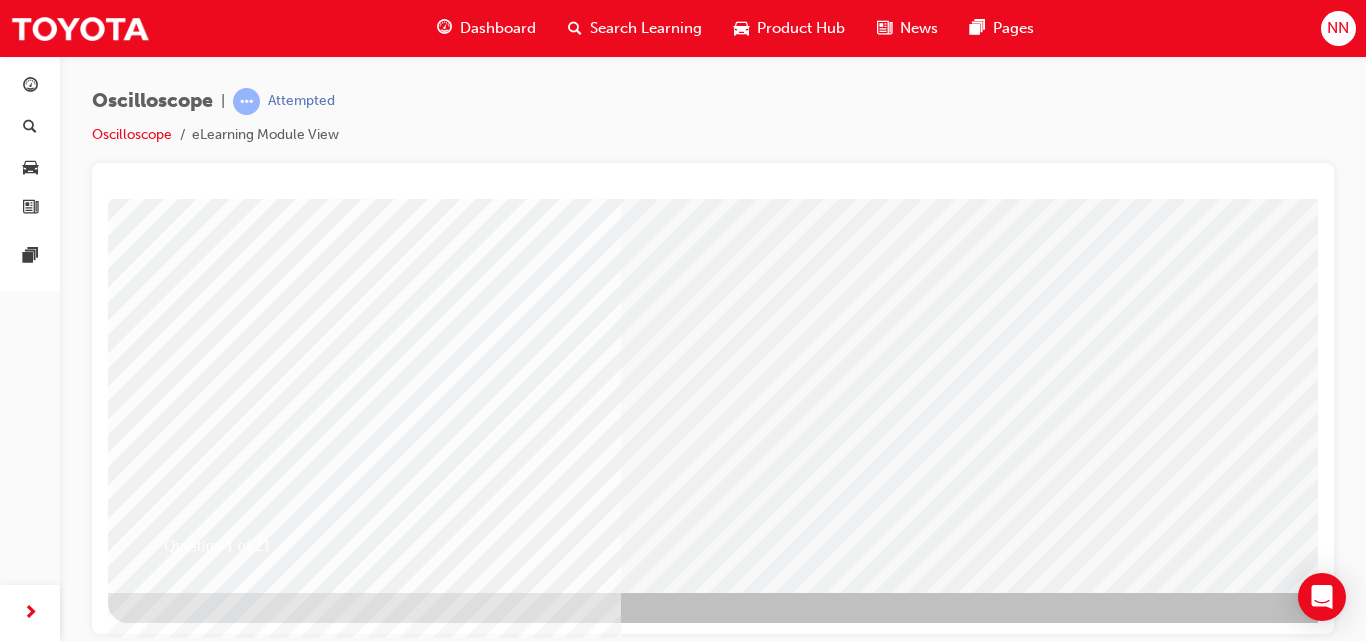 click at bounding box center (180, 2541) 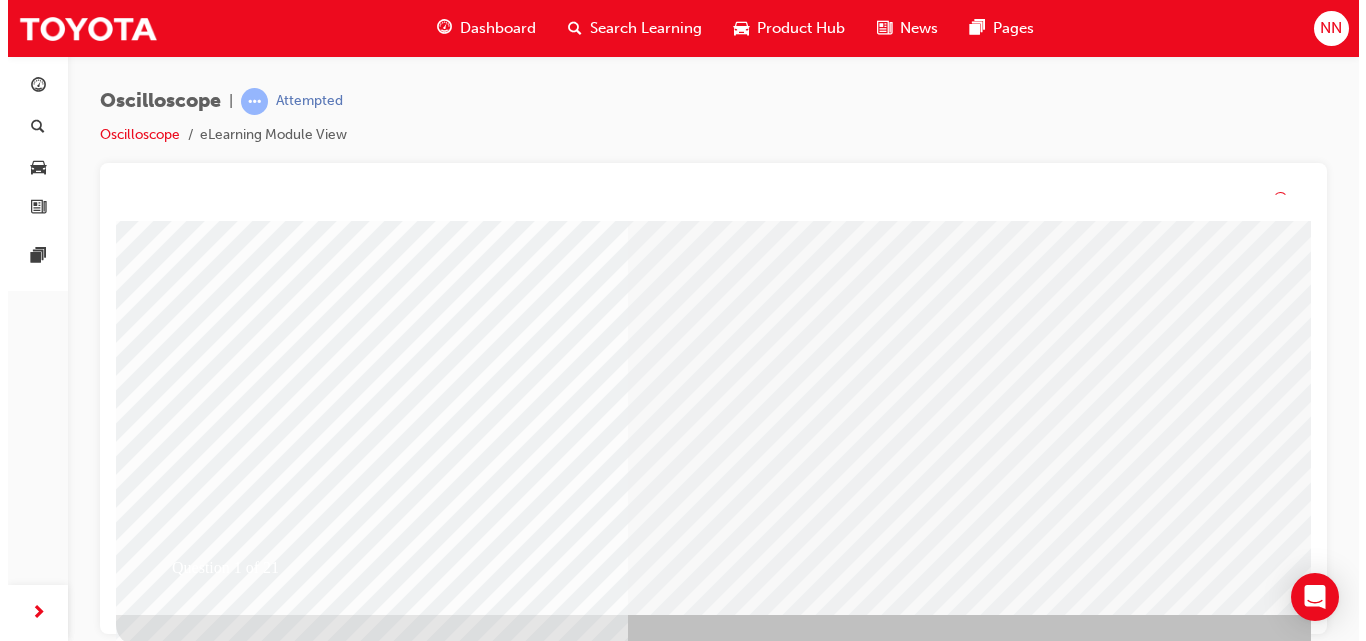 scroll, scrollTop: 0, scrollLeft: 0, axis: both 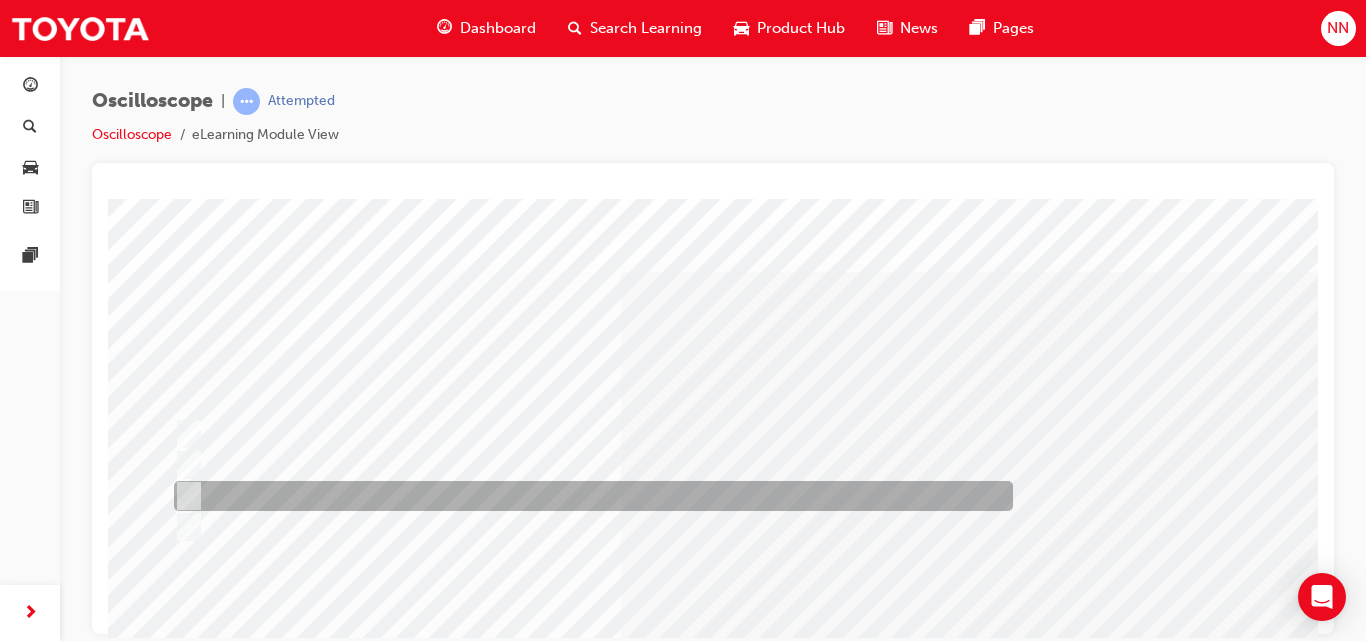 click at bounding box center [588, 496] 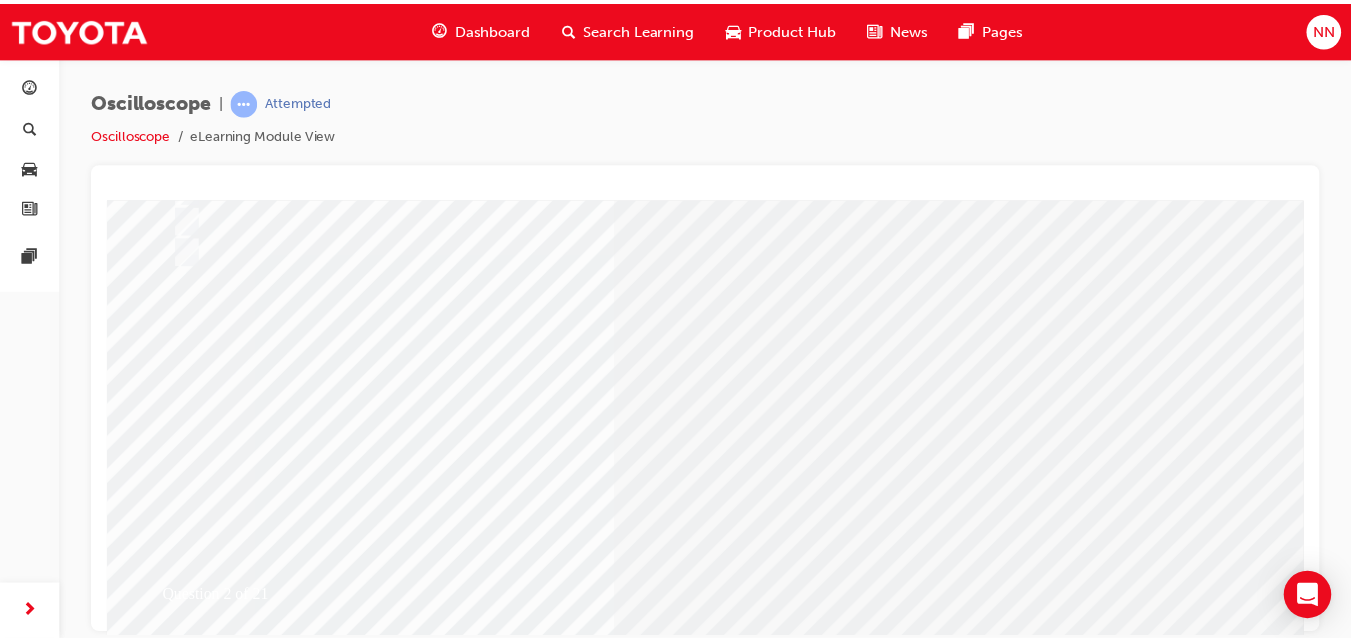 scroll, scrollTop: 326, scrollLeft: 0, axis: vertical 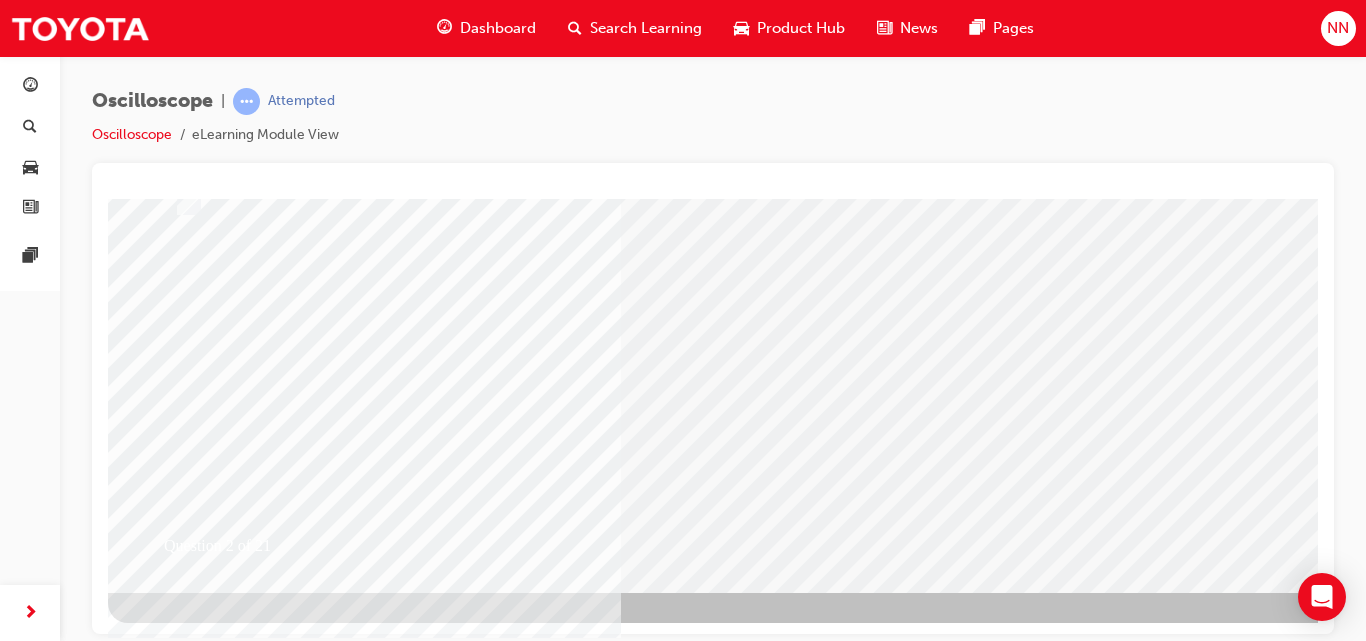 click at bounding box center [180, 2585] 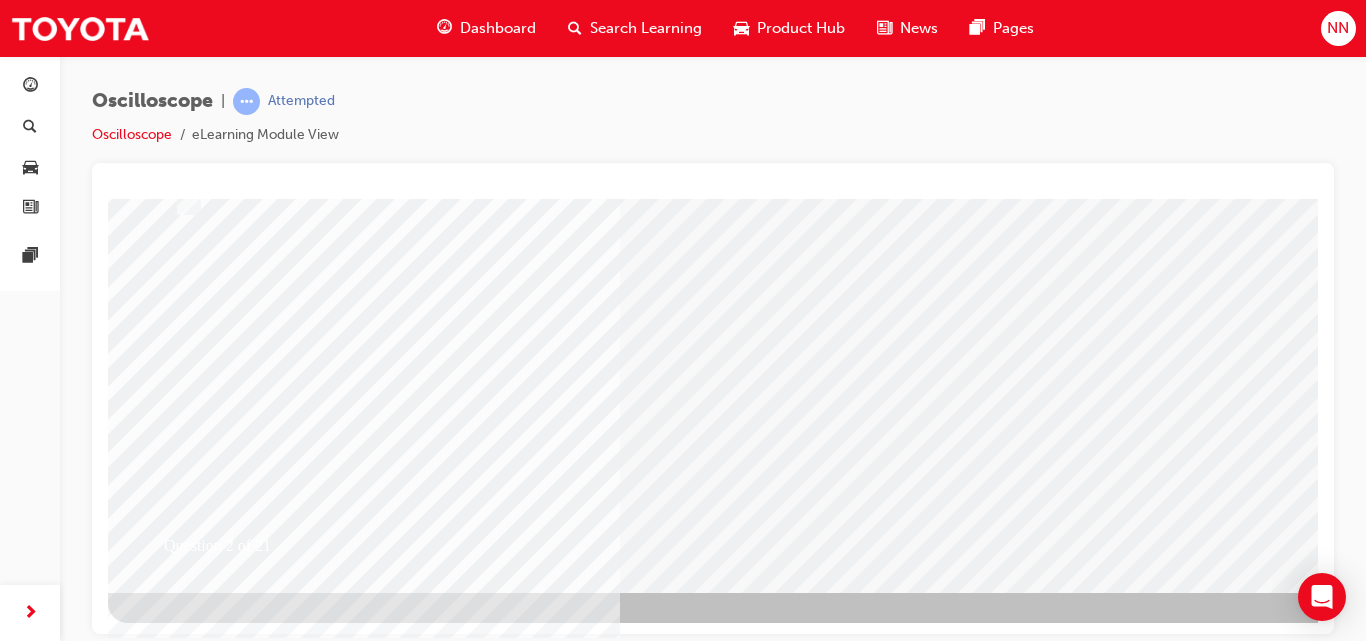 scroll, scrollTop: 0, scrollLeft: 0, axis: both 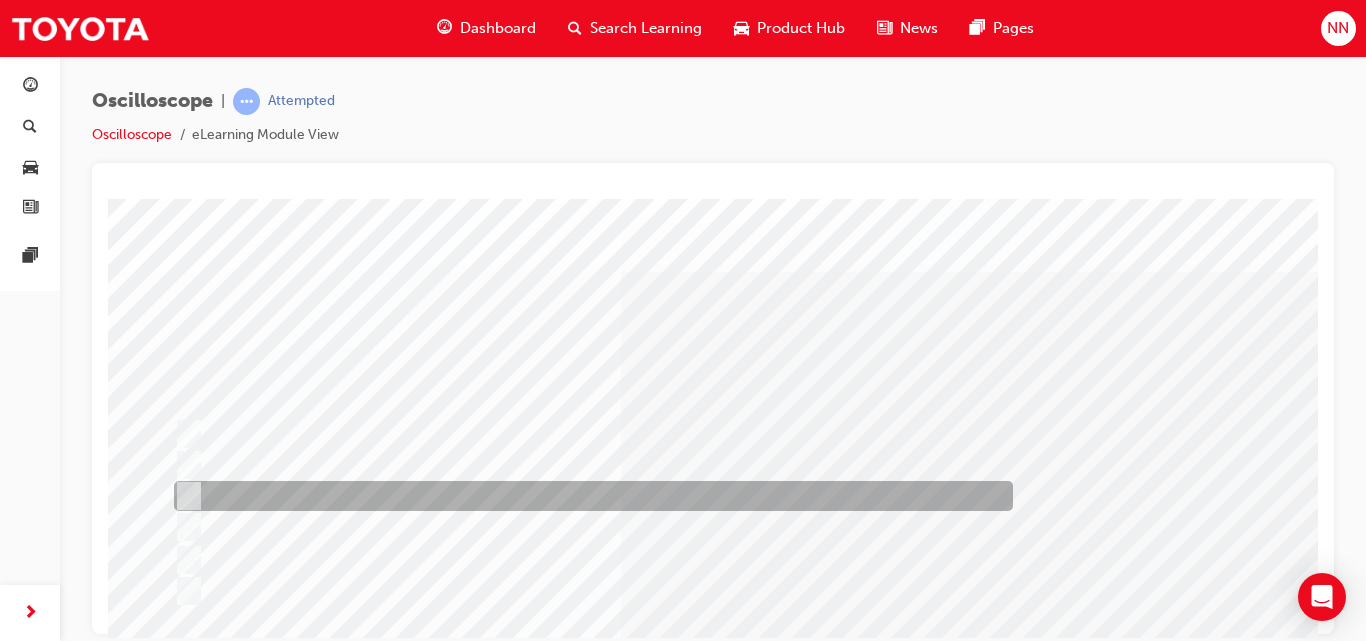 click at bounding box center (588, 496) 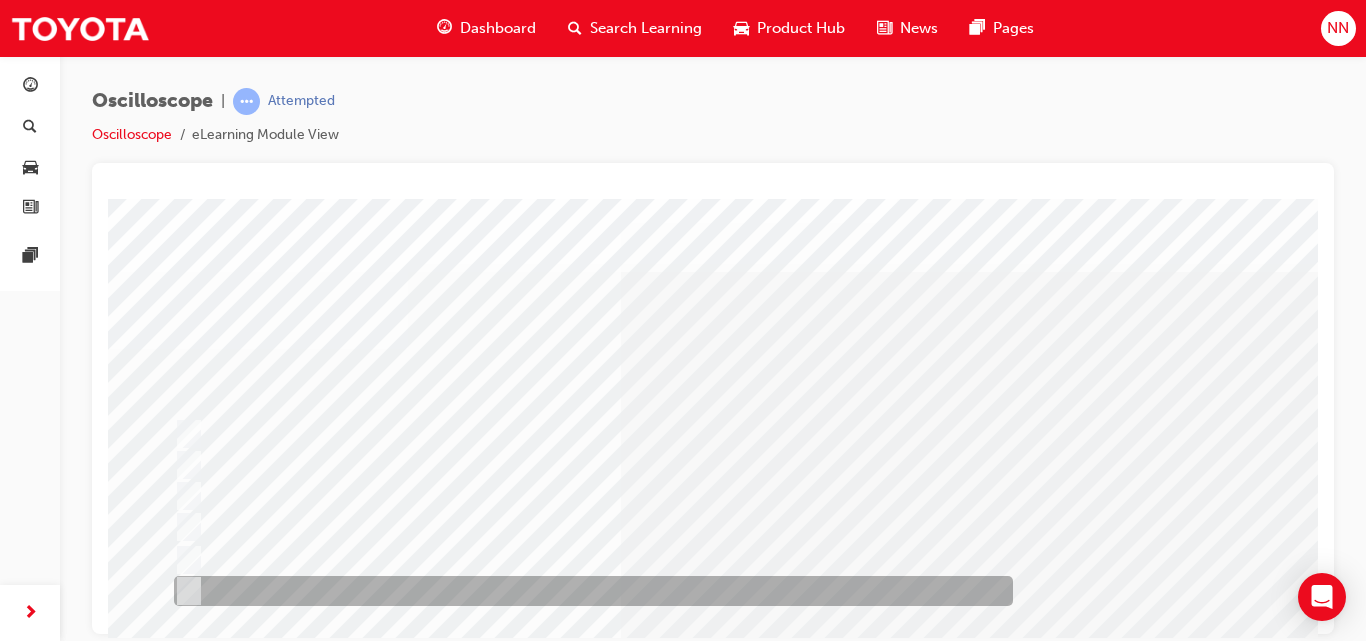 click at bounding box center (588, 591) 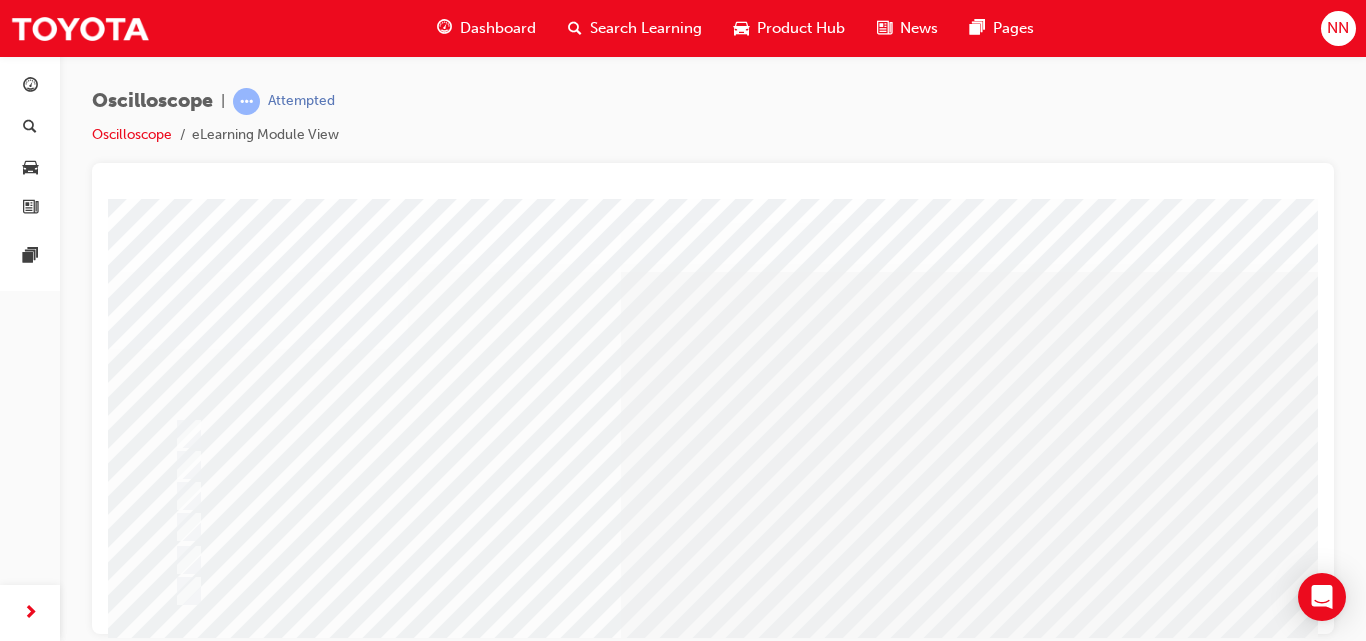scroll, scrollTop: 326, scrollLeft: 0, axis: vertical 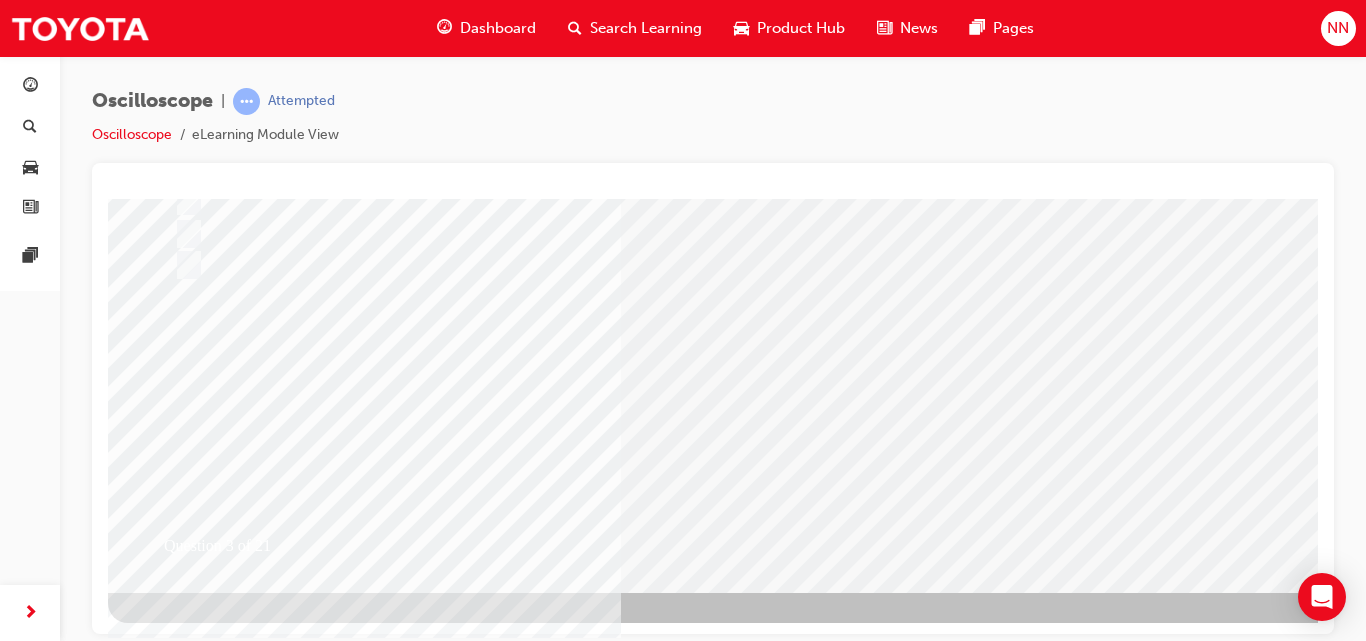 click at bounding box center (180, 2629) 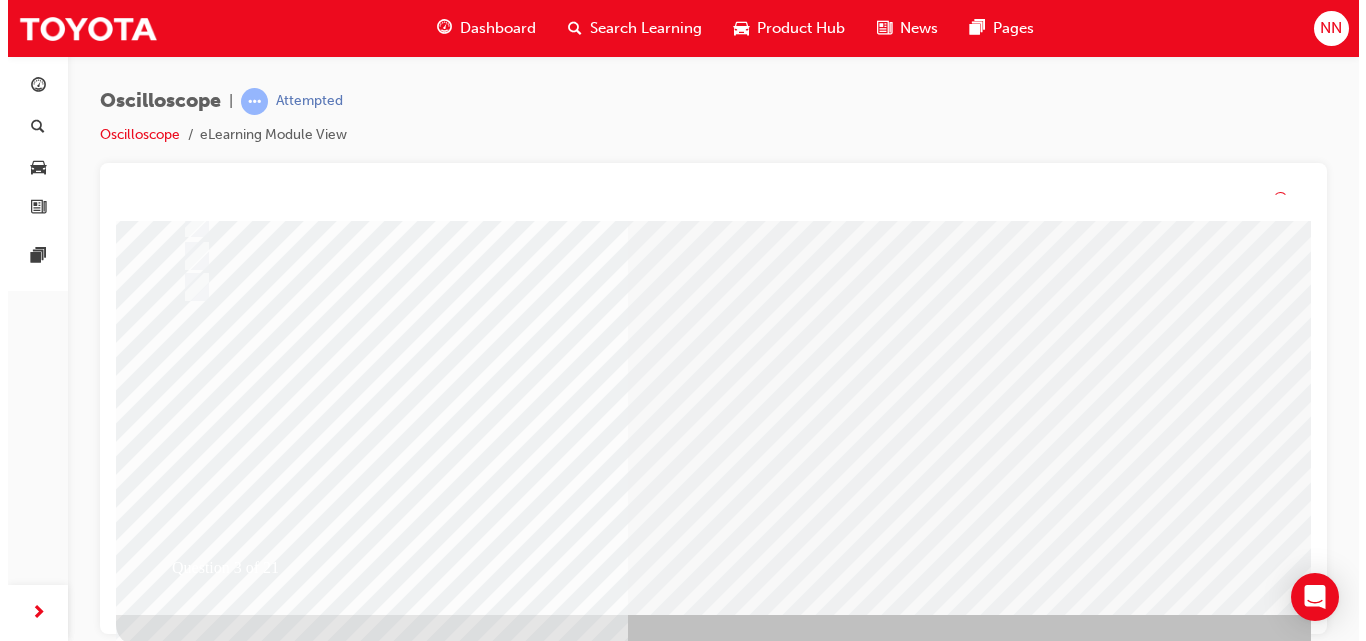 scroll, scrollTop: 0, scrollLeft: 0, axis: both 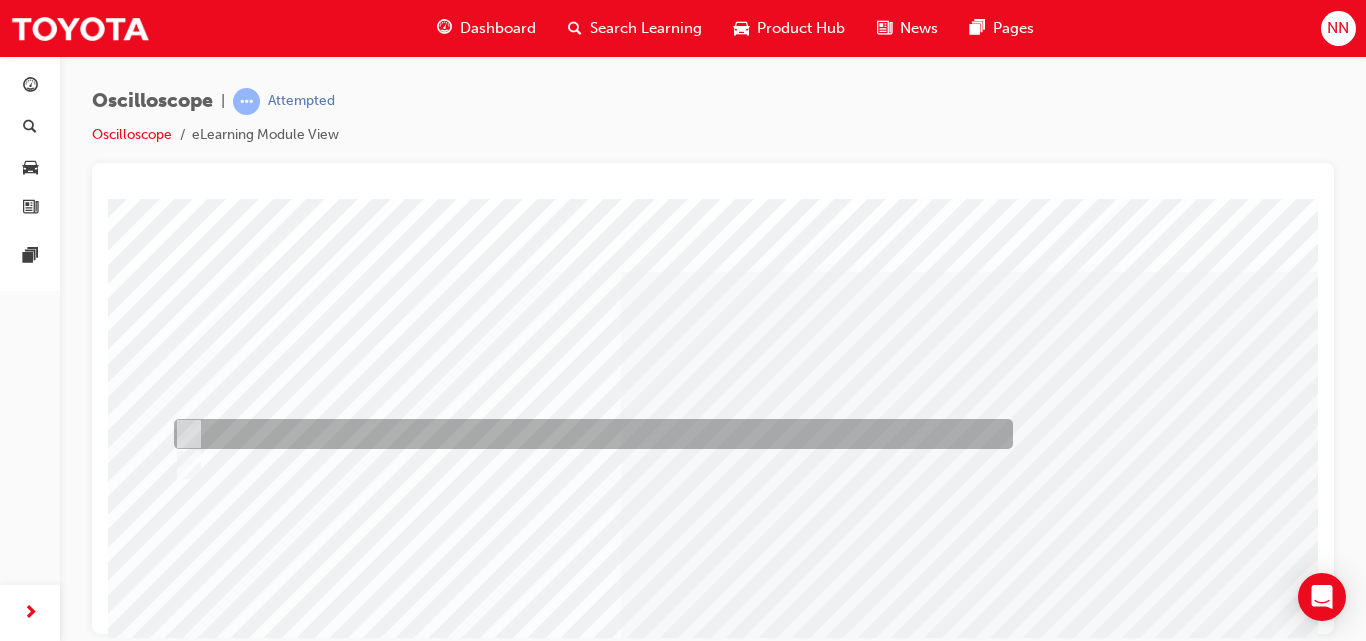 click at bounding box center (588, 434) 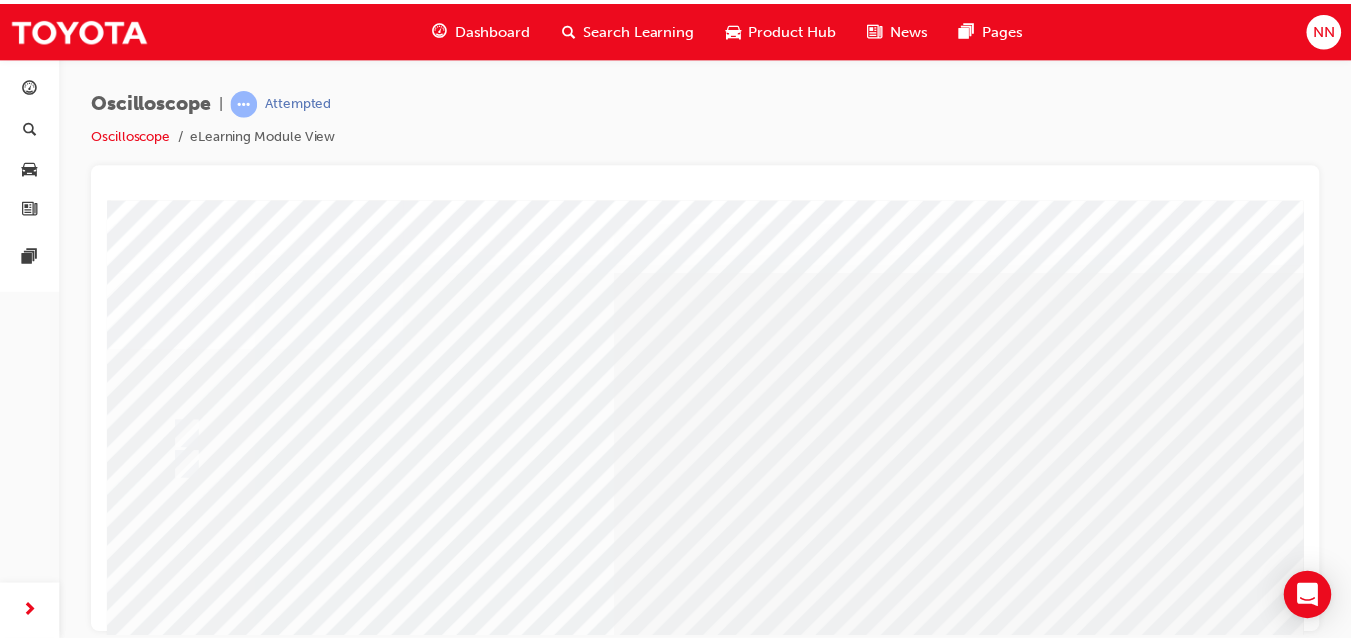 scroll, scrollTop: 326, scrollLeft: 0, axis: vertical 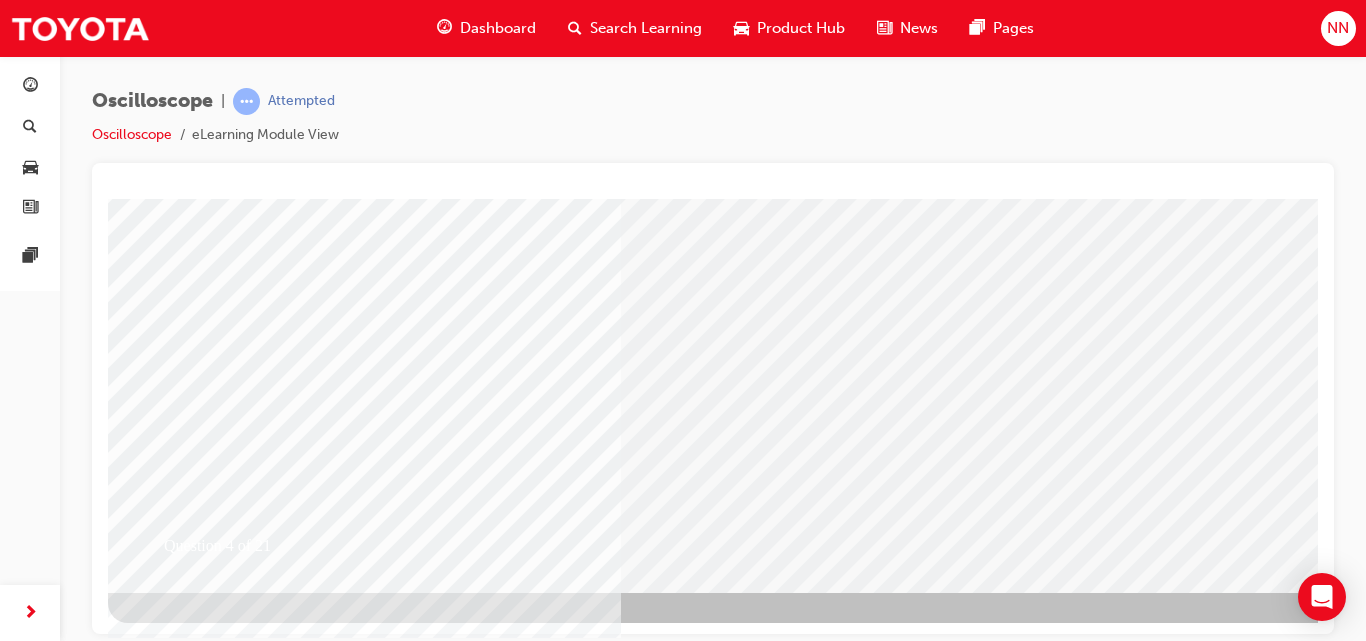 click at bounding box center [180, 2541] 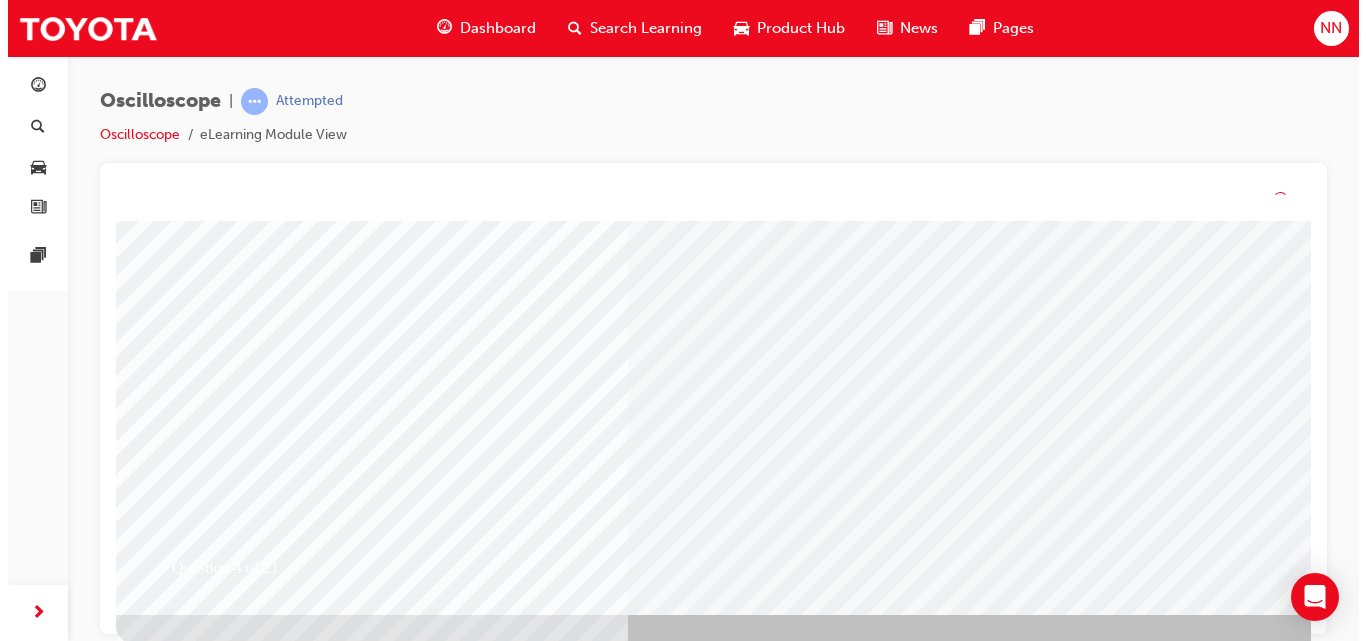 scroll, scrollTop: 0, scrollLeft: 0, axis: both 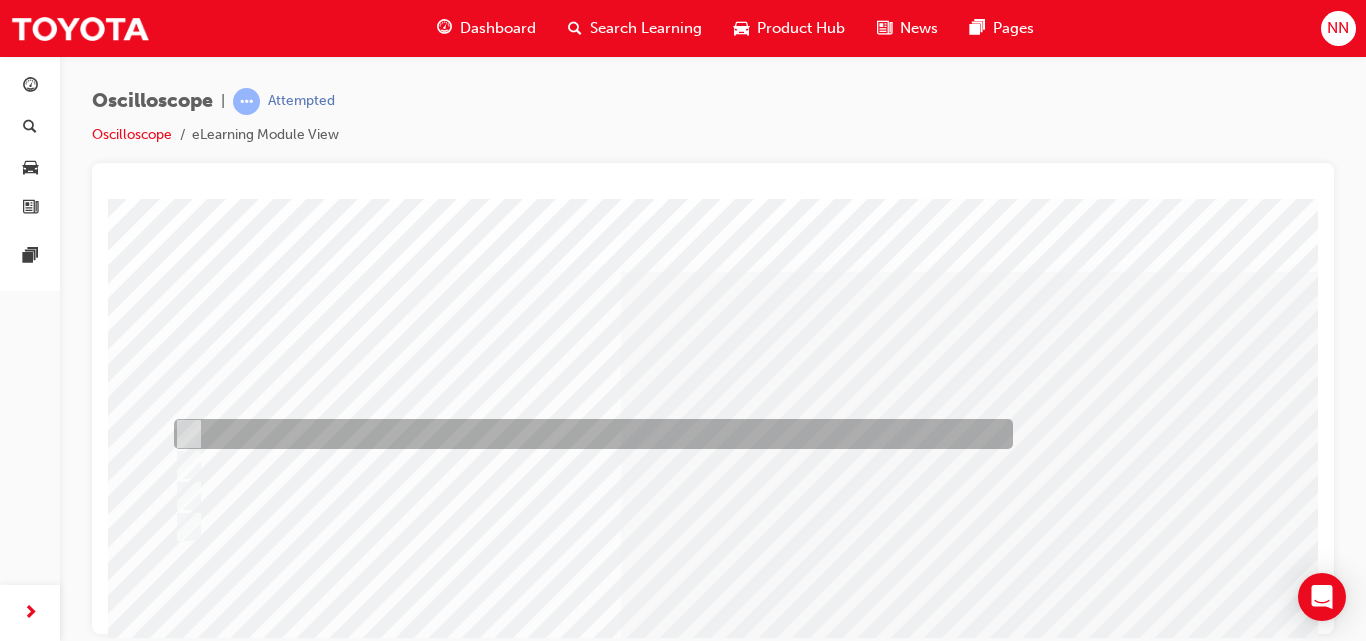 click at bounding box center [588, 434] 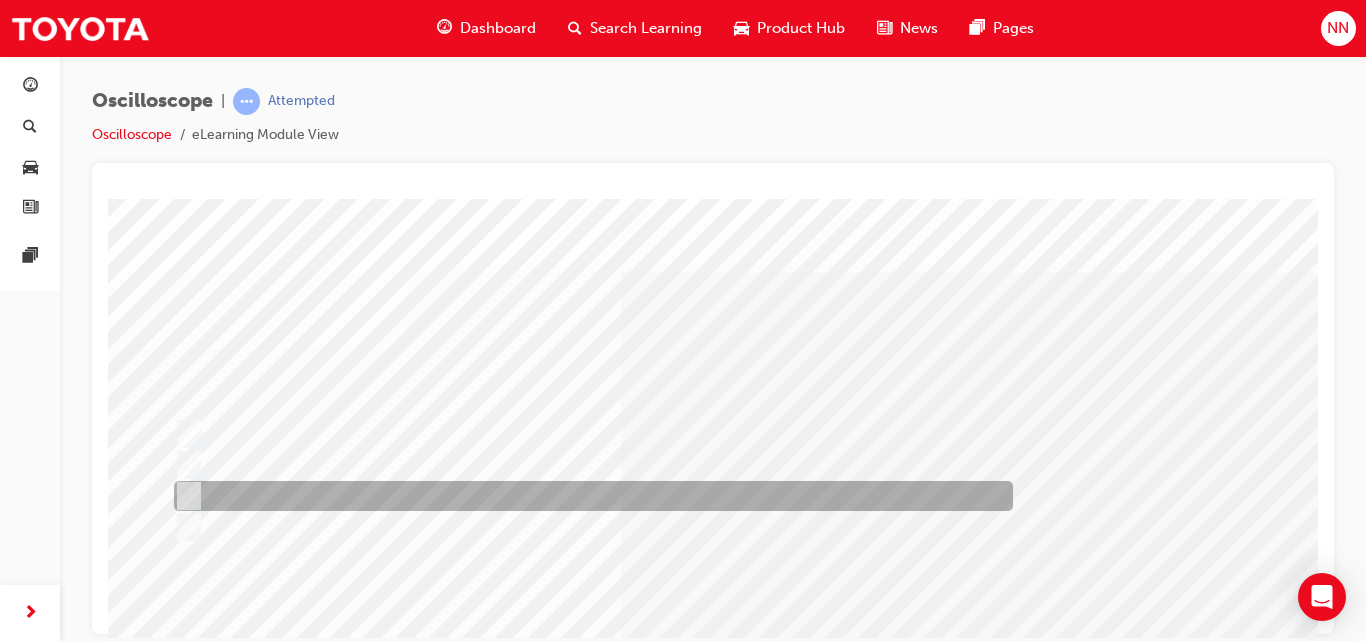 click at bounding box center (588, 496) 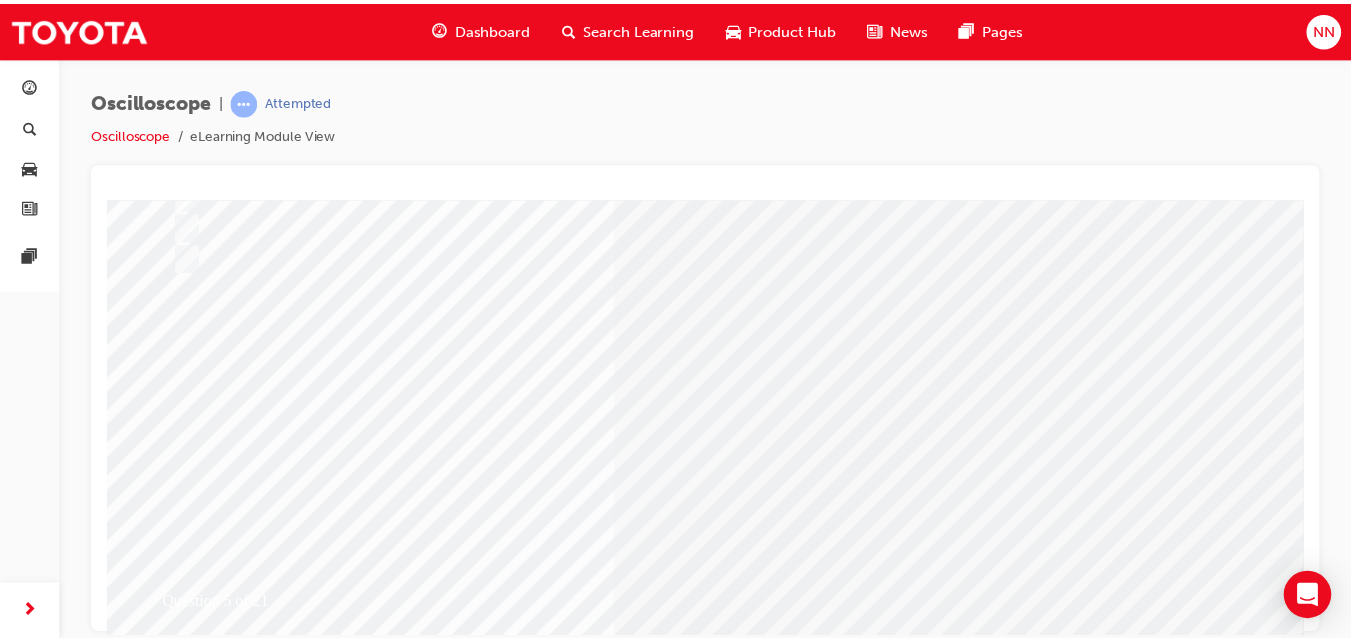 scroll, scrollTop: 326, scrollLeft: 0, axis: vertical 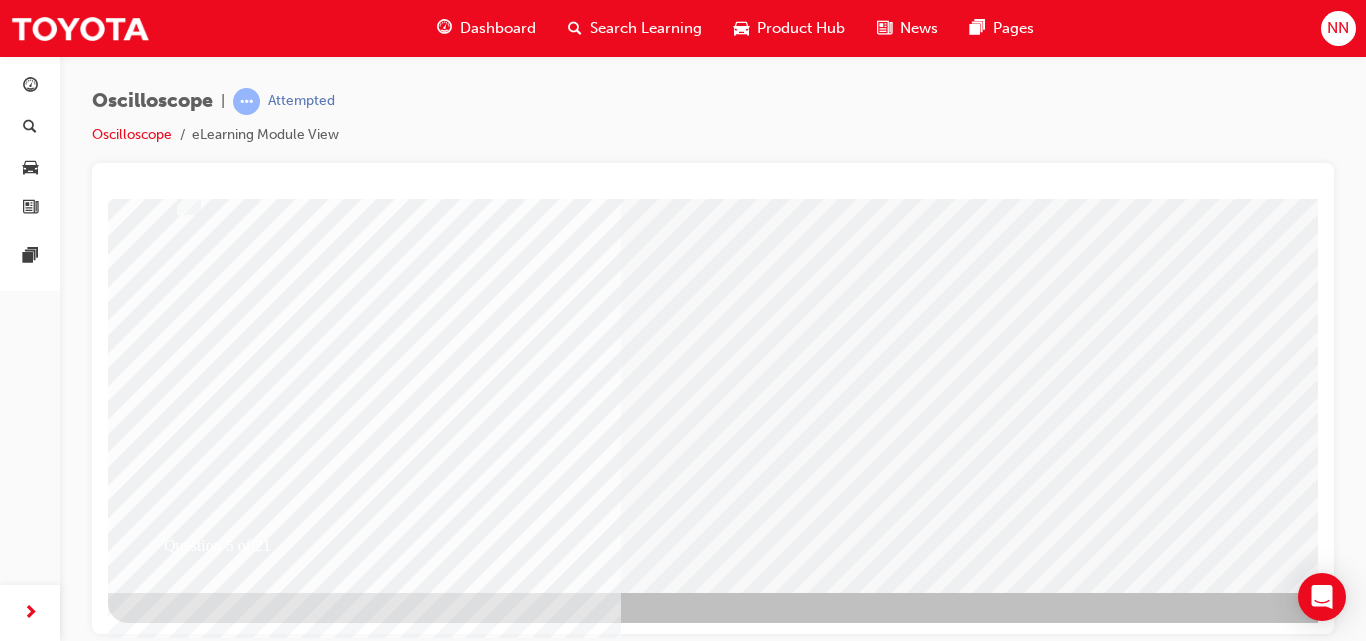 click at bounding box center (180, 2585) 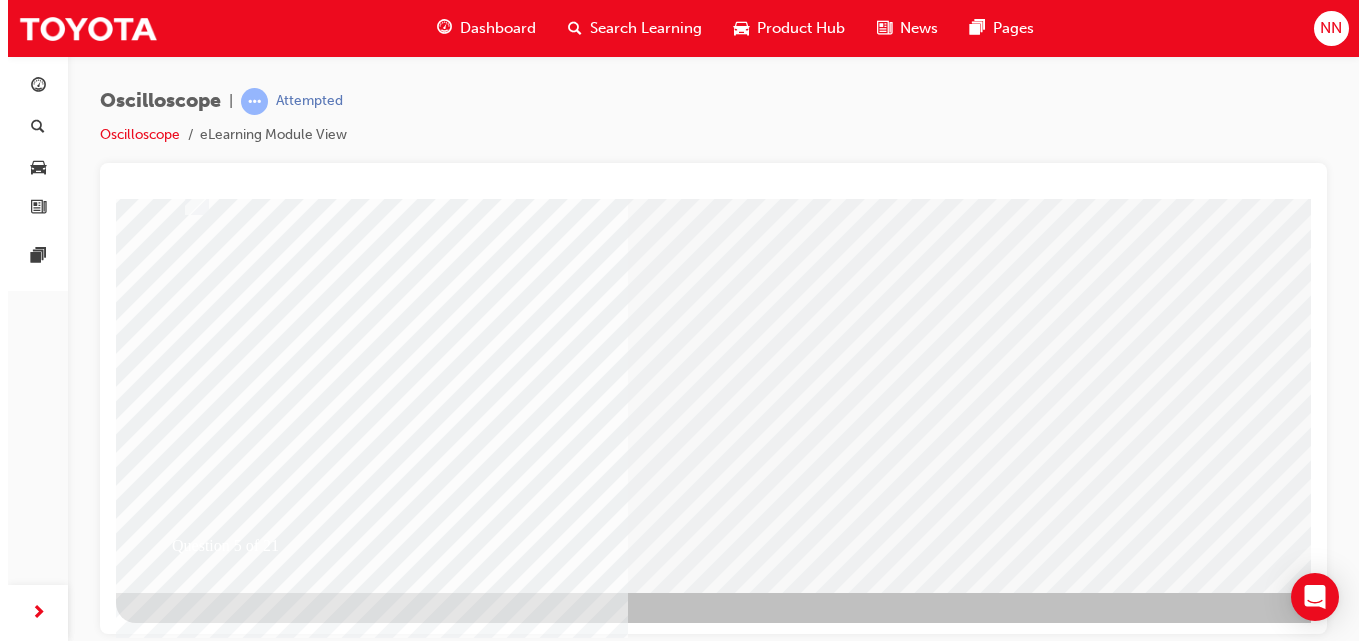 scroll, scrollTop: 0, scrollLeft: 0, axis: both 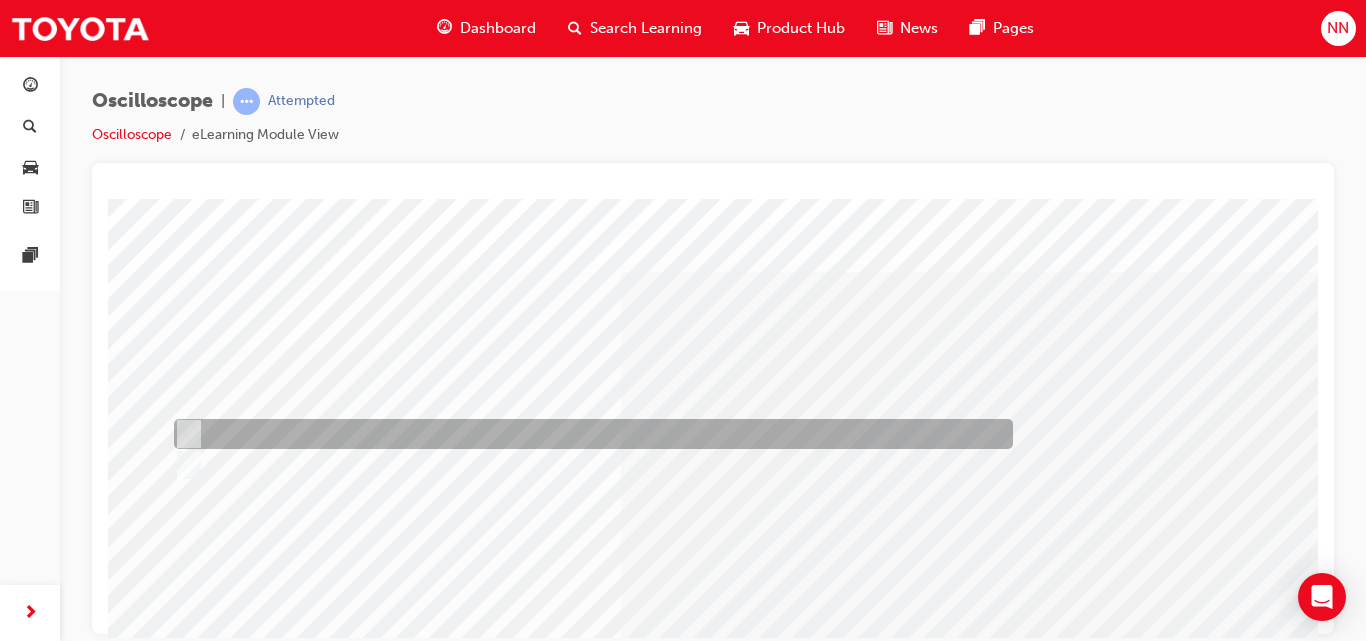 click at bounding box center [588, 434] 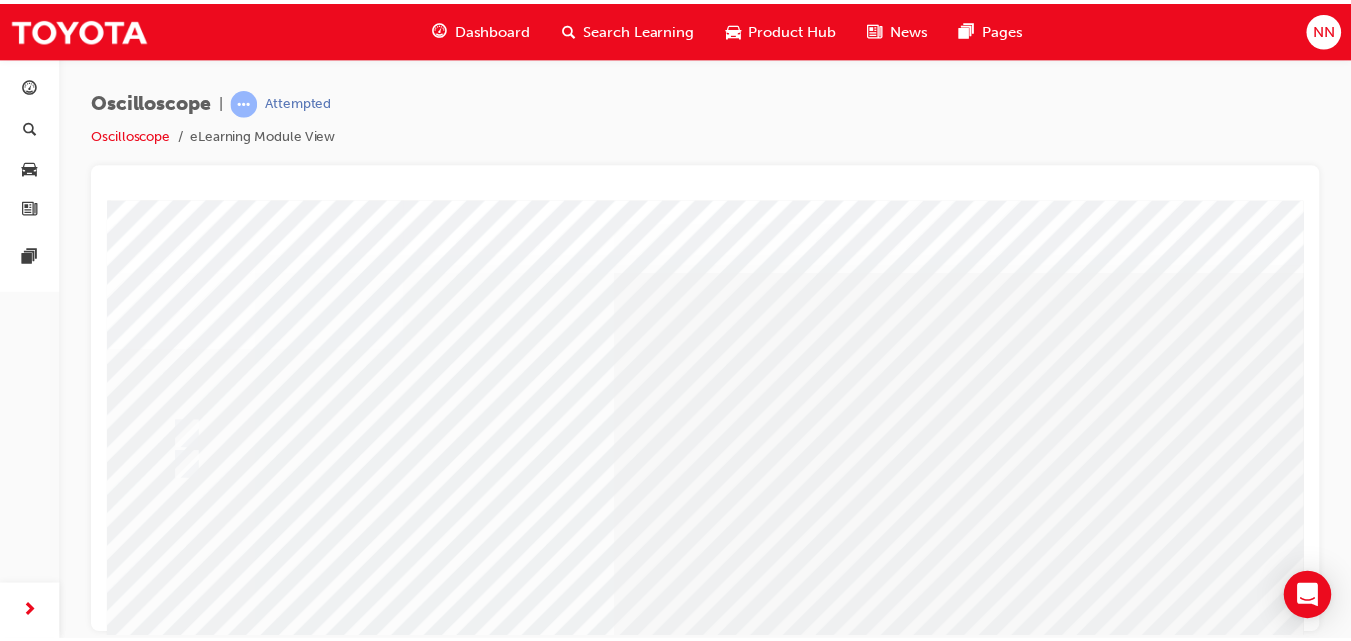 scroll, scrollTop: 326, scrollLeft: 0, axis: vertical 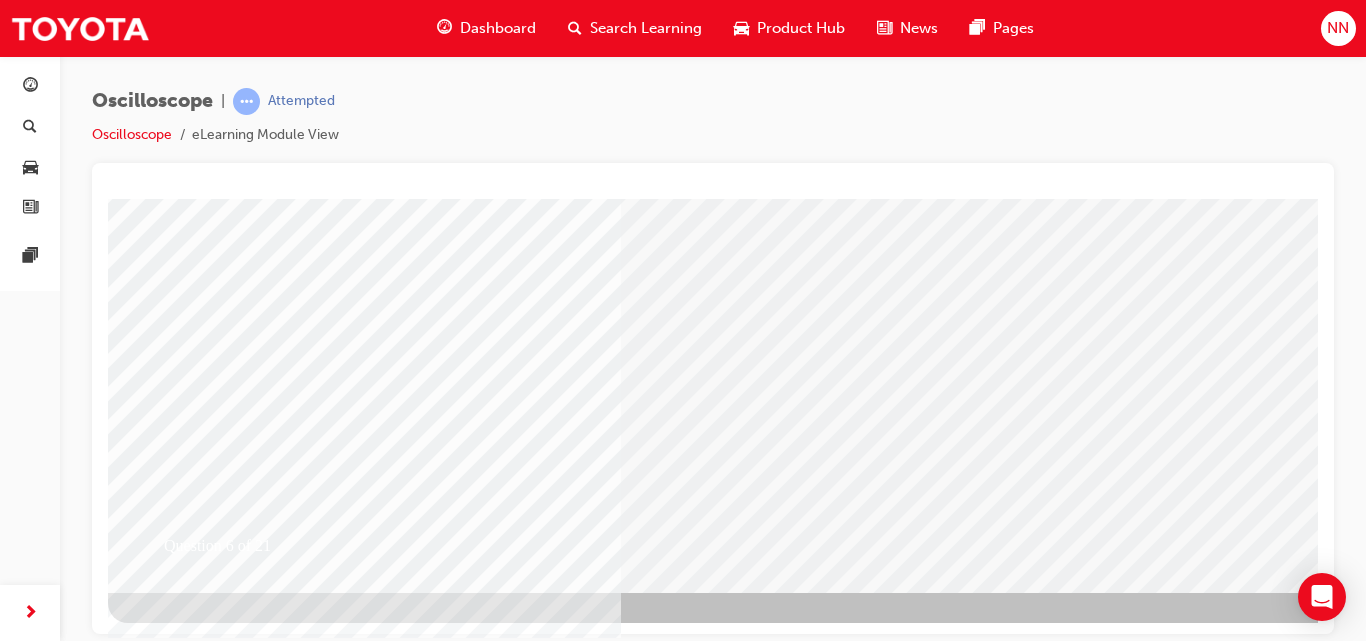 click at bounding box center [180, 2541] 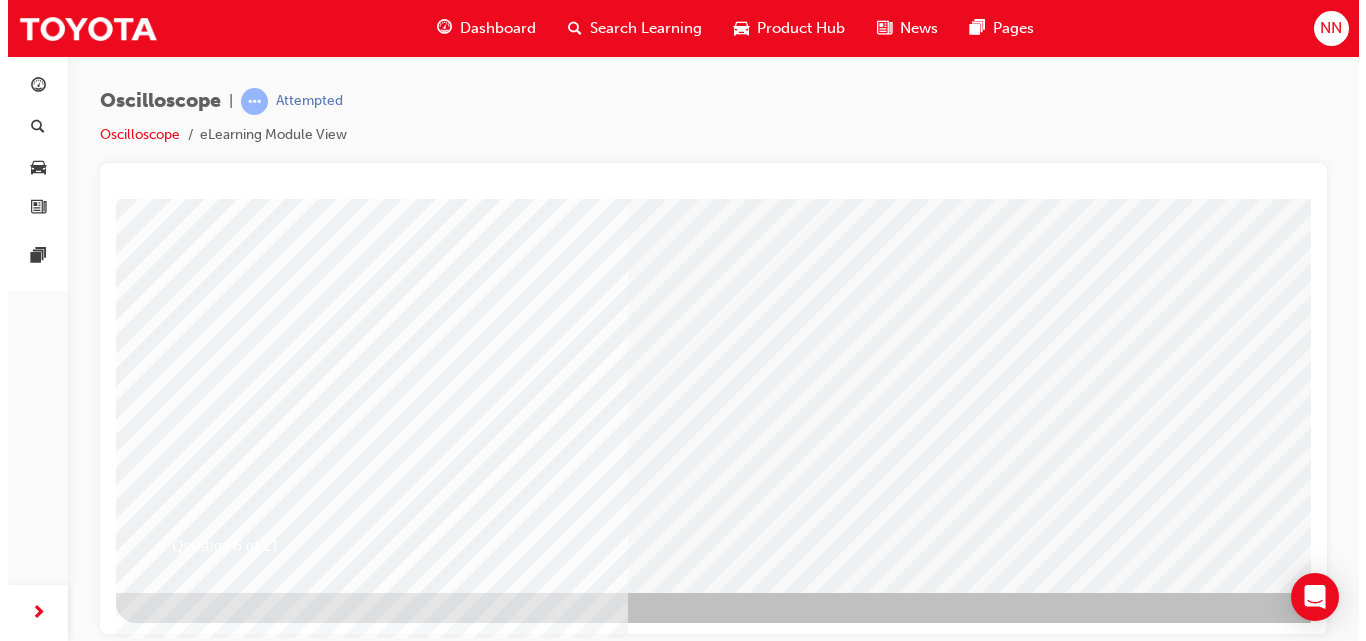 scroll, scrollTop: 0, scrollLeft: 0, axis: both 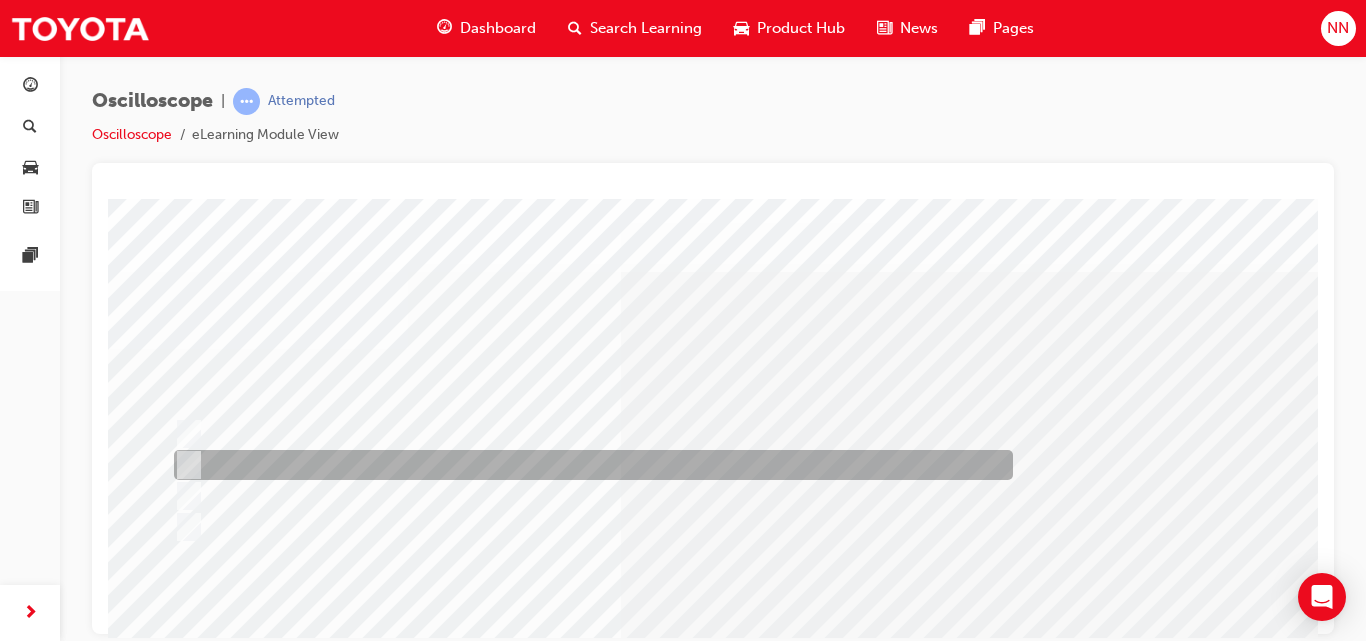 click at bounding box center (588, 465) 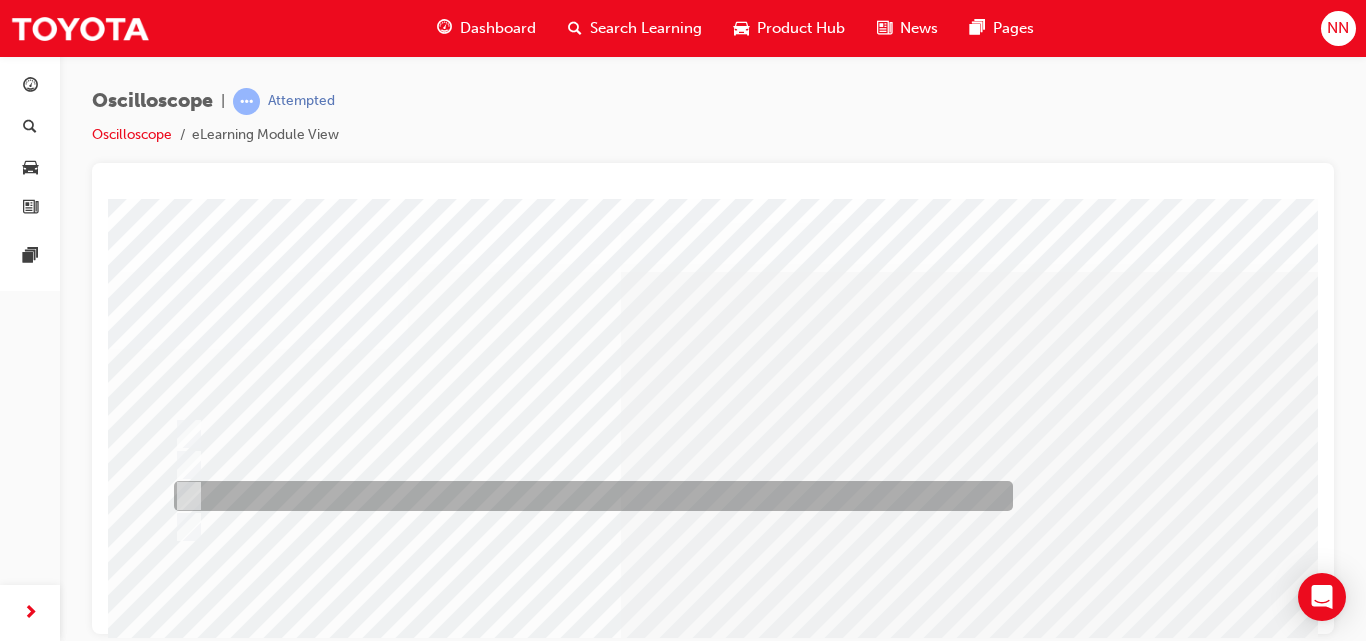 click at bounding box center (588, 496) 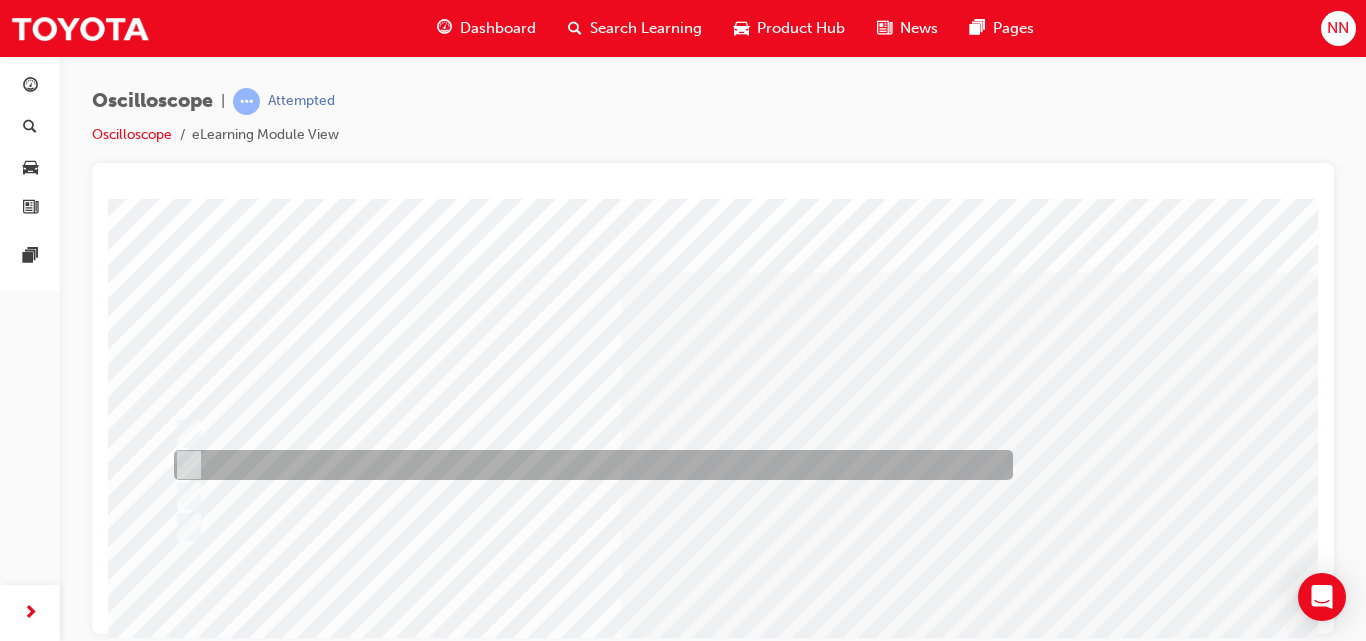 click at bounding box center [588, 465] 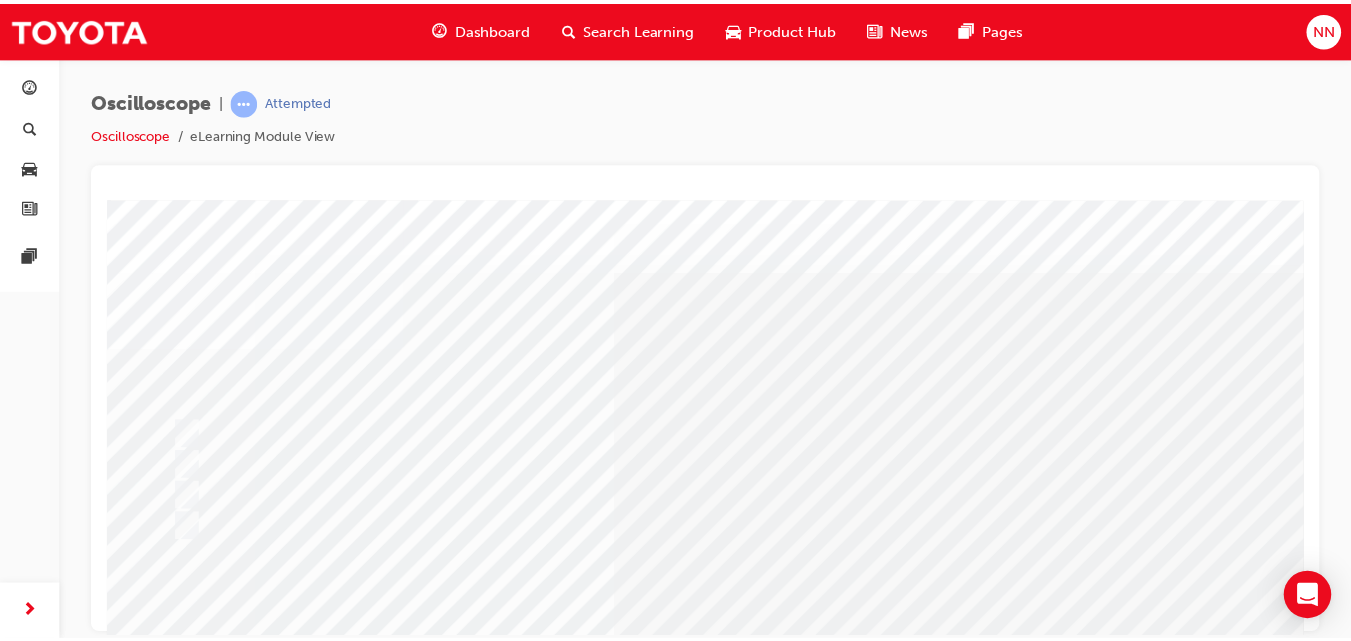 scroll, scrollTop: 326, scrollLeft: 0, axis: vertical 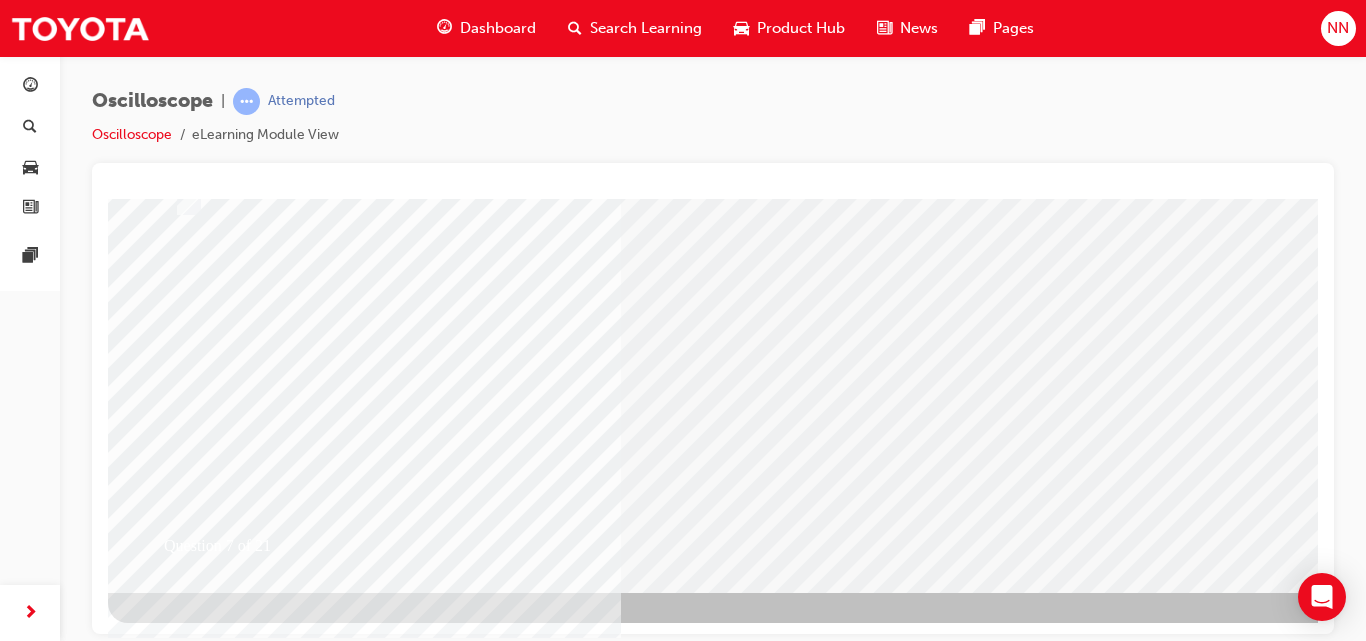 click at bounding box center (180, 2585) 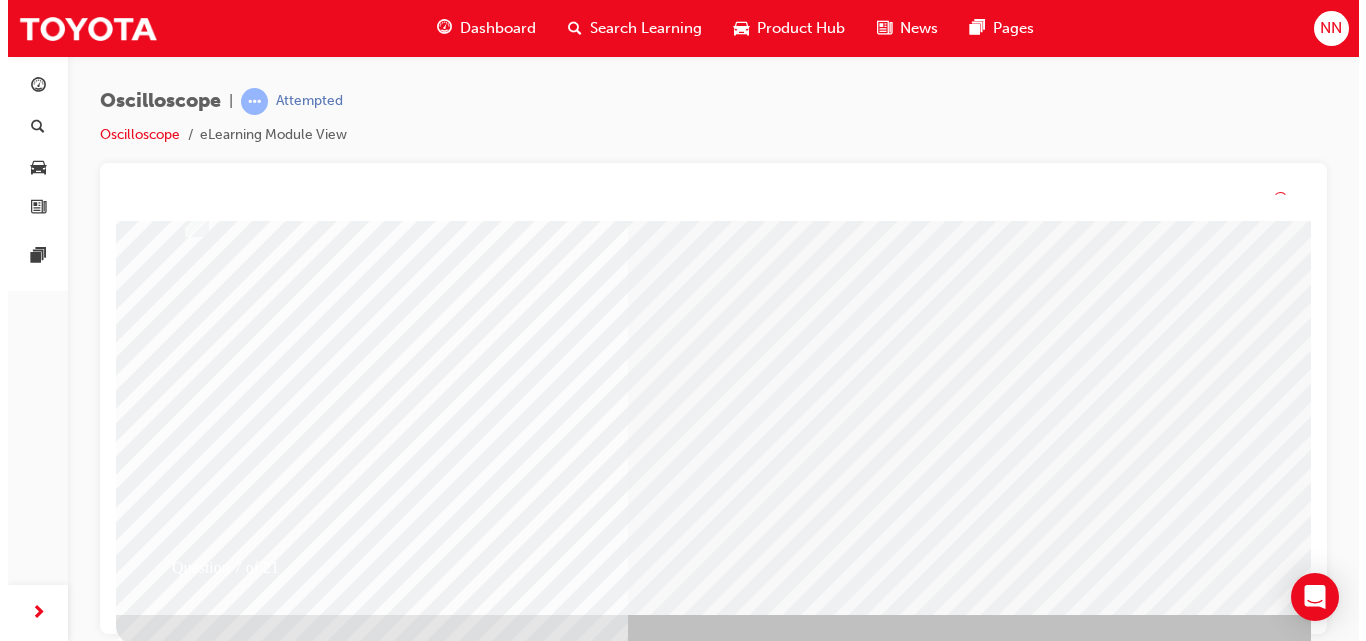 scroll, scrollTop: 0, scrollLeft: 0, axis: both 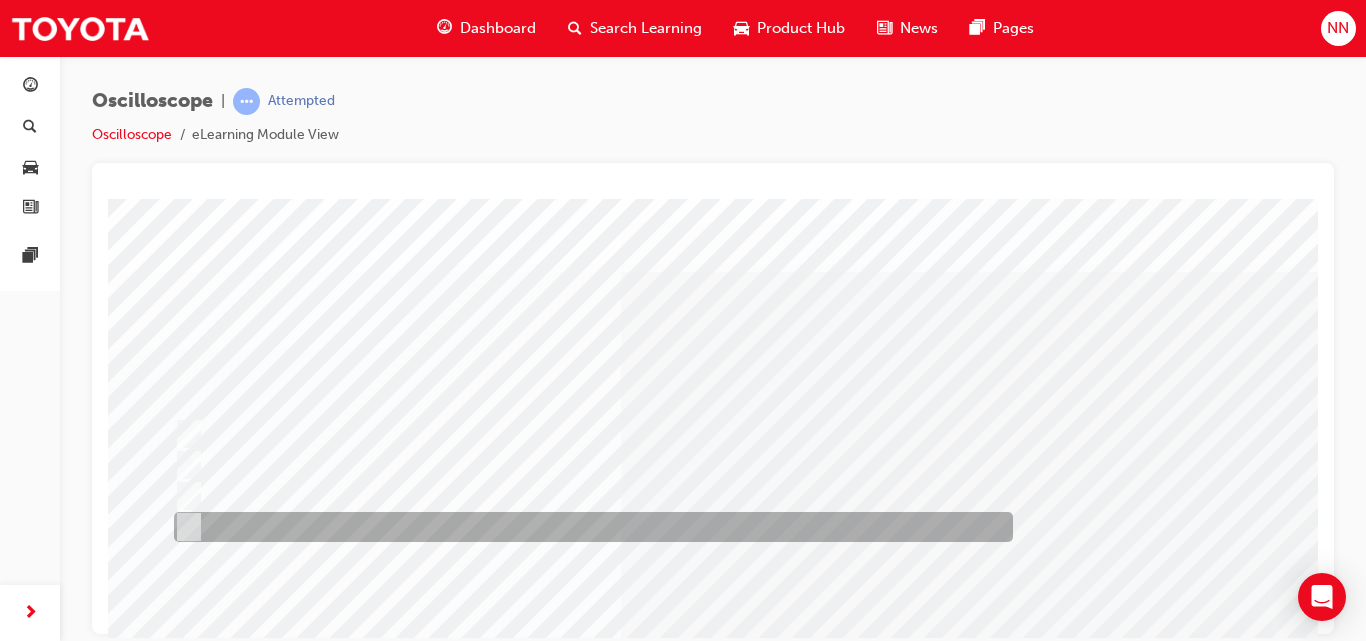 click at bounding box center (588, 527) 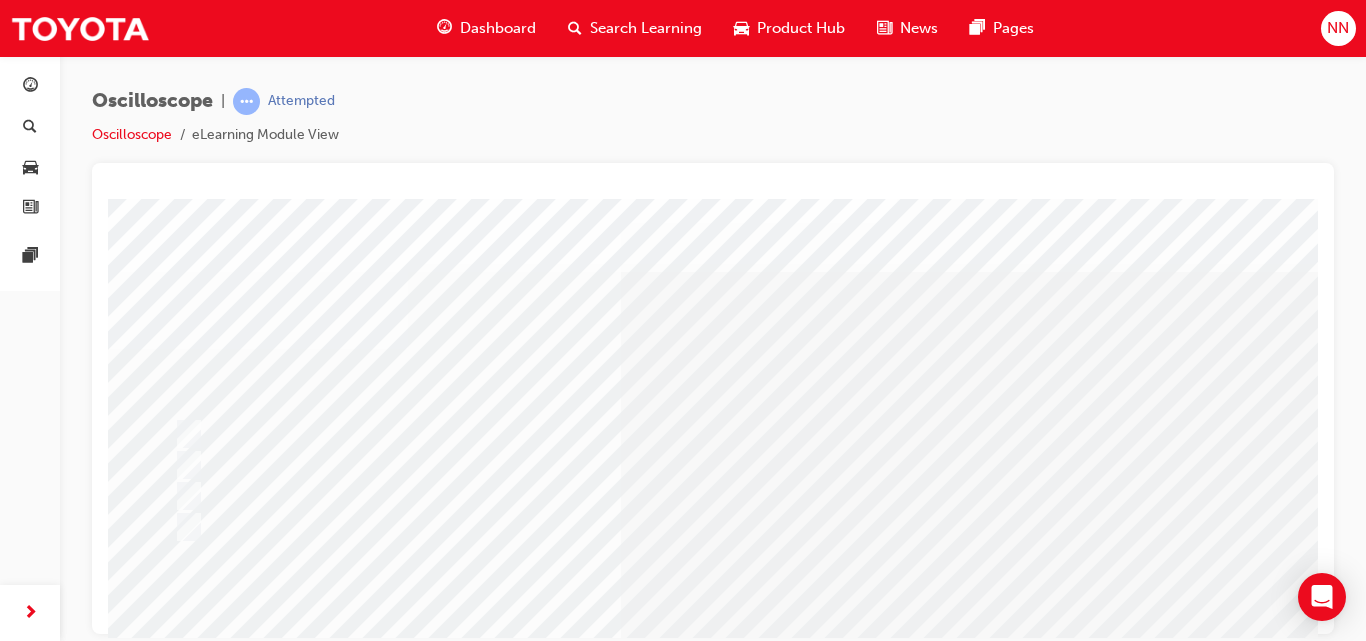 click on "eLearning Module View" at bounding box center (265, 135) 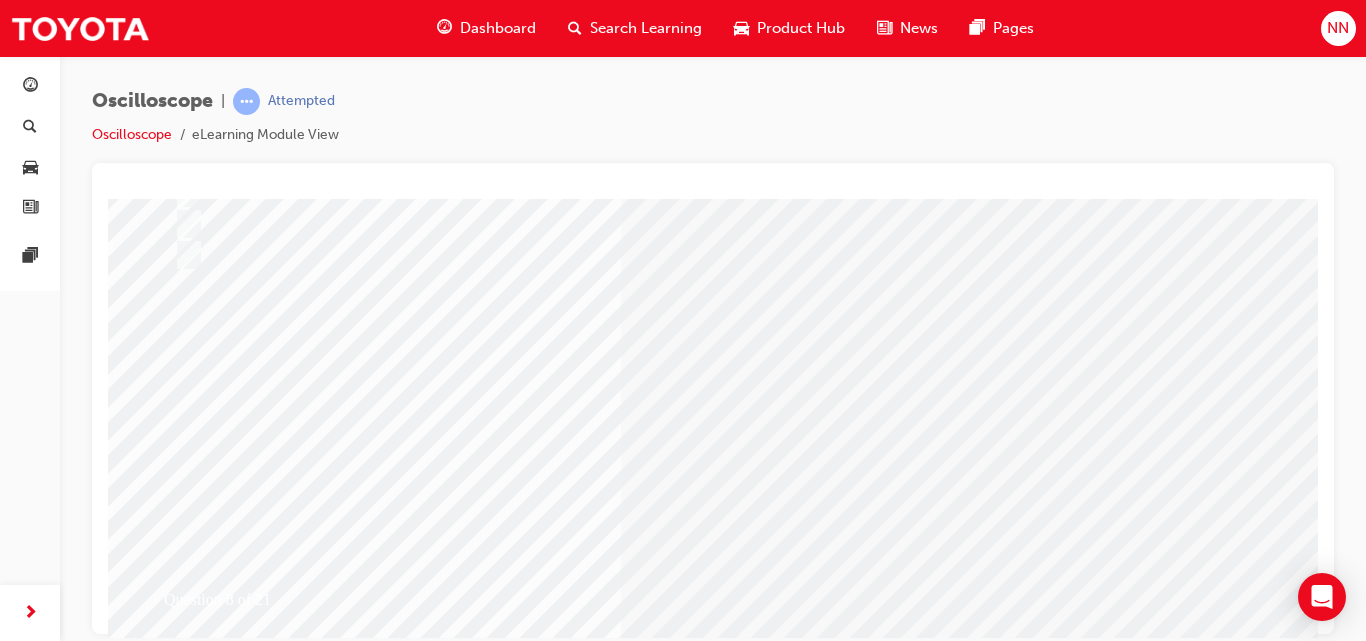 scroll, scrollTop: 326, scrollLeft: 0, axis: vertical 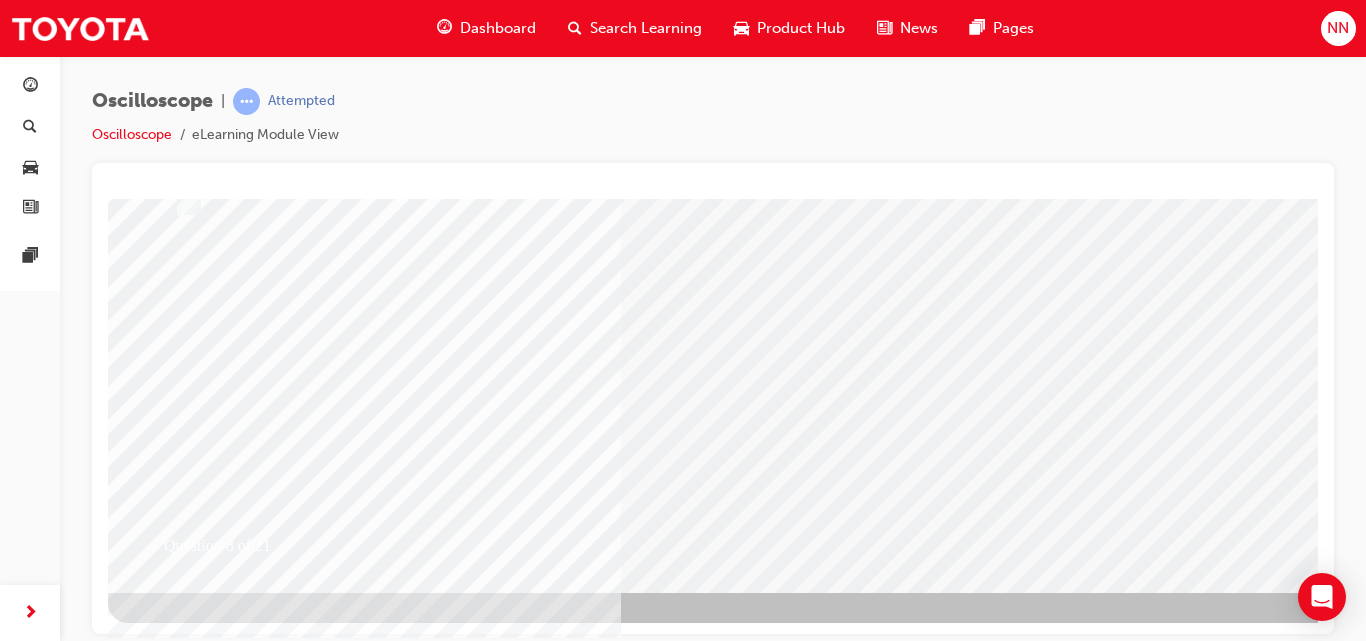 click at bounding box center [180, 2585] 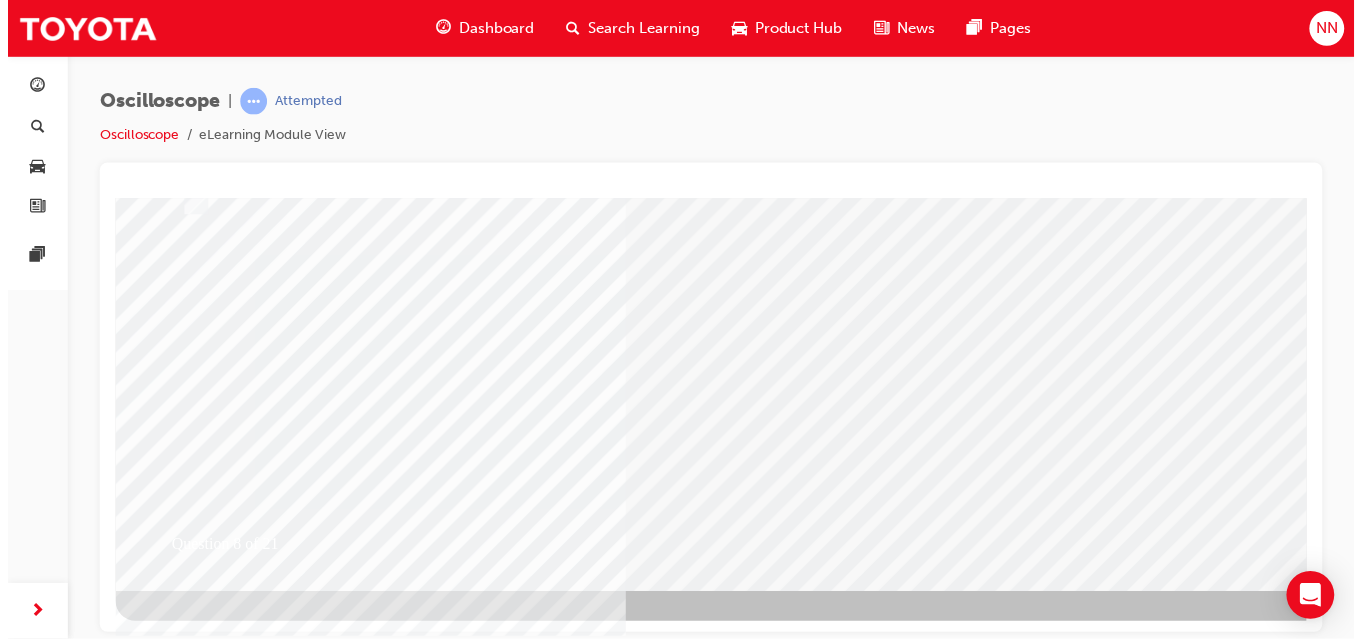 scroll, scrollTop: 0, scrollLeft: 0, axis: both 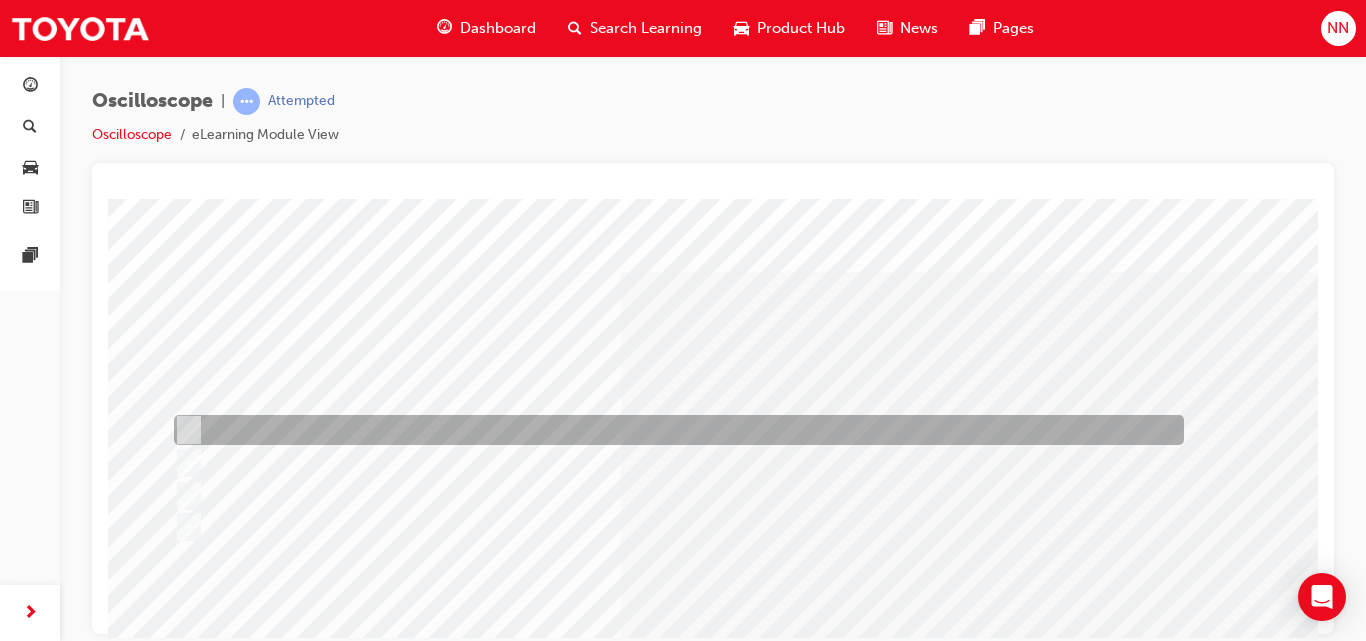 click at bounding box center (674, 430) 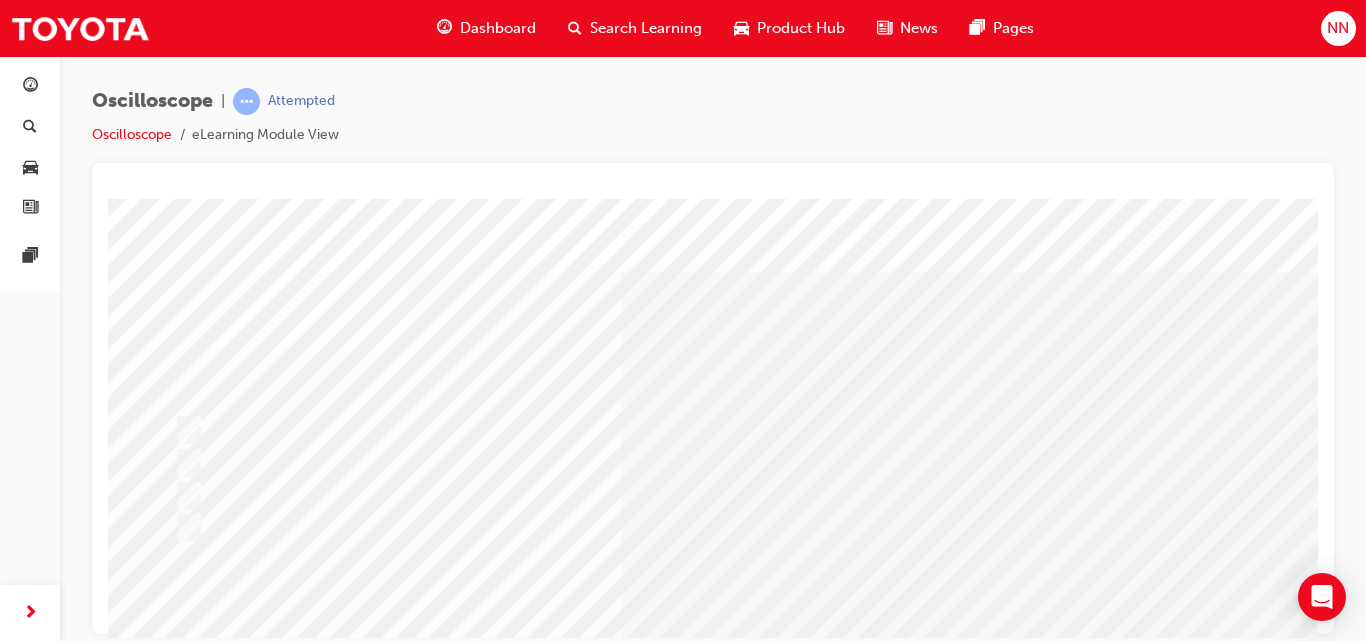 scroll, scrollTop: 326, scrollLeft: 0, axis: vertical 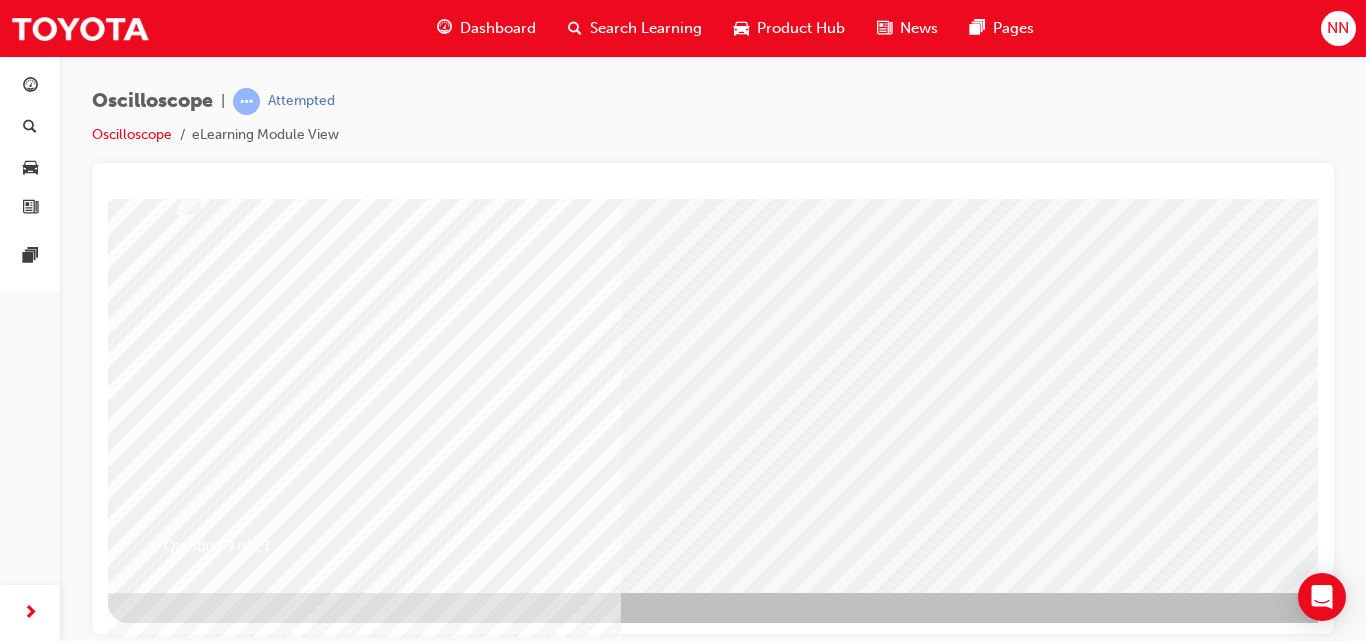 click at bounding box center [180, 2585] 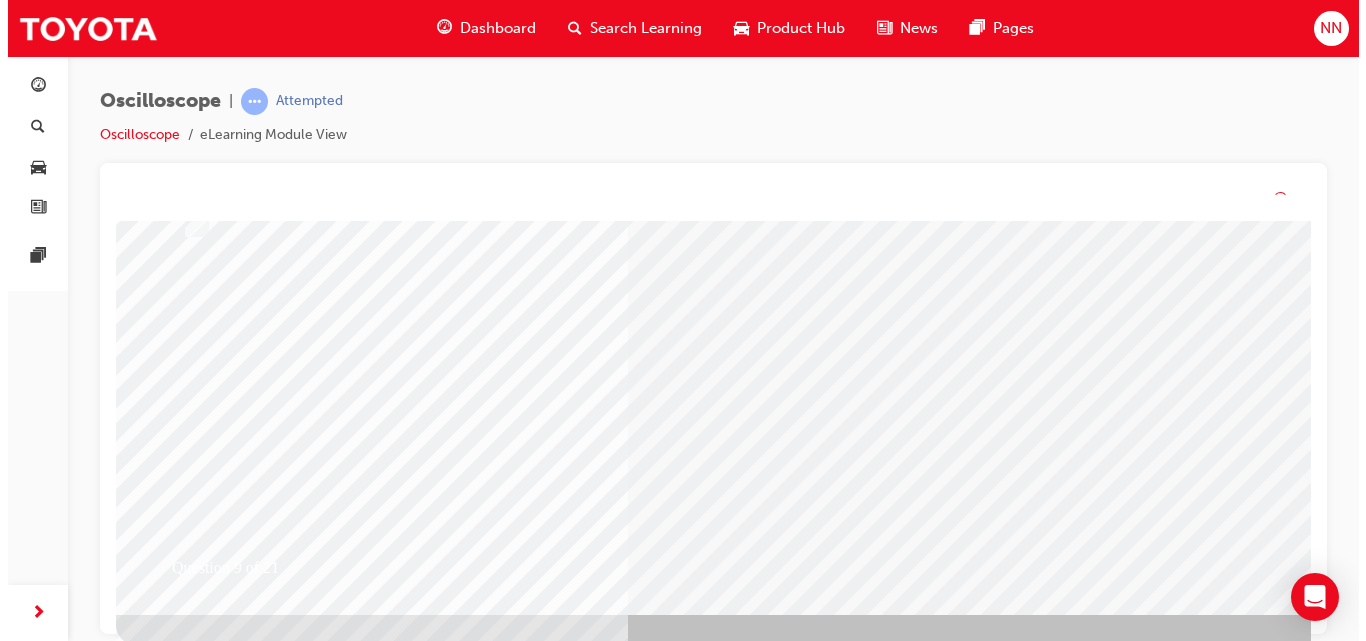 scroll, scrollTop: 0, scrollLeft: 0, axis: both 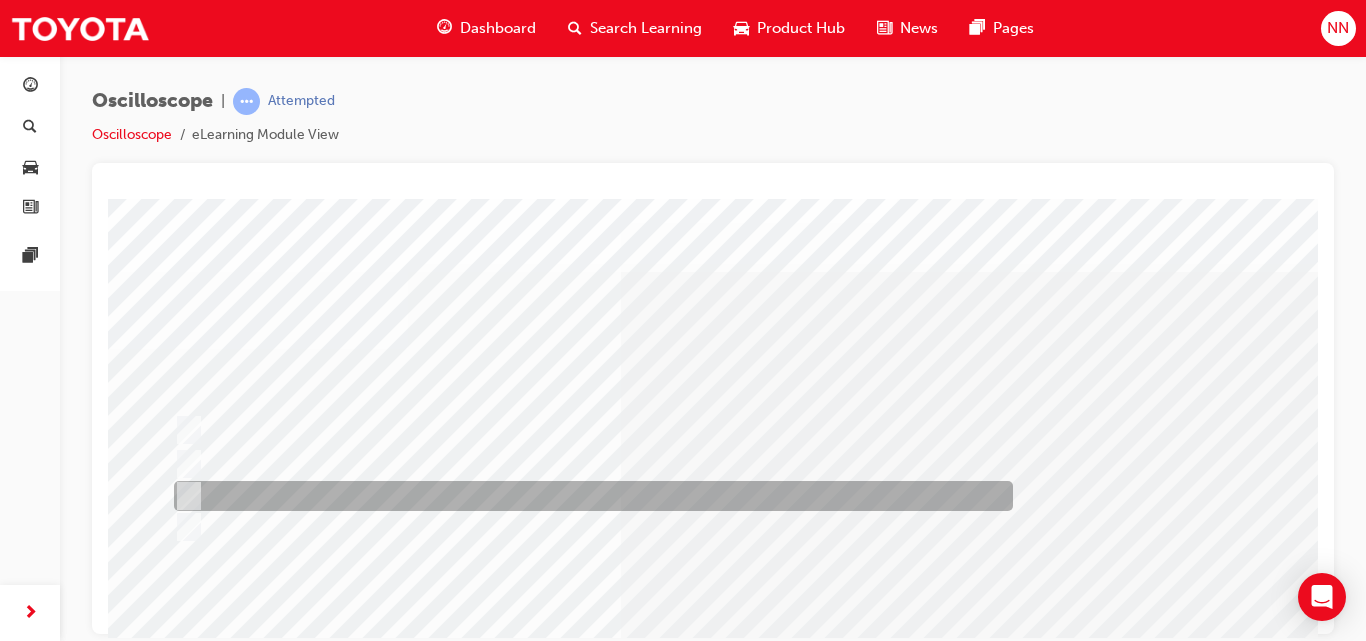 click at bounding box center (588, 496) 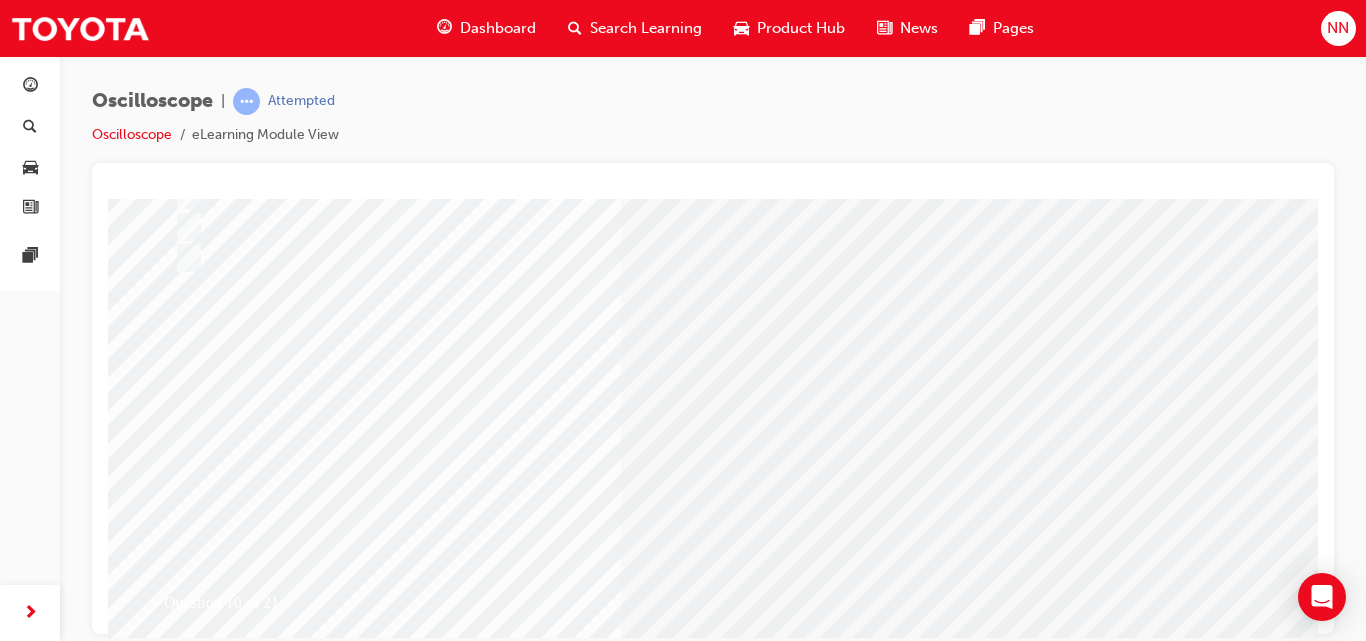 scroll, scrollTop: 326, scrollLeft: 0, axis: vertical 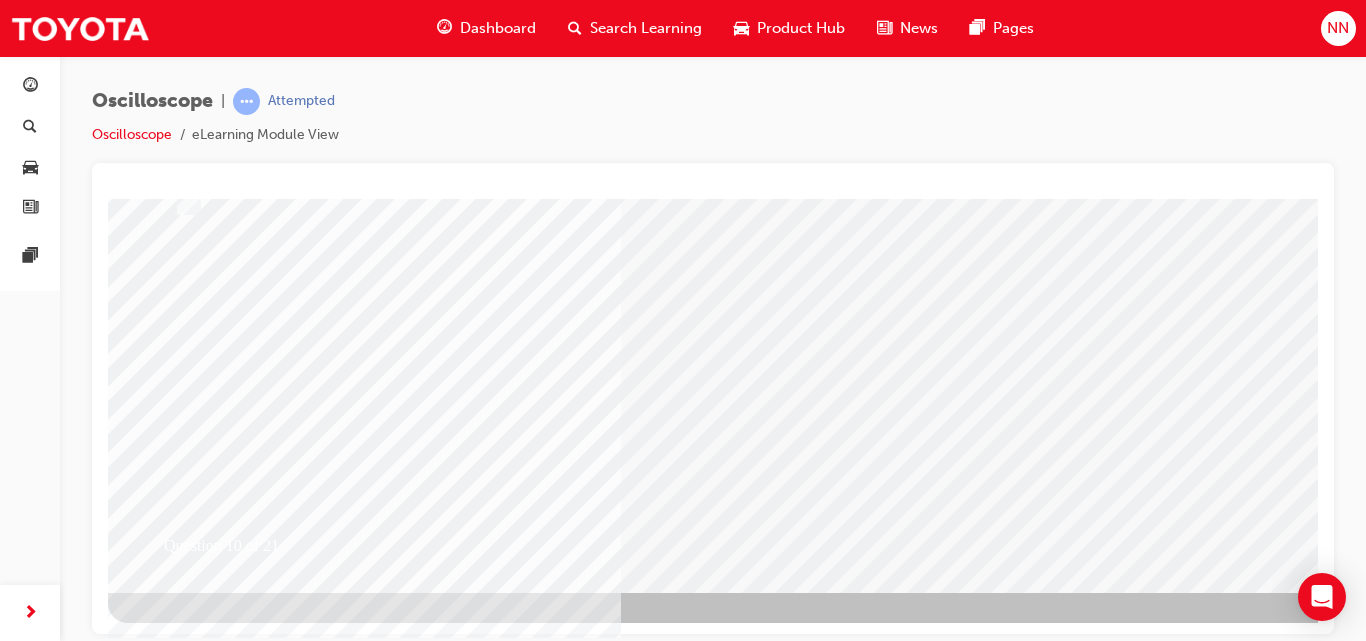 click at bounding box center [180, 2585] 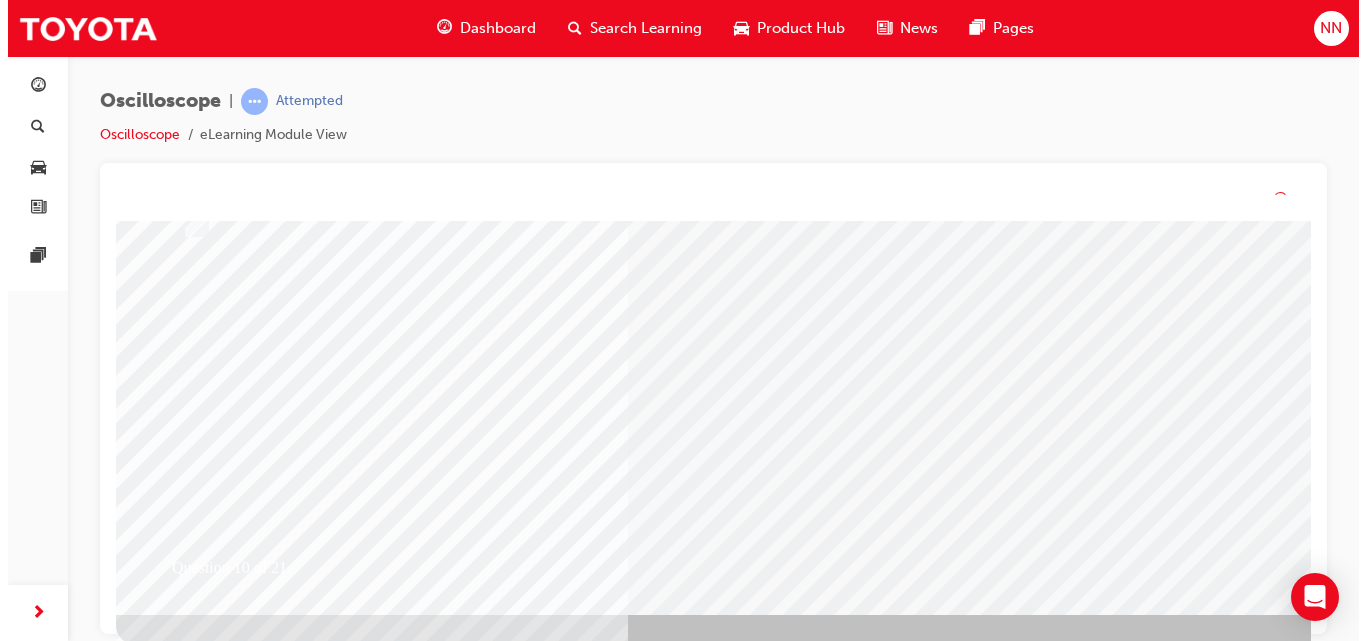 scroll, scrollTop: 0, scrollLeft: 0, axis: both 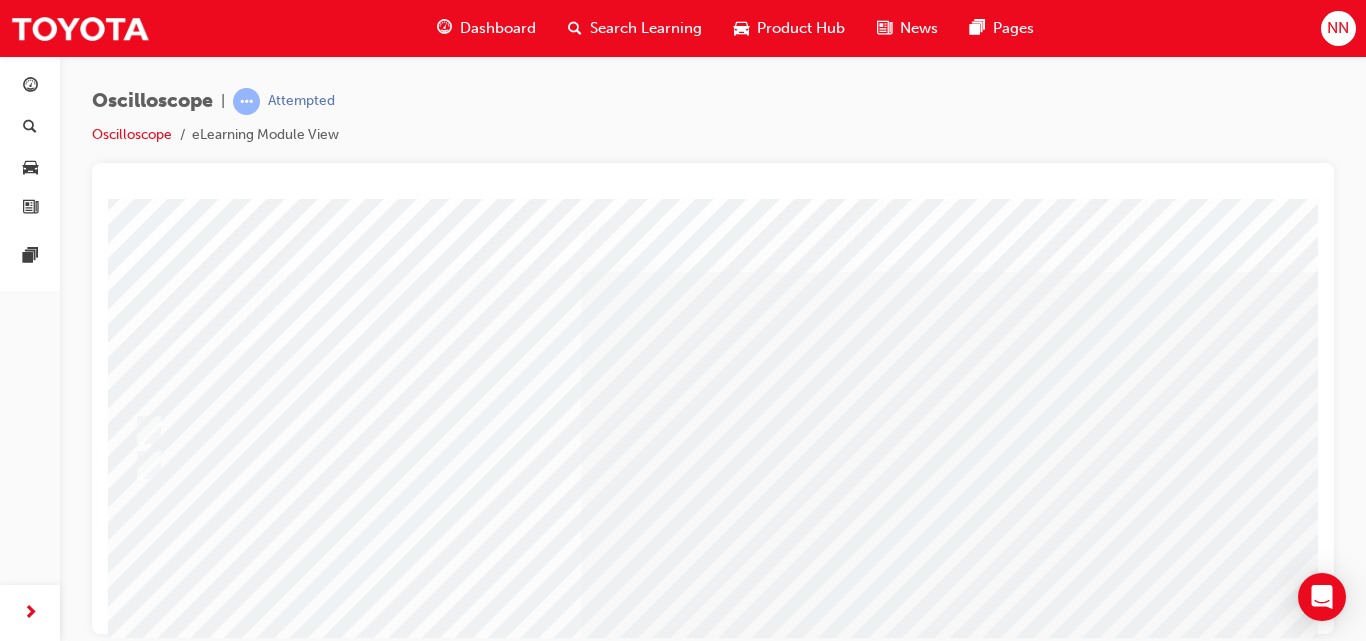 click at bounding box center [748, 1278] 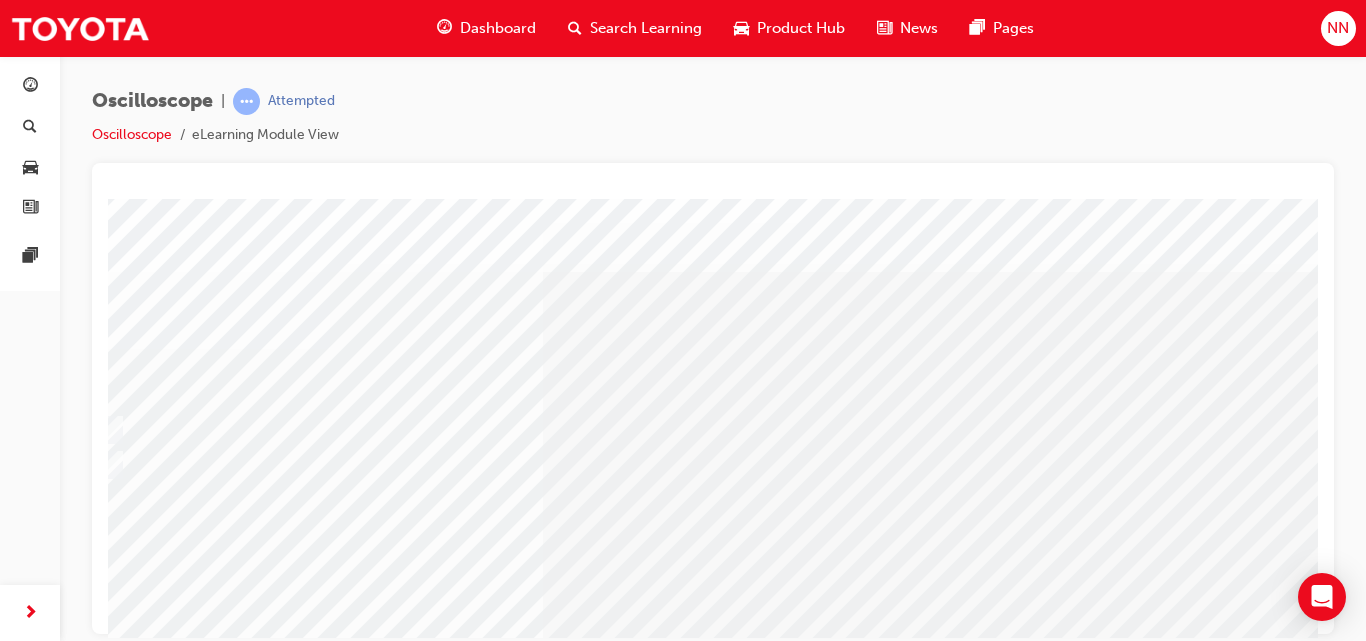 scroll, scrollTop: 0, scrollLeft: 80, axis: horizontal 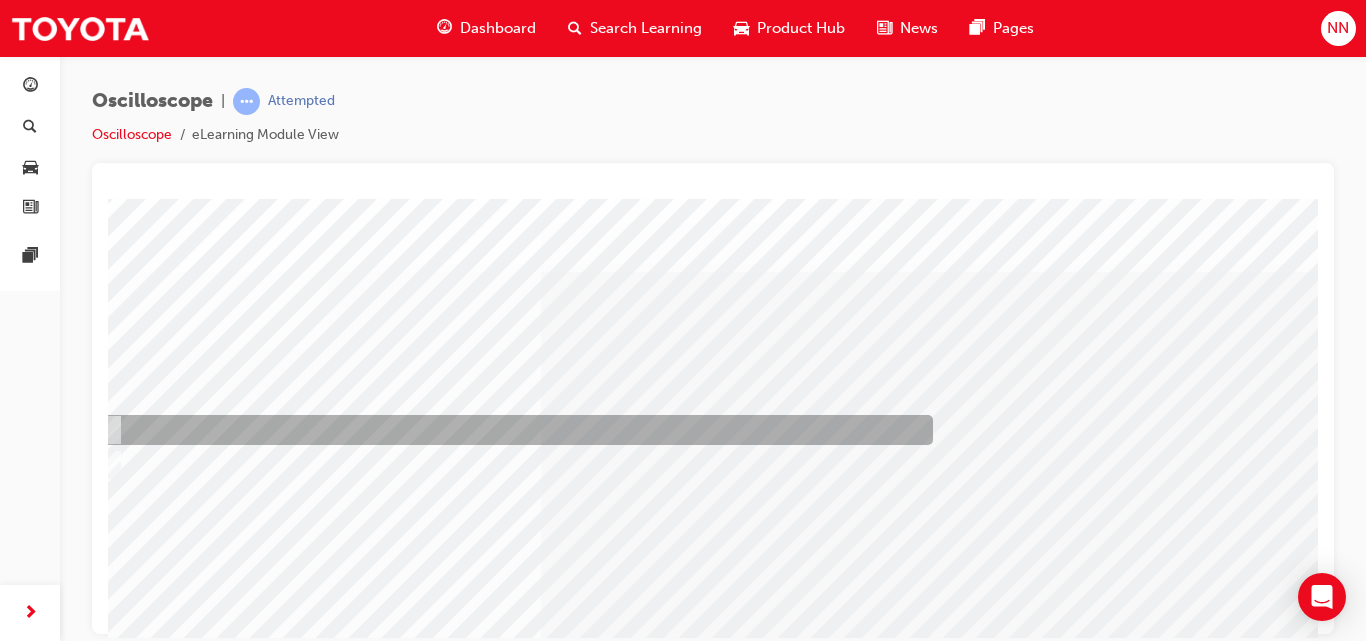 click at bounding box center (508, 430) 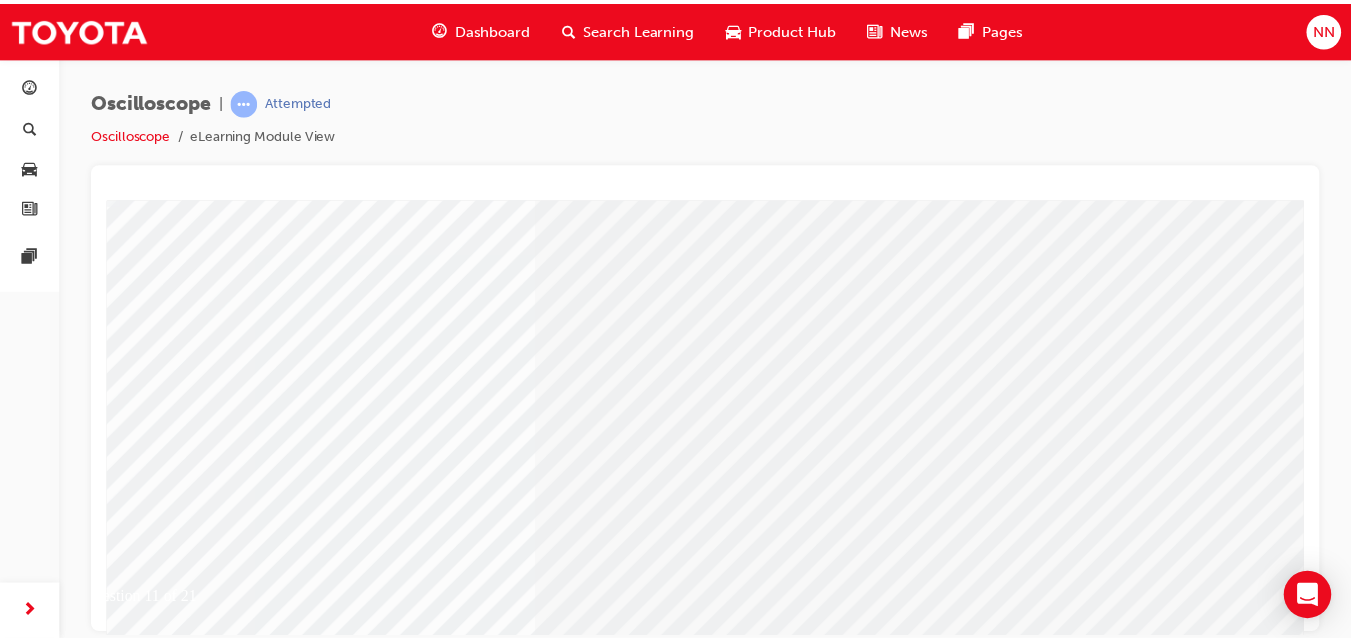 scroll, scrollTop: 326, scrollLeft: 80, axis: both 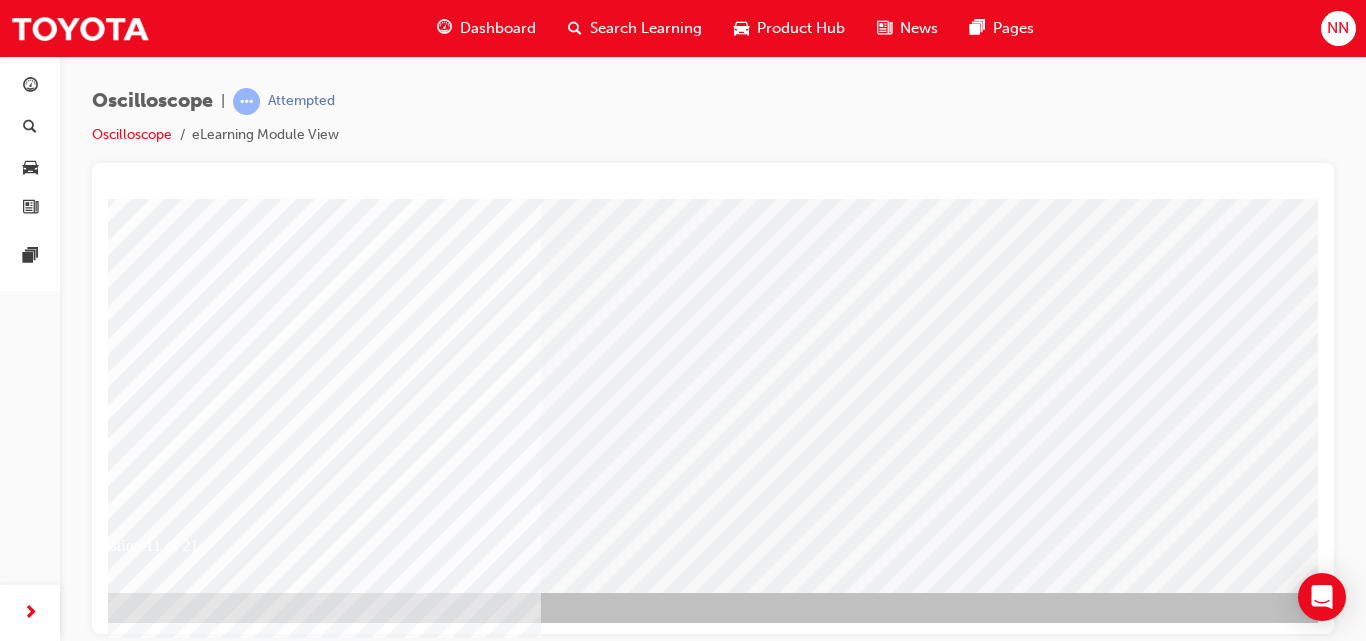 click at bounding box center [100, 2541] 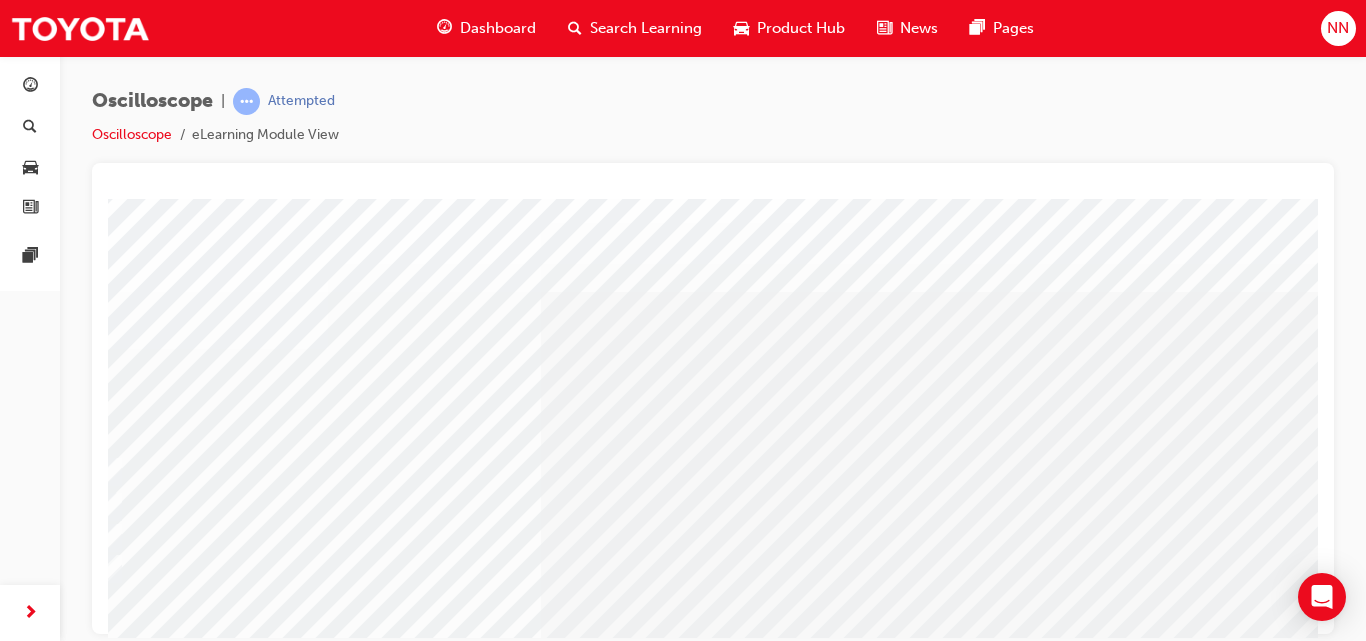 scroll, scrollTop: 0, scrollLeft: 40, axis: horizontal 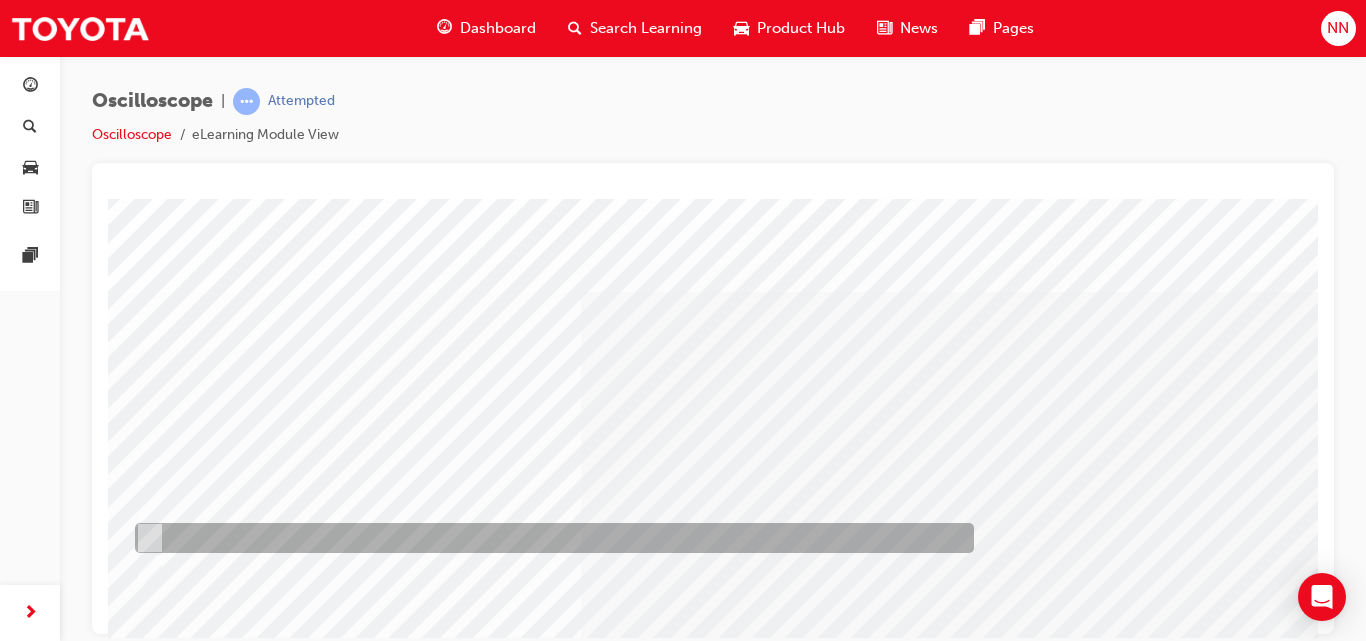 click at bounding box center [549, 538] 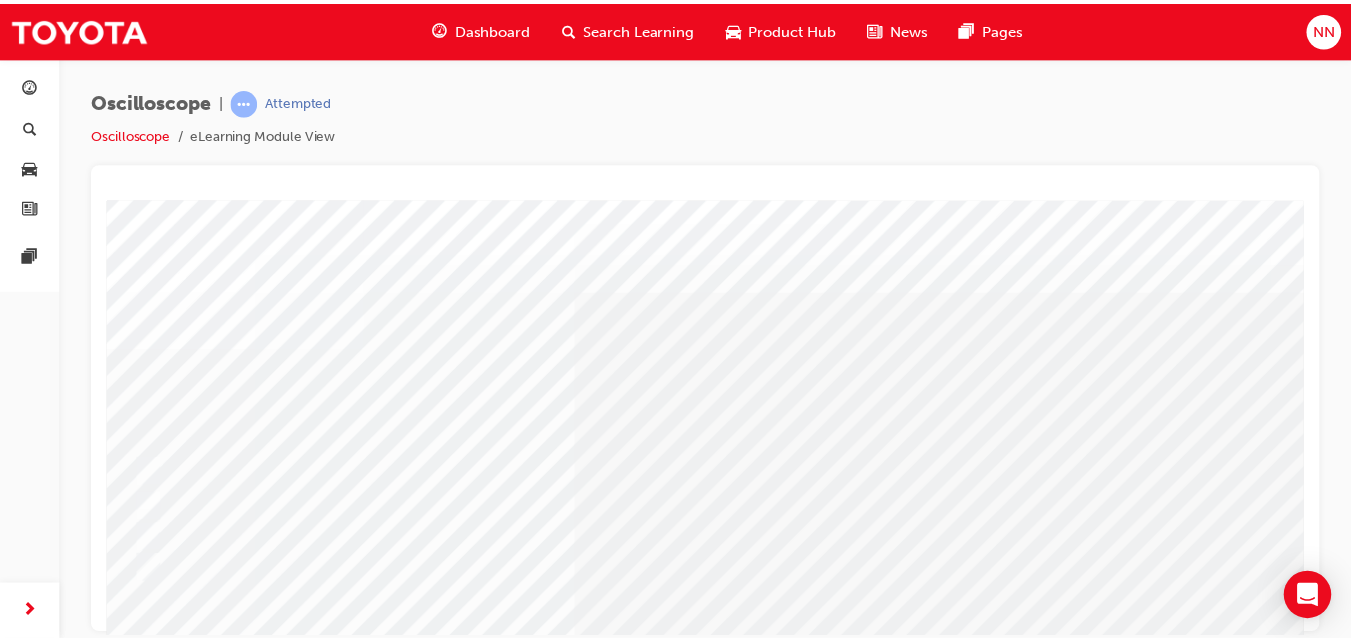 scroll, scrollTop: 326, scrollLeft: 40, axis: both 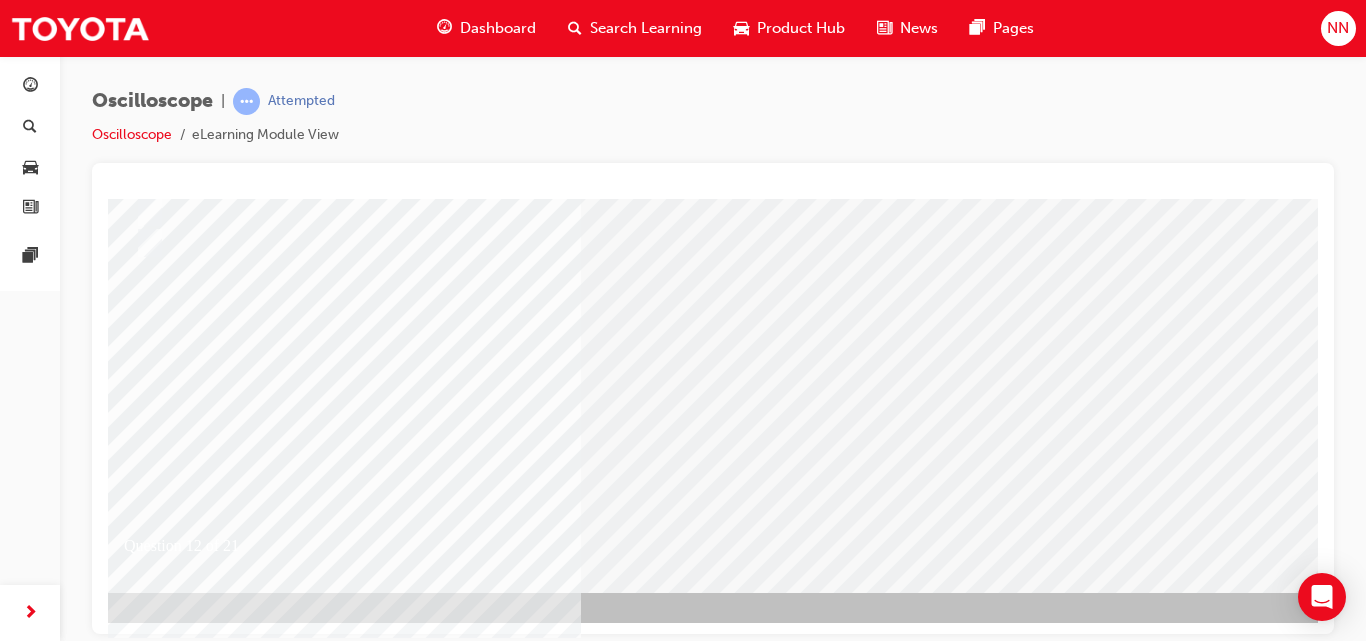 click at bounding box center (140, 2605) 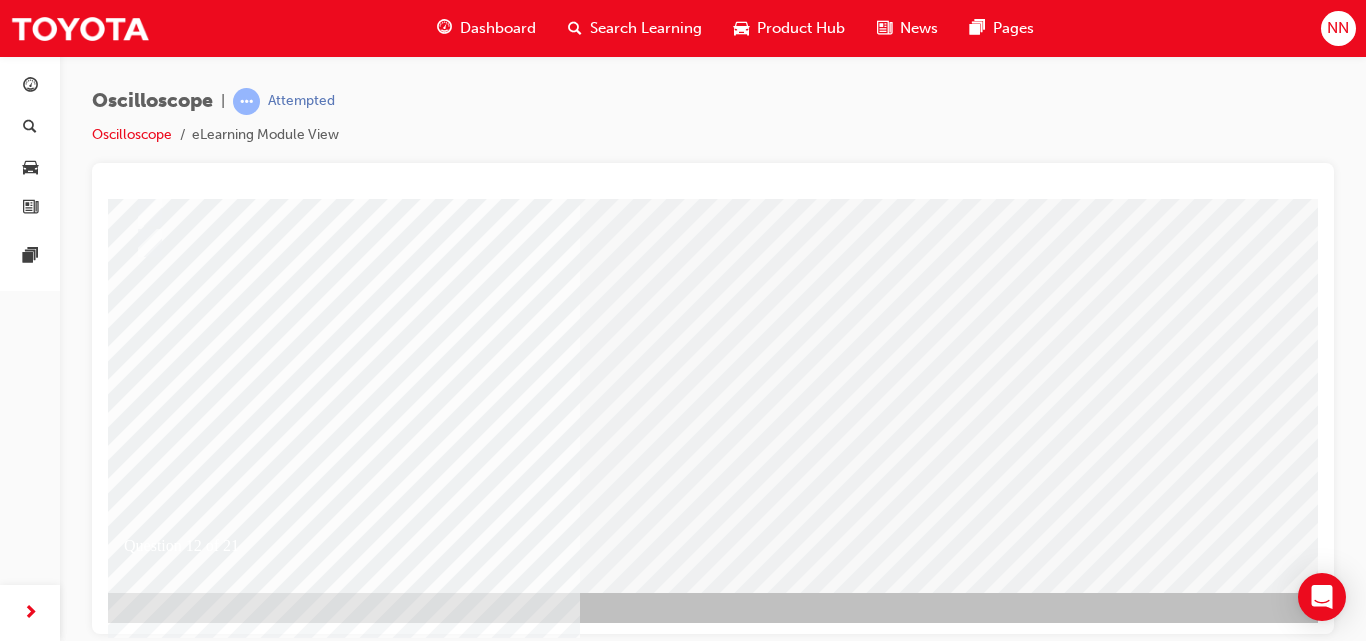 scroll, scrollTop: 0, scrollLeft: 0, axis: both 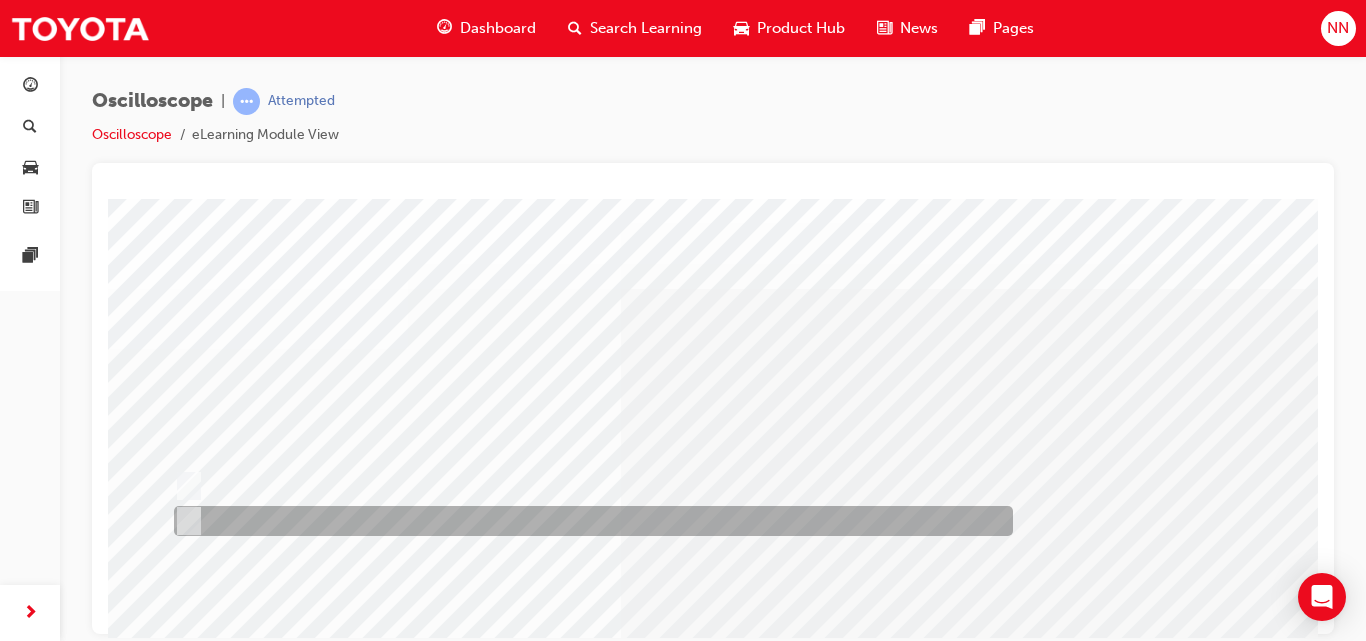 click at bounding box center (588, 521) 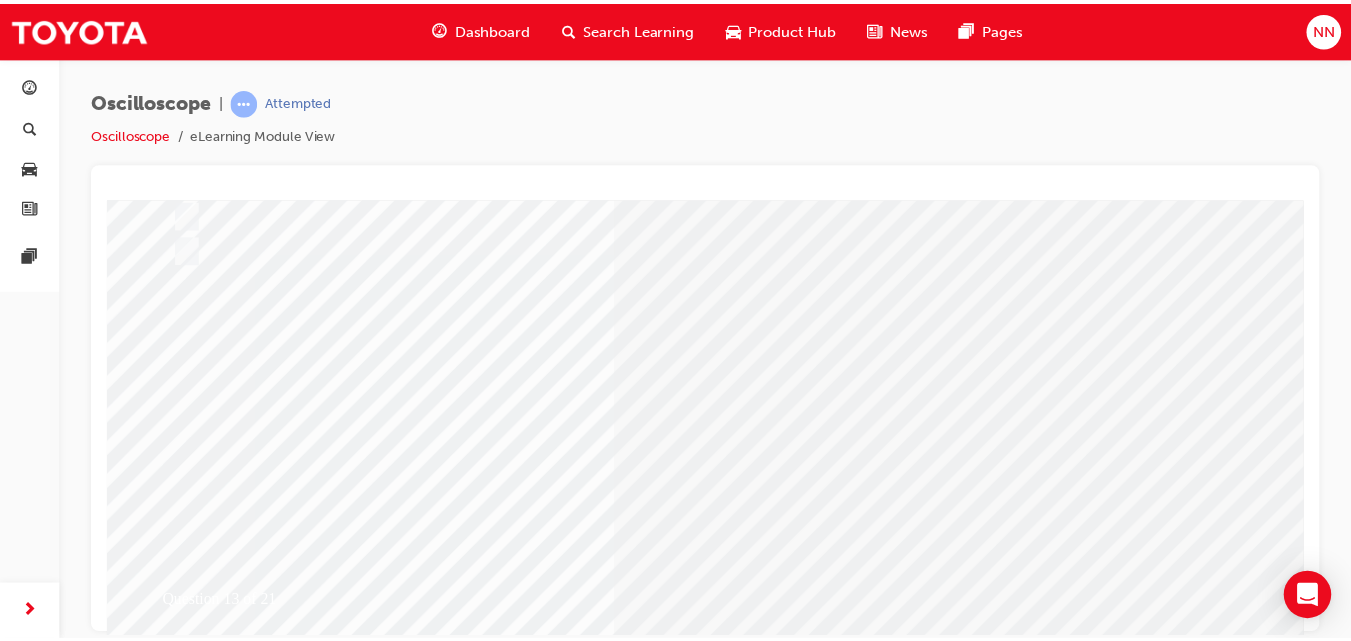 scroll, scrollTop: 326, scrollLeft: 0, axis: vertical 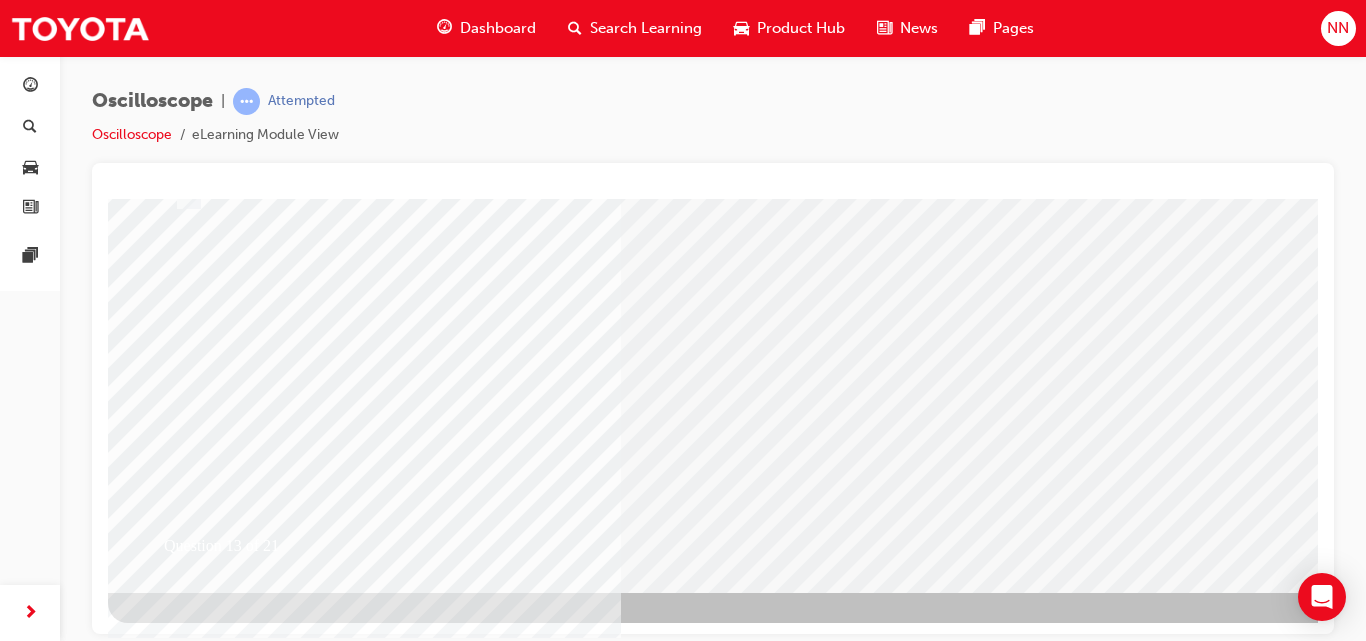 click at bounding box center (180, 2558) 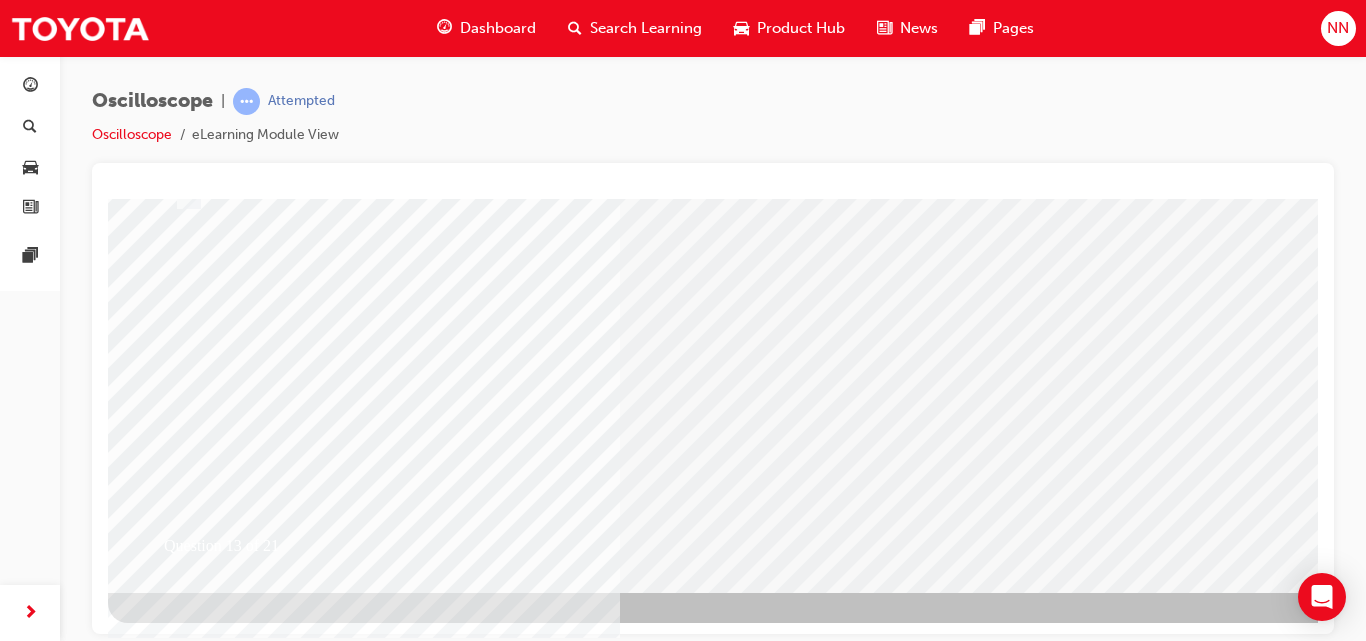 scroll, scrollTop: 0, scrollLeft: 0, axis: both 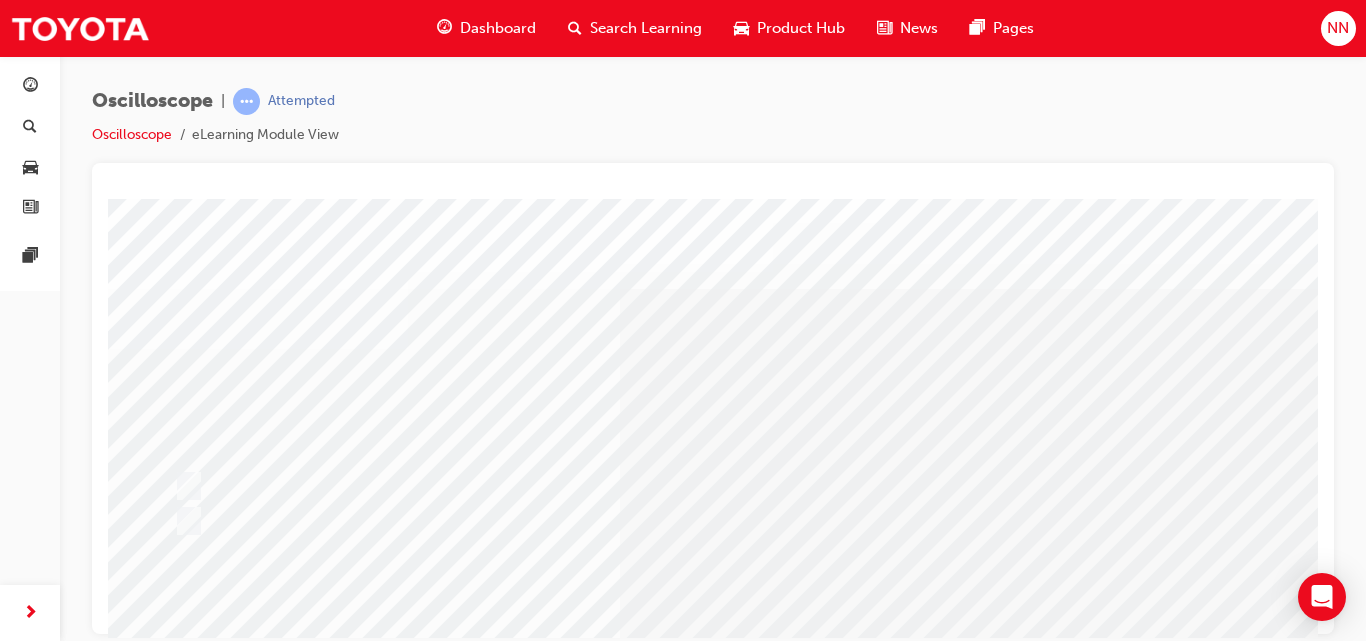 click at bounding box center [588, 521] 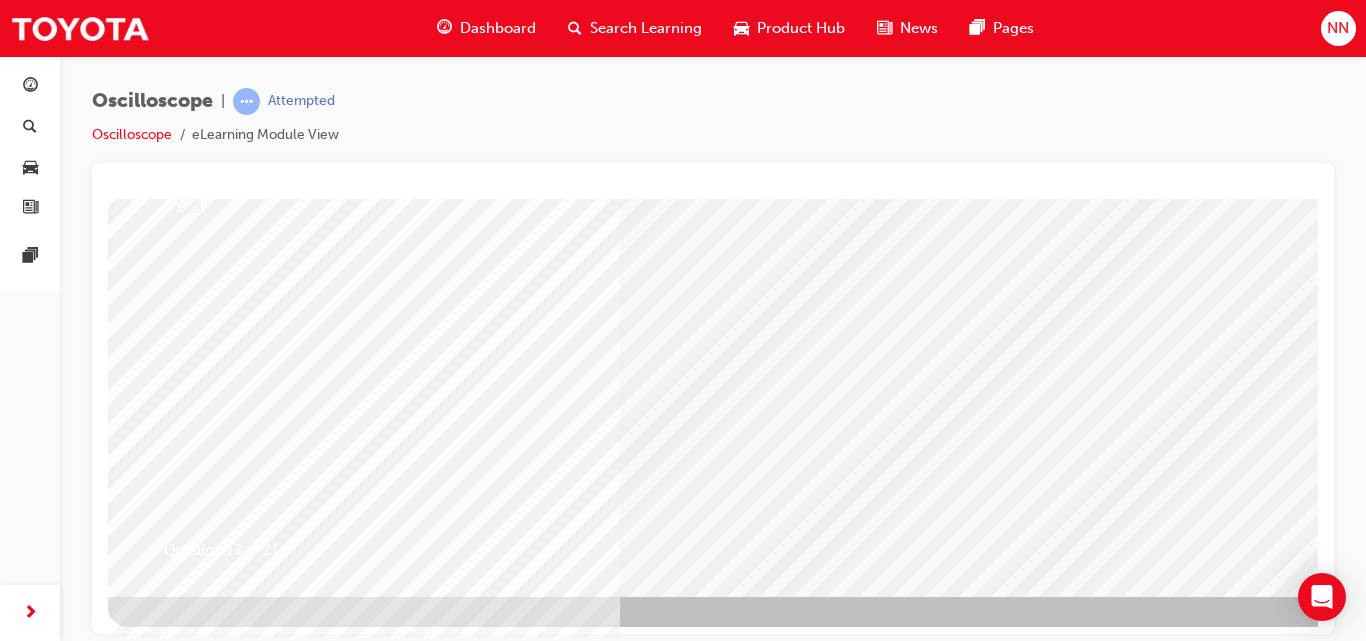 scroll, scrollTop: 326, scrollLeft: 0, axis: vertical 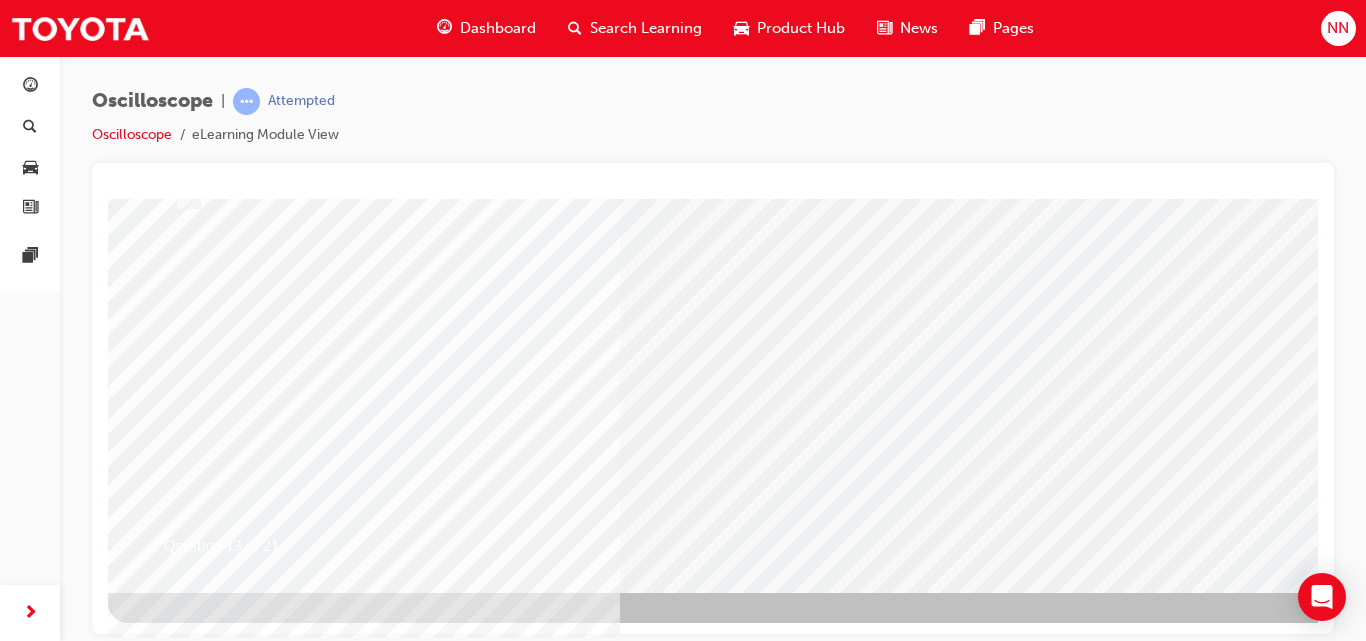 click at bounding box center [180, 2558] 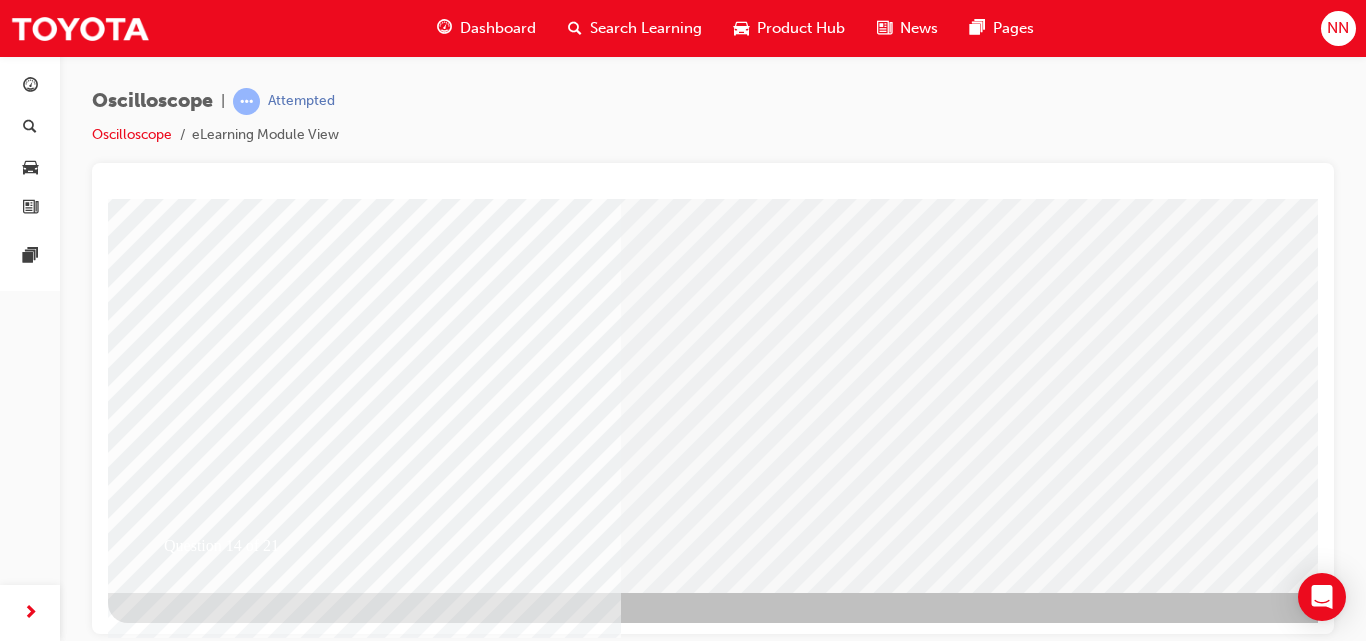 scroll, scrollTop: 0, scrollLeft: 0, axis: both 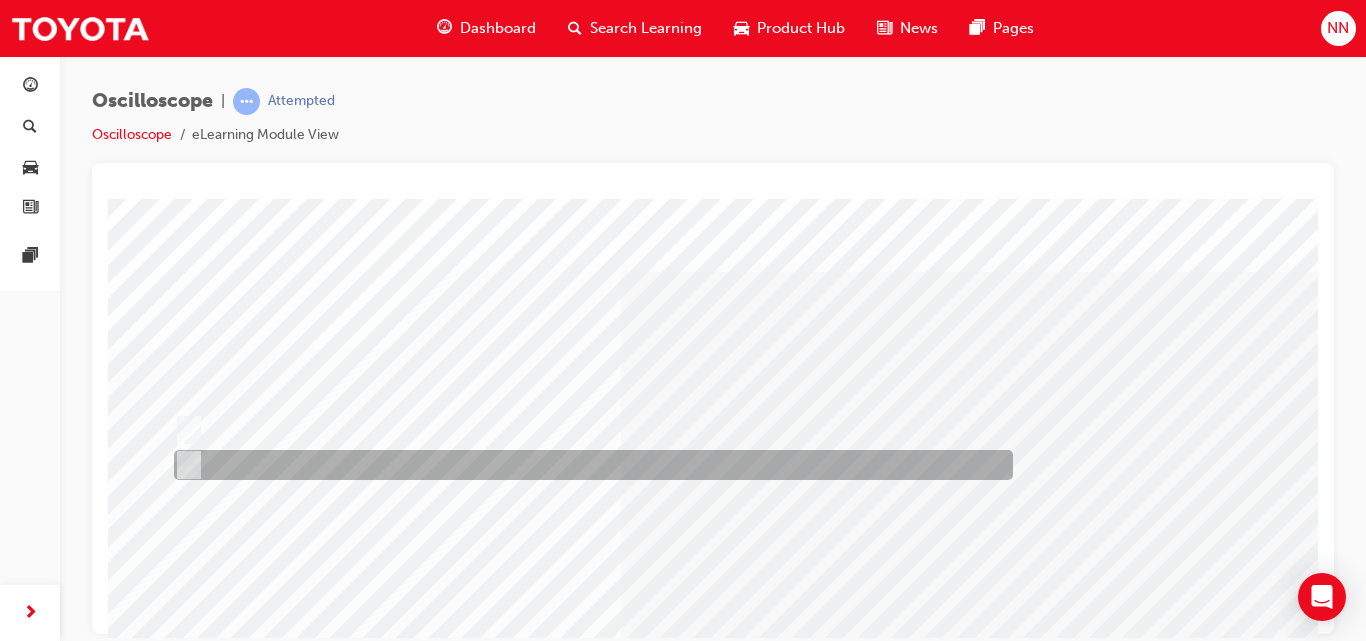 click at bounding box center (588, 465) 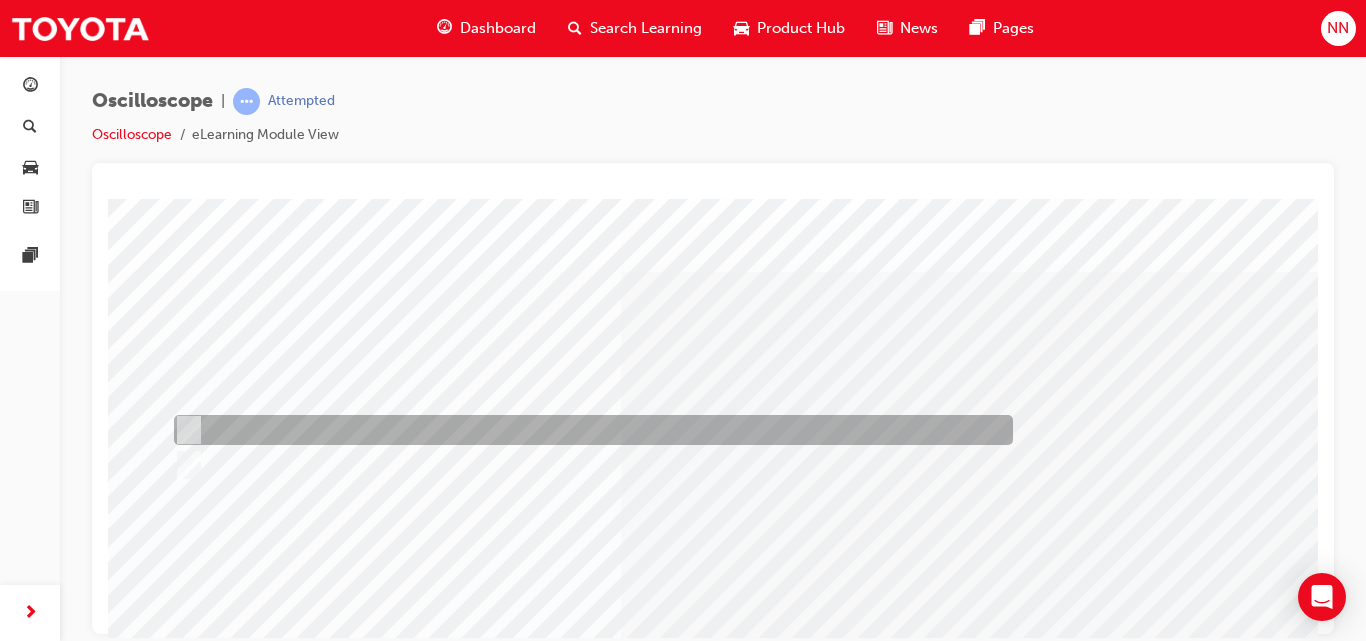 click at bounding box center (588, 430) 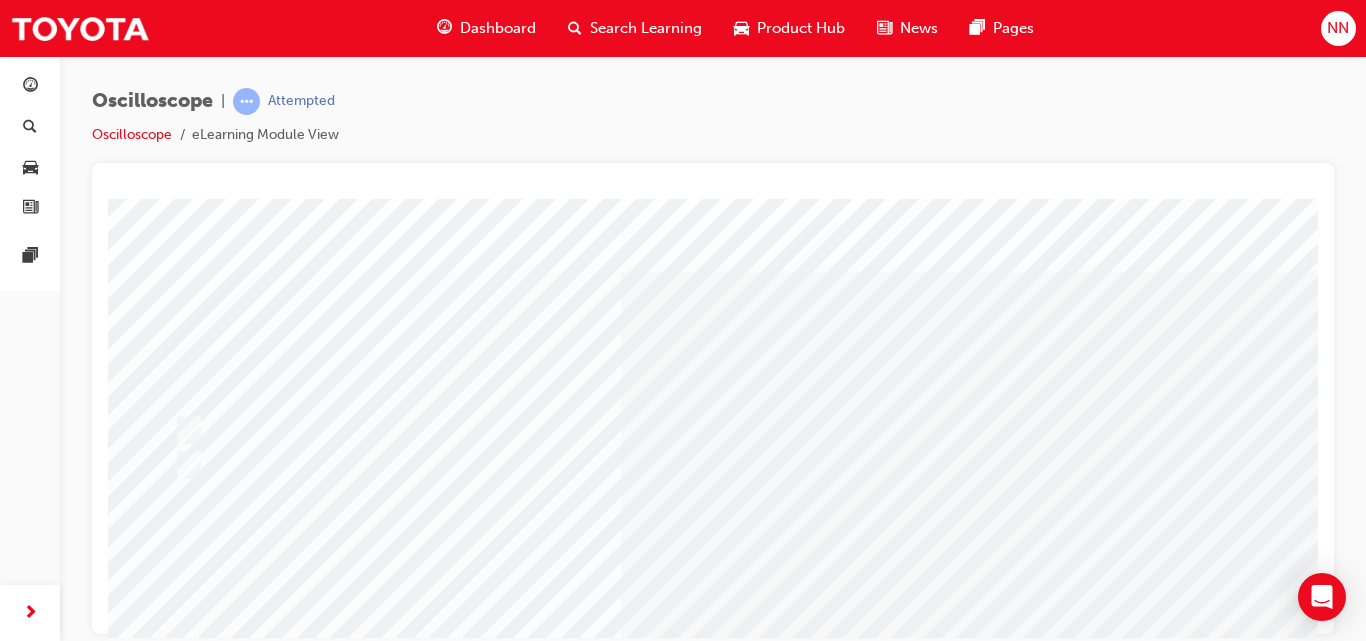 scroll, scrollTop: 326, scrollLeft: 0, axis: vertical 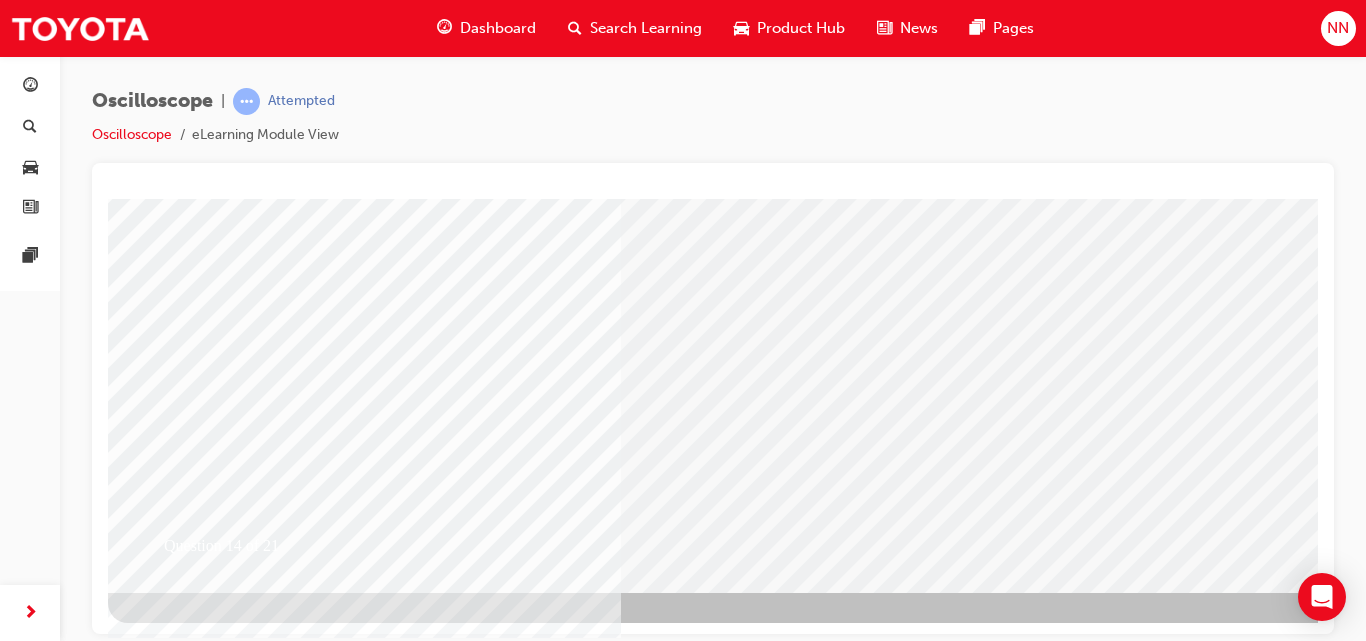 click at bounding box center [180, 2541] 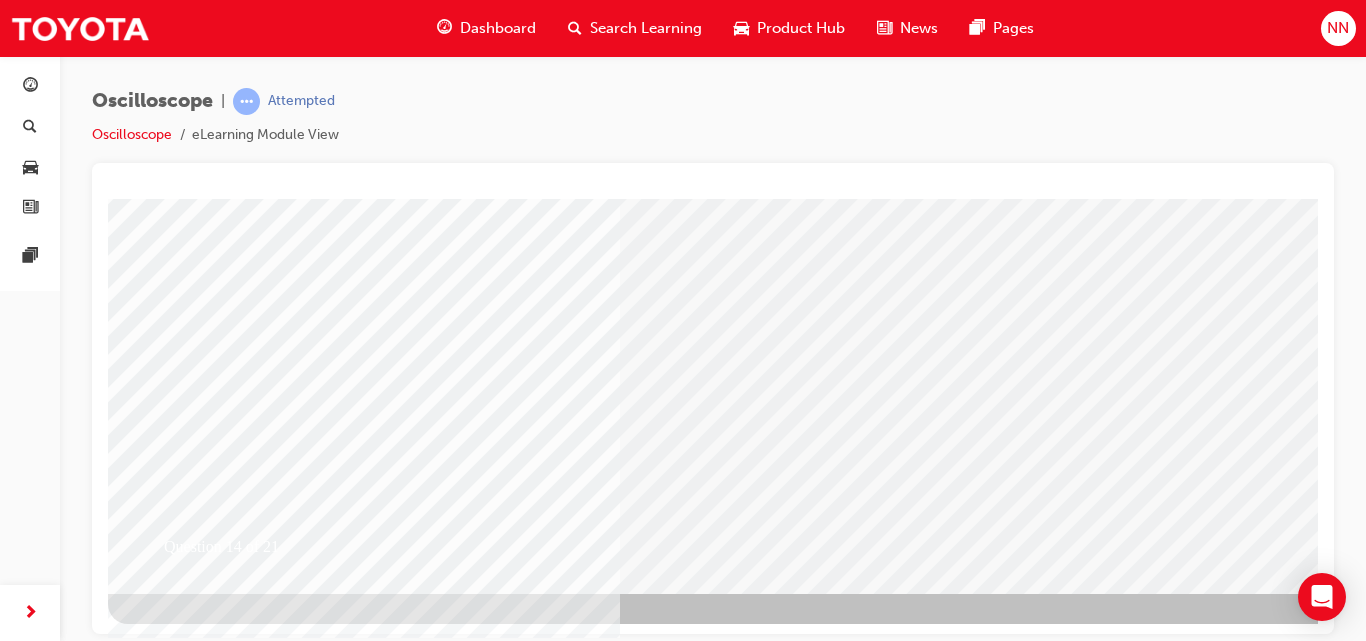 scroll, scrollTop: 326, scrollLeft: 0, axis: vertical 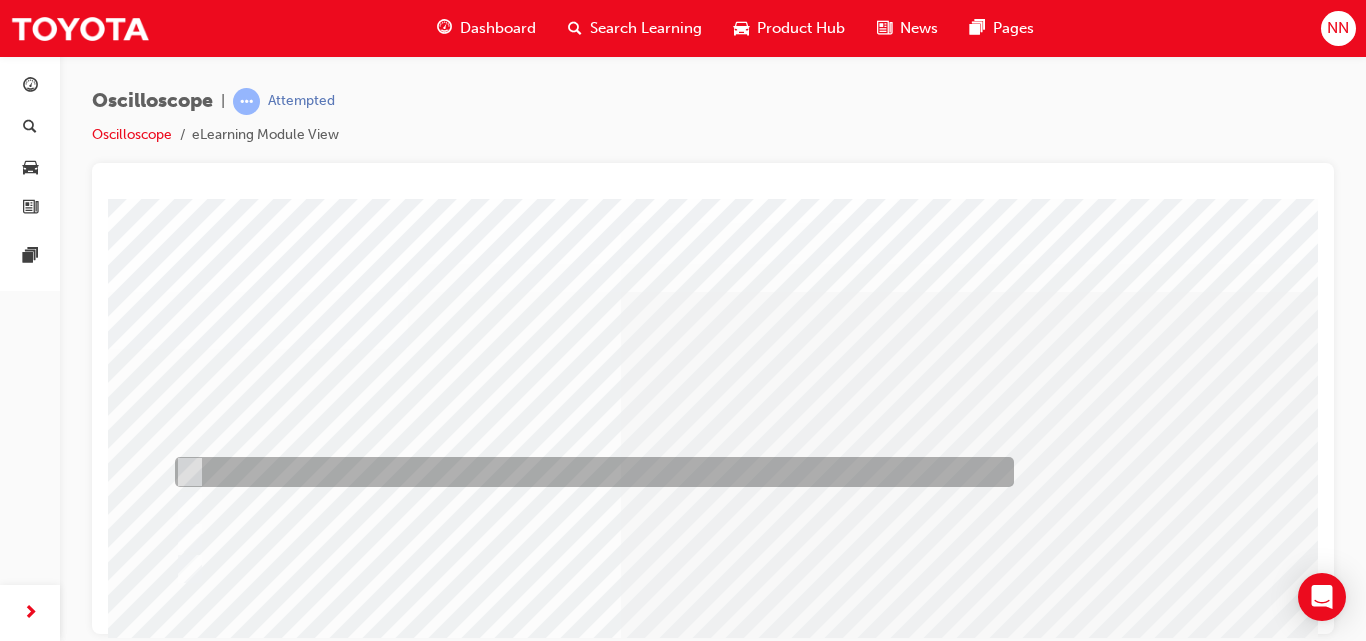 click at bounding box center [589, 472] 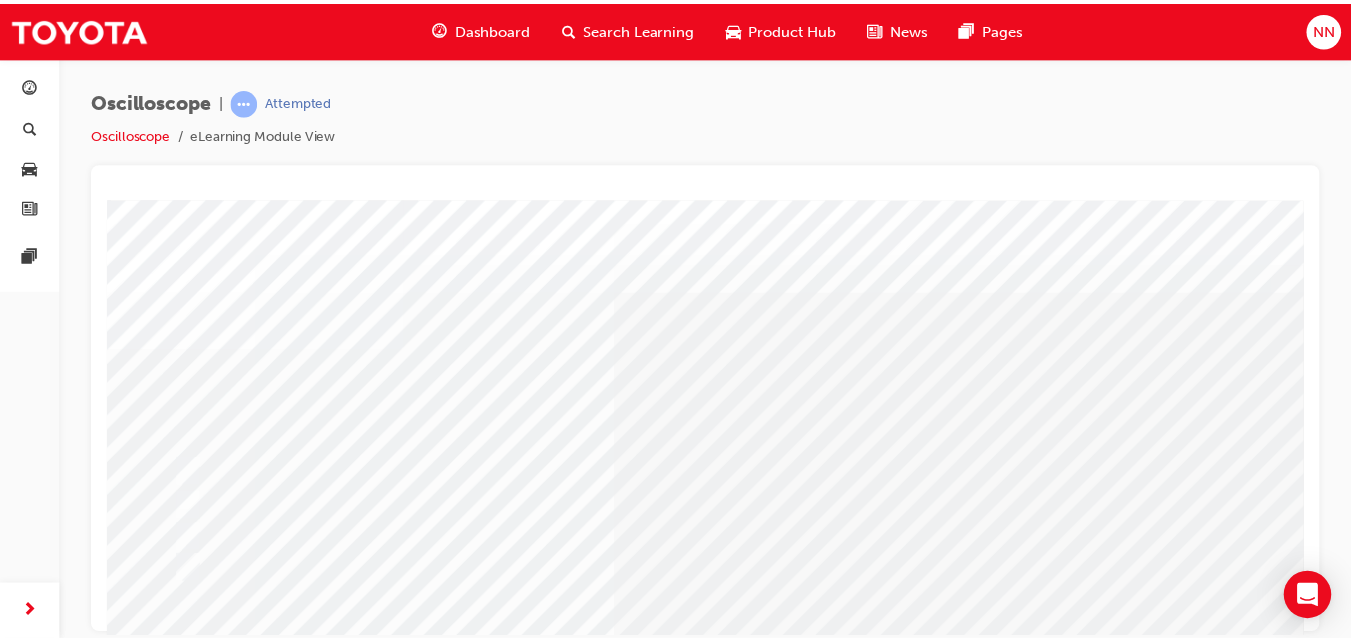scroll, scrollTop: 326, scrollLeft: 0, axis: vertical 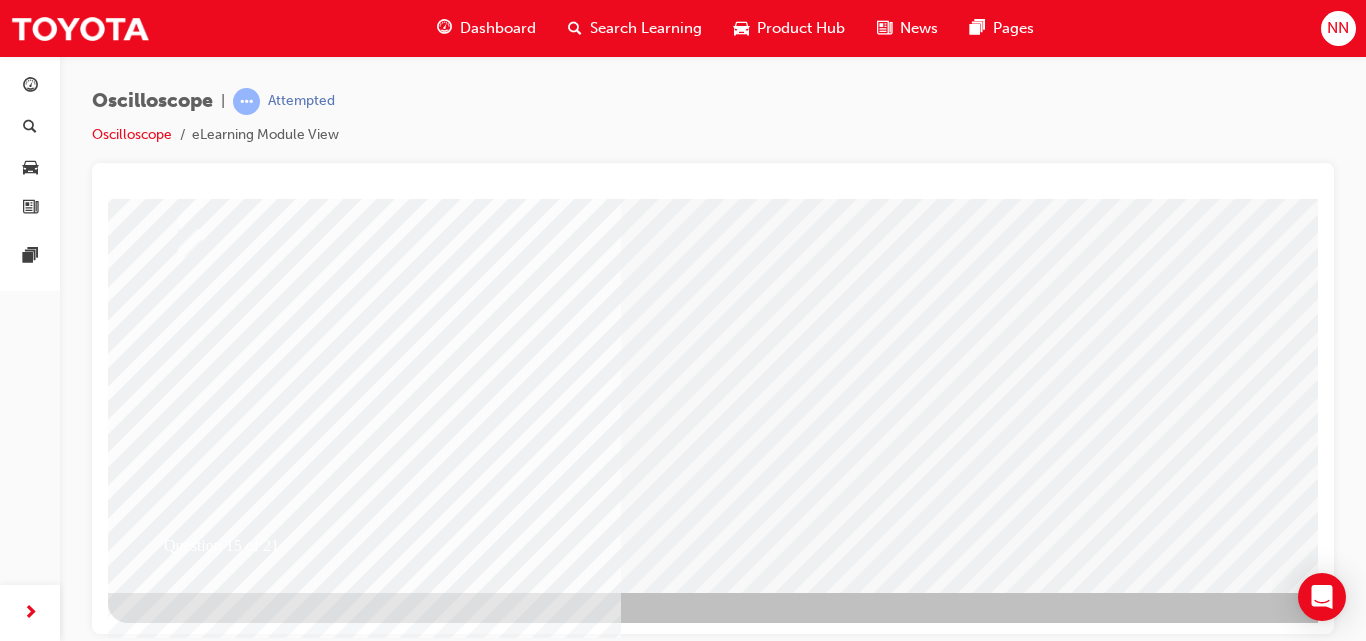click at bounding box center [180, 2605] 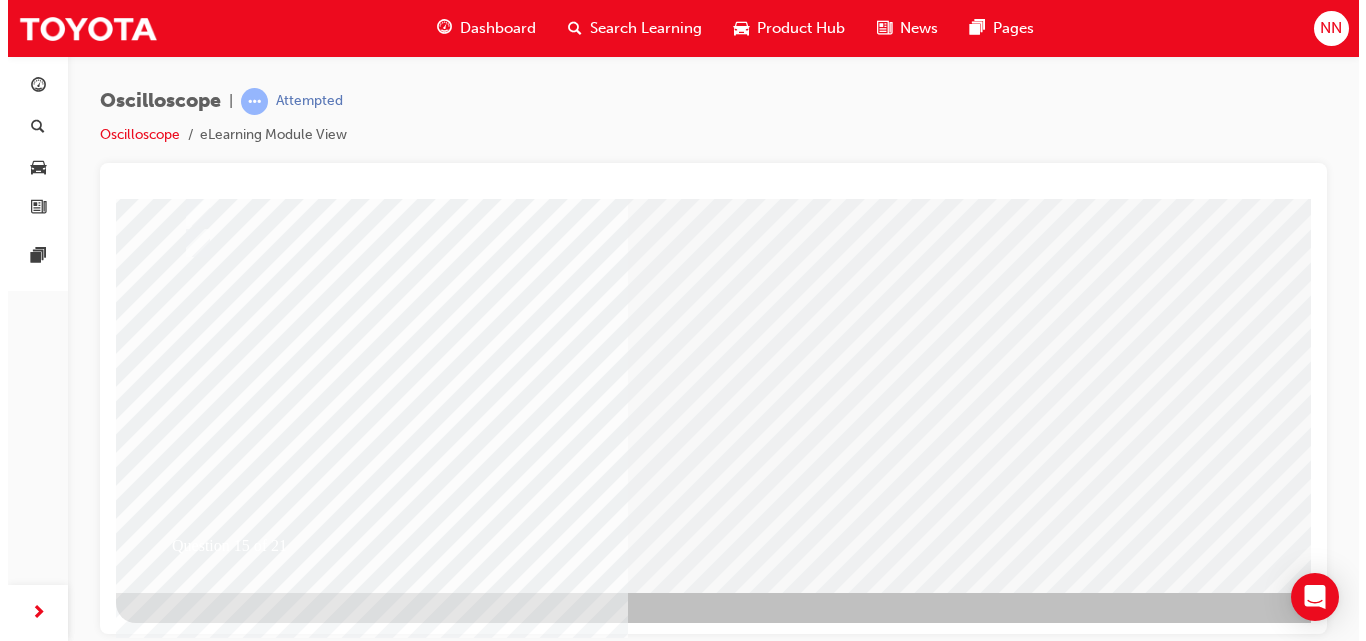 scroll, scrollTop: 0, scrollLeft: 0, axis: both 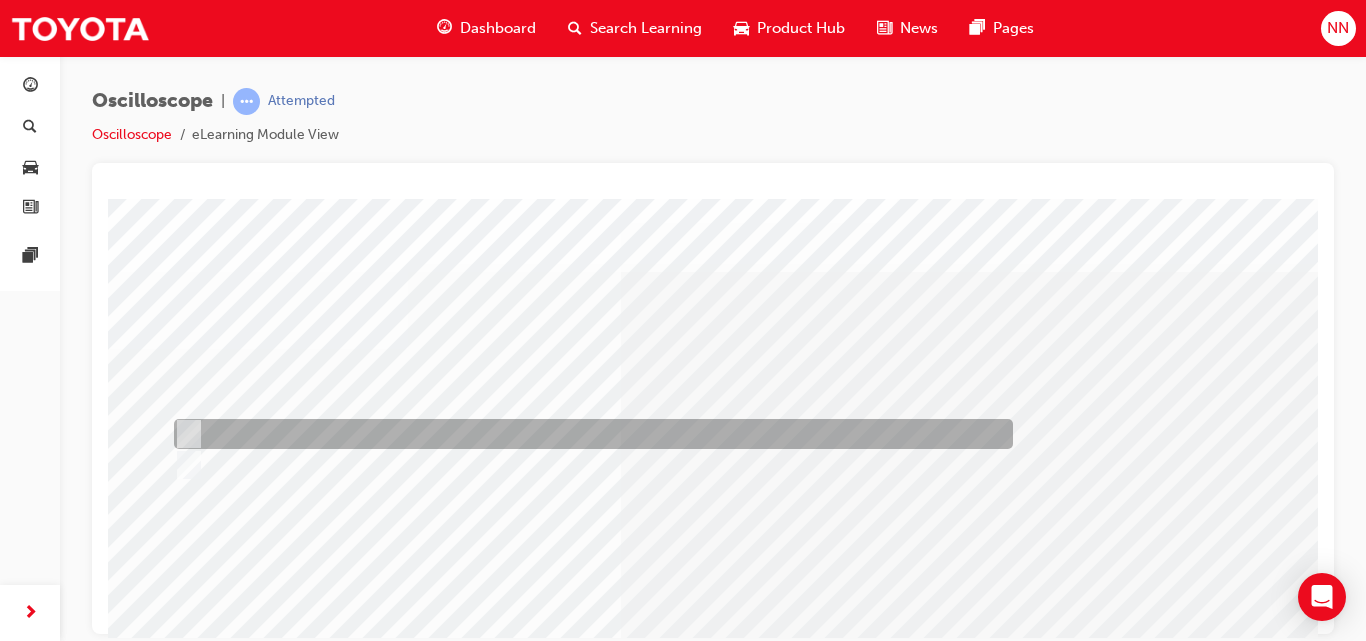 click at bounding box center (588, 434) 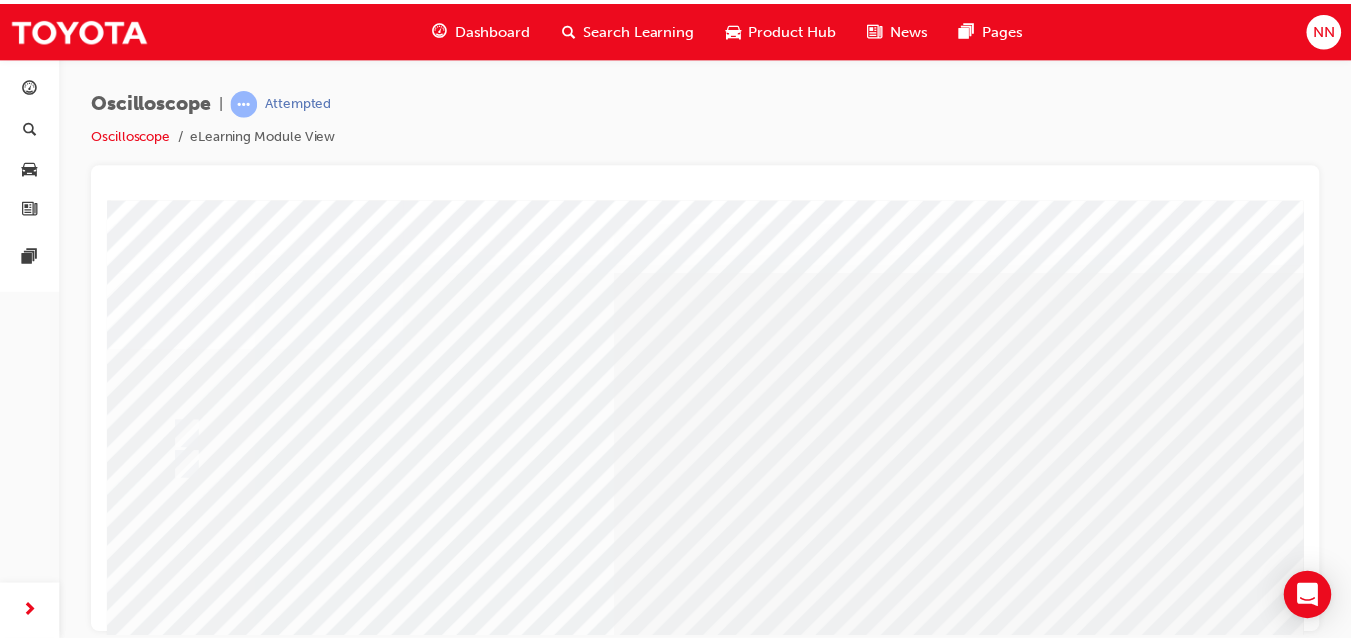 scroll, scrollTop: 326, scrollLeft: 0, axis: vertical 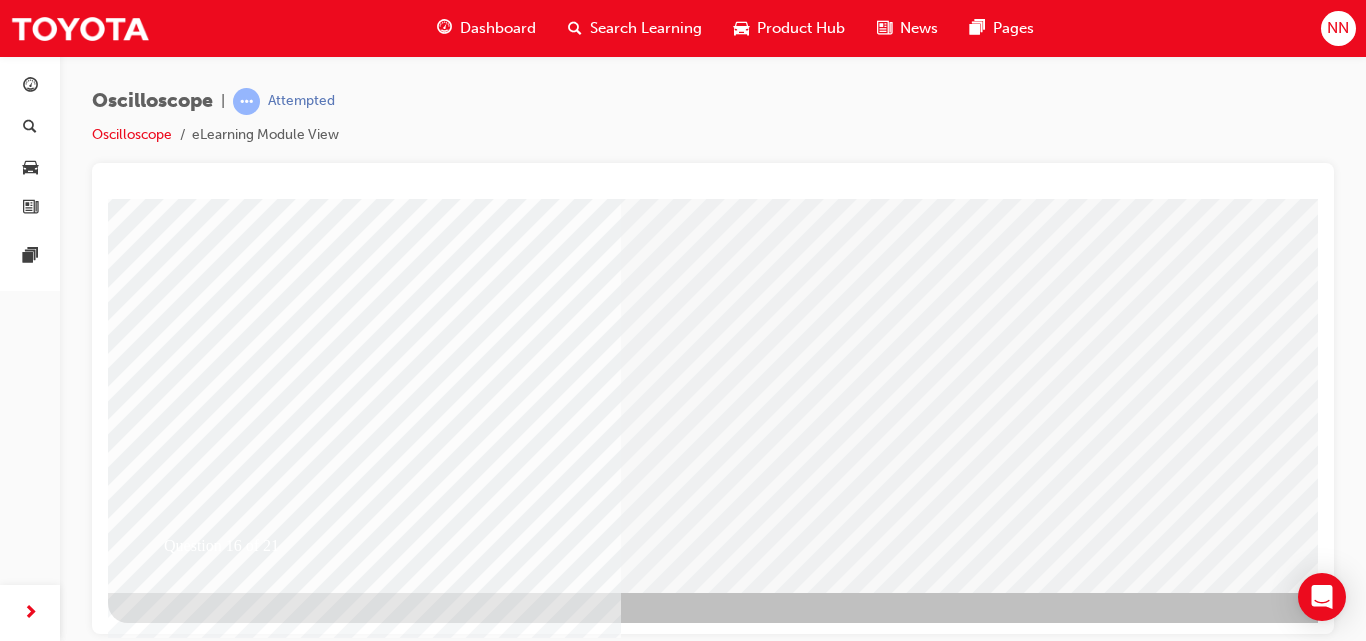 click at bounding box center [180, 2541] 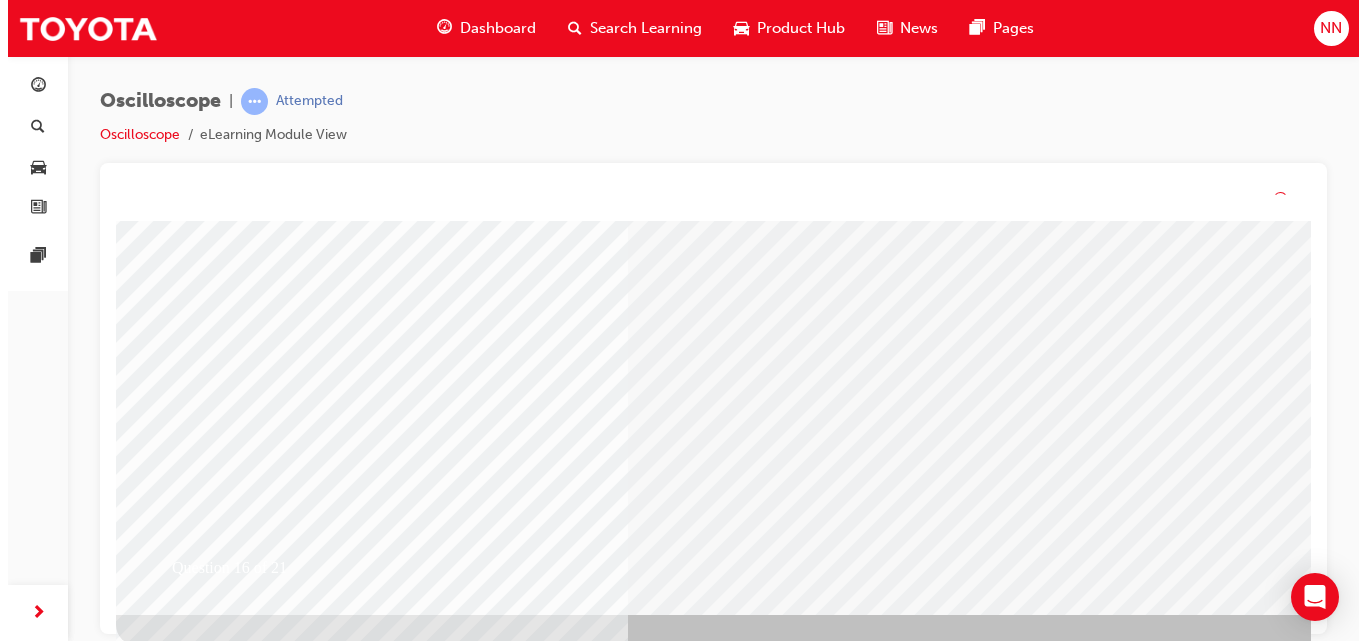scroll, scrollTop: 0, scrollLeft: 0, axis: both 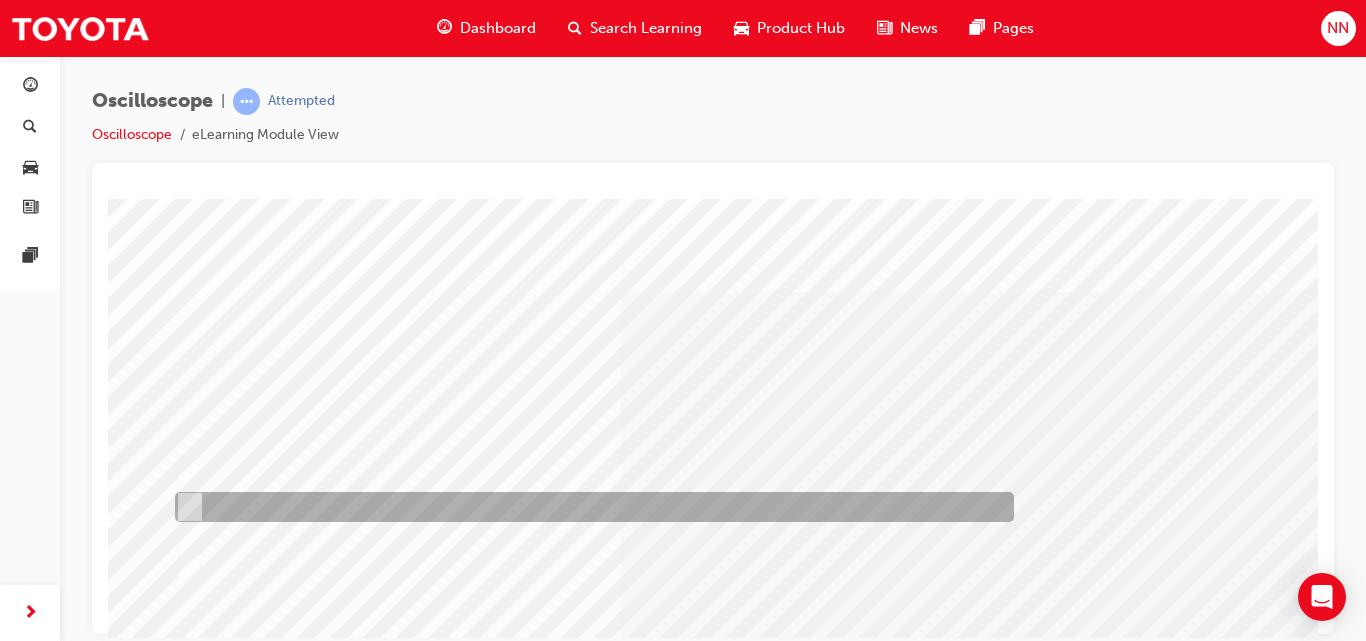 click at bounding box center [589, 507] 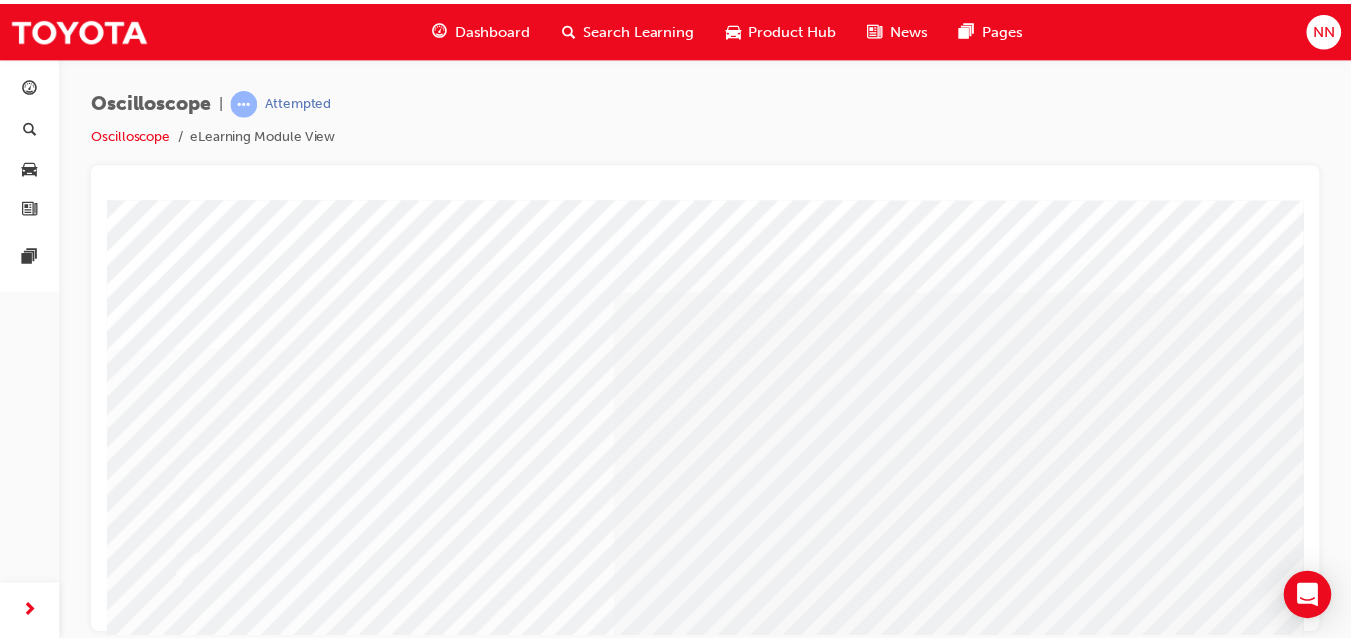 scroll, scrollTop: 326, scrollLeft: 0, axis: vertical 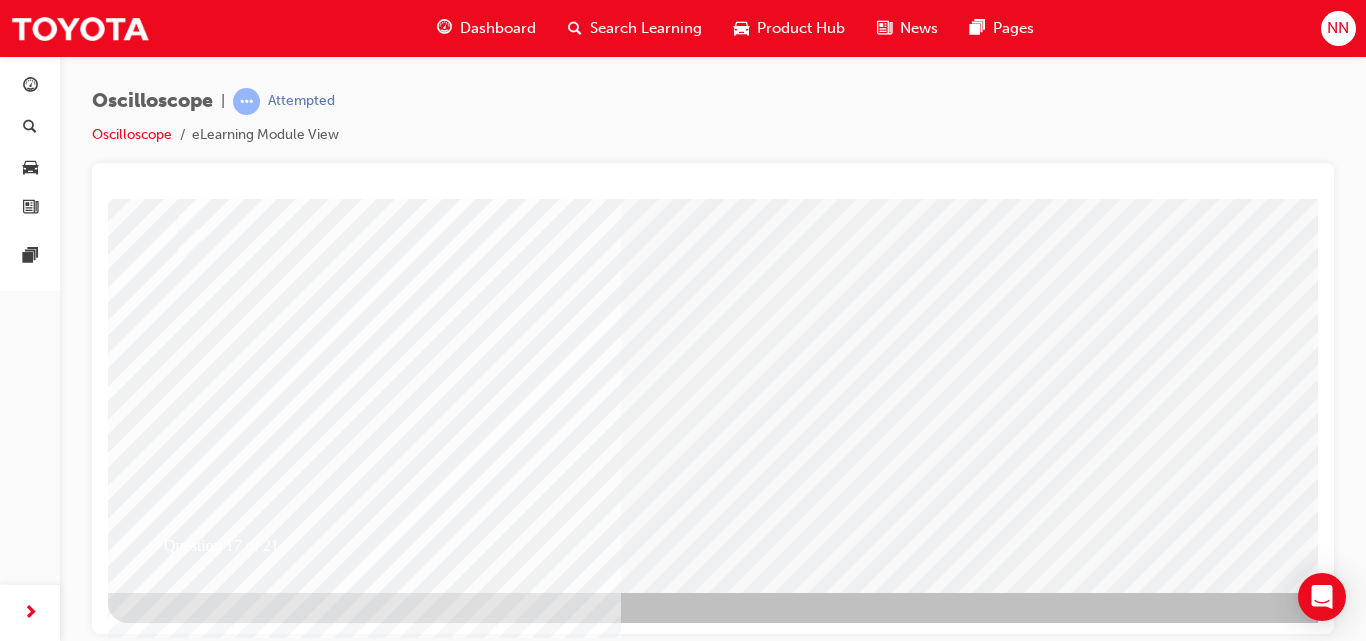 click at bounding box center [180, 2605] 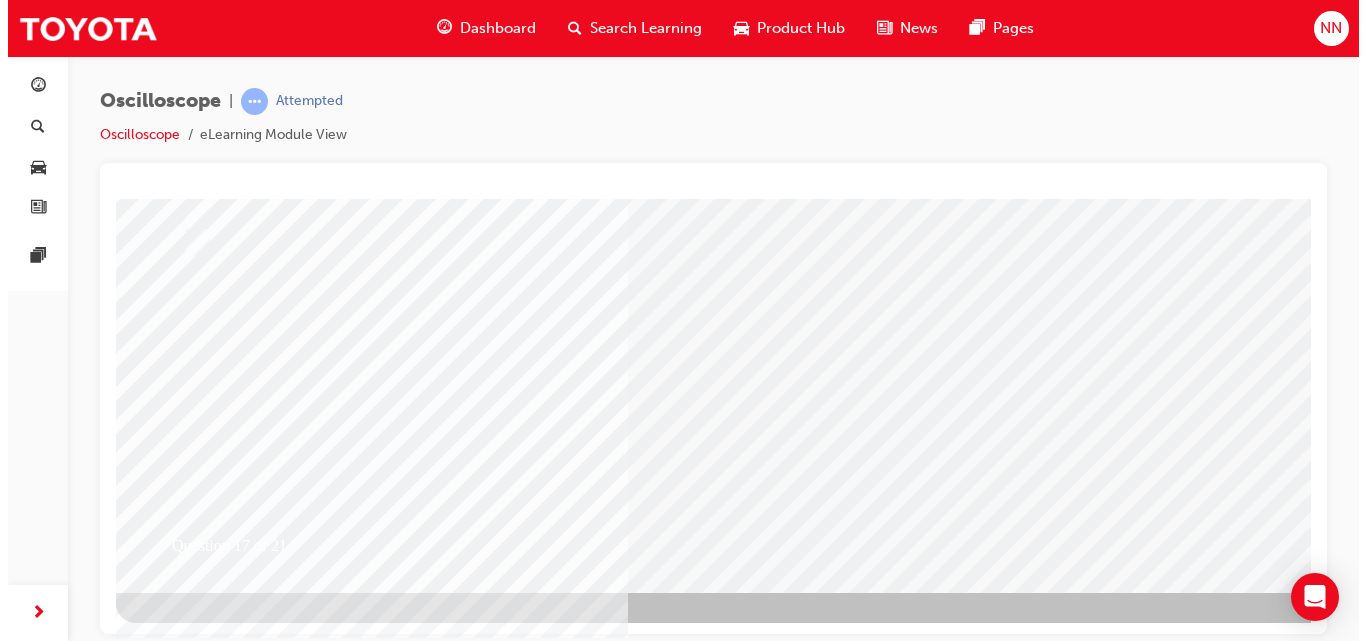 scroll, scrollTop: 0, scrollLeft: 0, axis: both 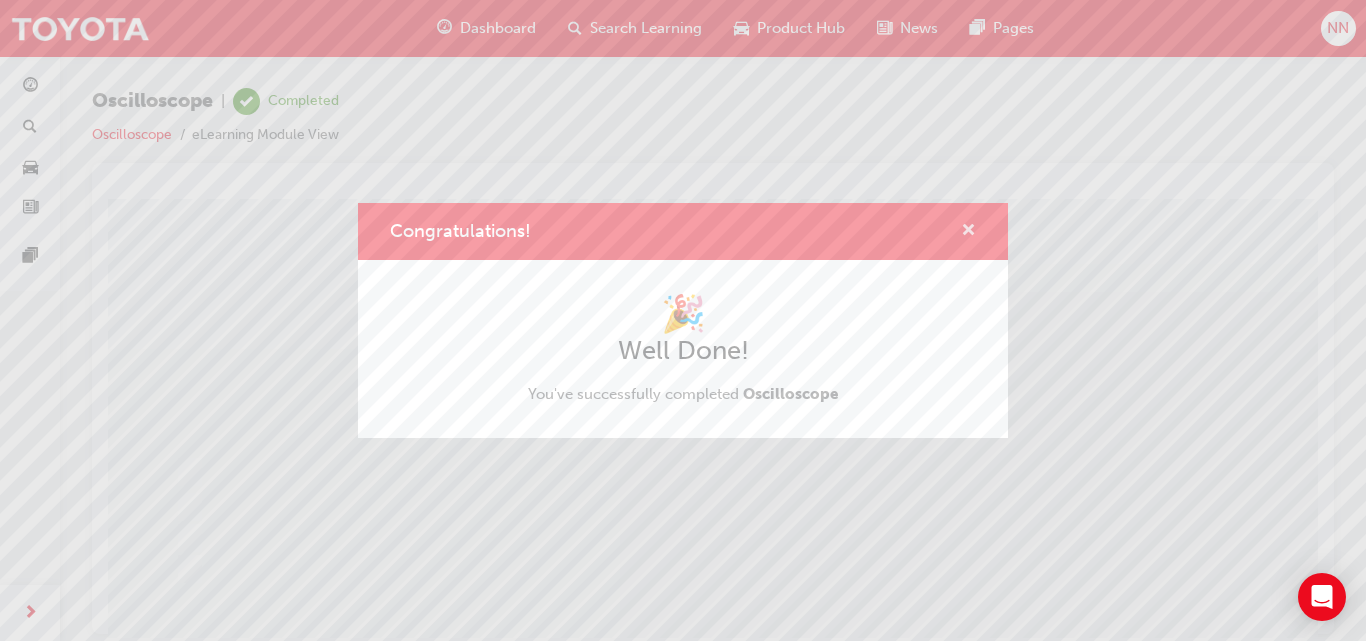 click at bounding box center (968, 232) 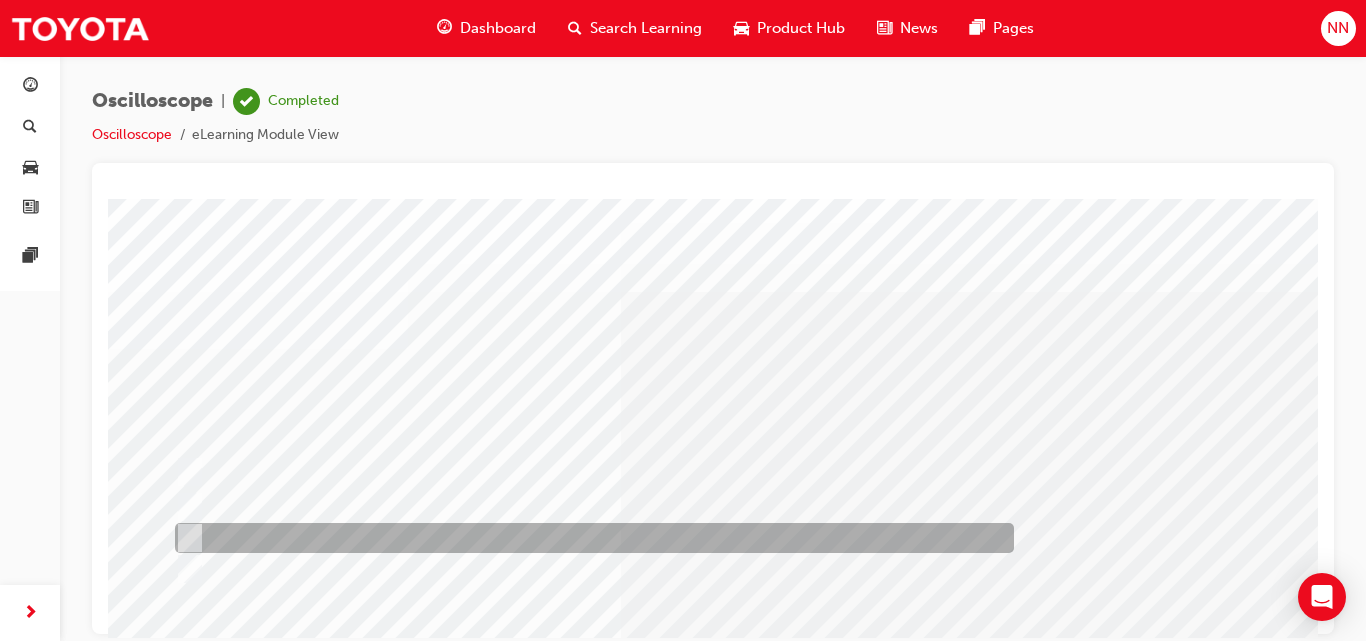 click at bounding box center (589, 538) 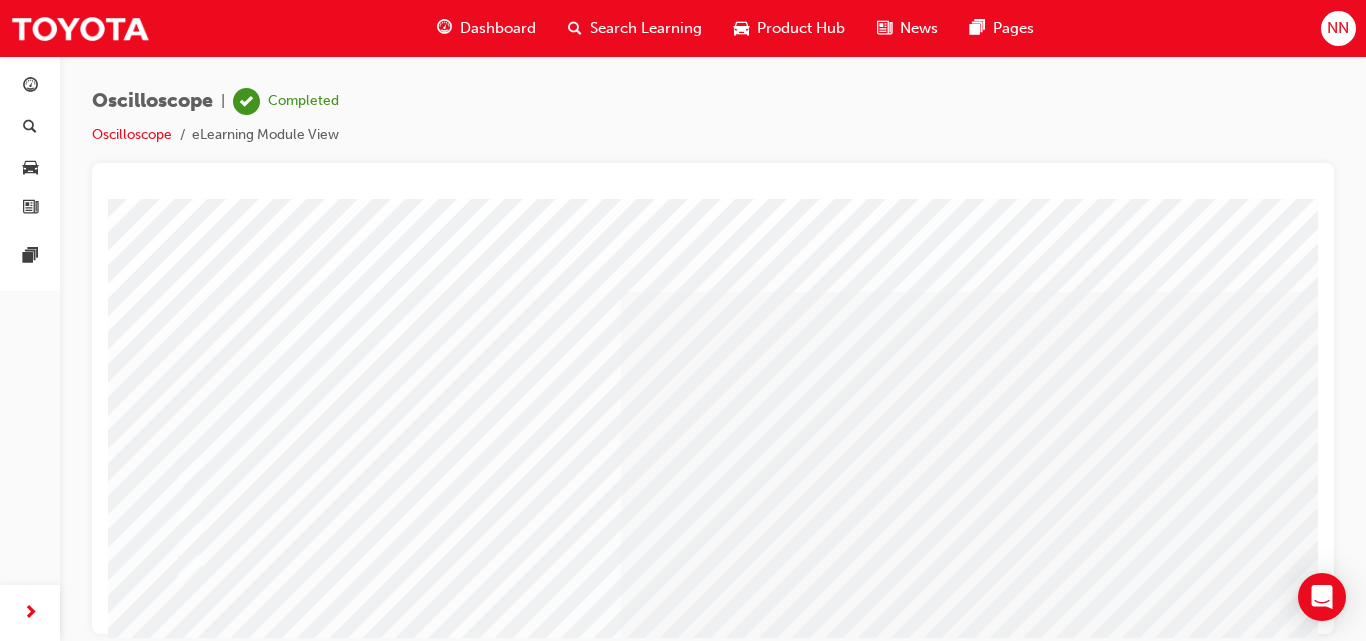scroll, scrollTop: 326, scrollLeft: 0, axis: vertical 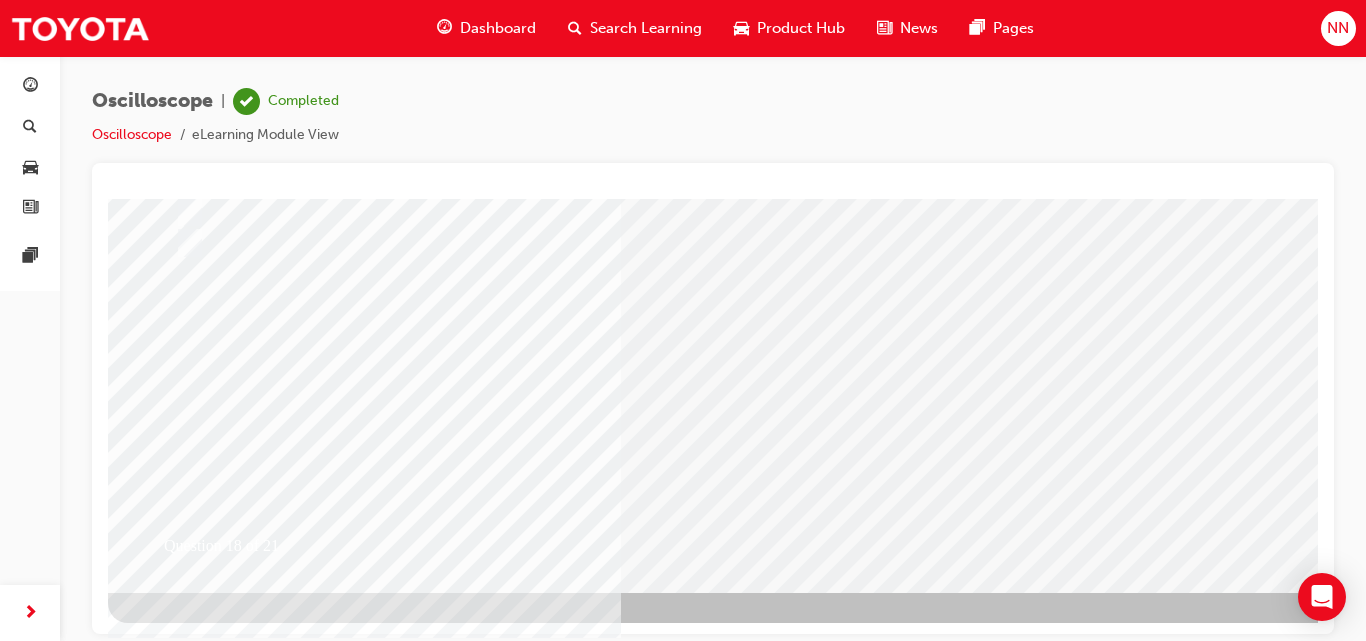 click at bounding box center (180, 2605) 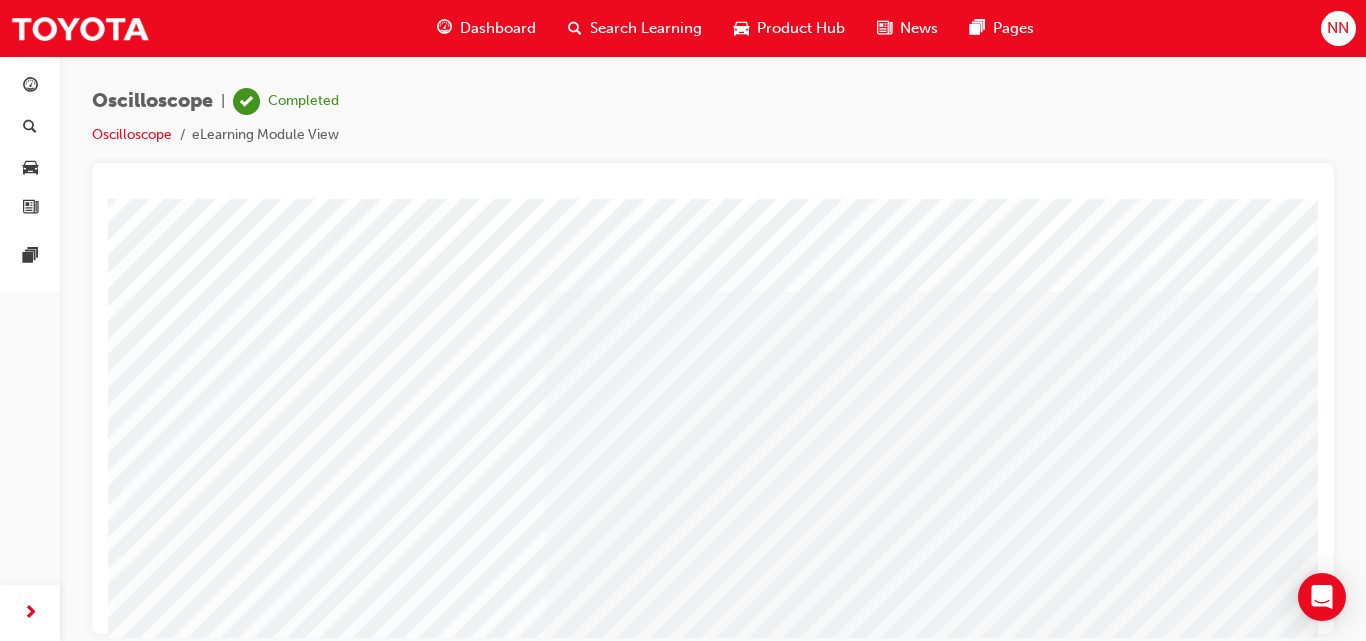 scroll, scrollTop: 0, scrollLeft: 80, axis: horizontal 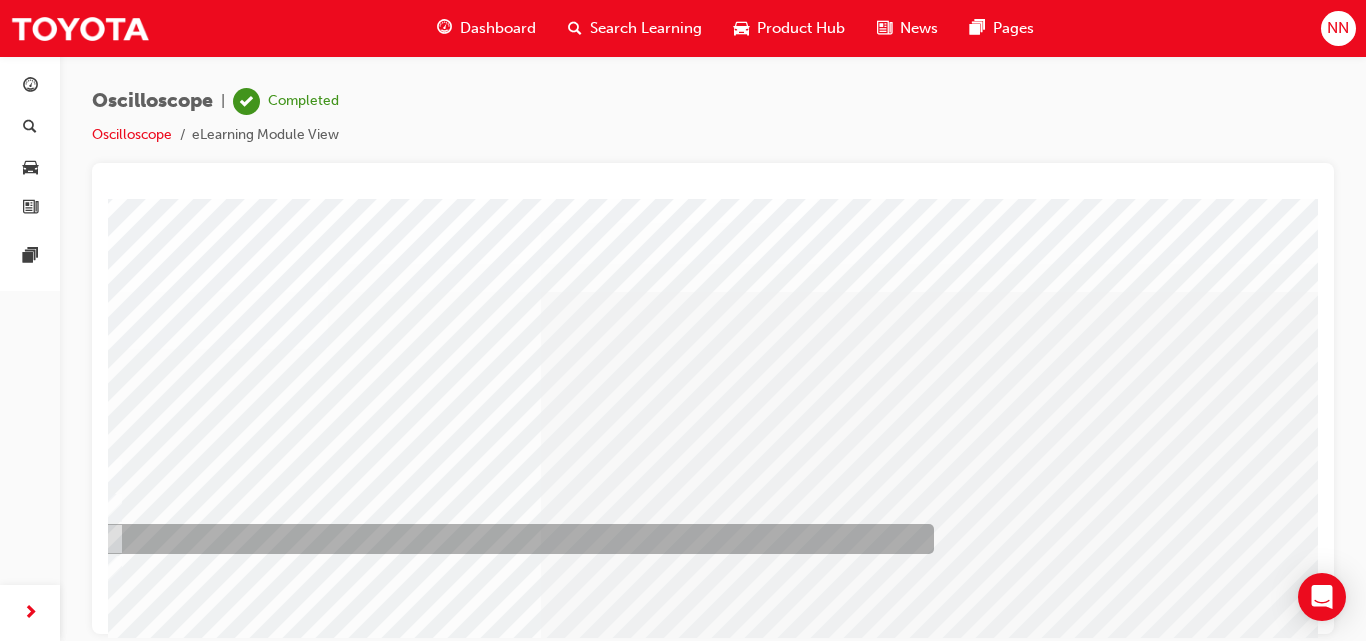 click at bounding box center [509, 539] 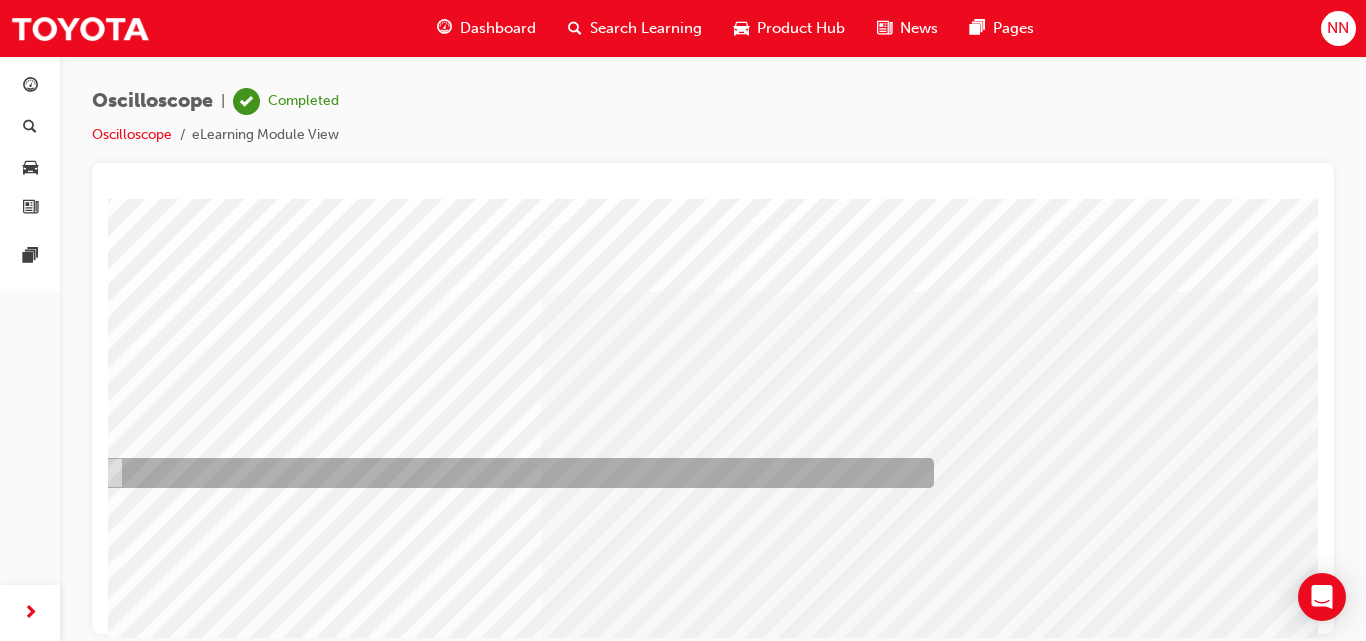 click at bounding box center [509, 473] 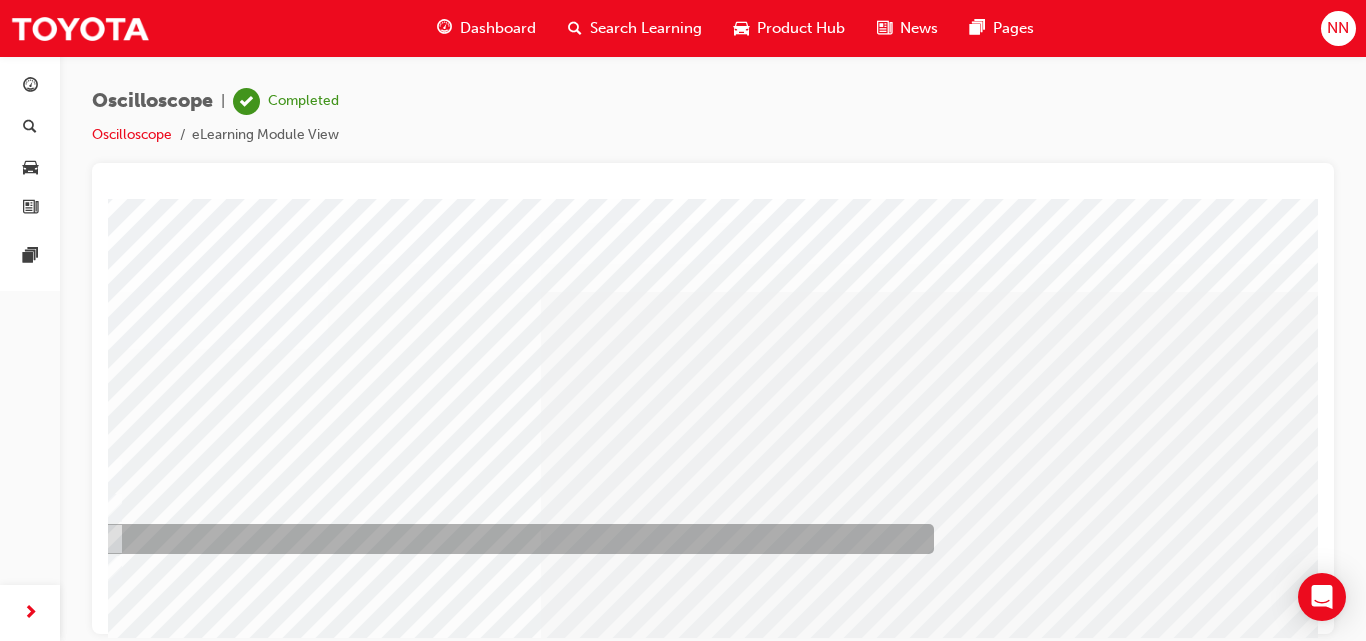 click at bounding box center [509, 539] 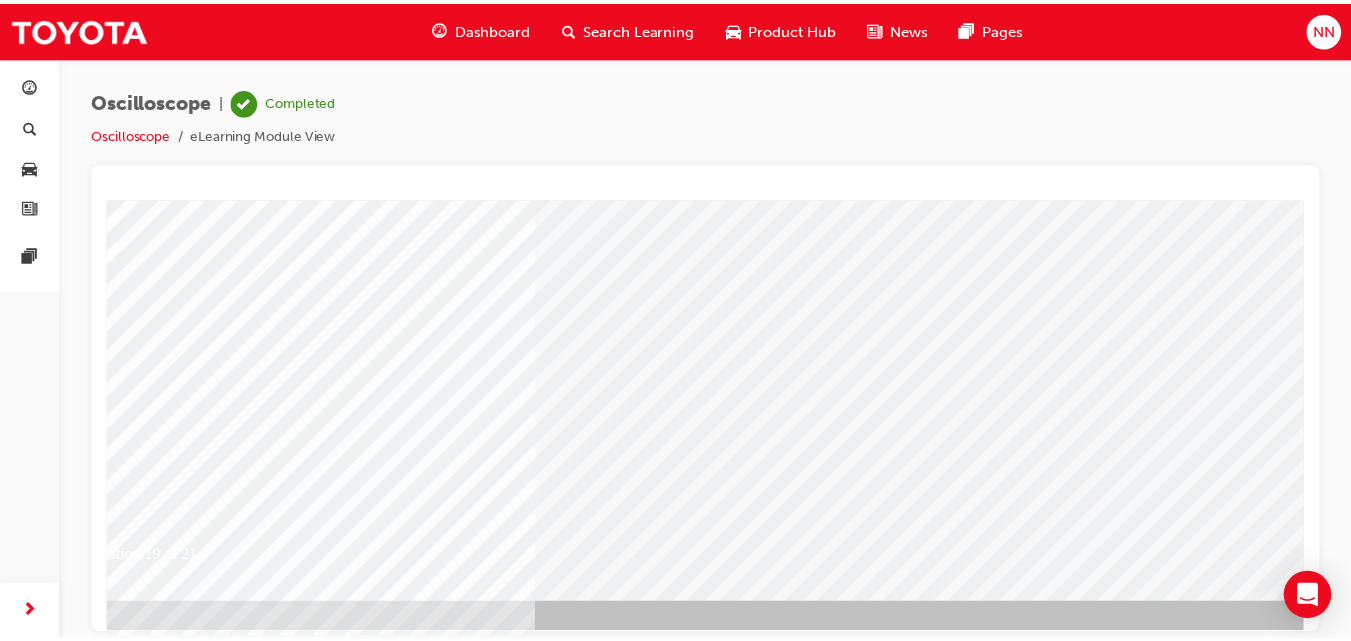 scroll, scrollTop: 326, scrollLeft: 80, axis: both 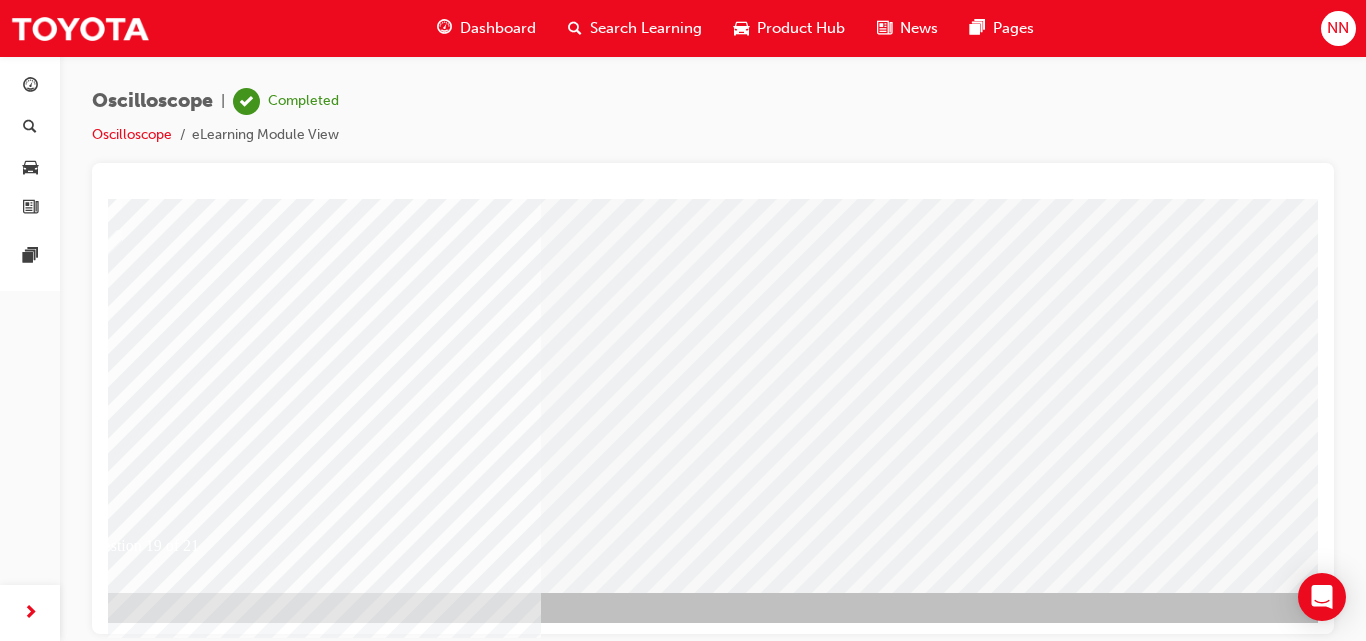 click at bounding box center (100, 2605) 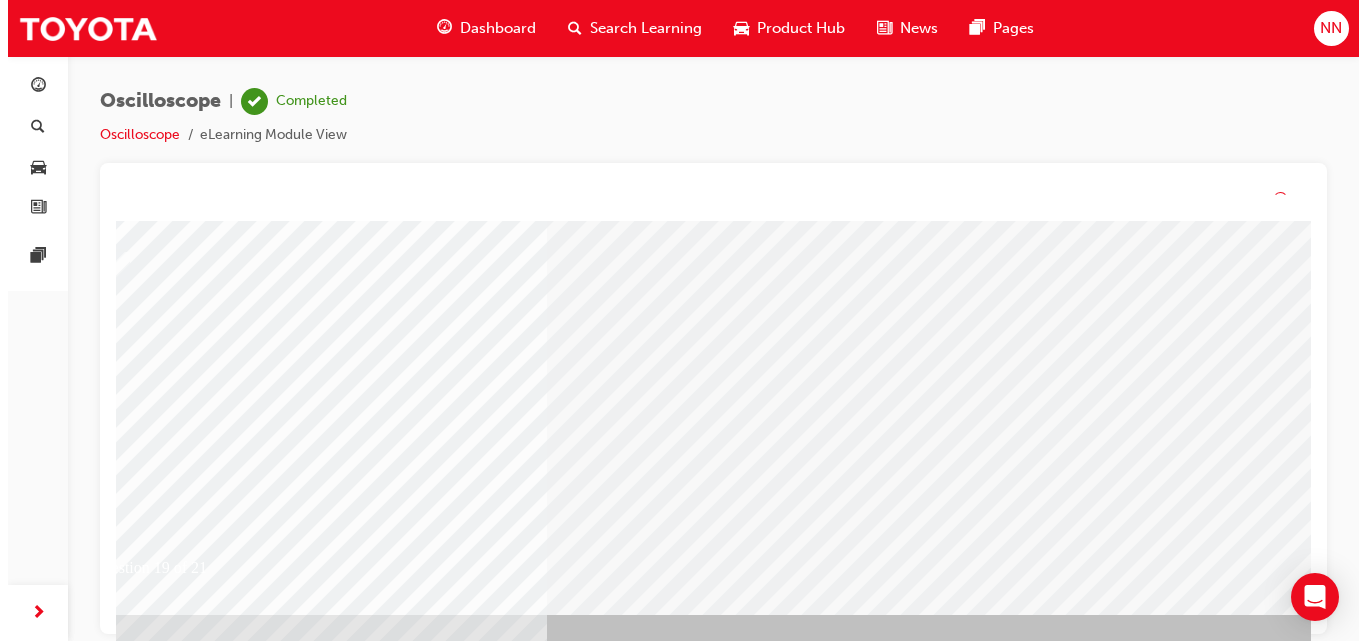 scroll, scrollTop: 0, scrollLeft: 0, axis: both 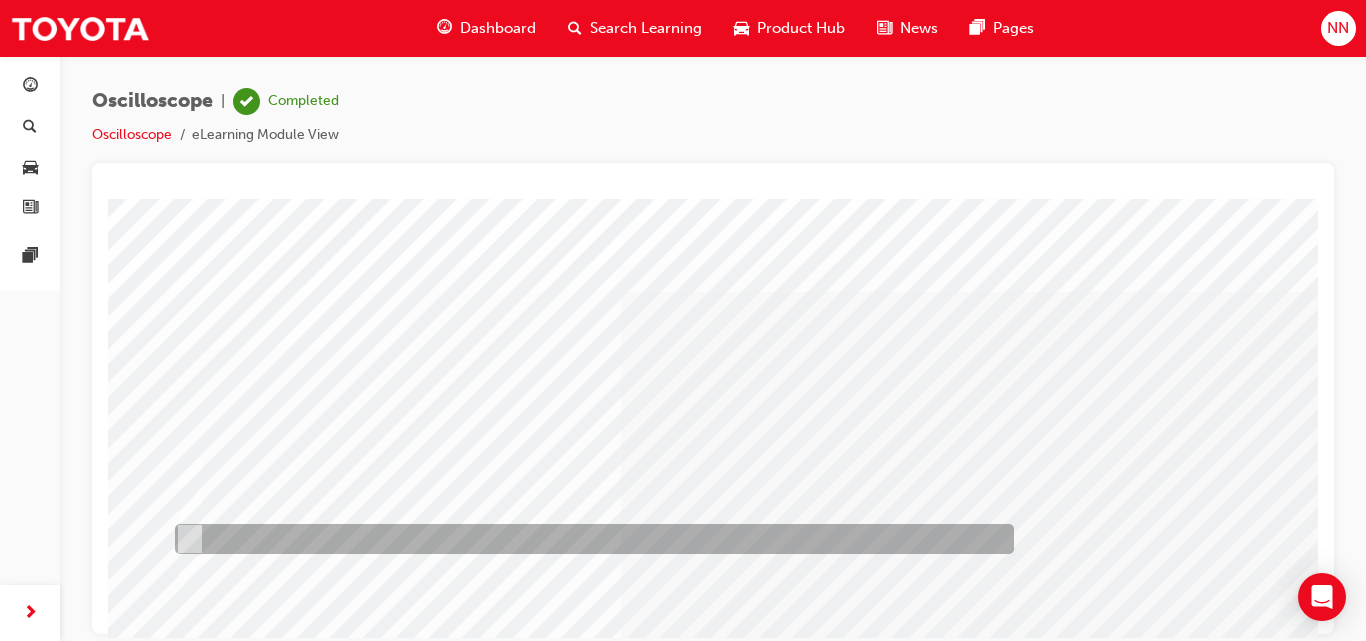 click at bounding box center [589, 539] 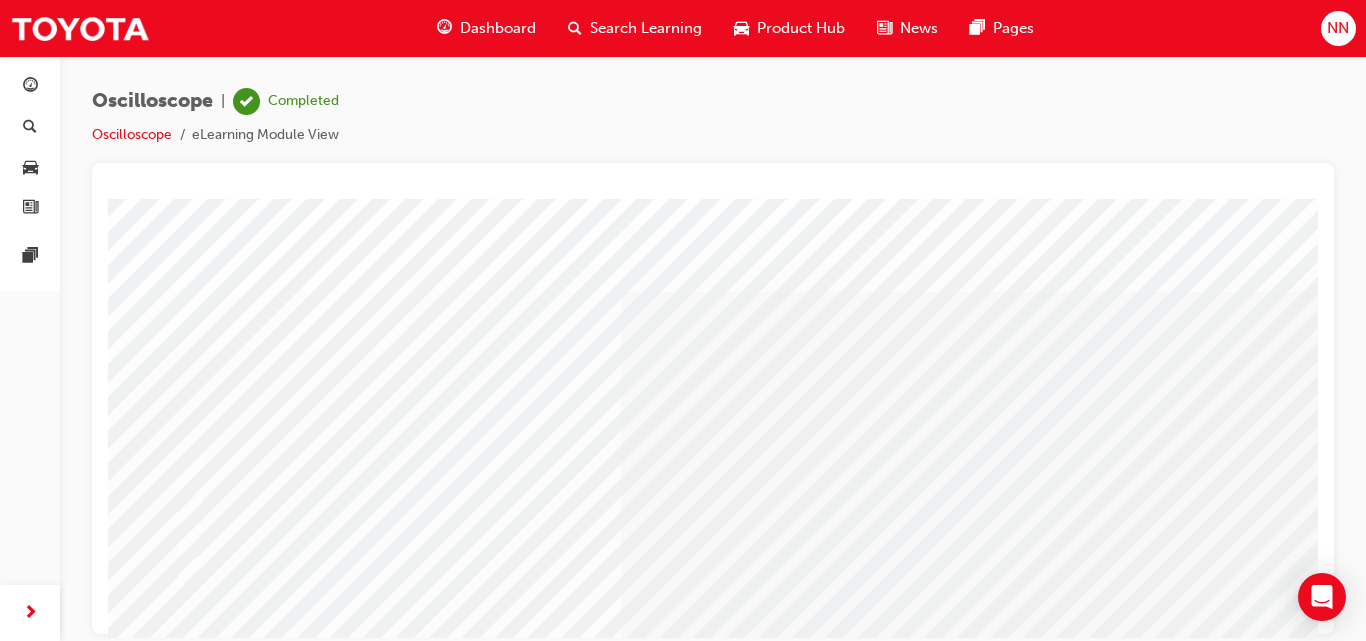 scroll, scrollTop: 326, scrollLeft: 0, axis: vertical 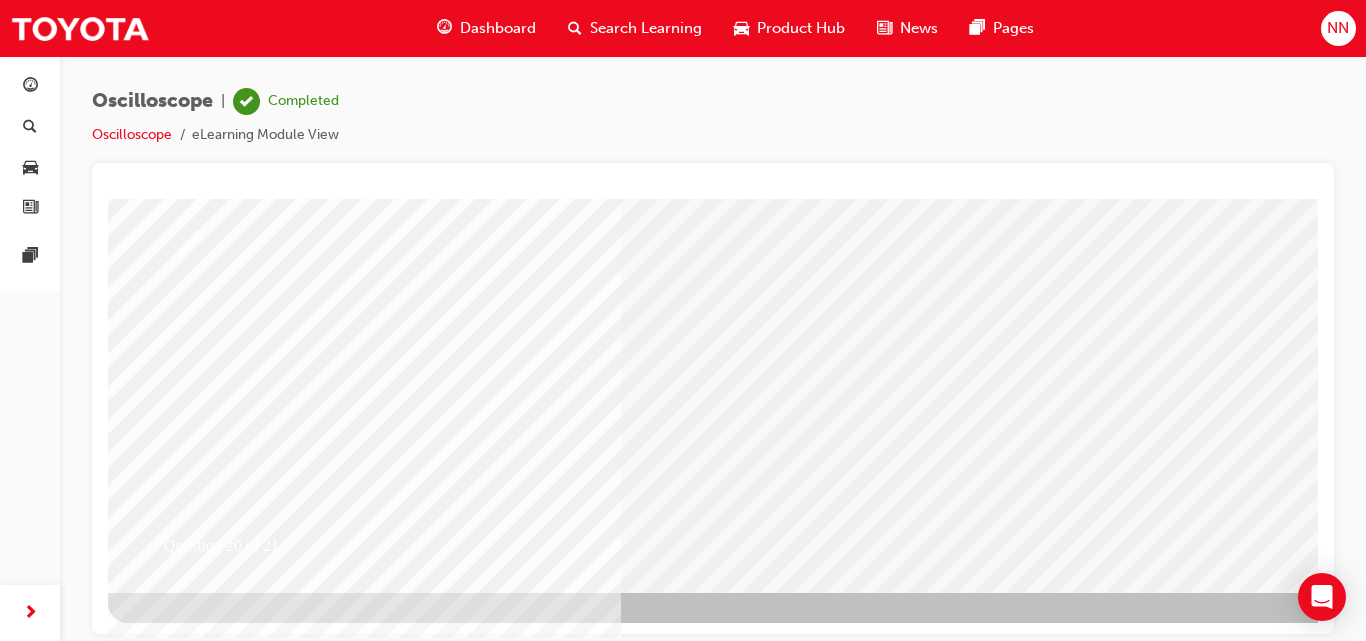click at bounding box center (180, 2605) 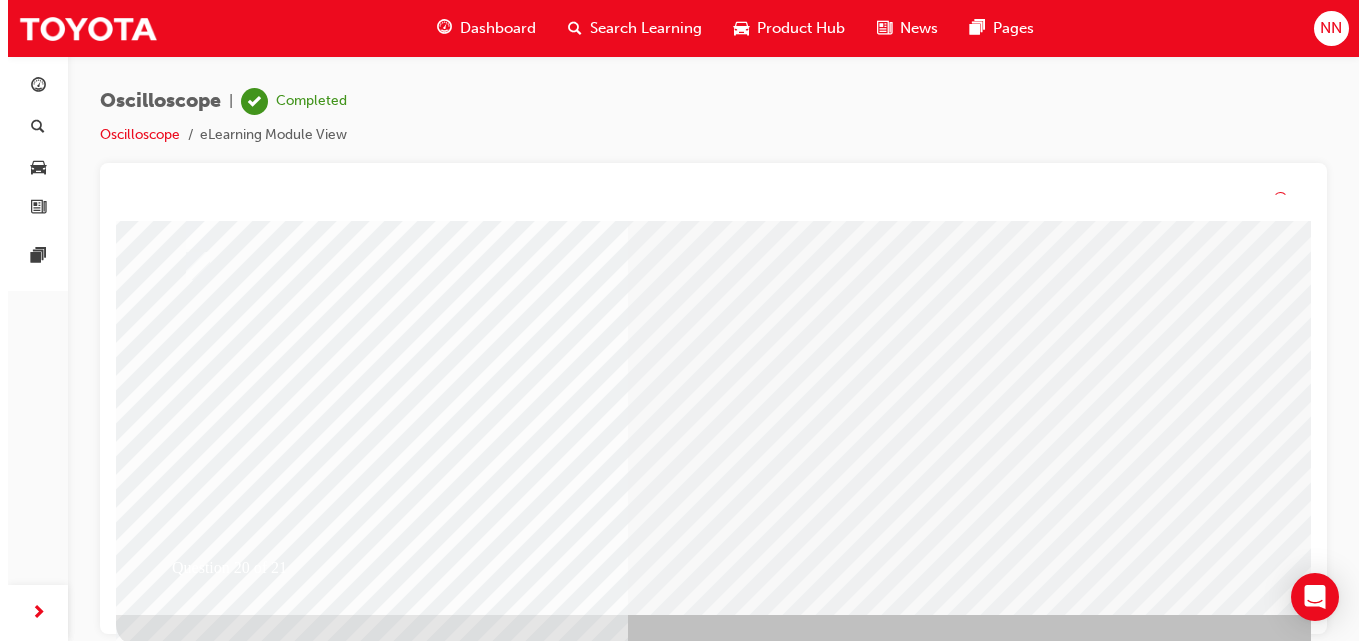 scroll, scrollTop: 0, scrollLeft: 0, axis: both 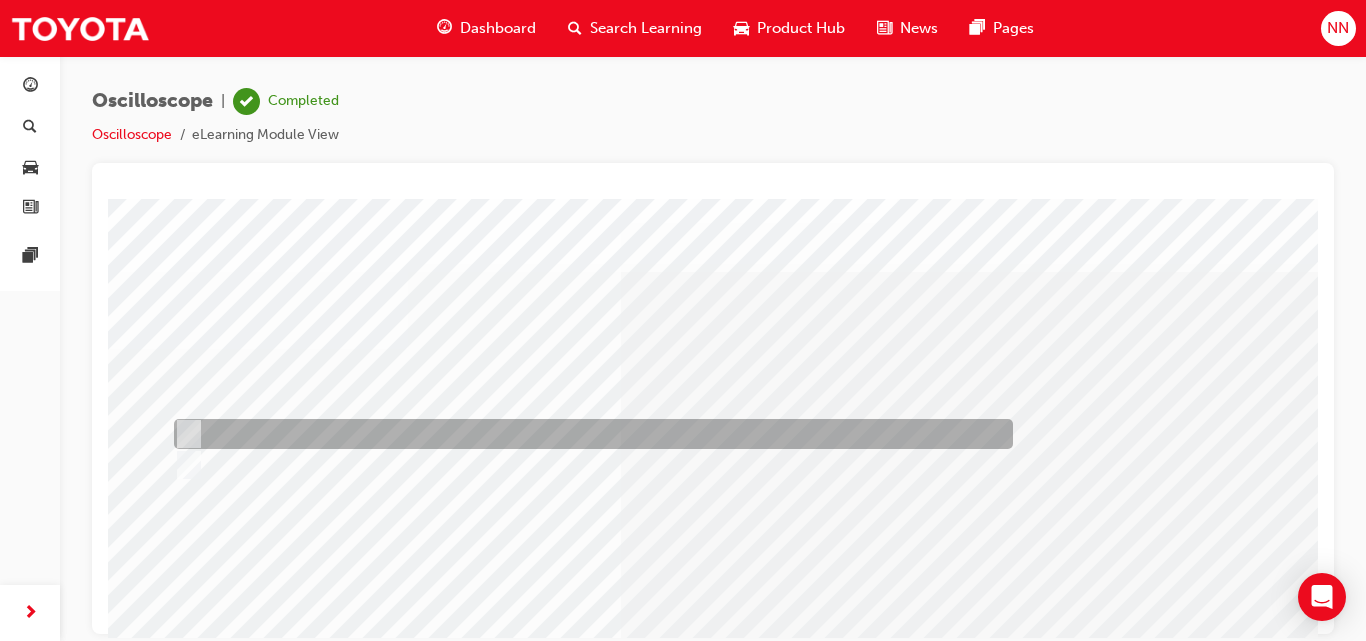 click at bounding box center [588, 434] 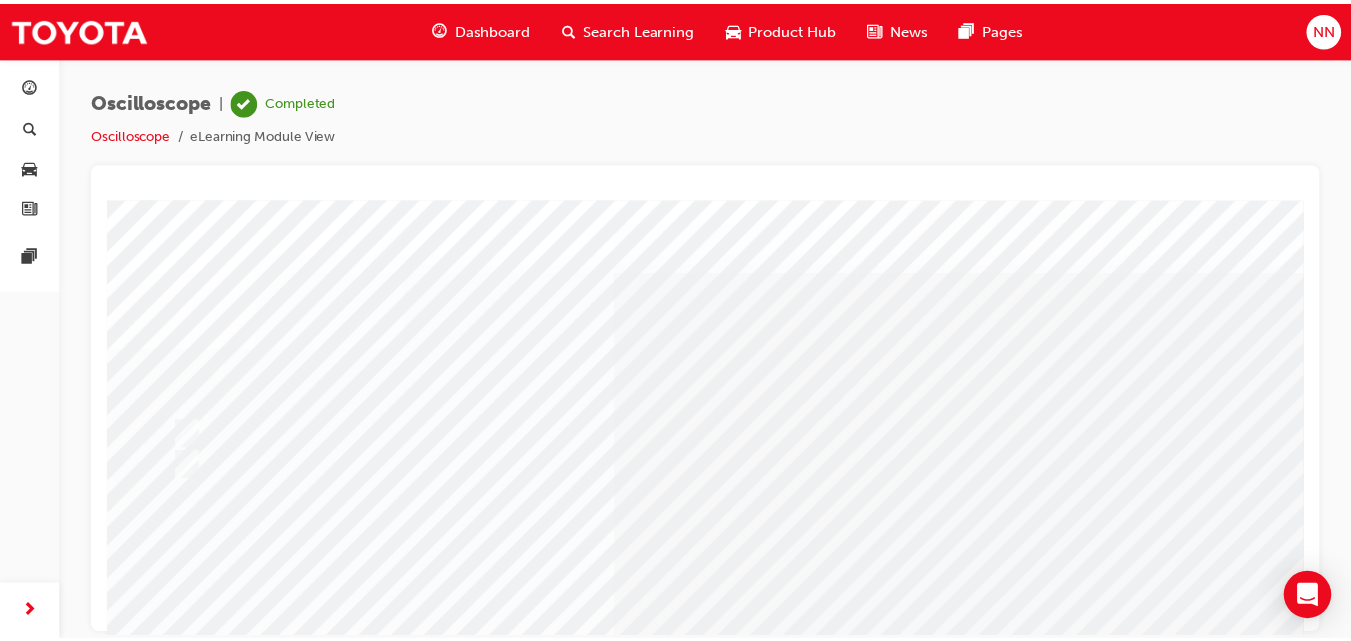 scroll, scrollTop: 326, scrollLeft: 0, axis: vertical 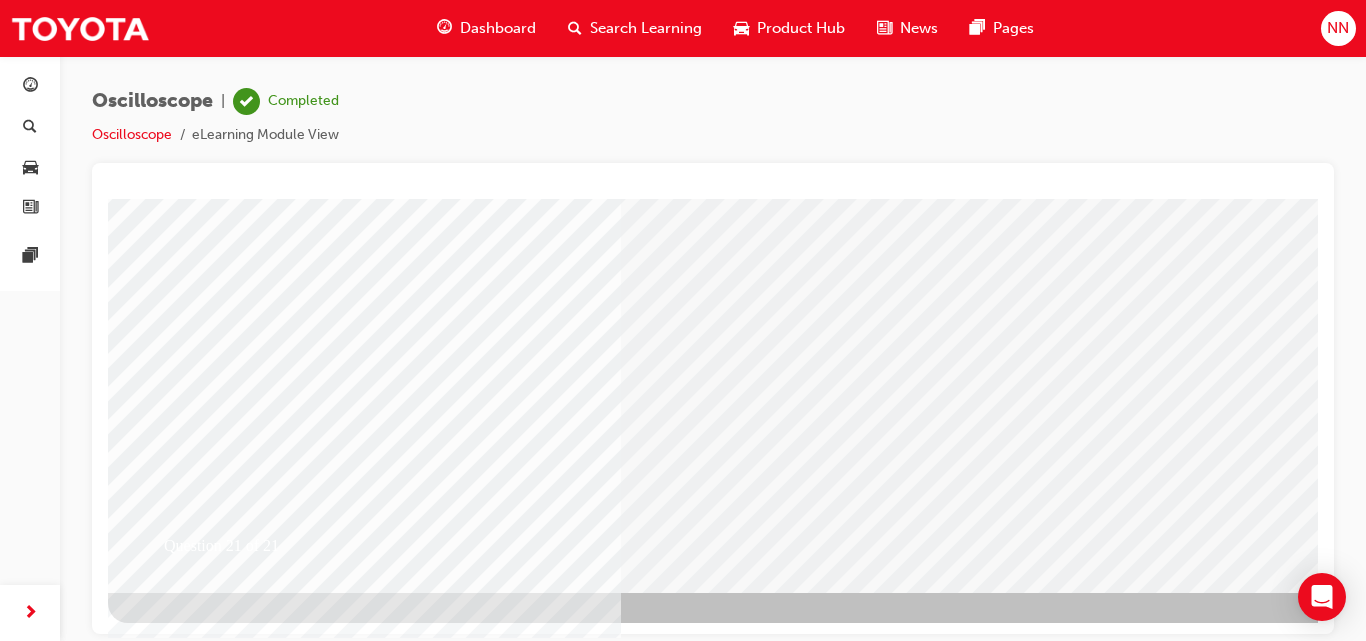 click at bounding box center [180, 2541] 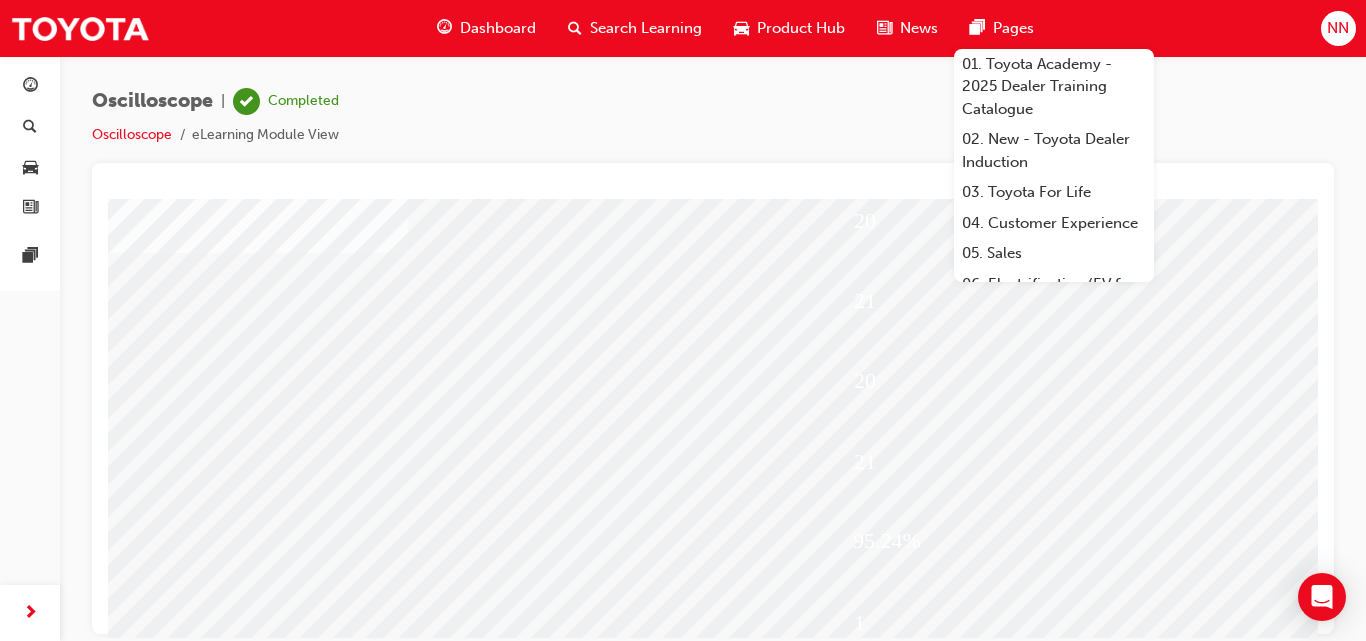 scroll, scrollTop: 326, scrollLeft: 0, axis: vertical 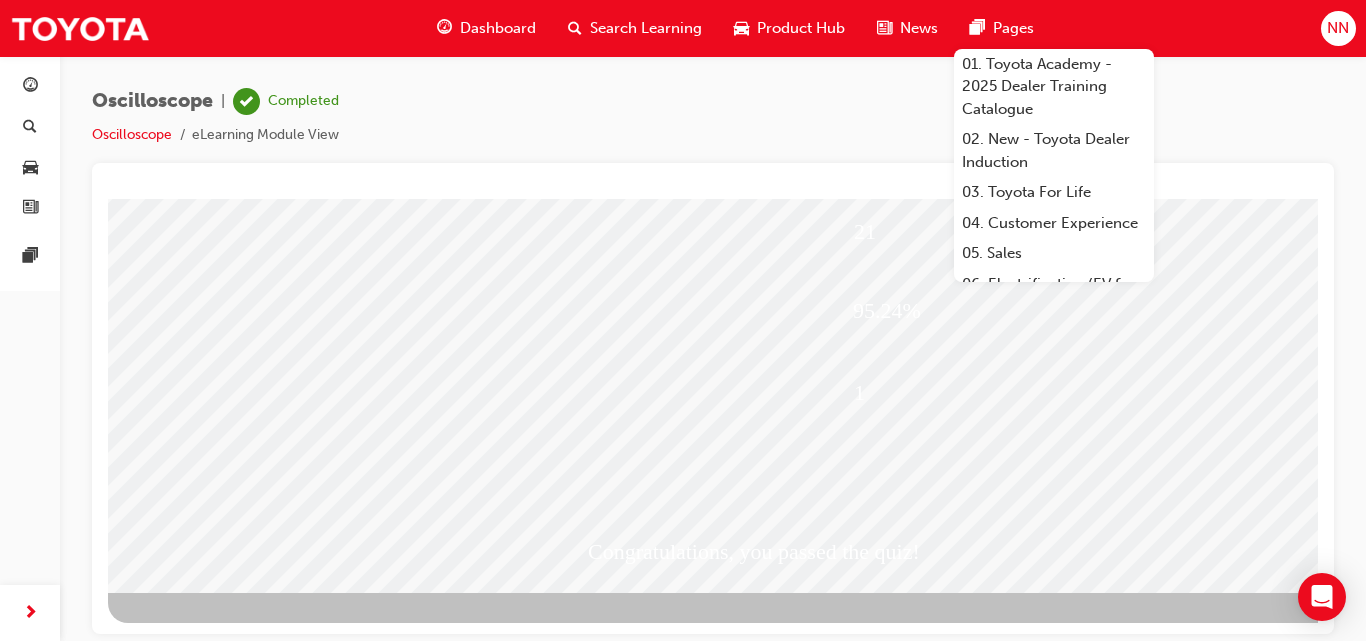 click at bounding box center (216, 1795) 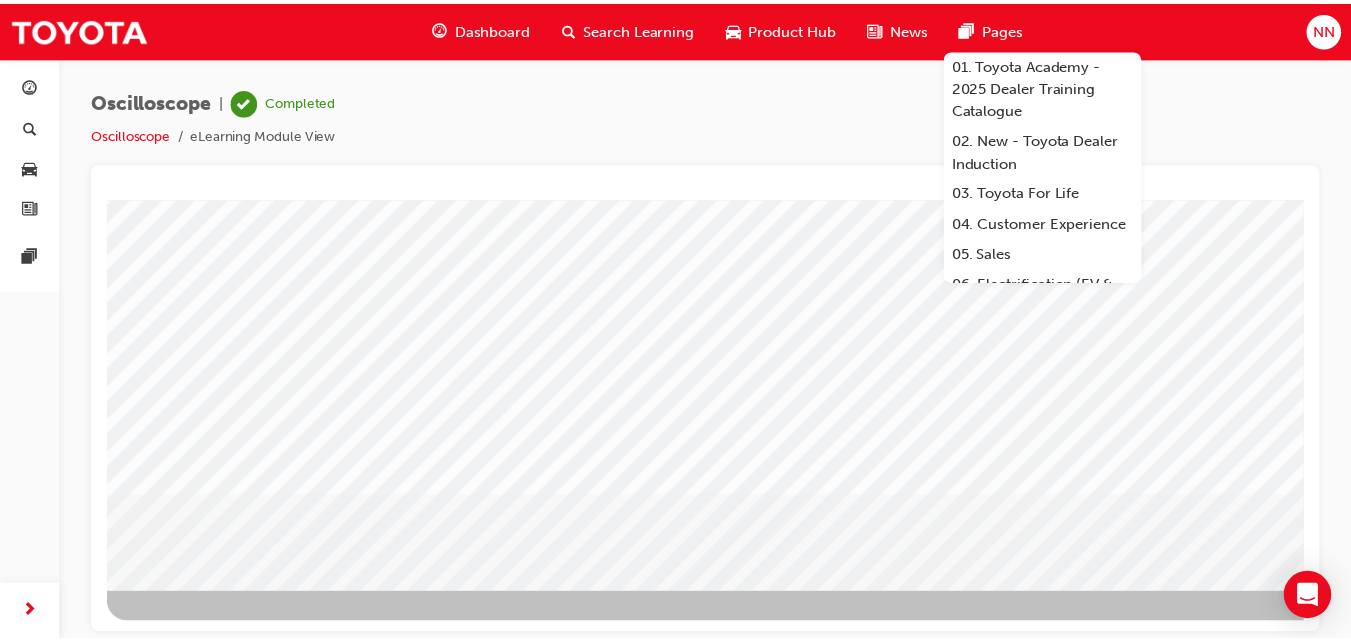 scroll, scrollTop: 0, scrollLeft: 0, axis: both 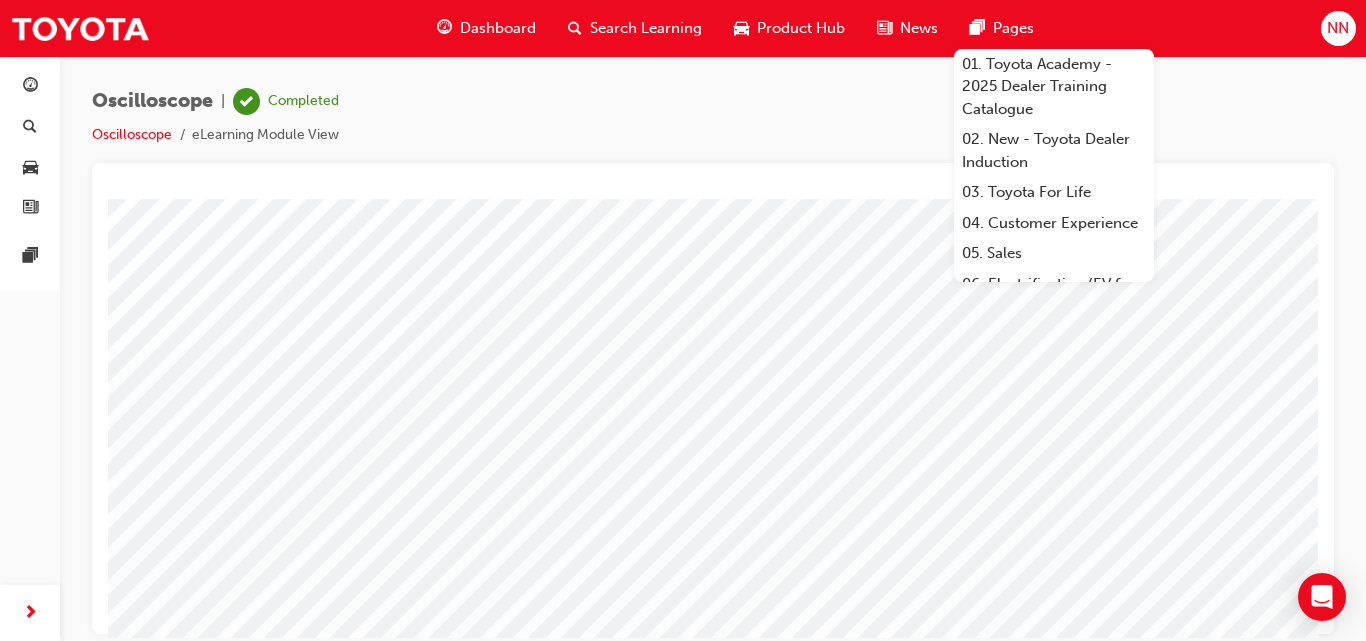 click at bounding box center [788, 1350] 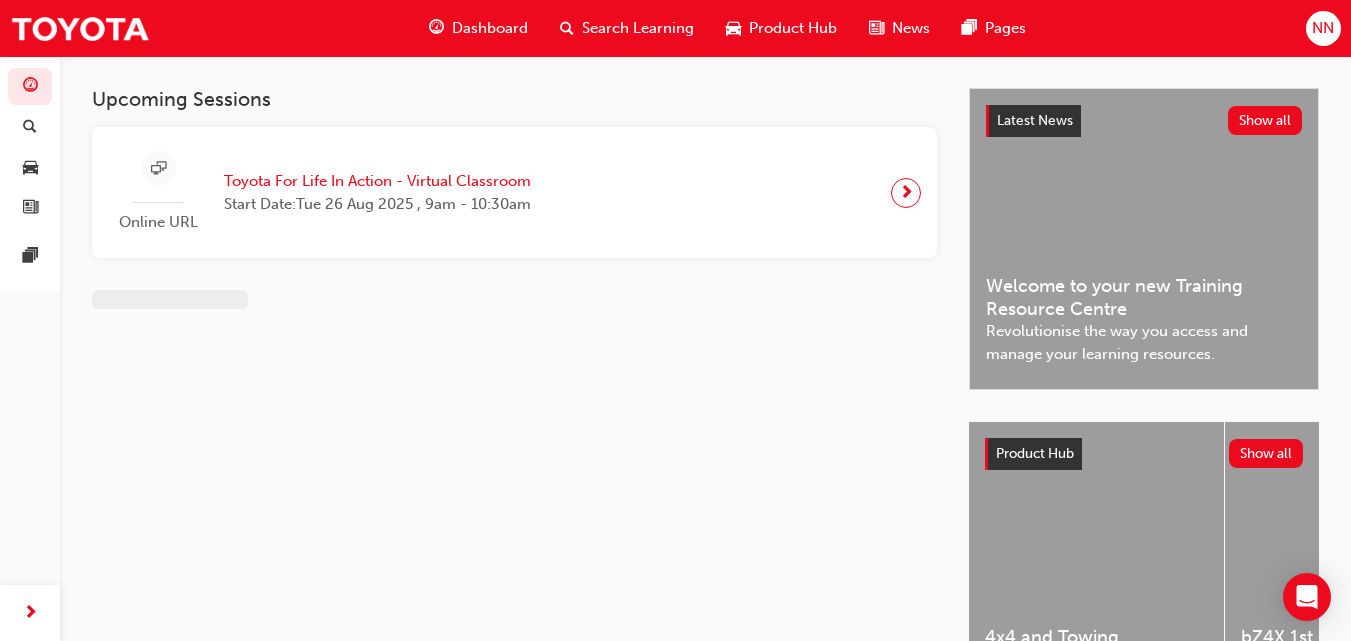 click on "Upcoming Sessions Online URL Toyota For Life In Action - Virtual Classroom Start Date:  Tue 26 Aug 2025 , 9am - 10:30am" at bounding box center (530, 398) 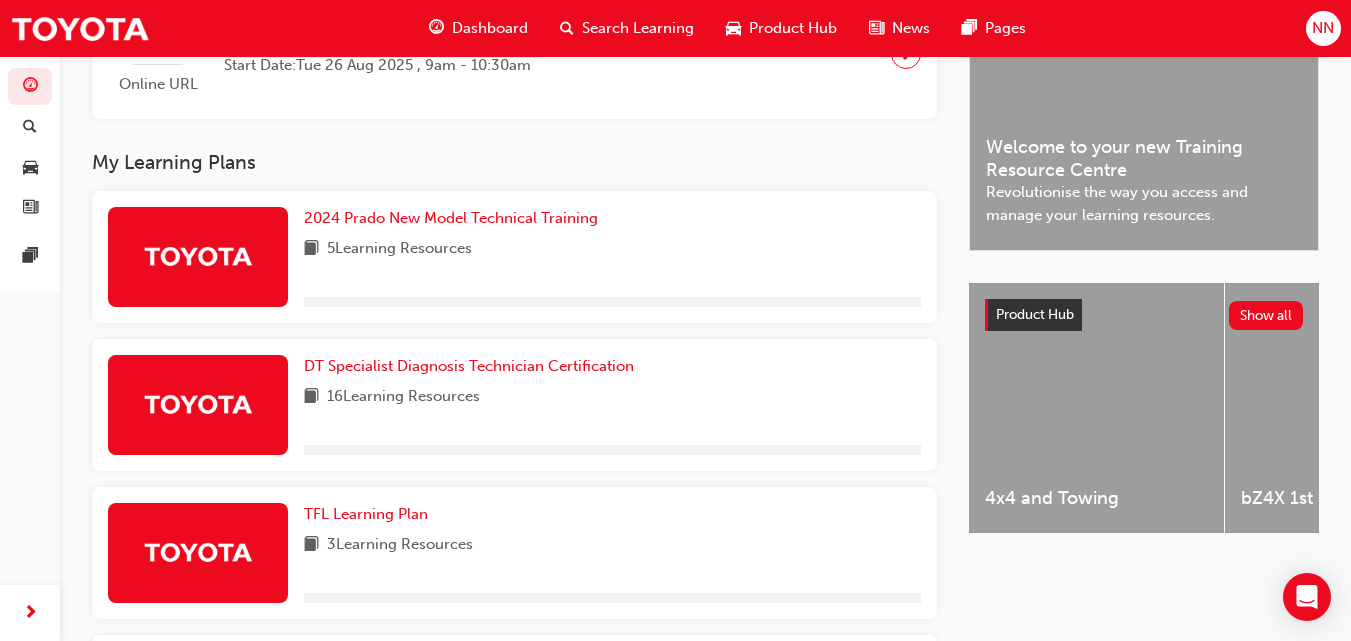 scroll, scrollTop: 1120, scrollLeft: 0, axis: vertical 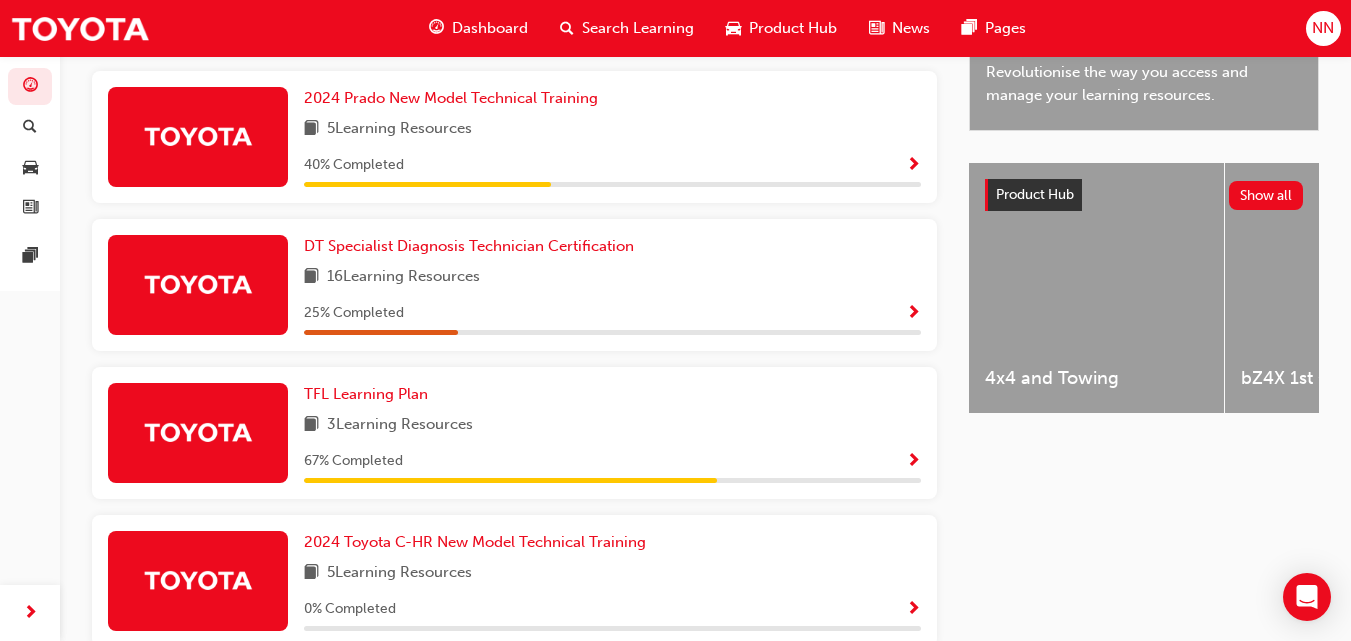 click at bounding box center (913, 314) 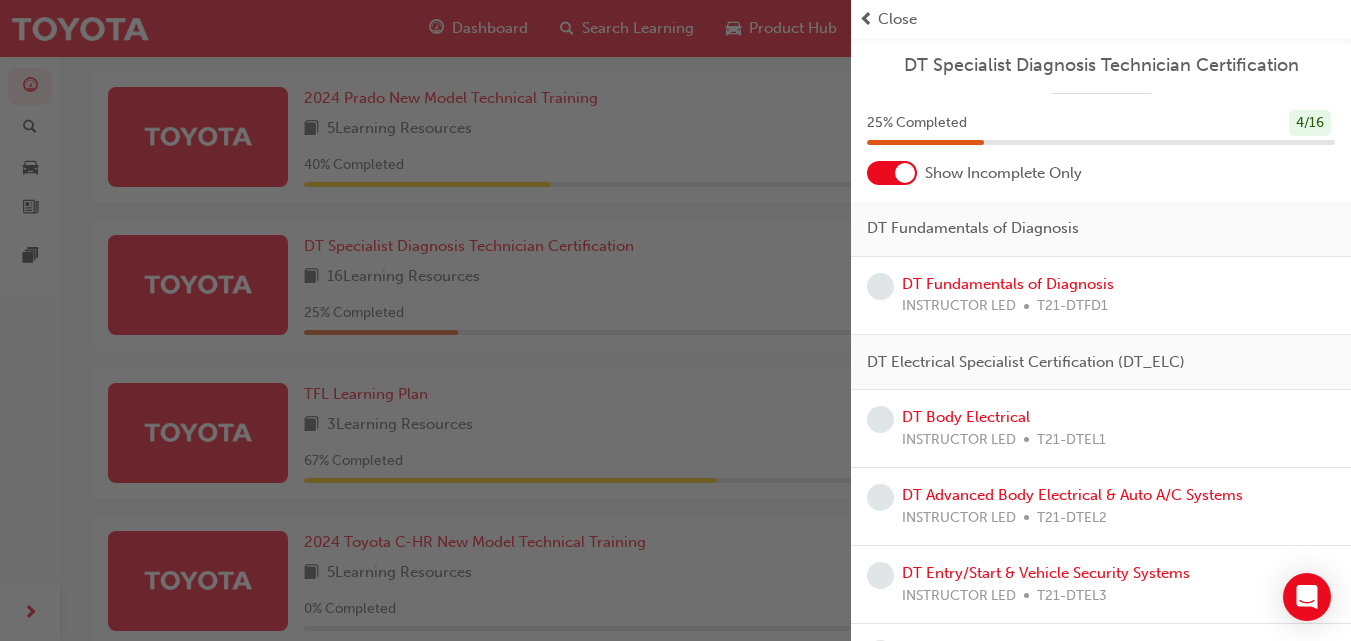 type 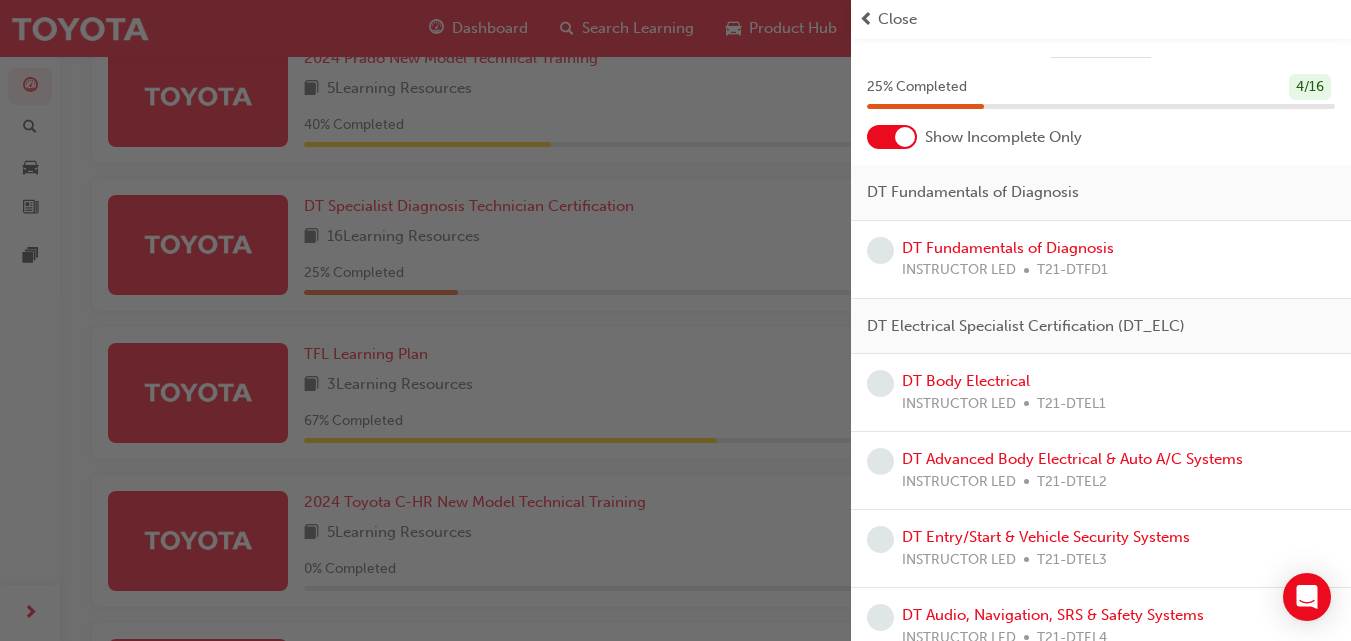 scroll, scrollTop: 0, scrollLeft: 0, axis: both 